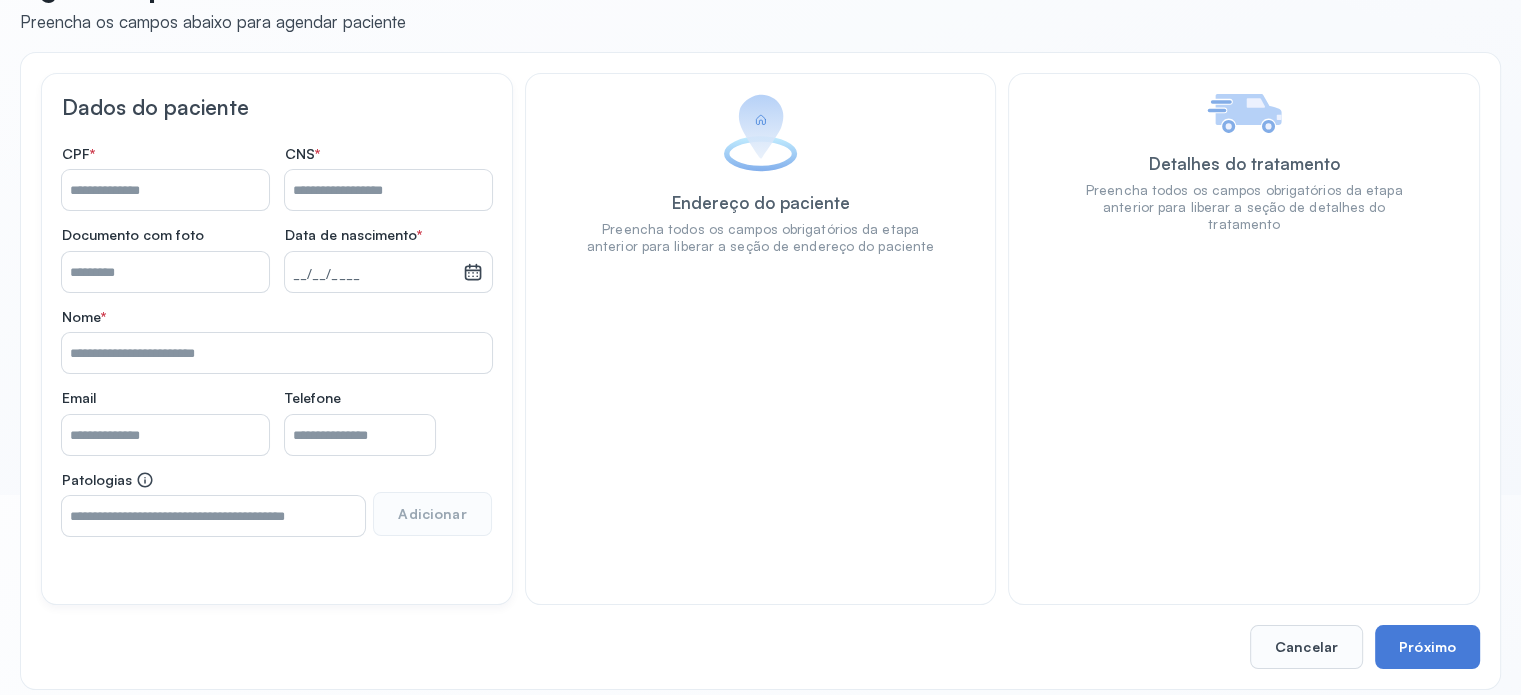 scroll, scrollTop: 0, scrollLeft: 0, axis: both 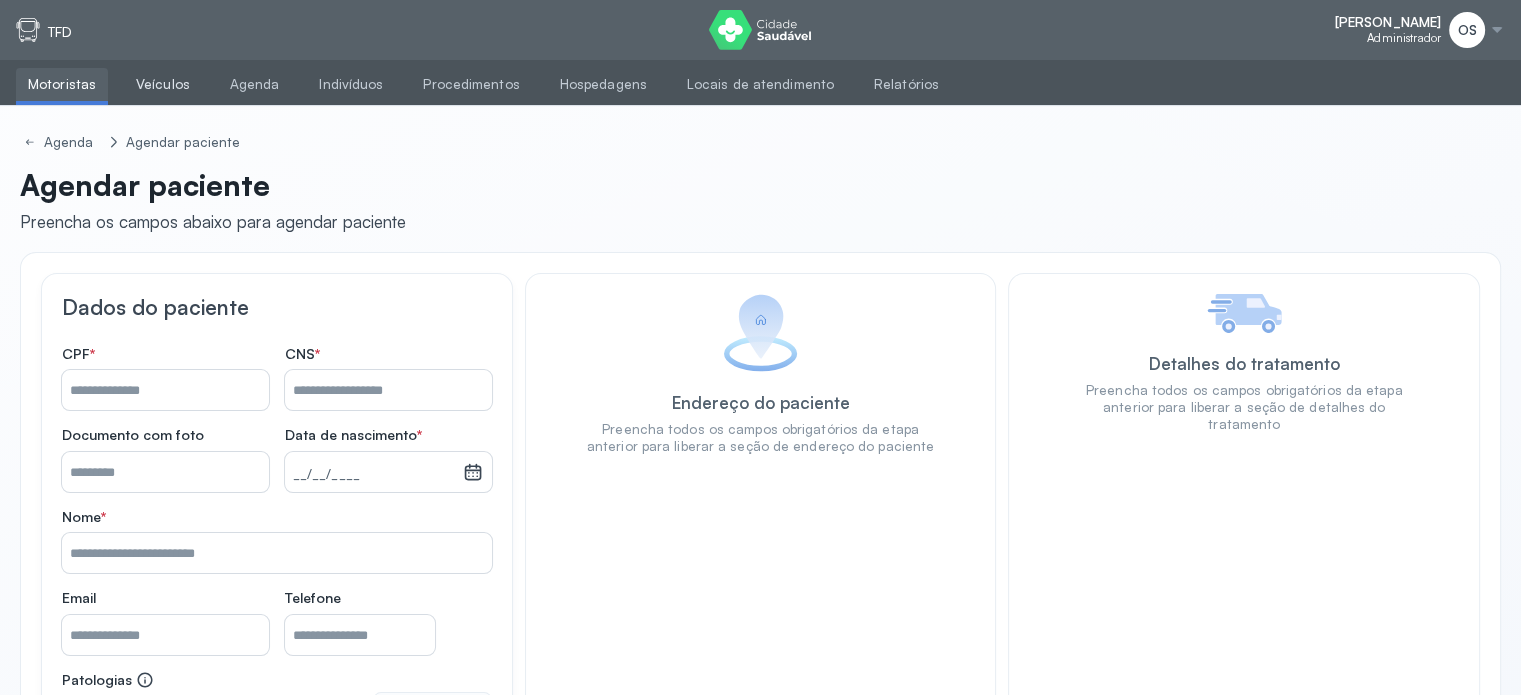 click on "Veículos" at bounding box center [163, 84] 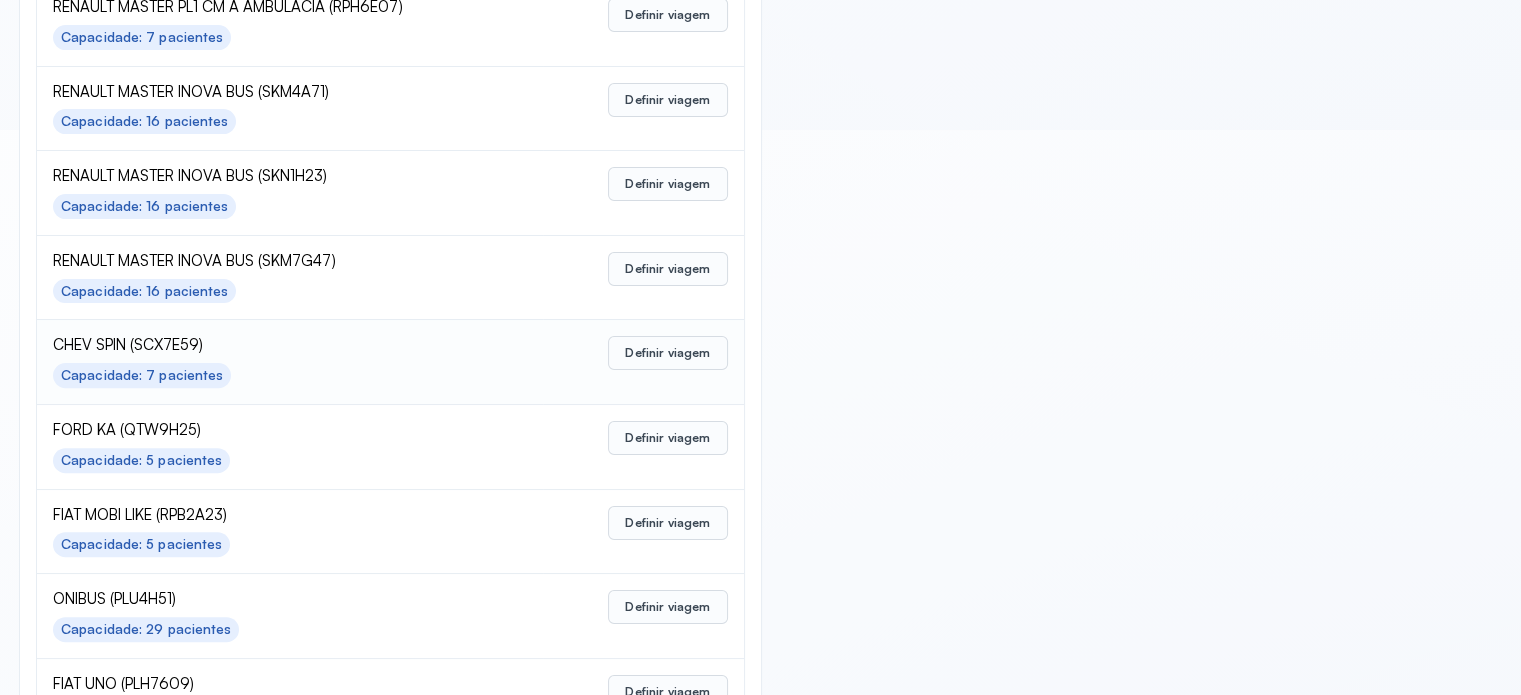 scroll, scrollTop: 600, scrollLeft: 0, axis: vertical 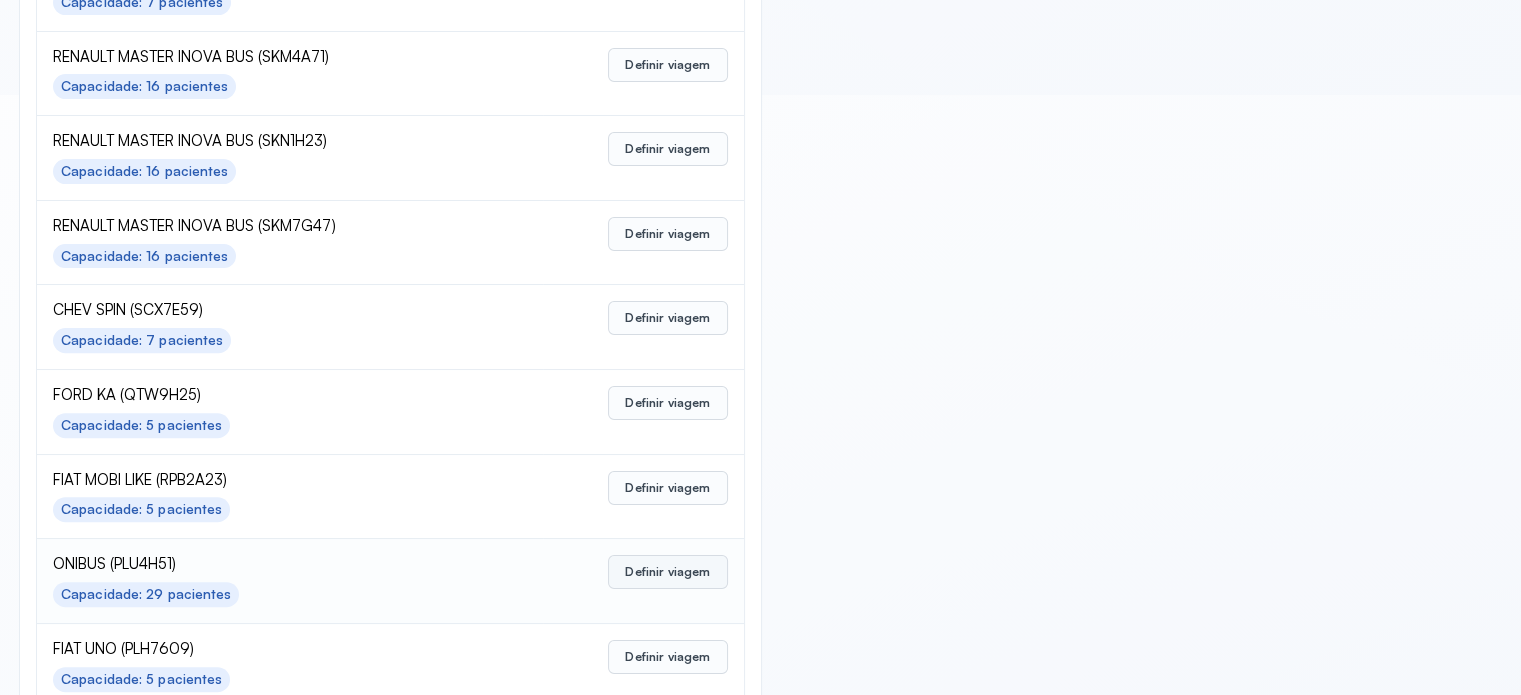 click on "Definir viagem" at bounding box center (667, 572) 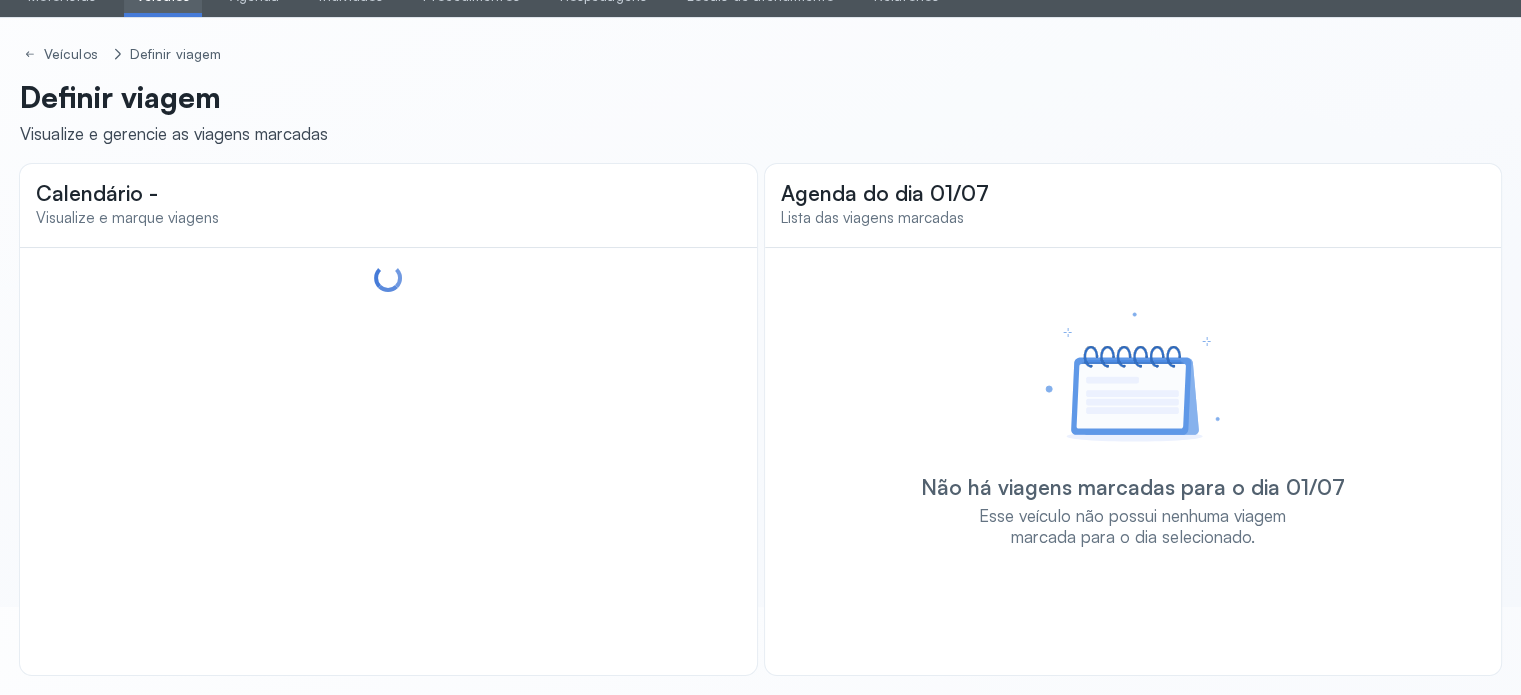 scroll, scrollTop: 88, scrollLeft: 0, axis: vertical 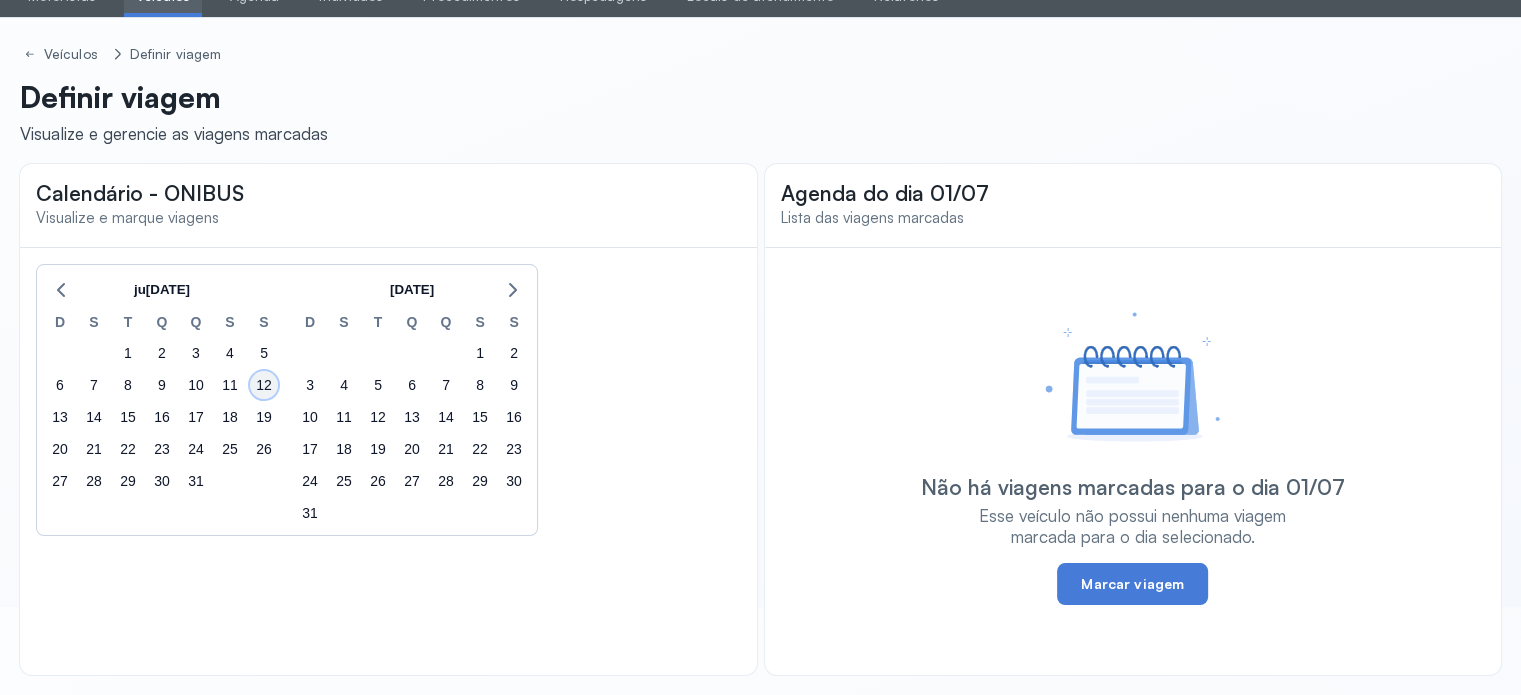 click on "12" 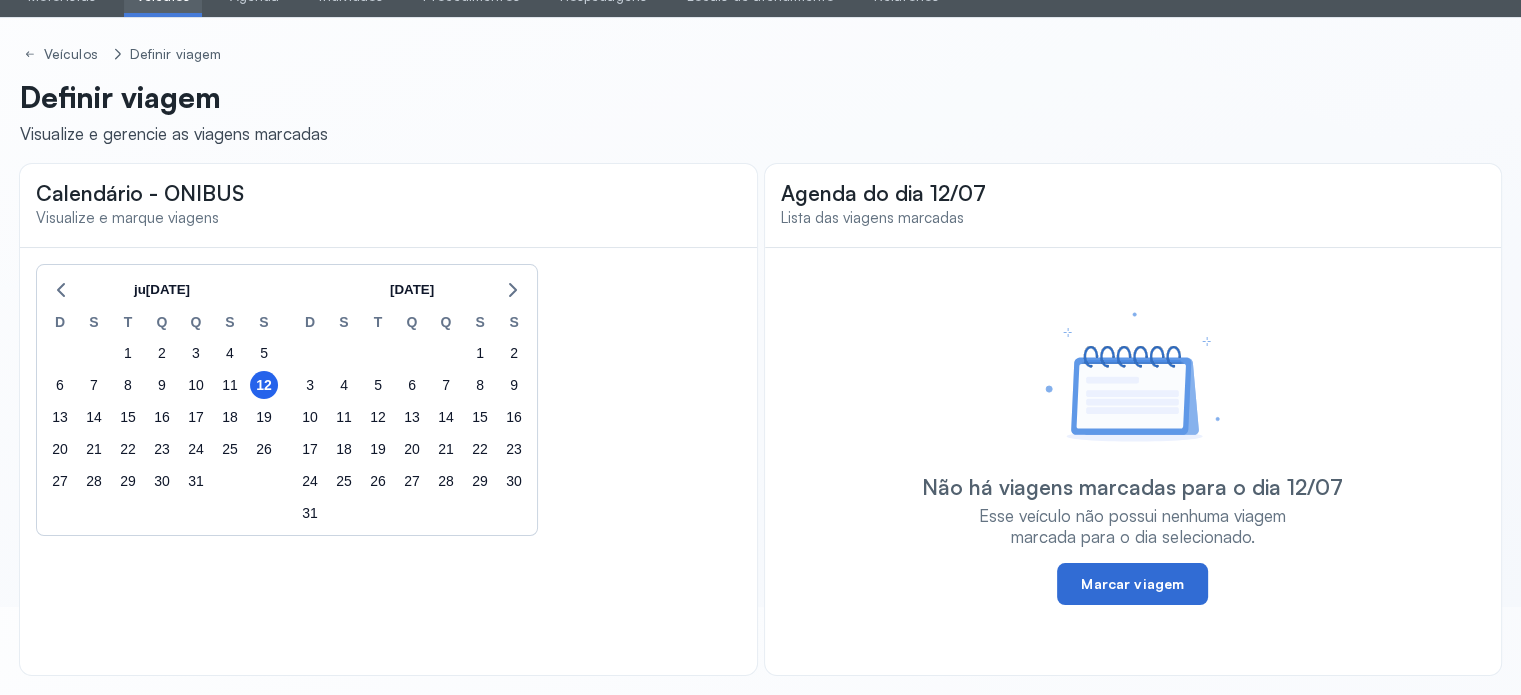 click on "Marcar viagem" 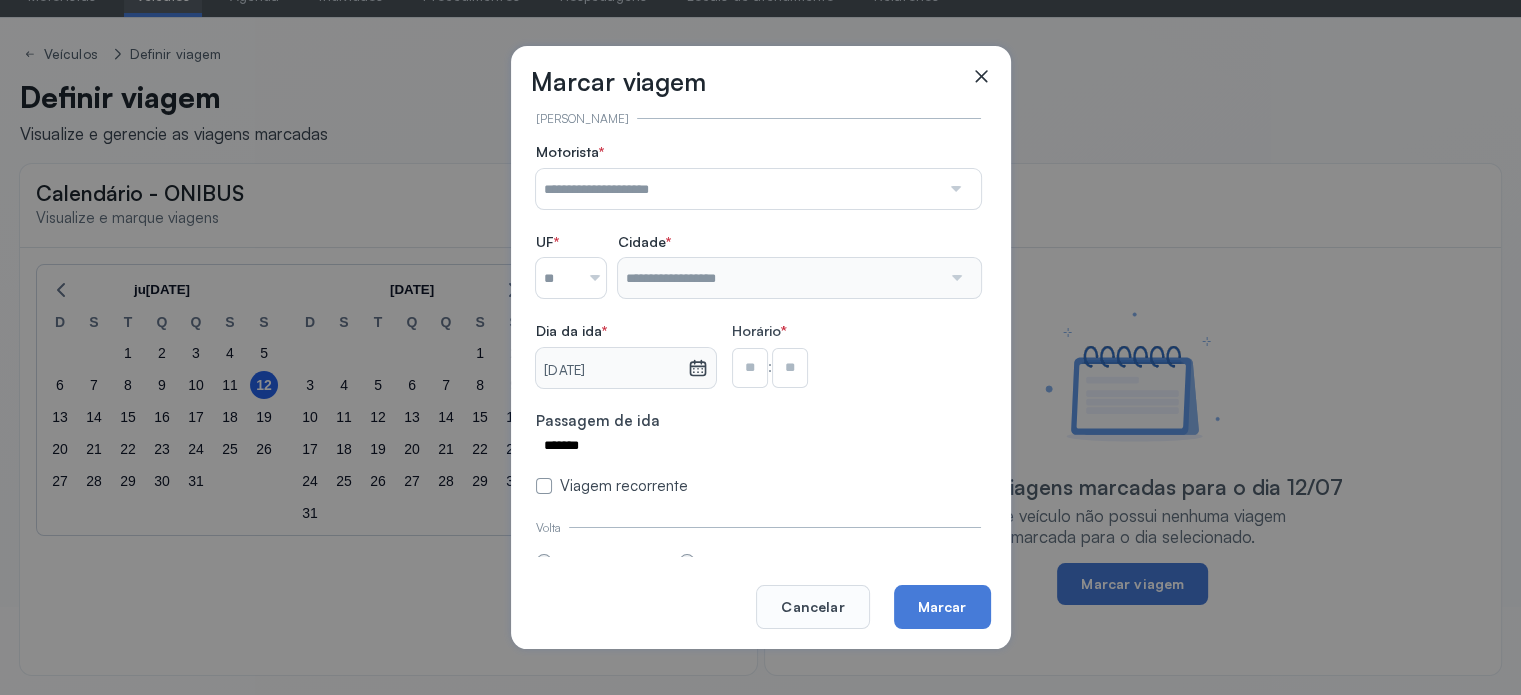 click at bounding box center [738, 189] 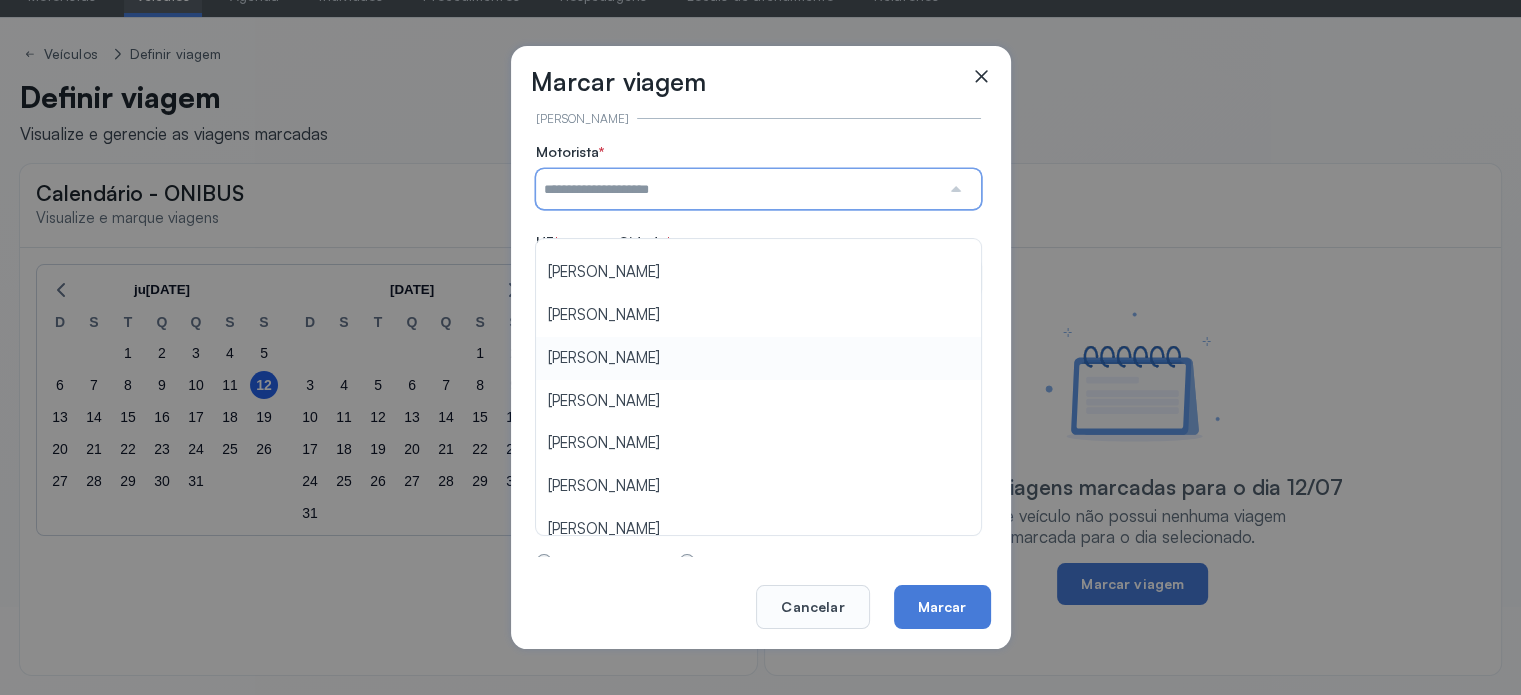 scroll, scrollTop: 200, scrollLeft: 0, axis: vertical 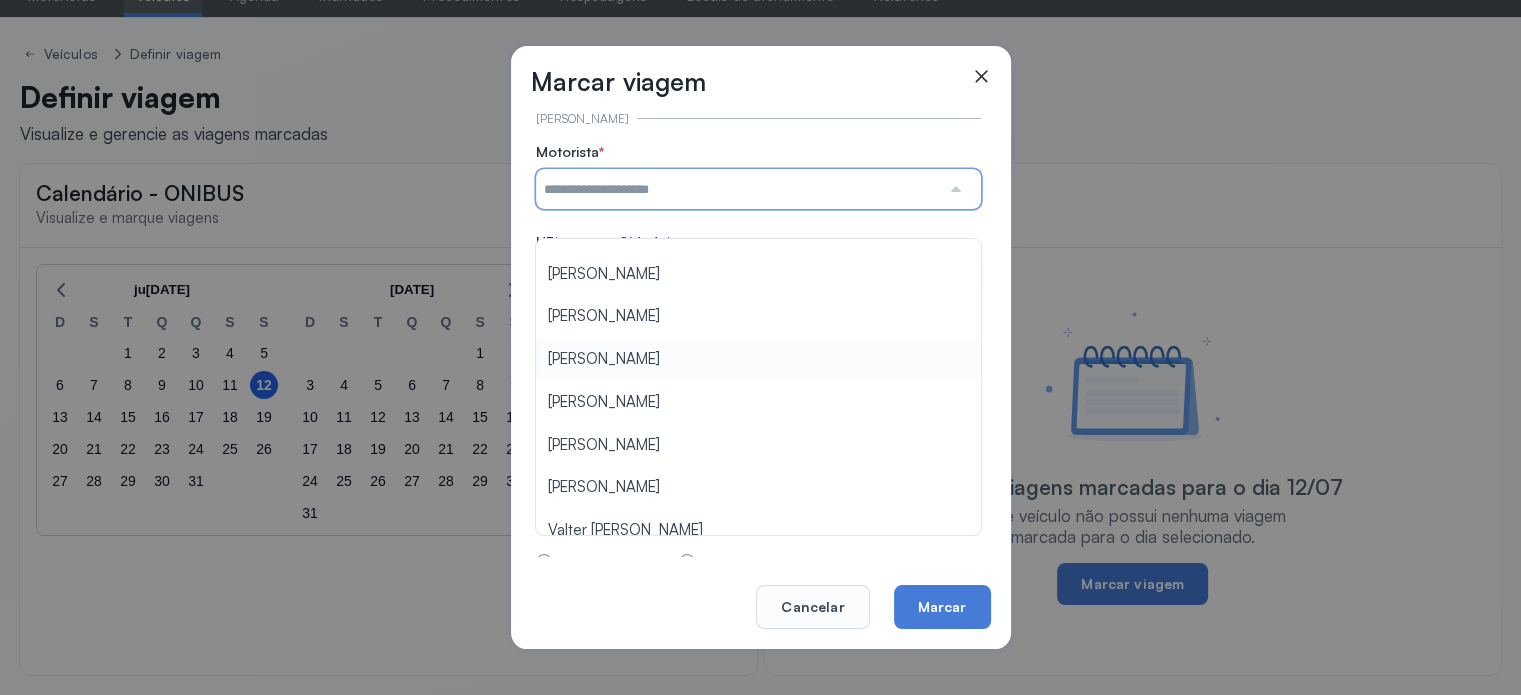 type on "**********" 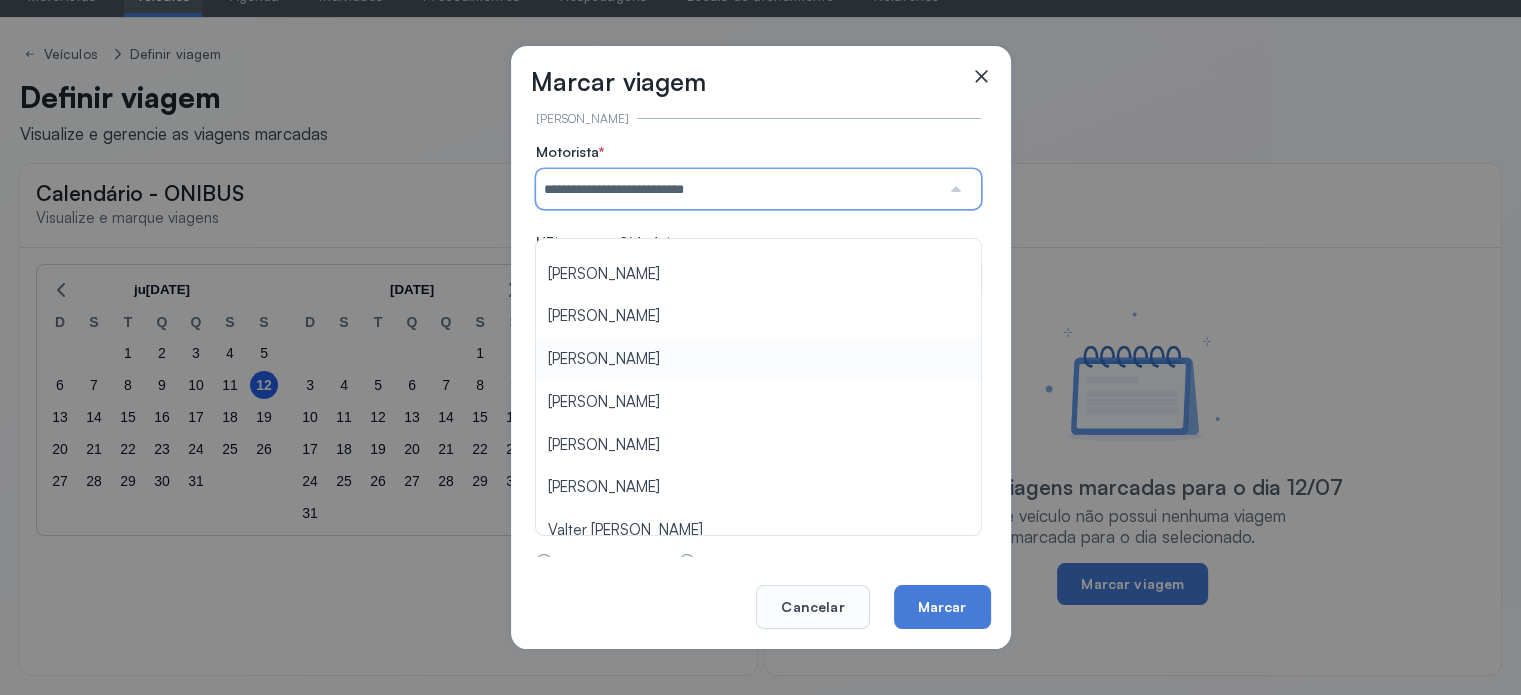 click on "**********" at bounding box center (758, 319) 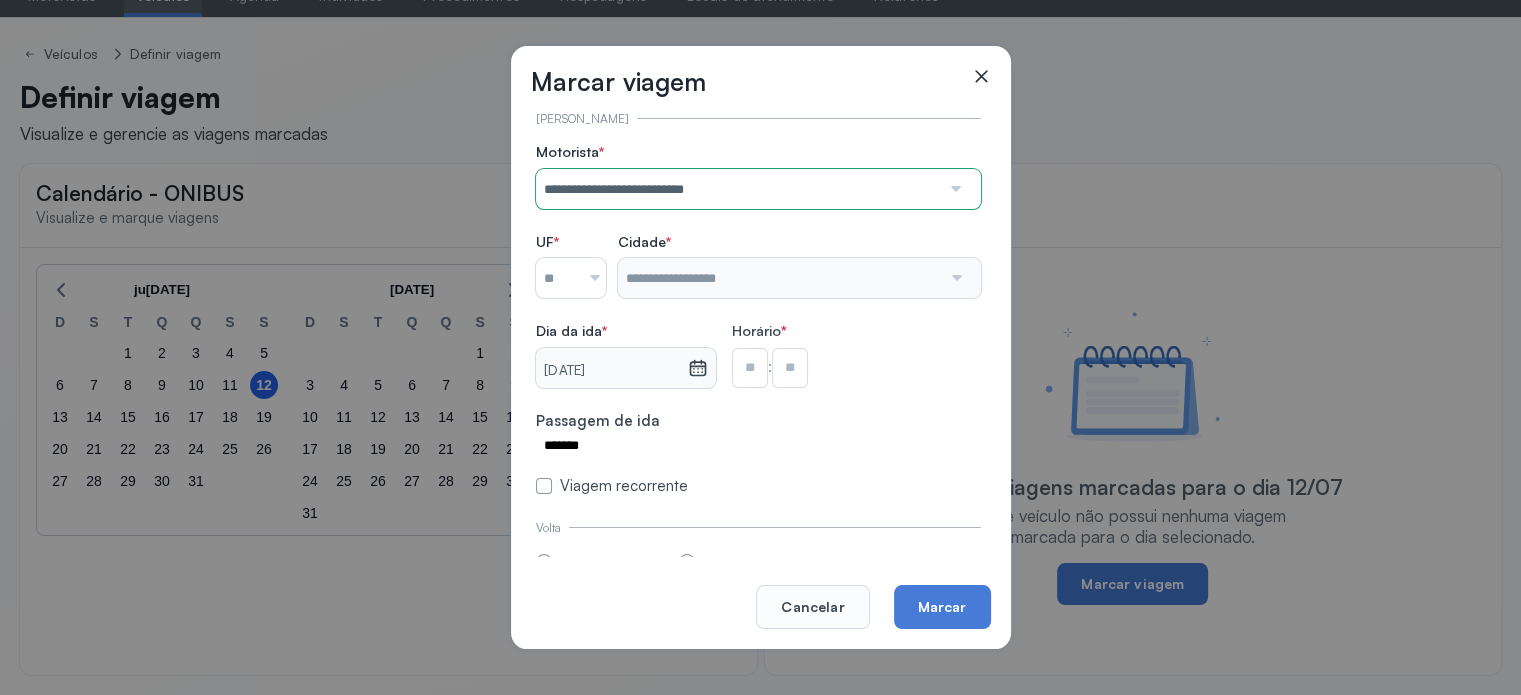 click 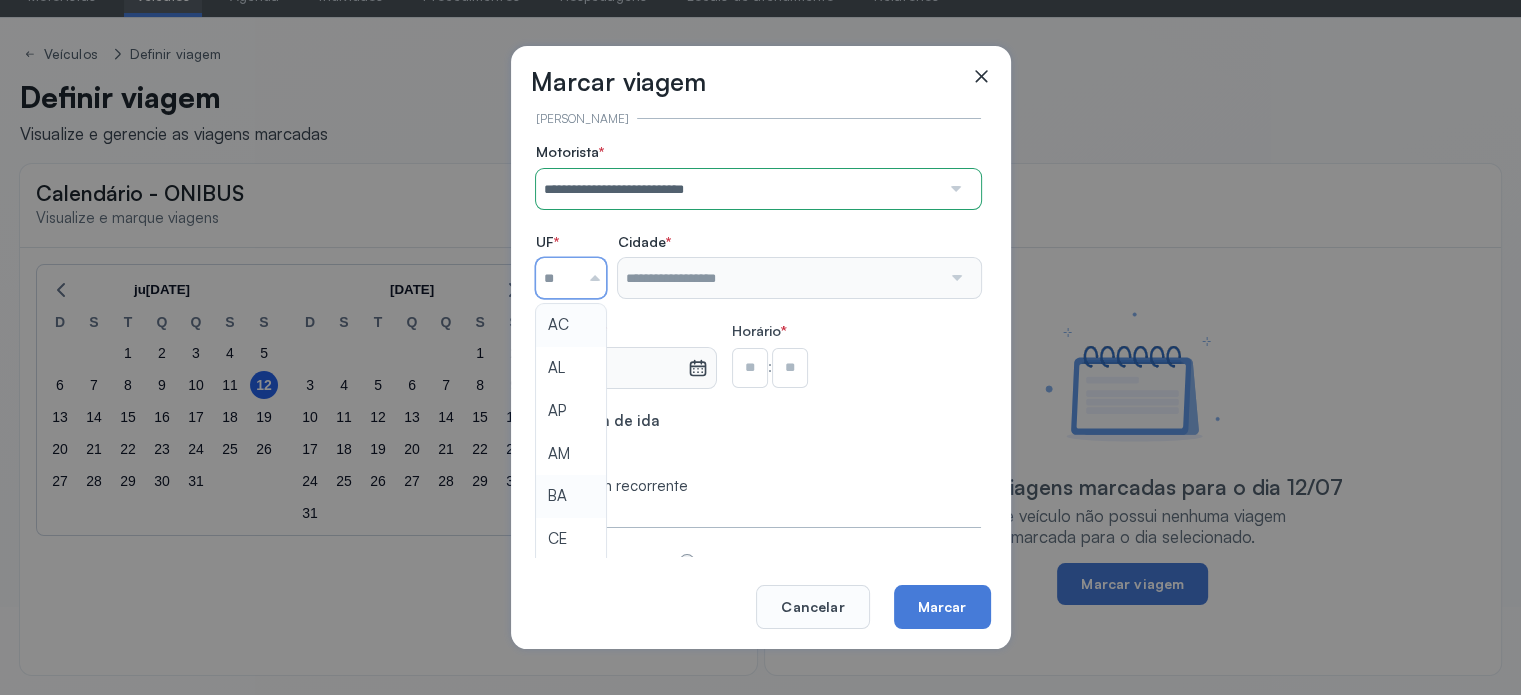 type on "**" 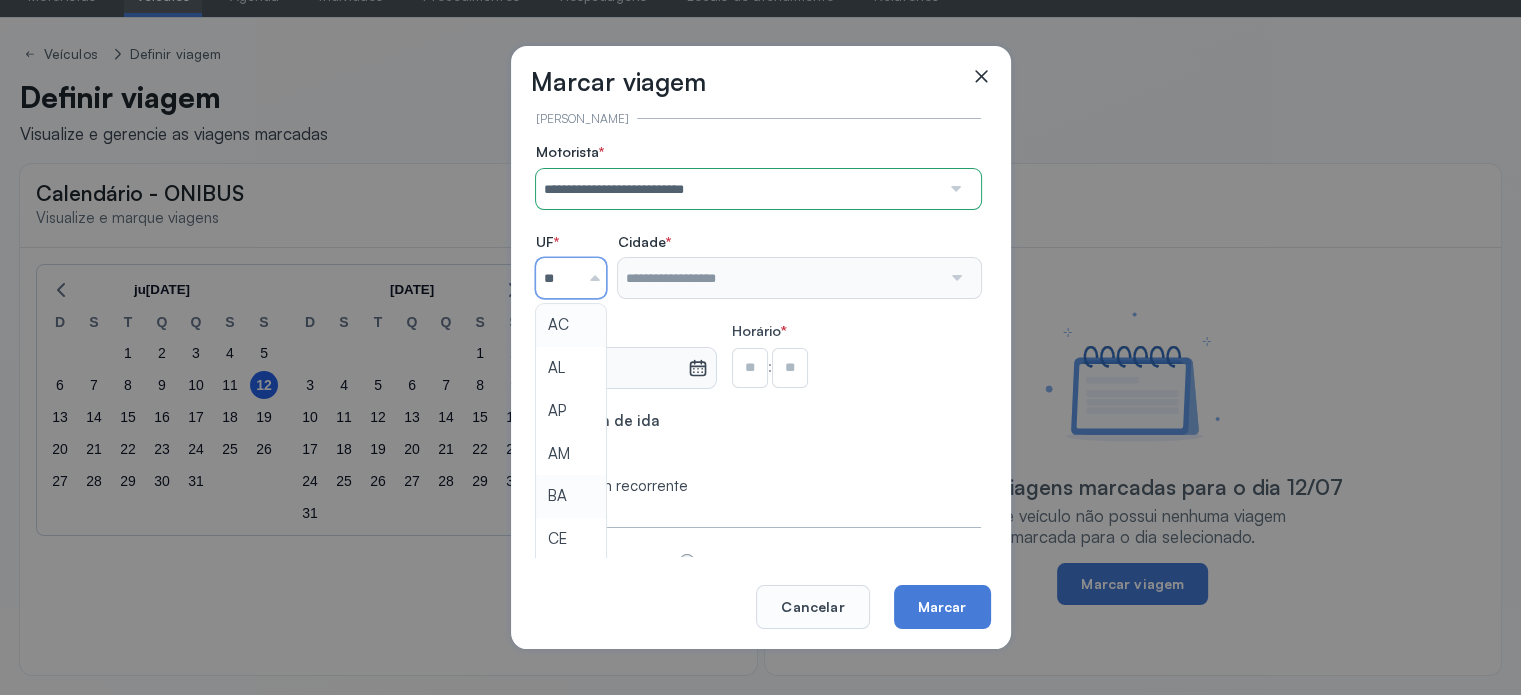 click on "**********" 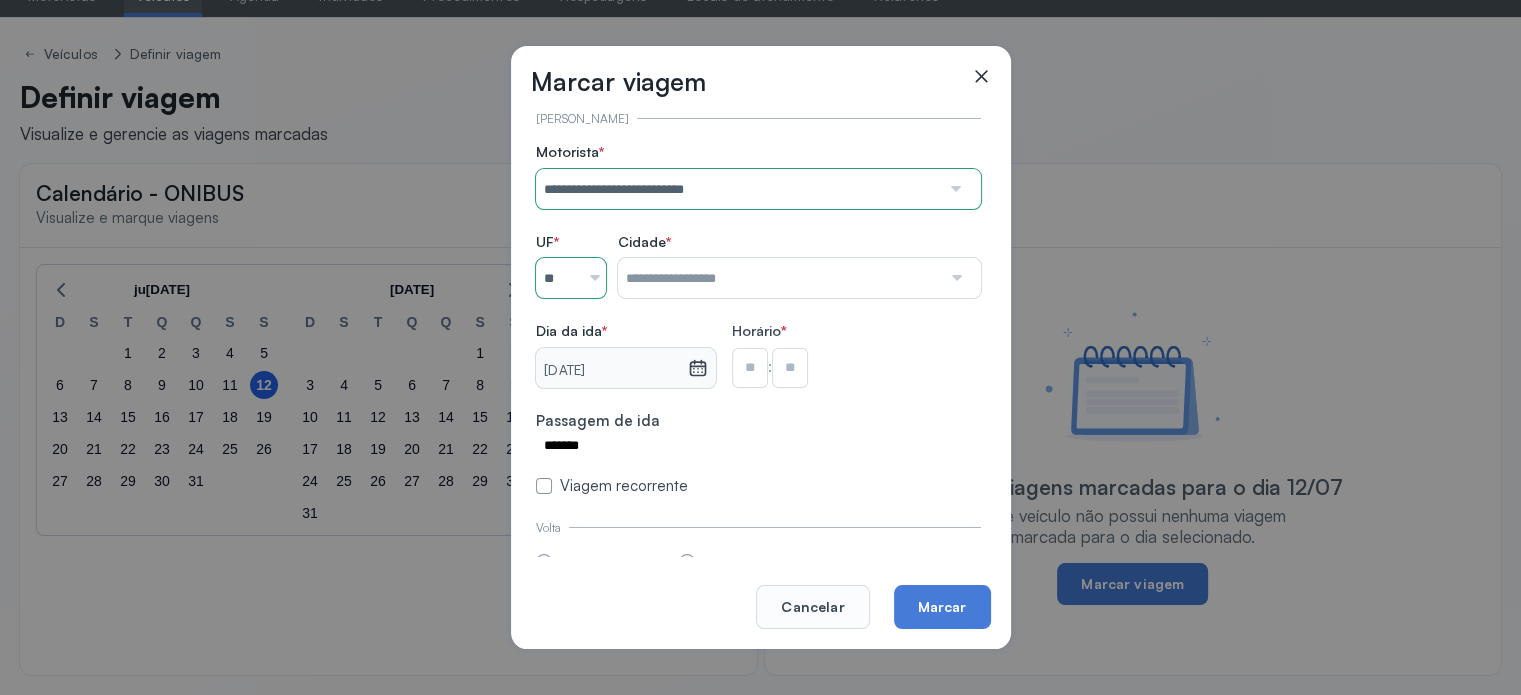 click at bounding box center (779, 278) 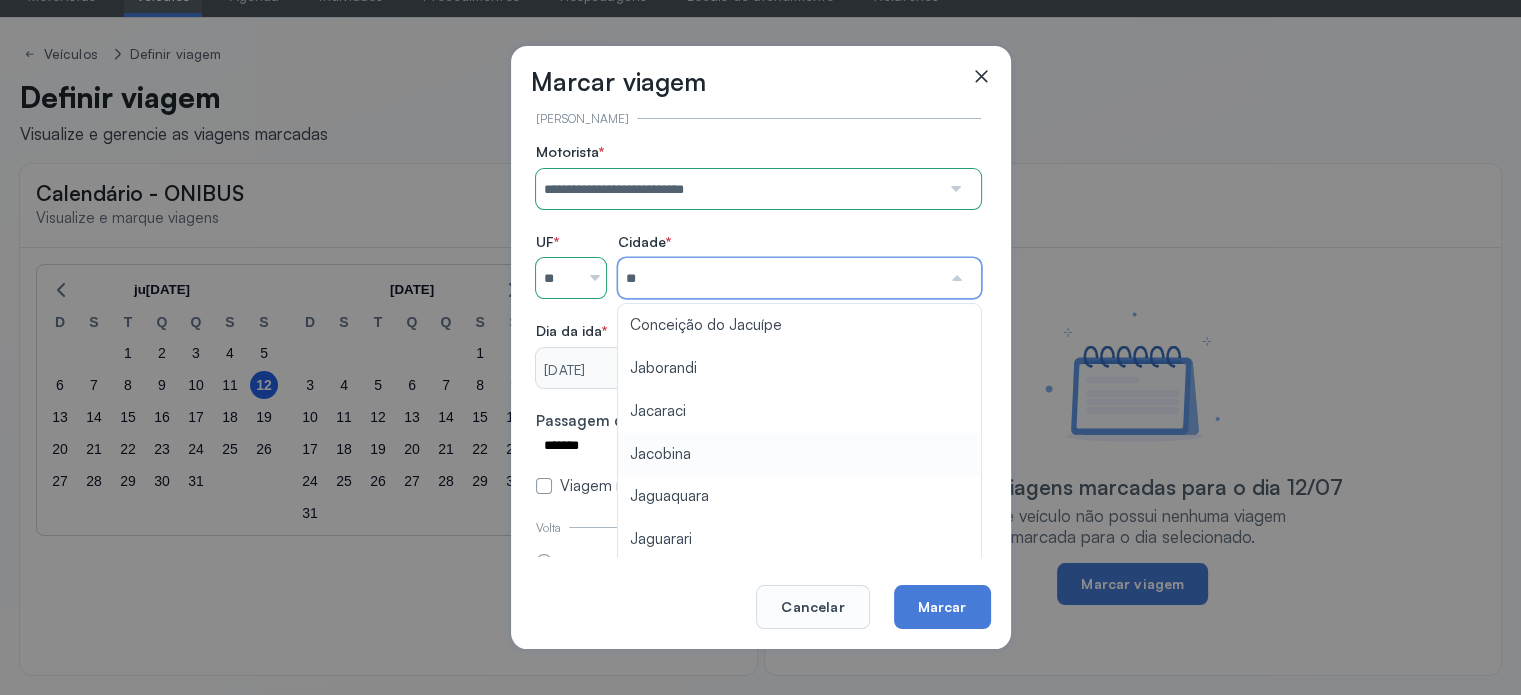 type on "********" 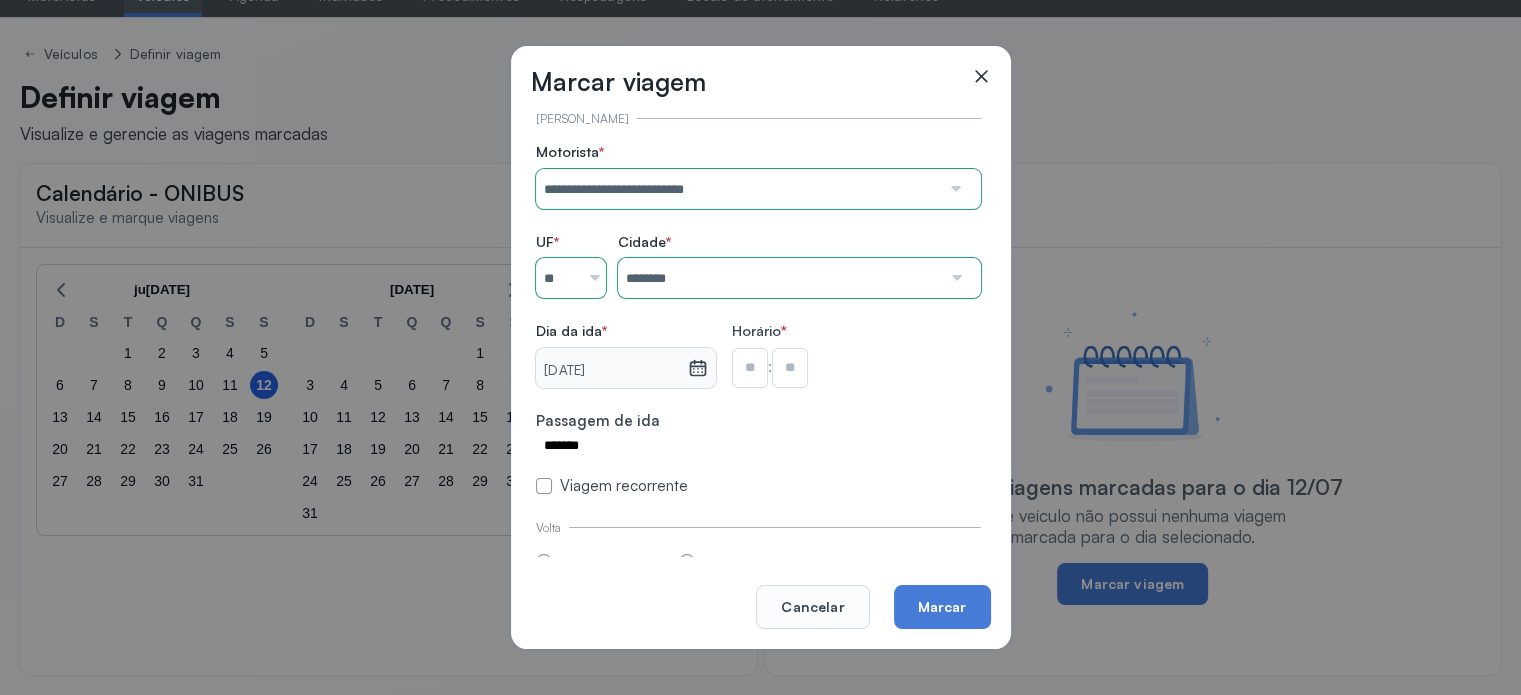click on "**********" at bounding box center [758, 319] 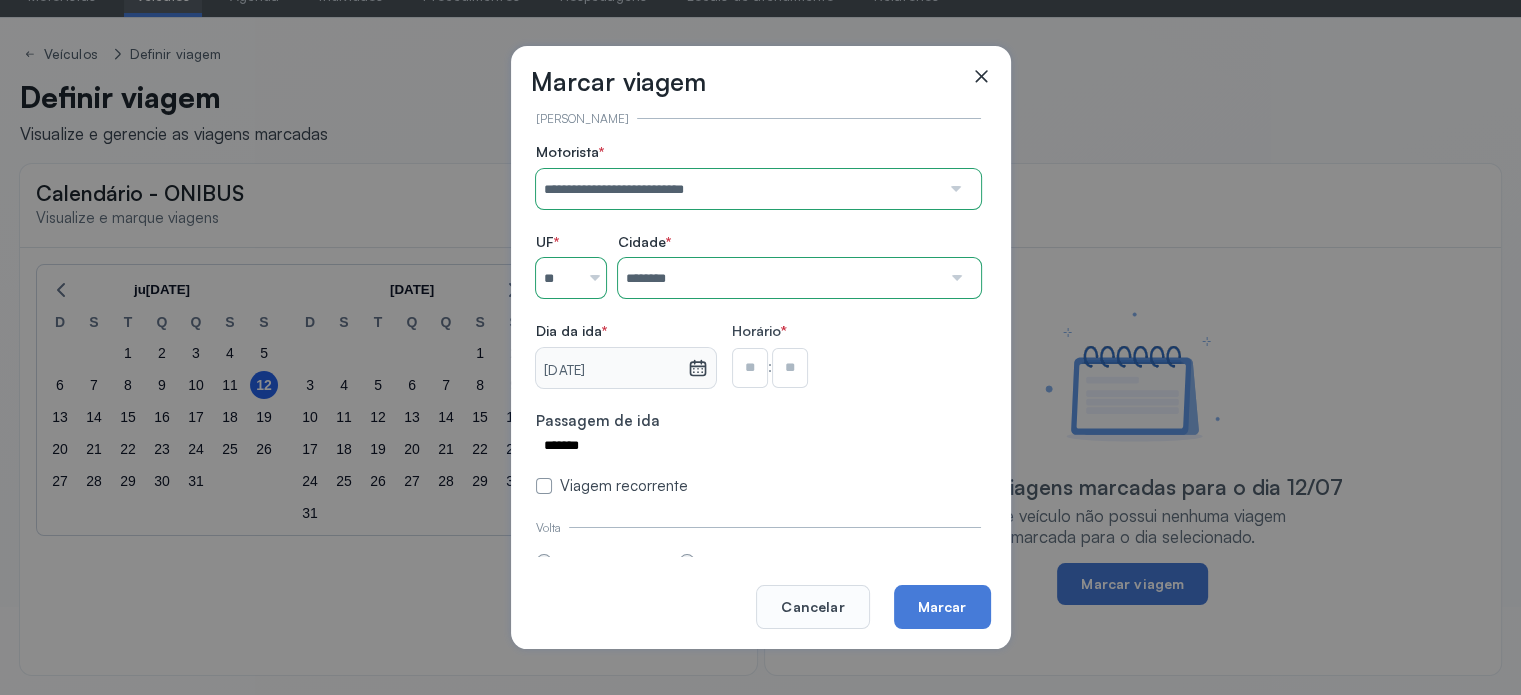 click at bounding box center (750, 368) 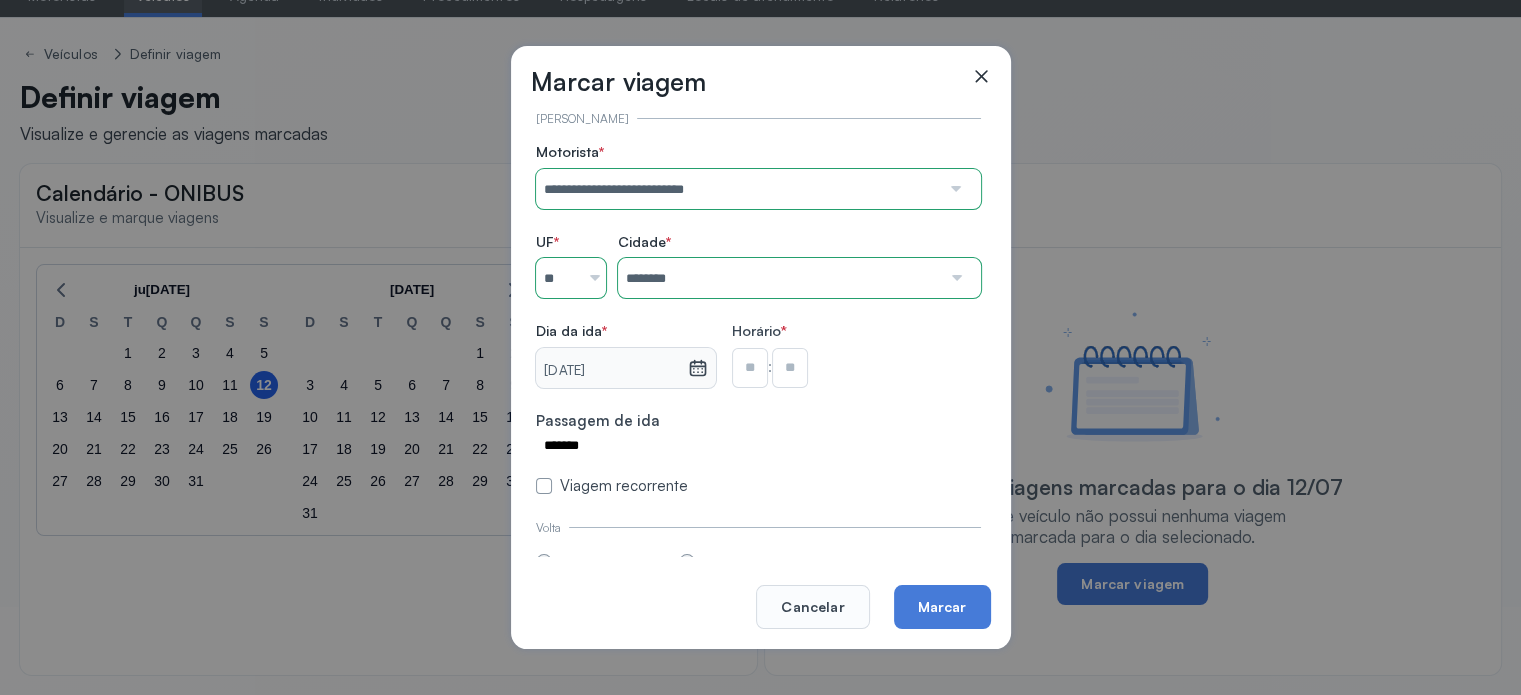 type on "**" 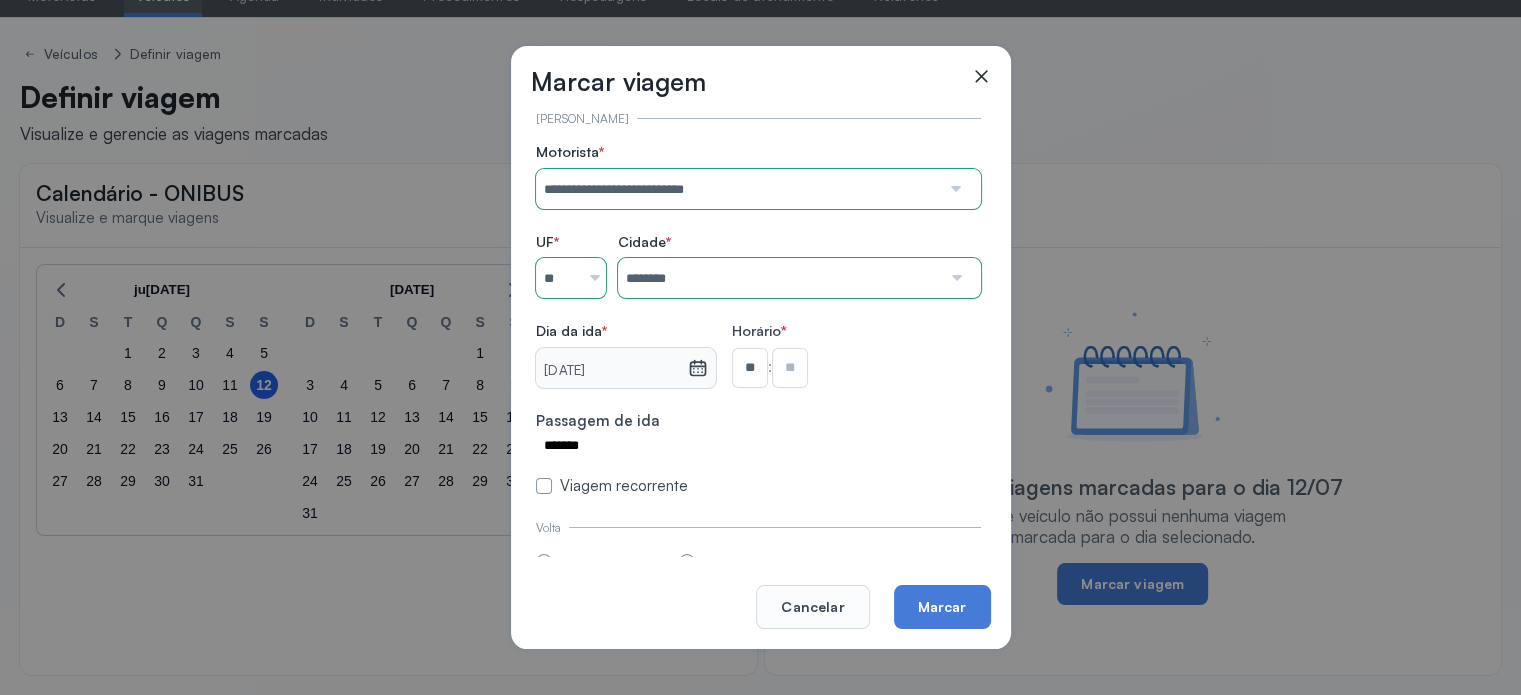 click at bounding box center (790, 368) 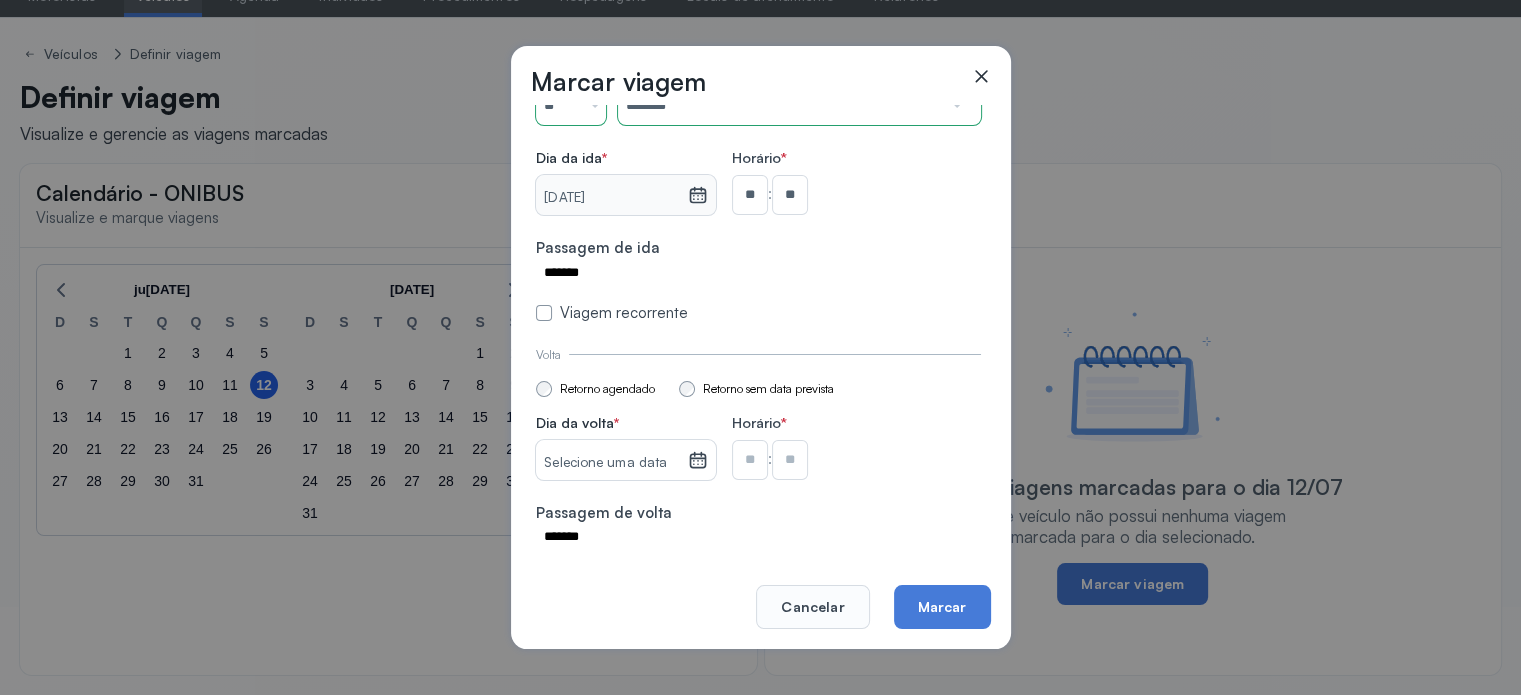 scroll, scrollTop: 176, scrollLeft: 0, axis: vertical 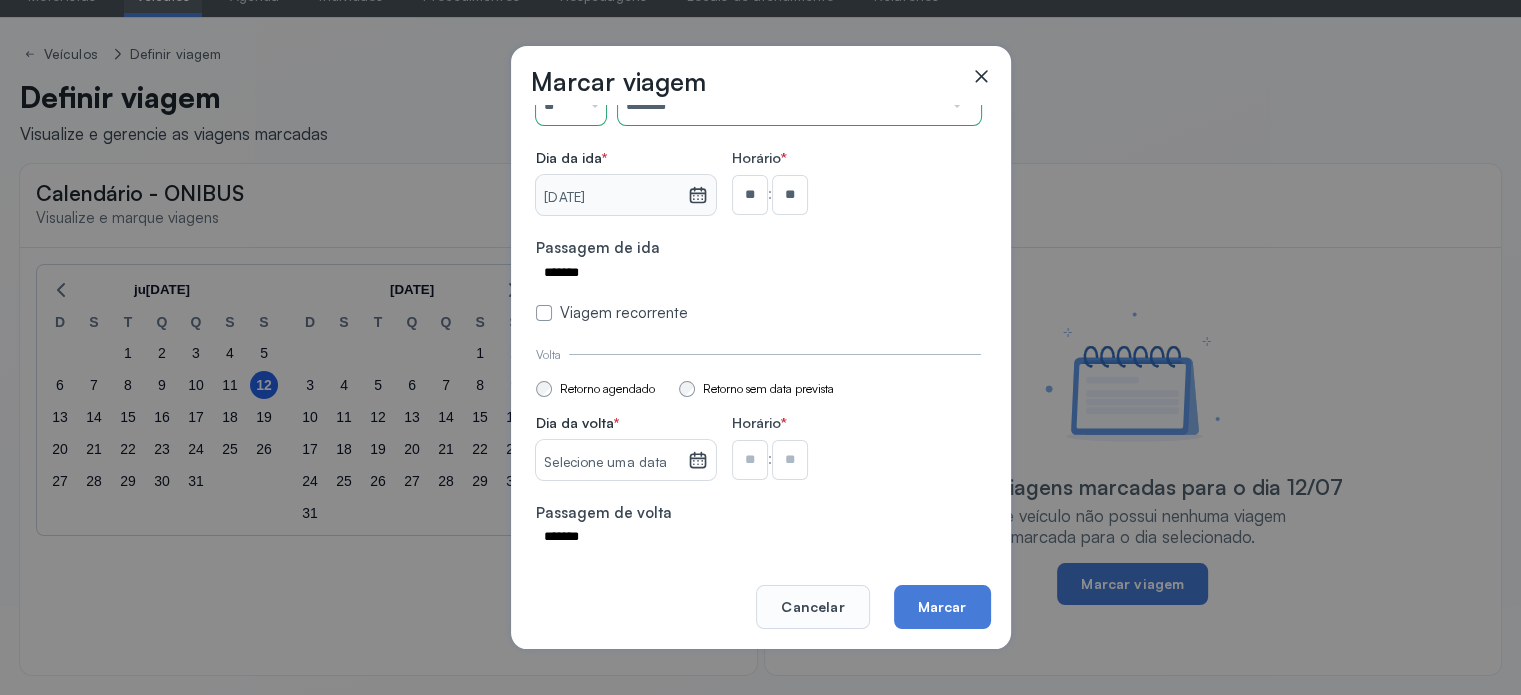 click 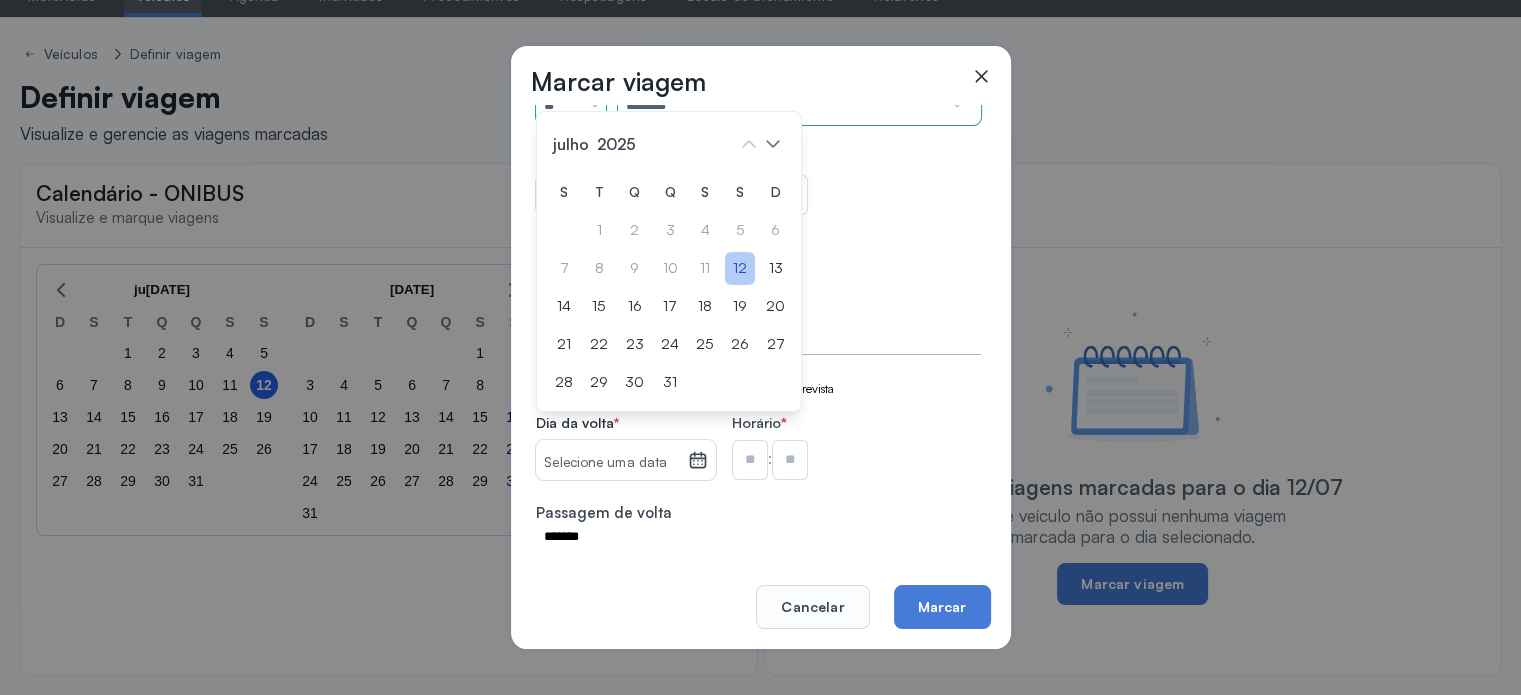 click on "12" 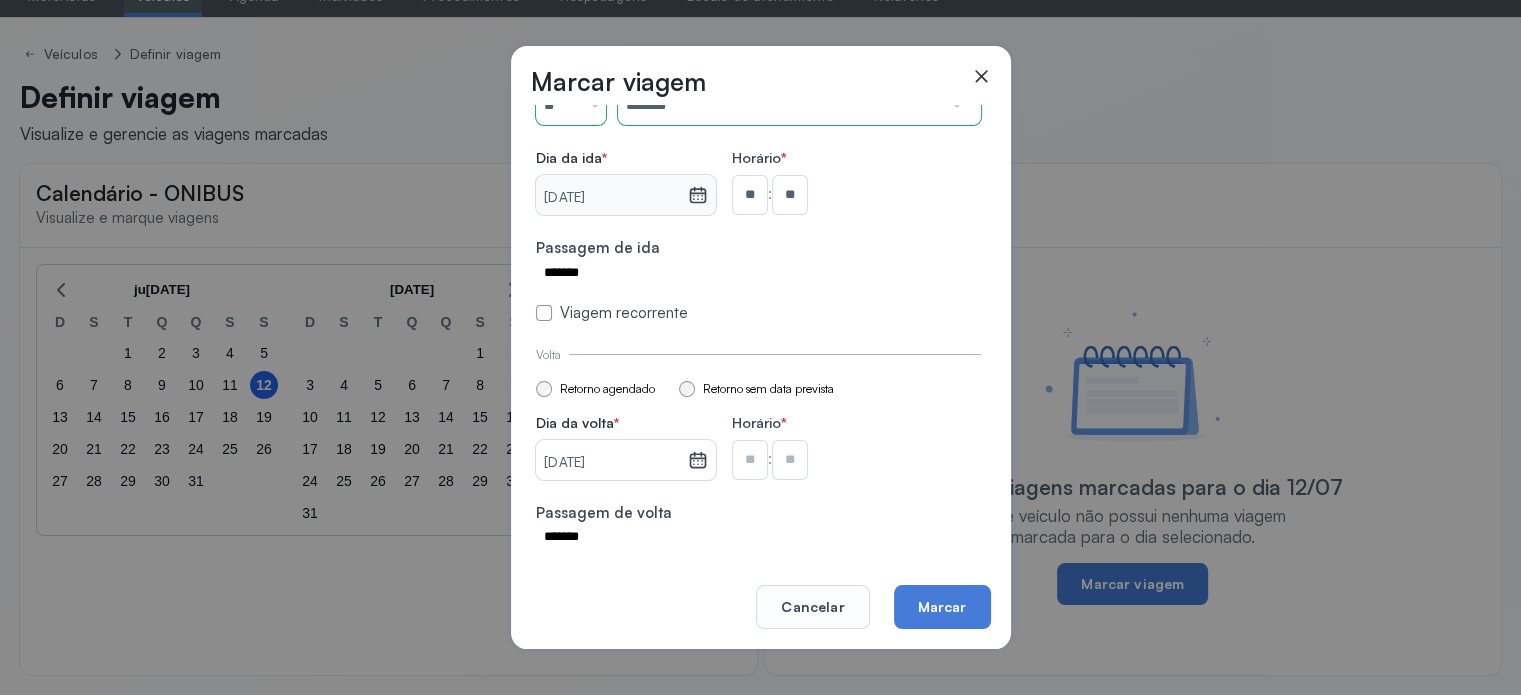 click at bounding box center [750, 195] 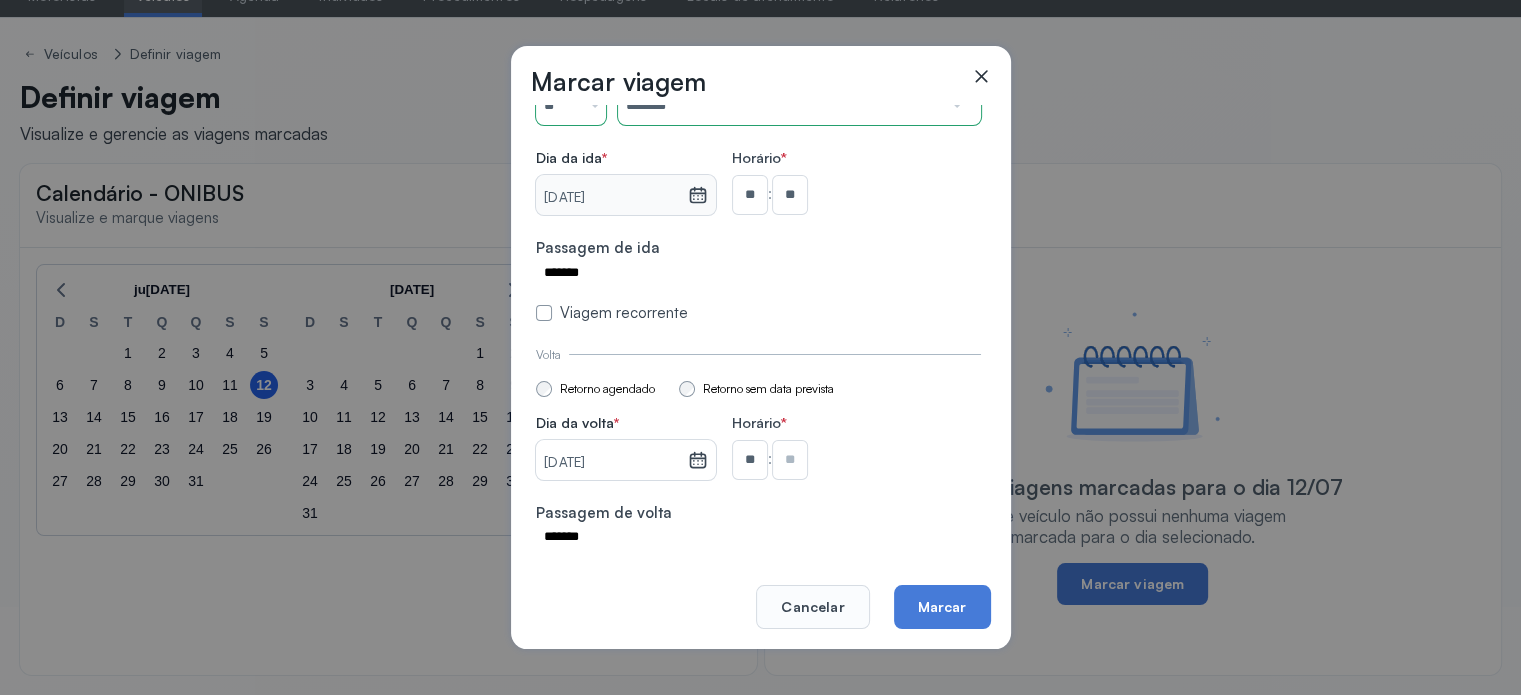 type on "**" 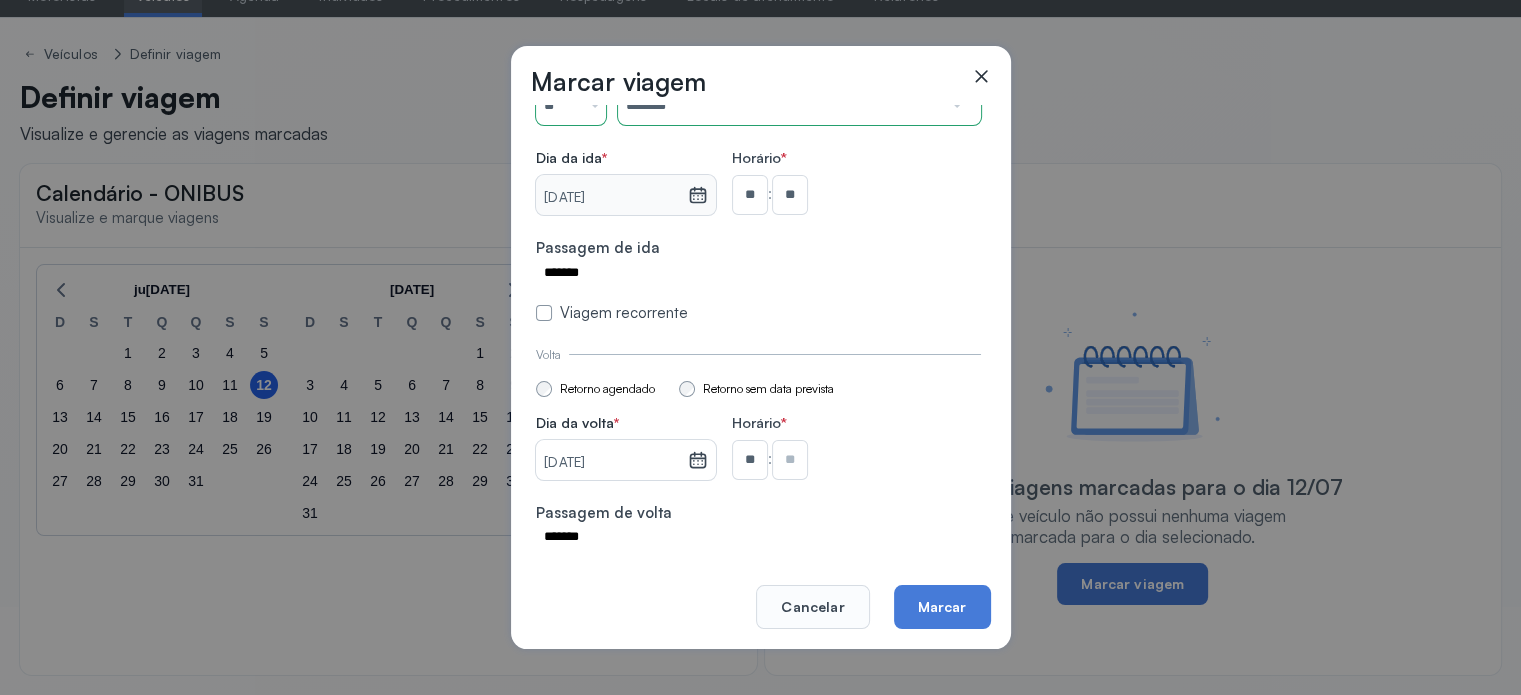 type on "**" 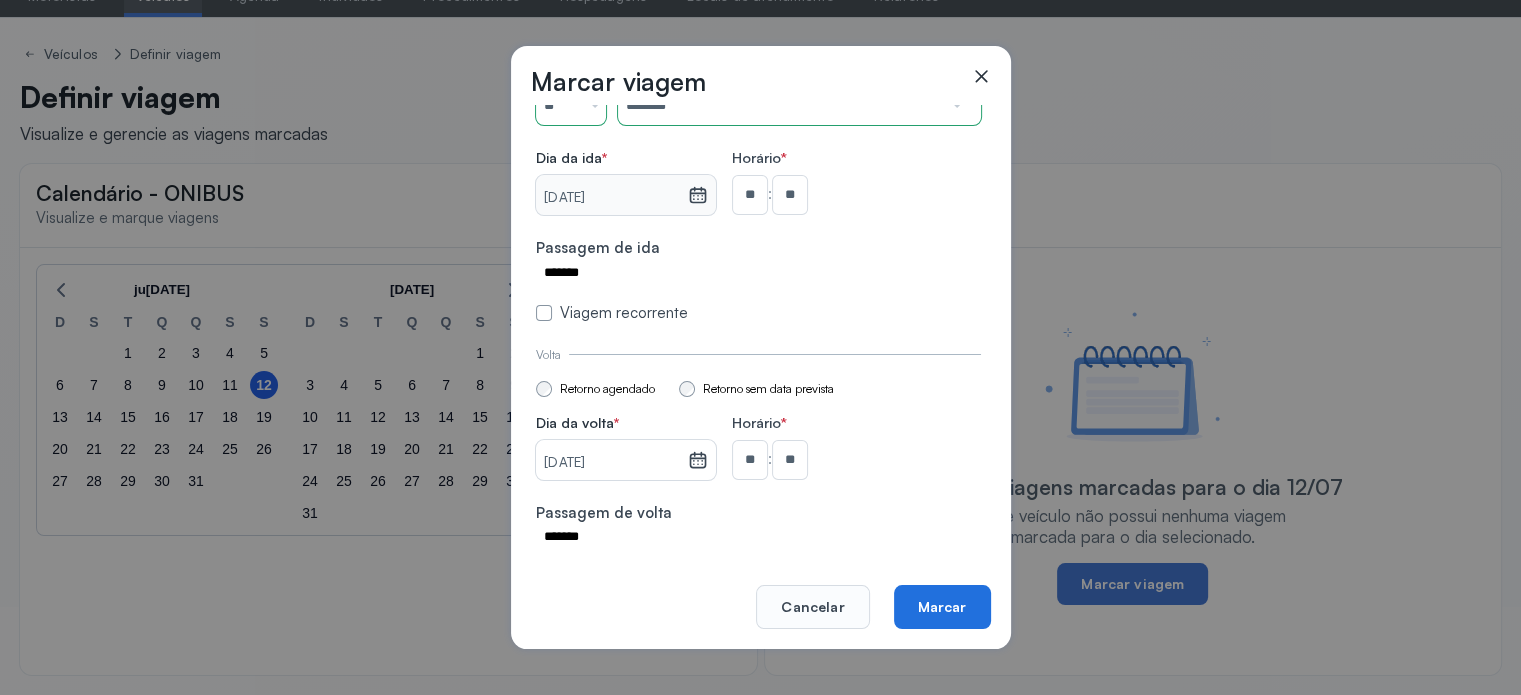 click on "Marcar" 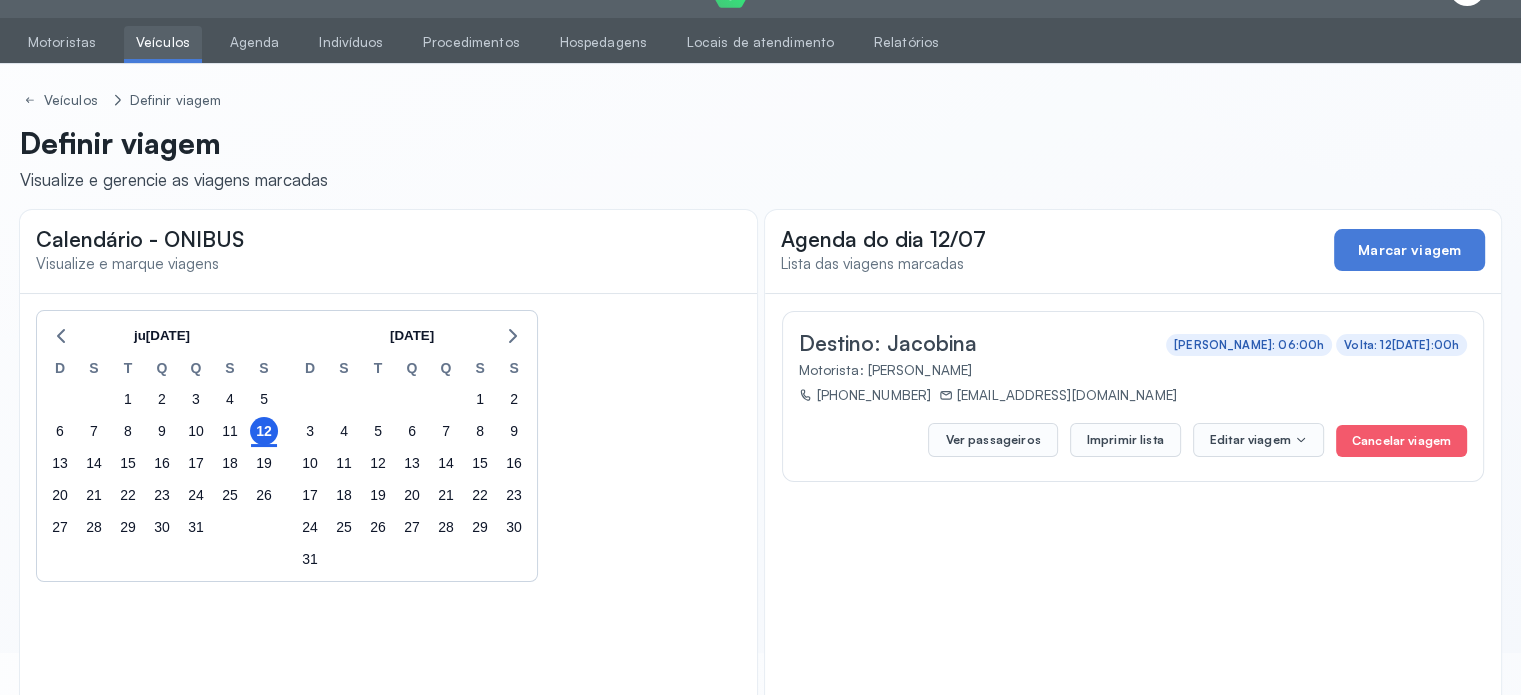 scroll, scrollTop: 0, scrollLeft: 0, axis: both 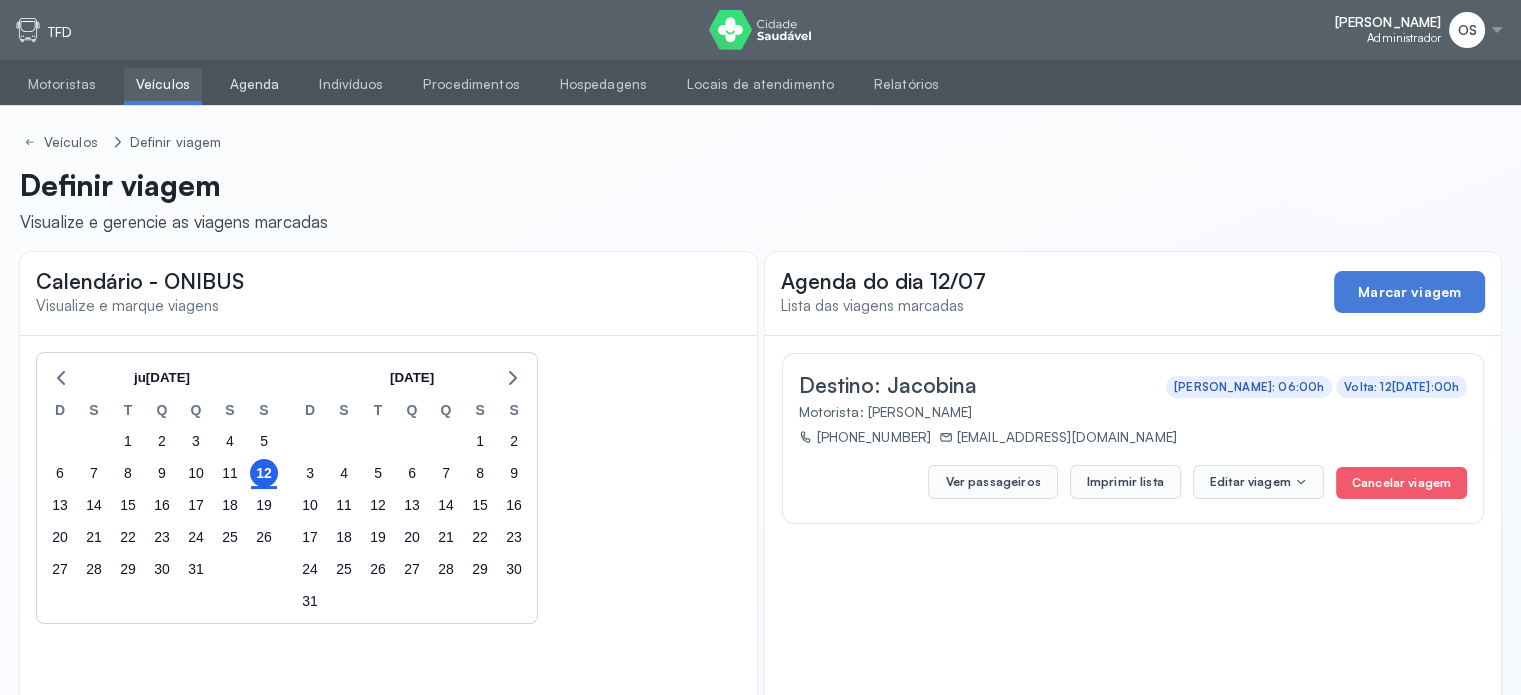 click on "Agenda" at bounding box center (255, 84) 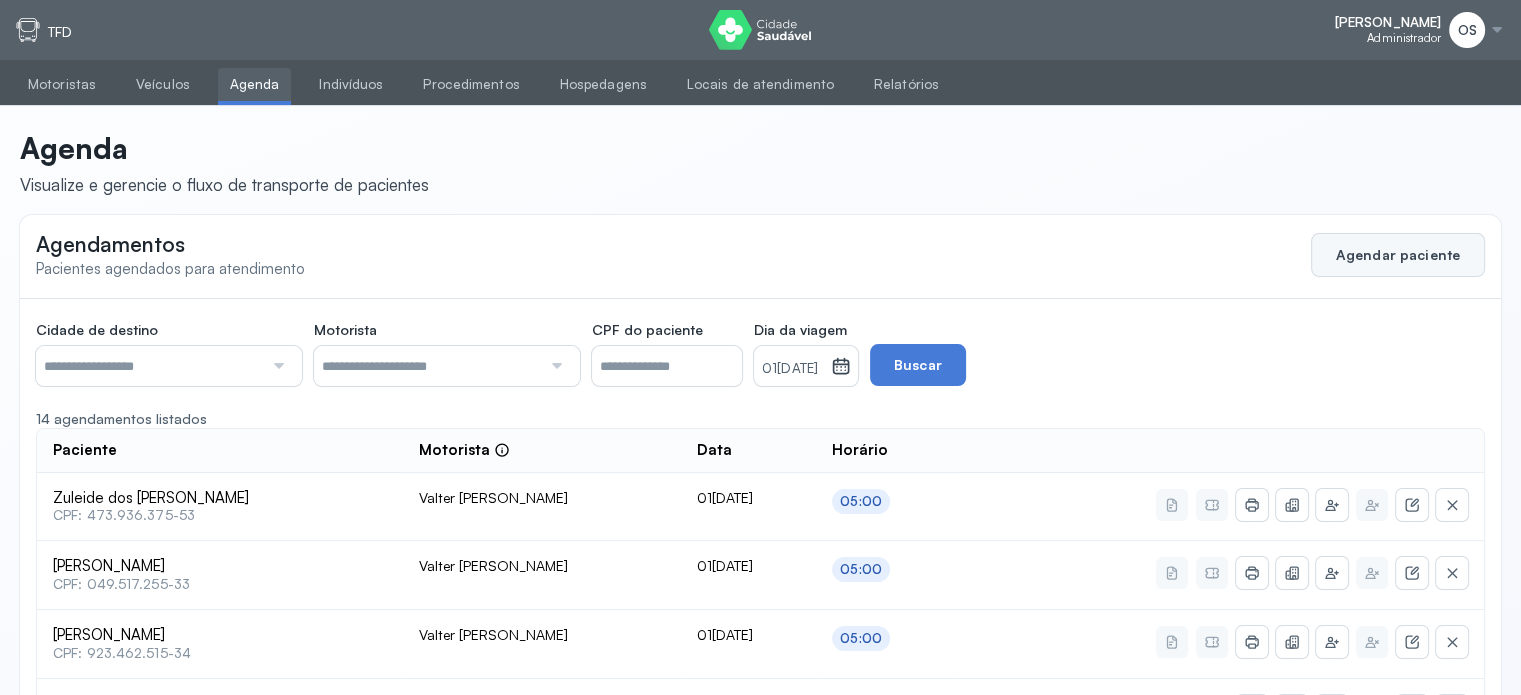 click on "Agendar paciente" 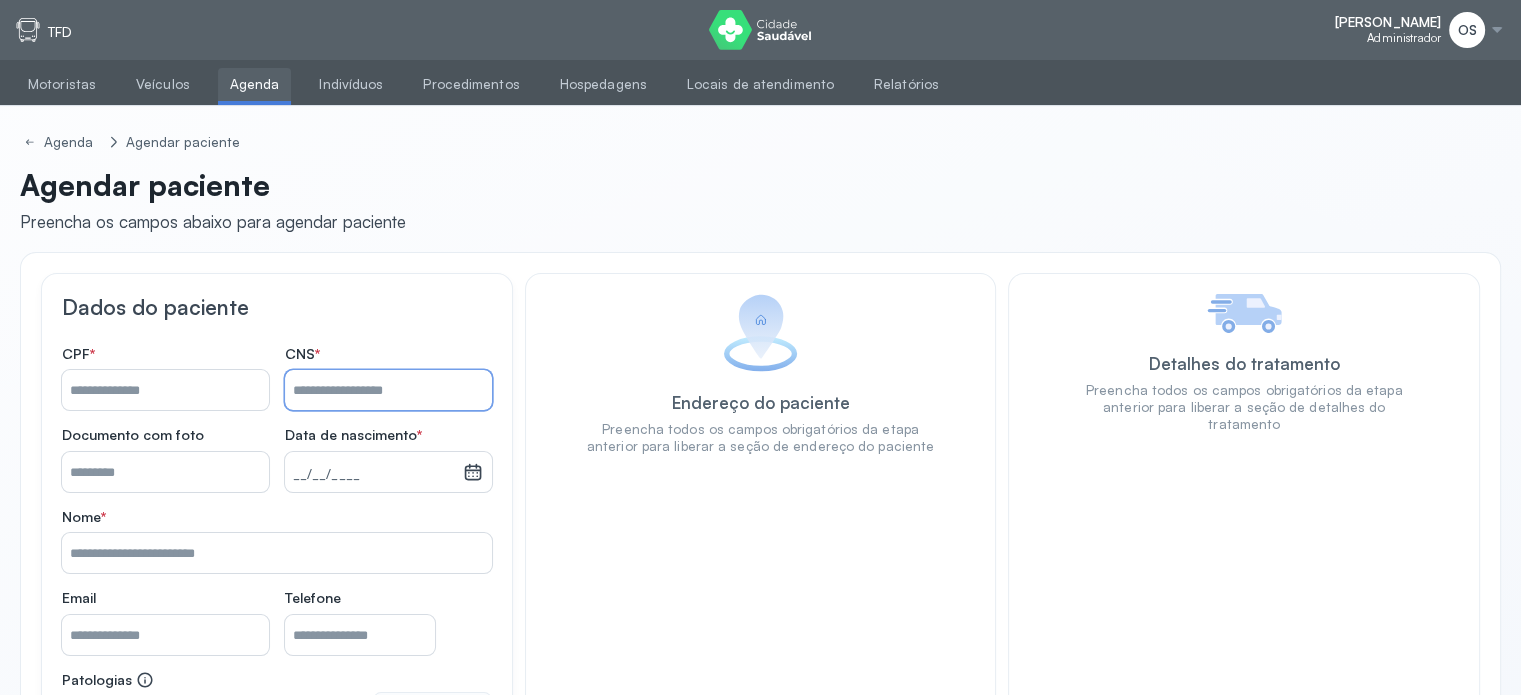 paste on "**********" 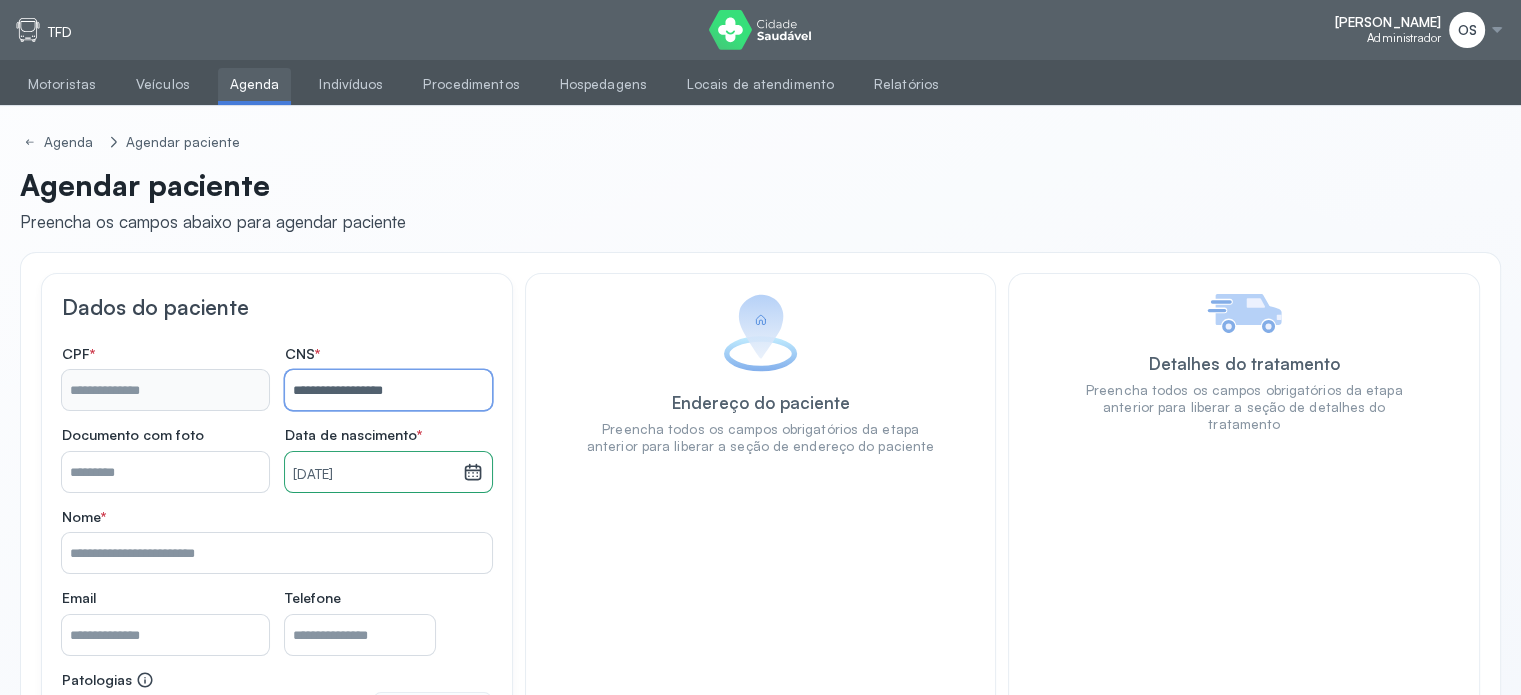 type on "**********" 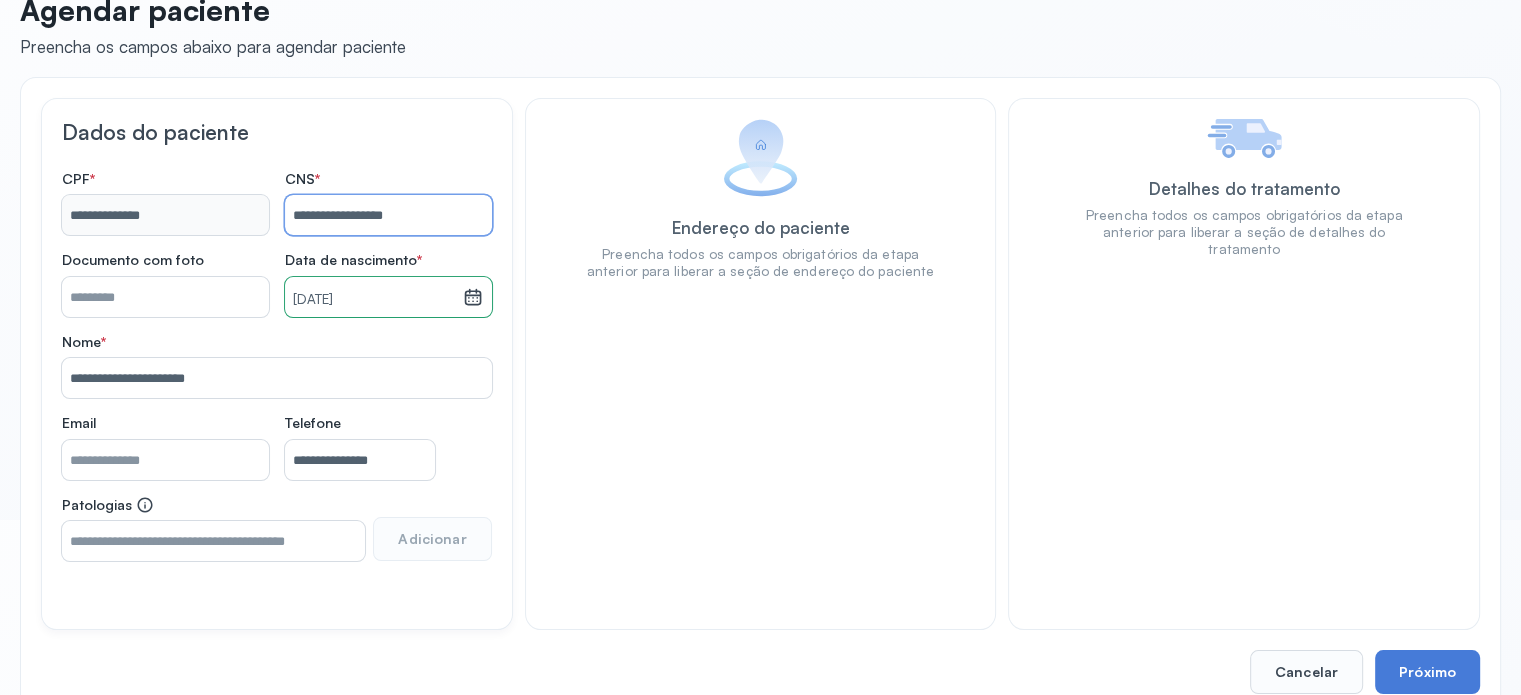 scroll, scrollTop: 215, scrollLeft: 0, axis: vertical 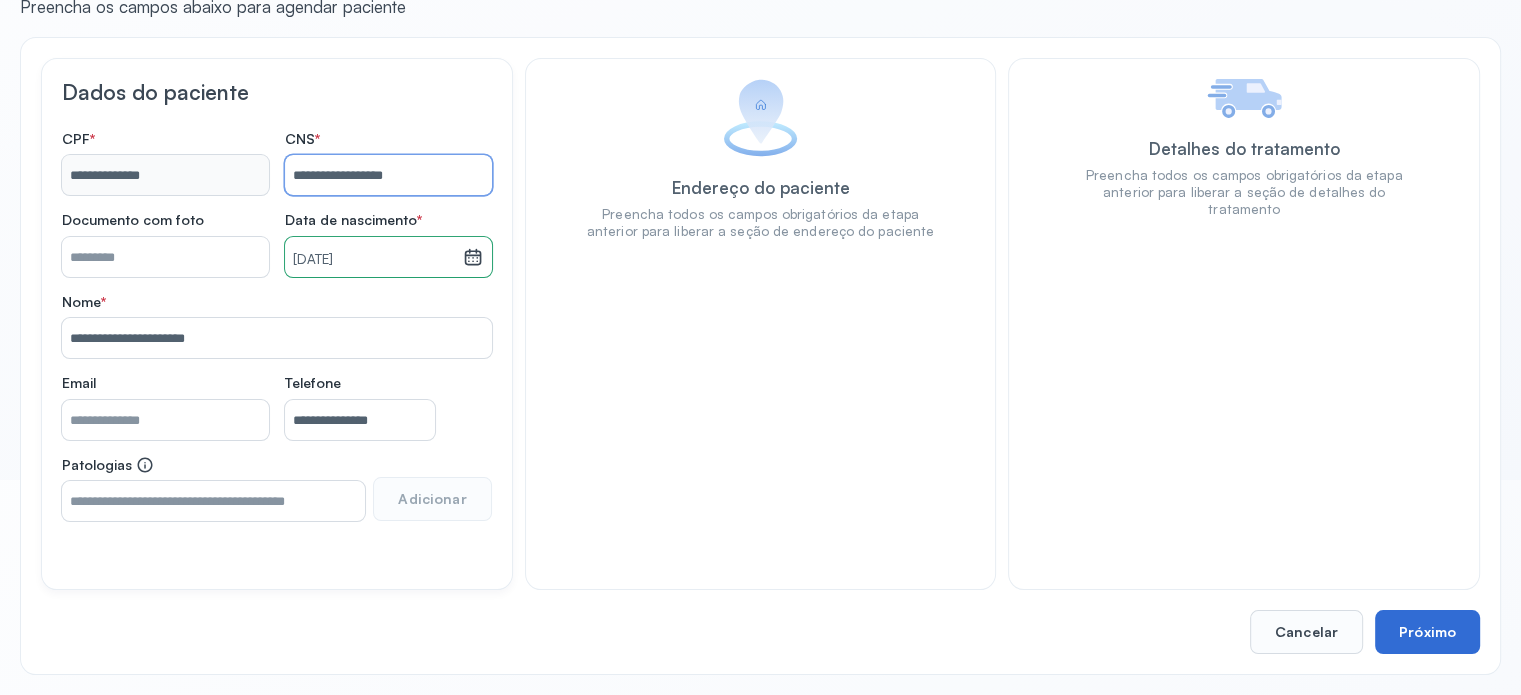 type on "**********" 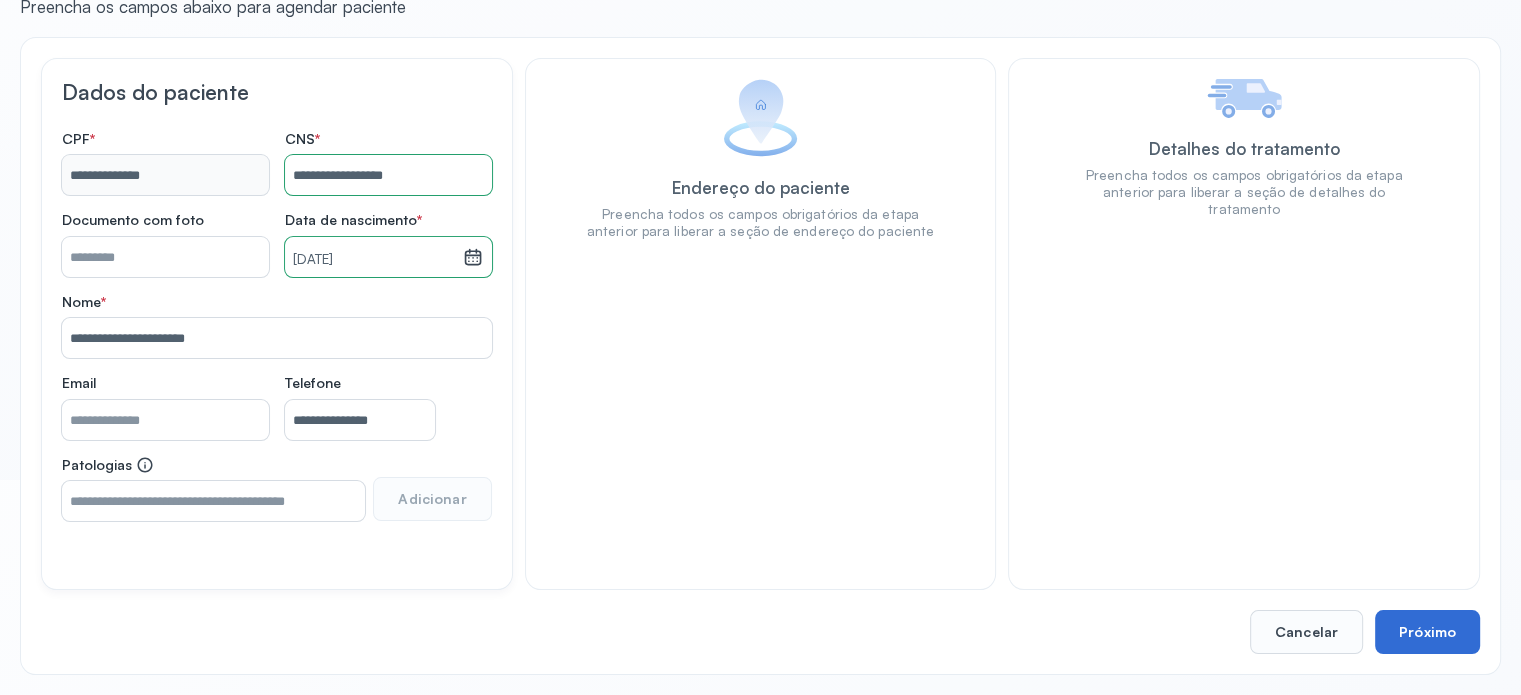 click on "Próximo" at bounding box center [1427, 632] 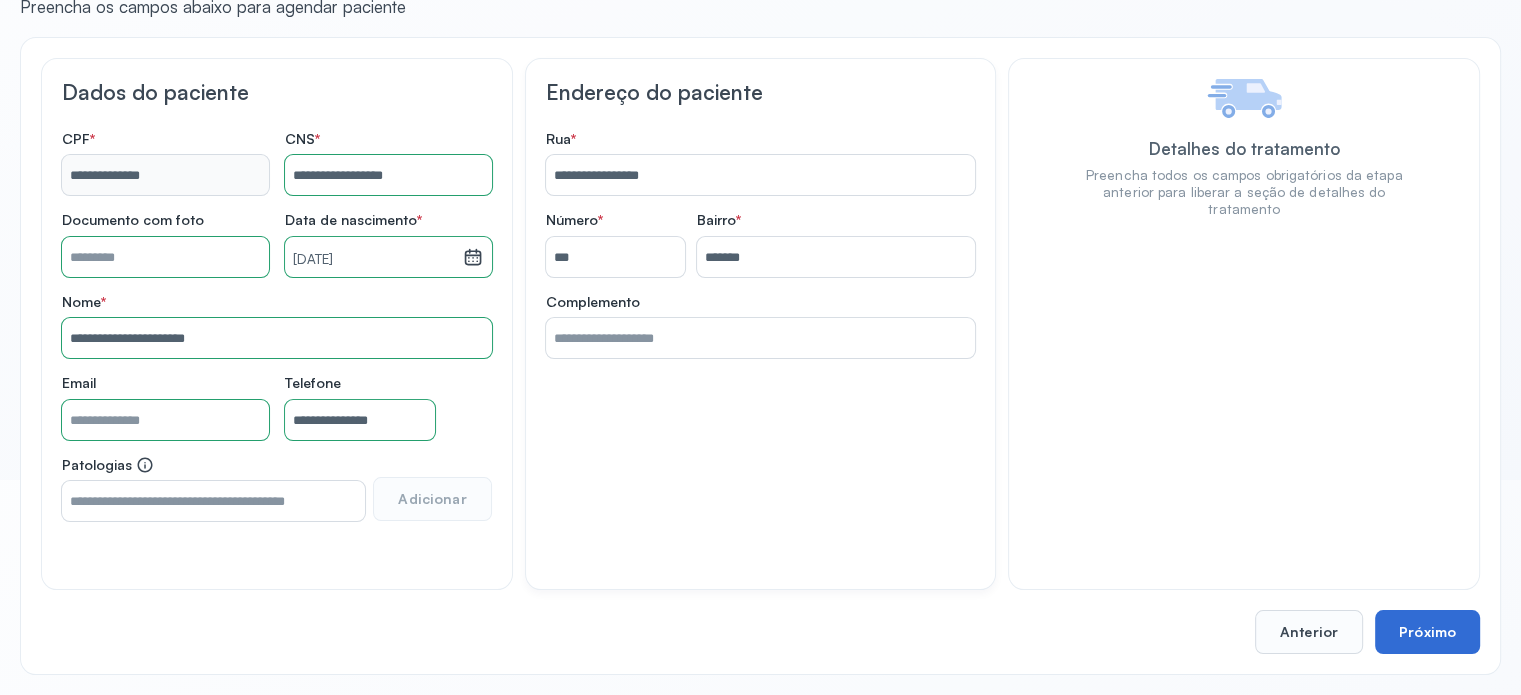 click on "Próximo" at bounding box center [1427, 632] 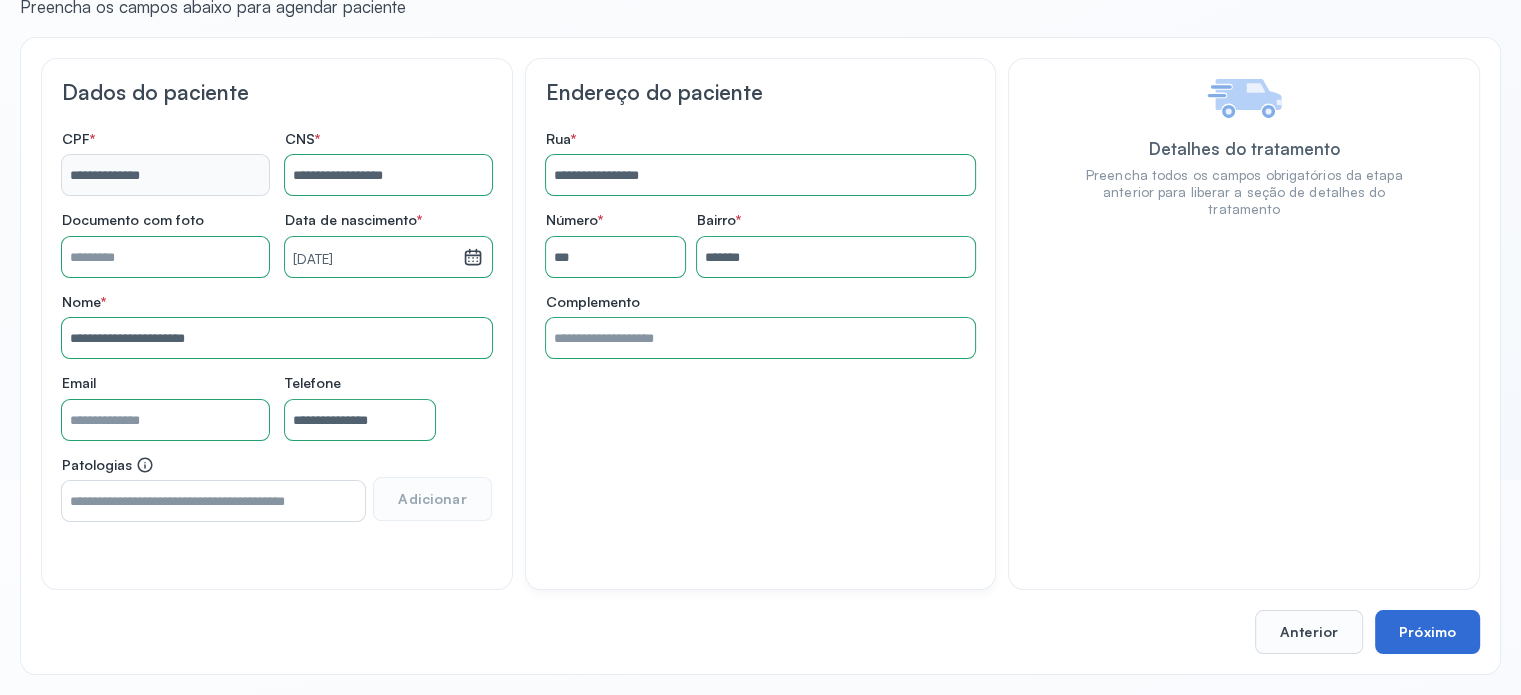 click on "Próximo" at bounding box center (1427, 632) 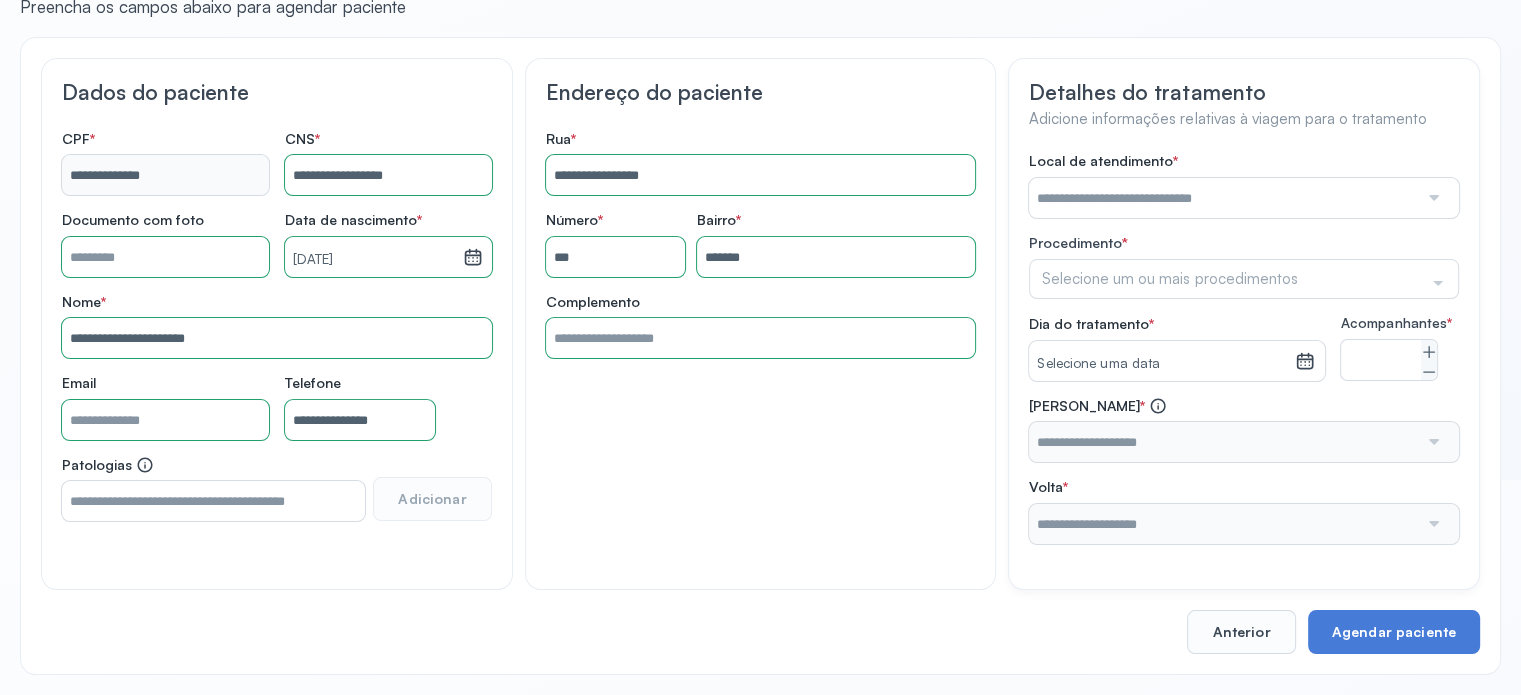 click at bounding box center (1432, 198) 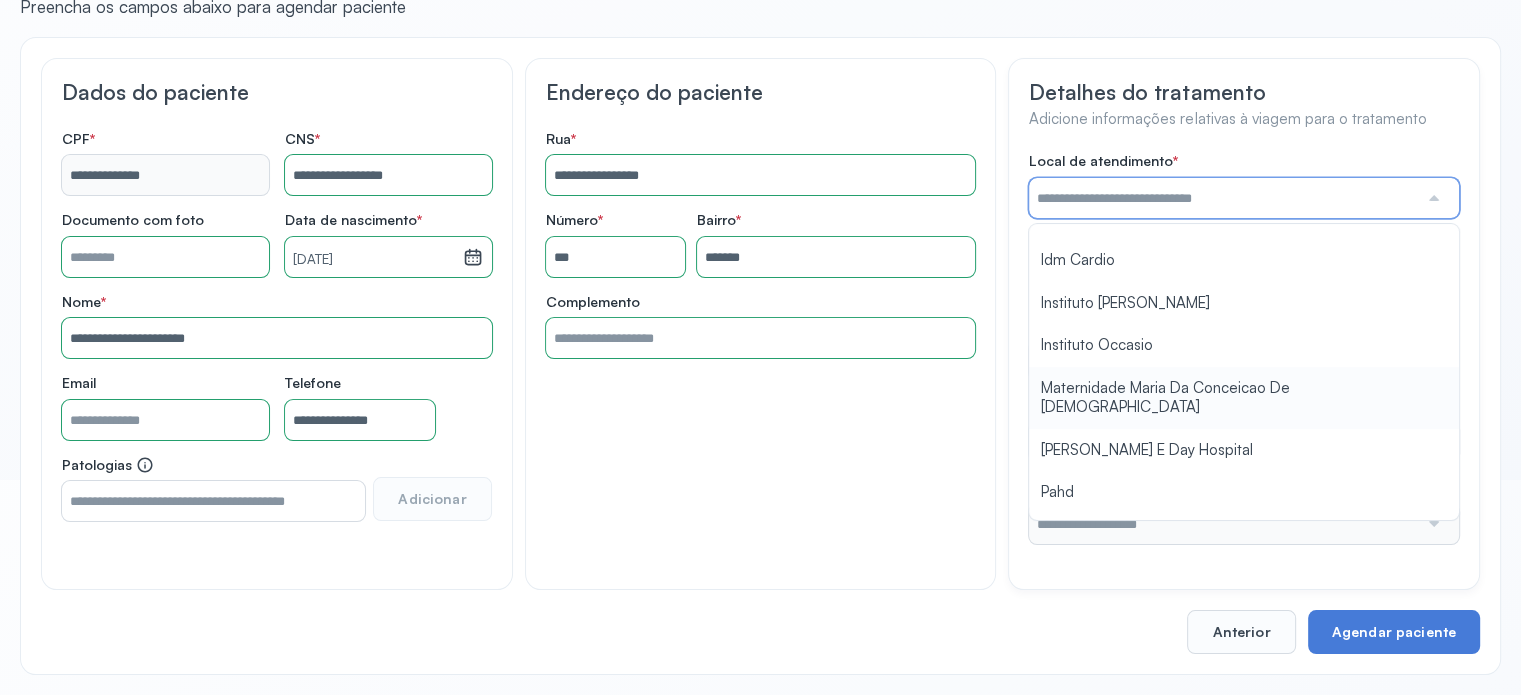 scroll, scrollTop: 1584, scrollLeft: 0, axis: vertical 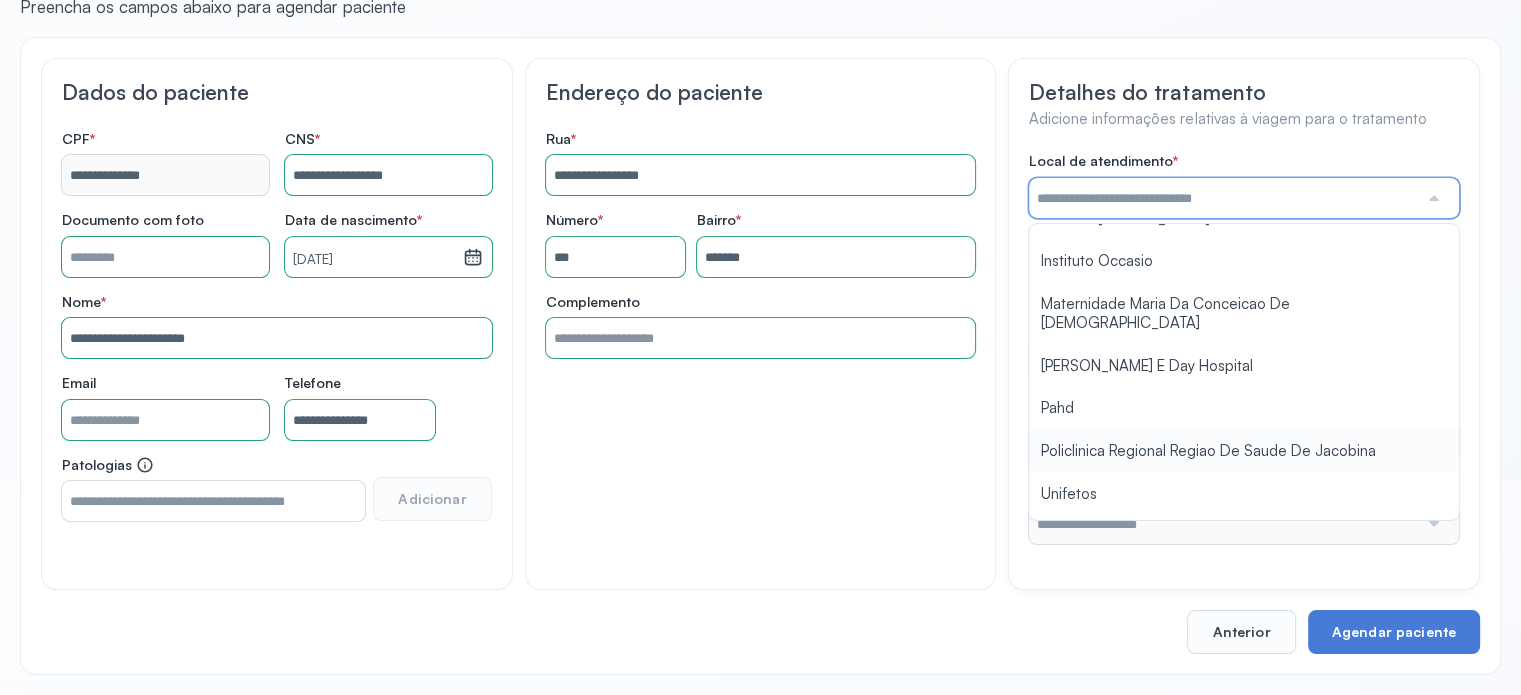 type on "**********" 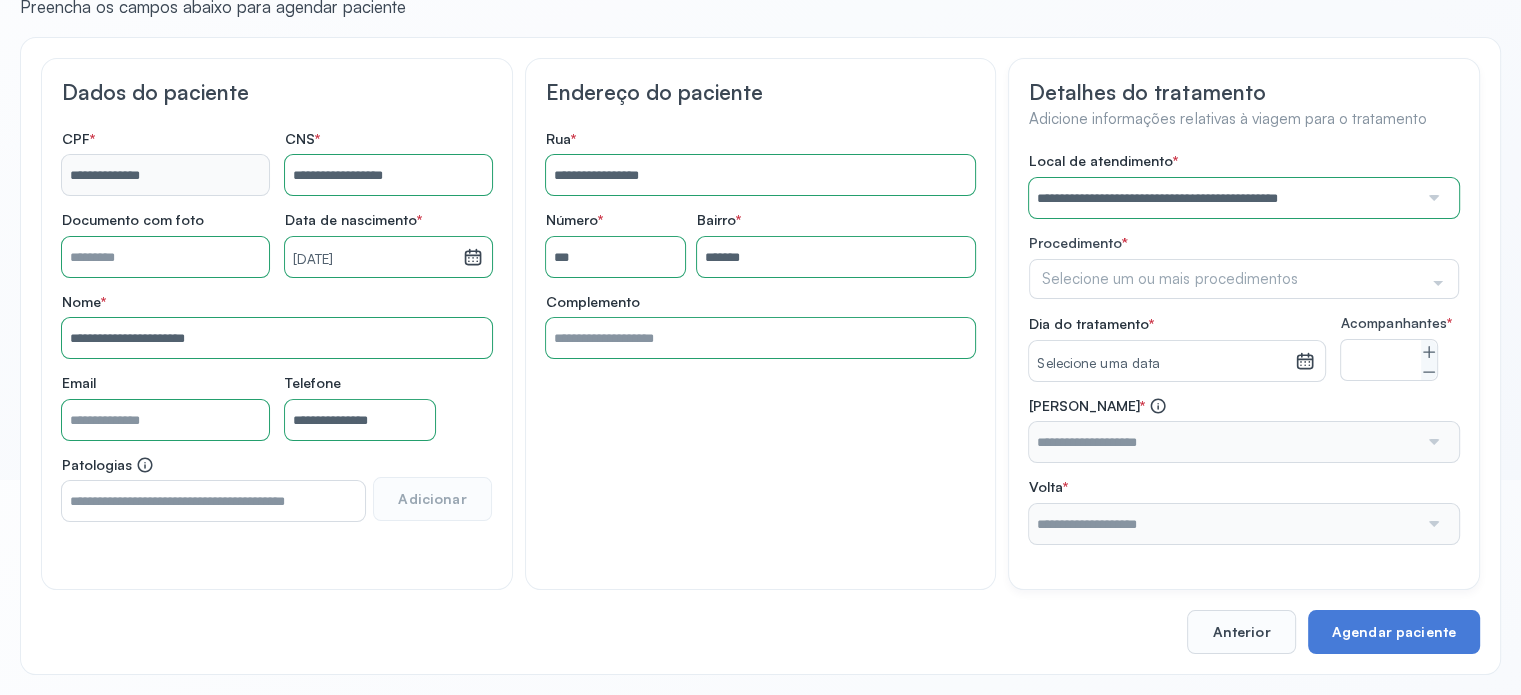 click on "**********" at bounding box center [1244, 348] 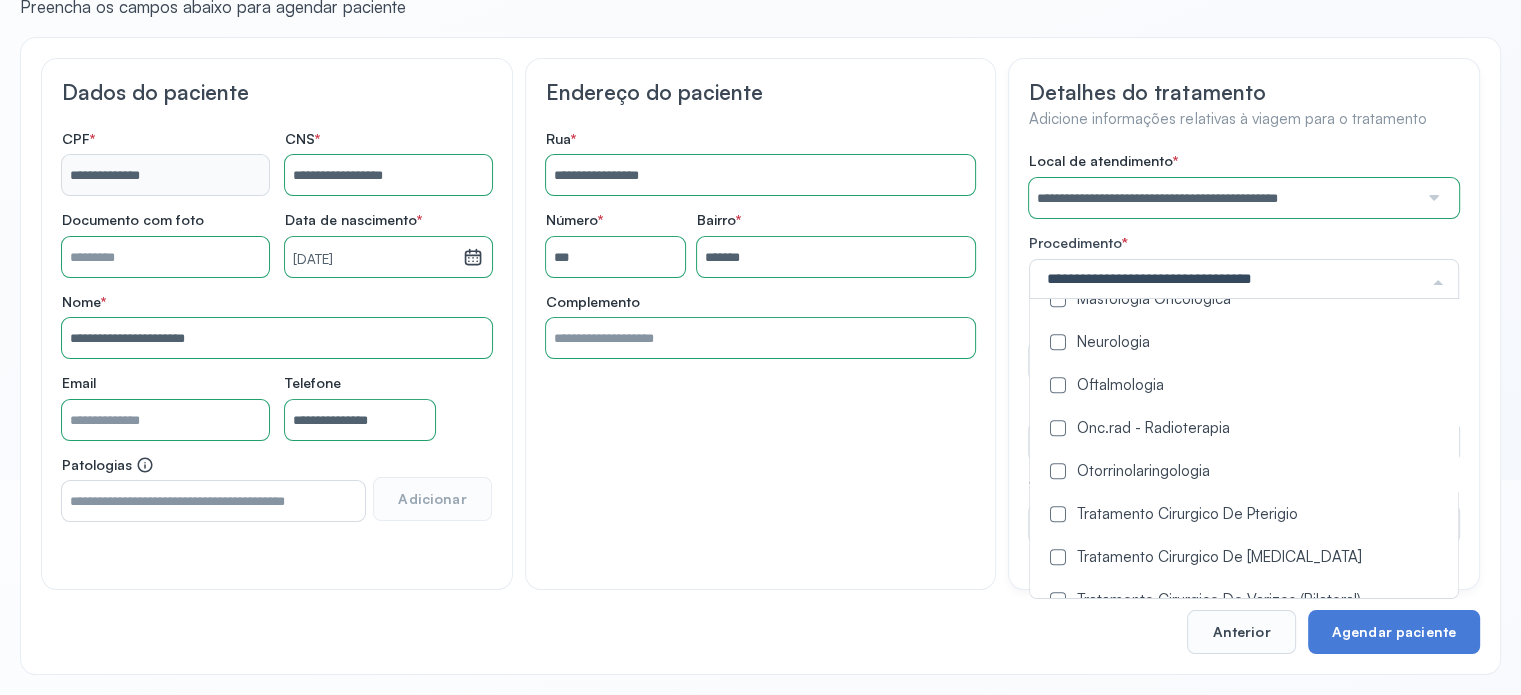 scroll, scrollTop: 832, scrollLeft: 0, axis: vertical 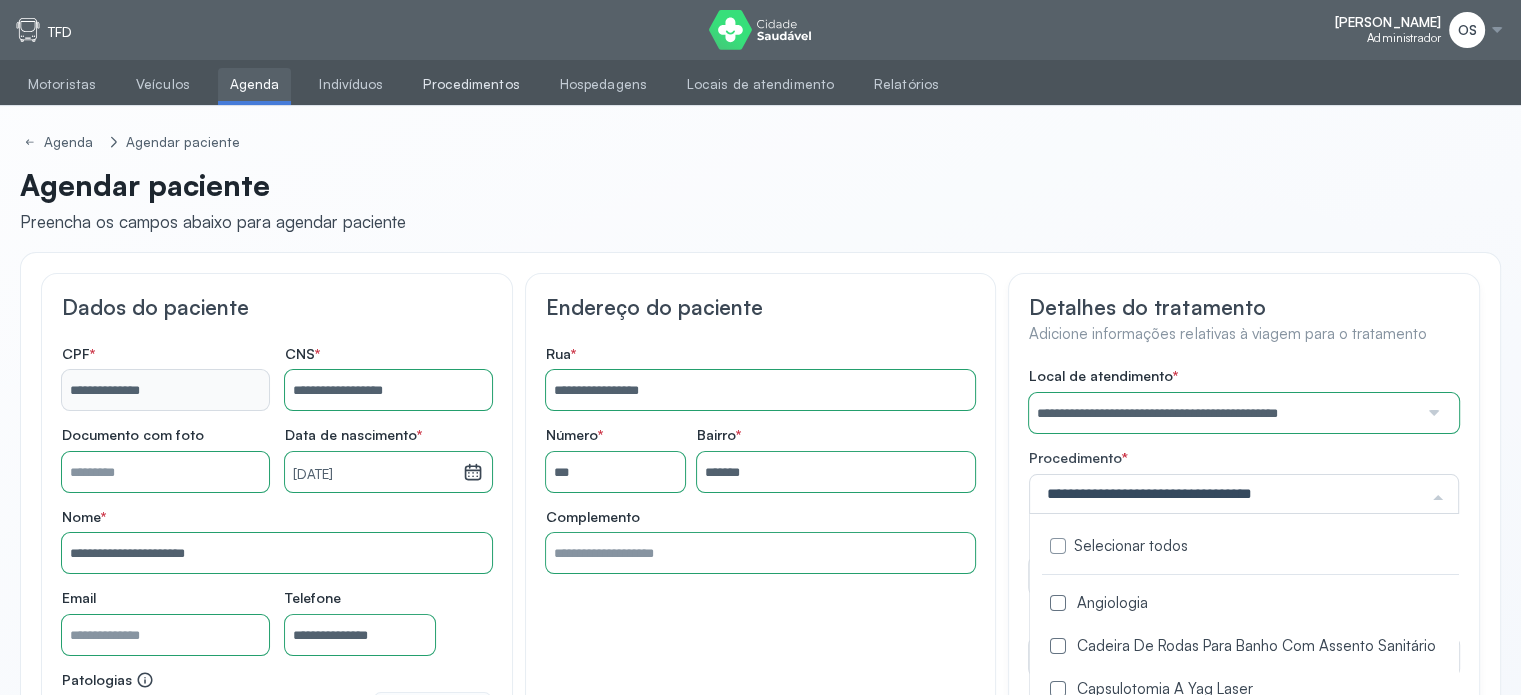 click on "Procedimentos" at bounding box center [471, 84] 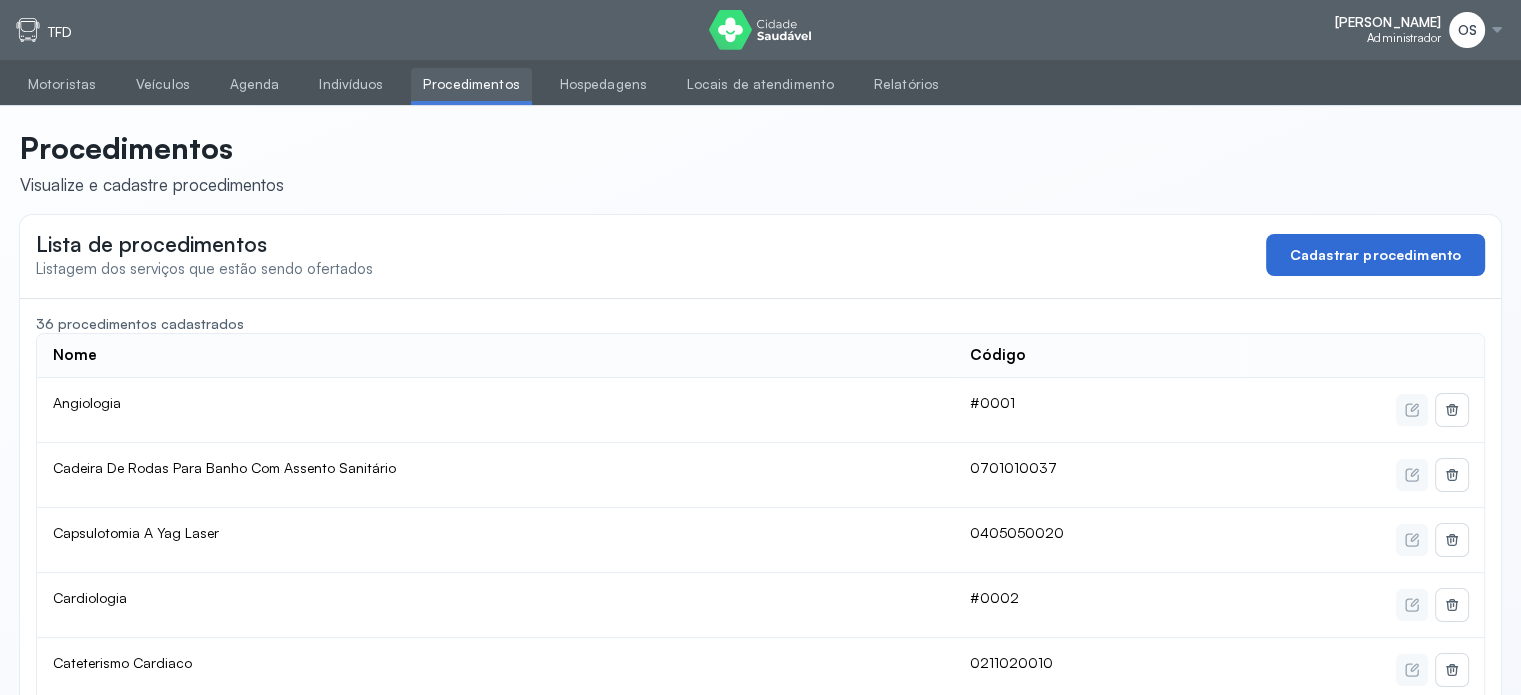 click on "Cadastrar procedimento" 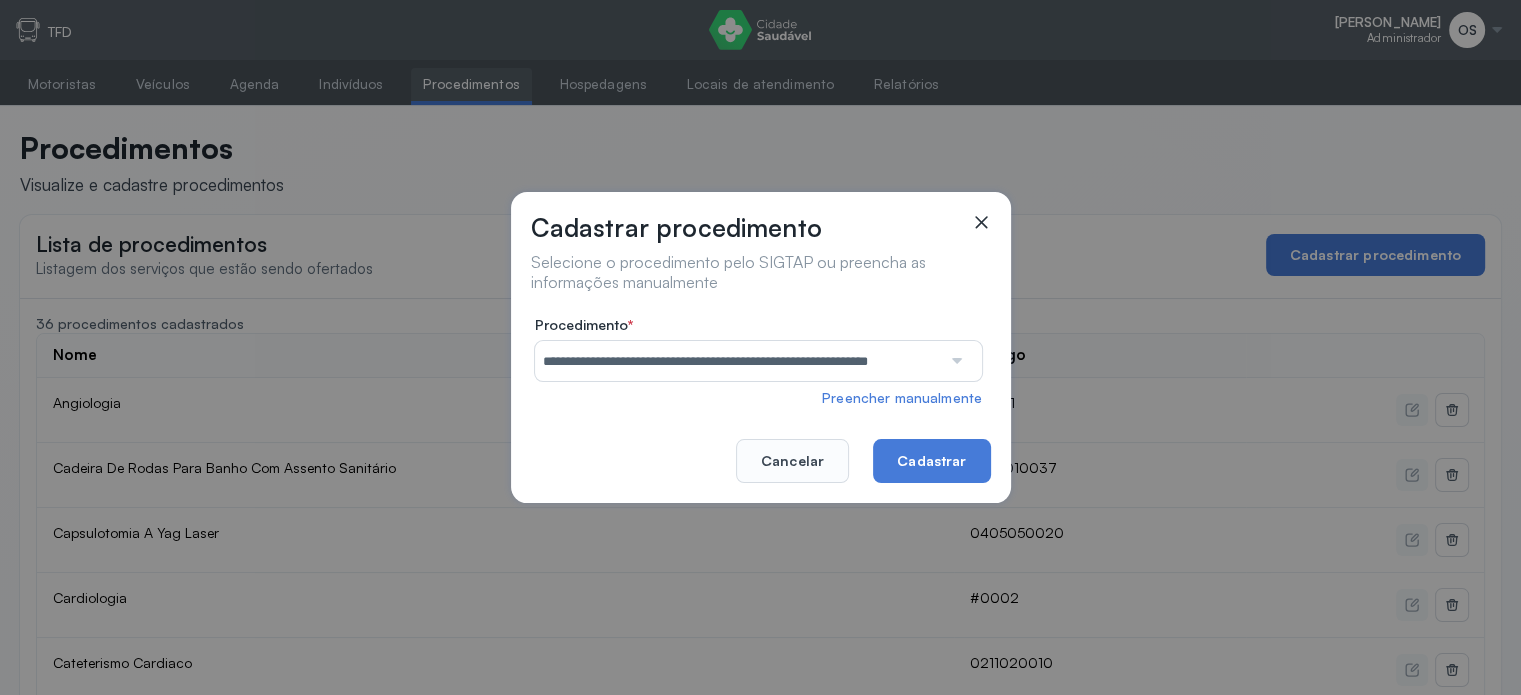 click at bounding box center [955, 361] 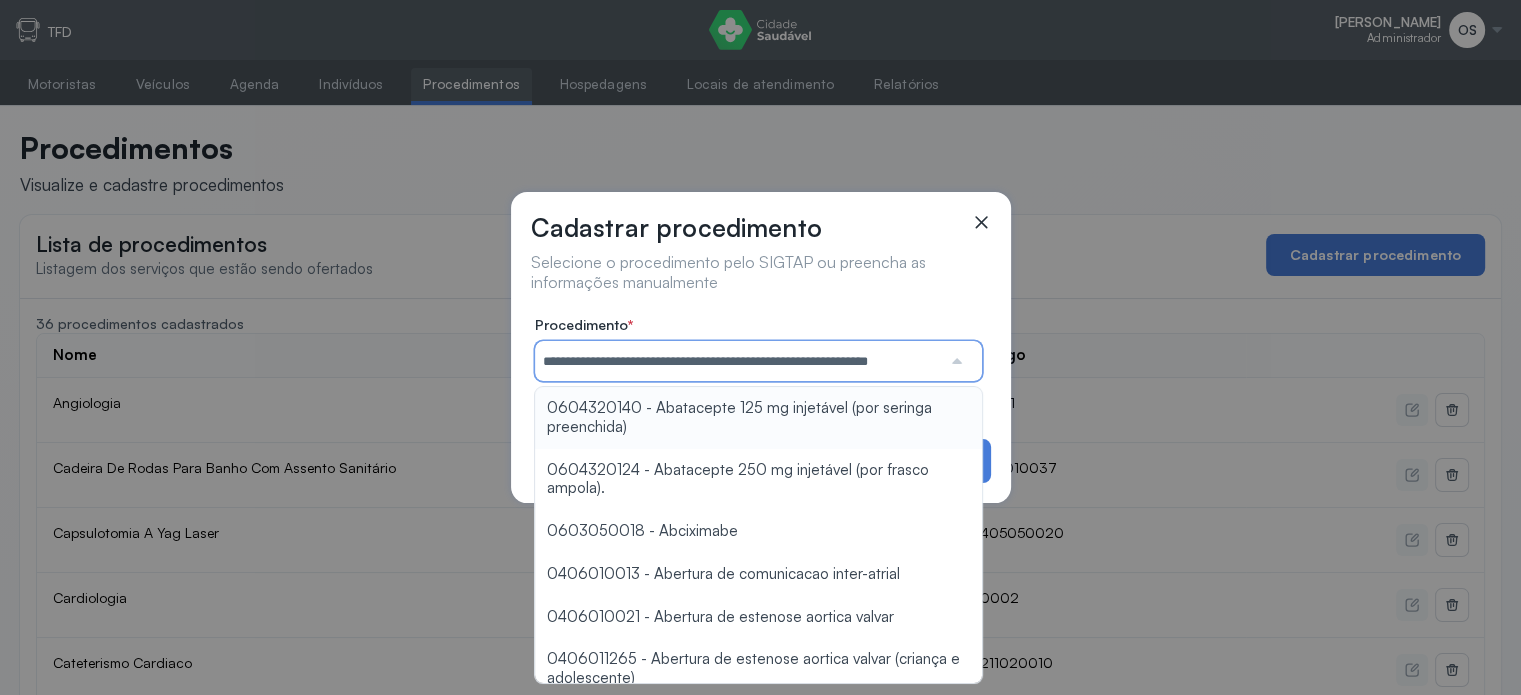 scroll, scrollTop: 0, scrollLeft: 12, axis: horizontal 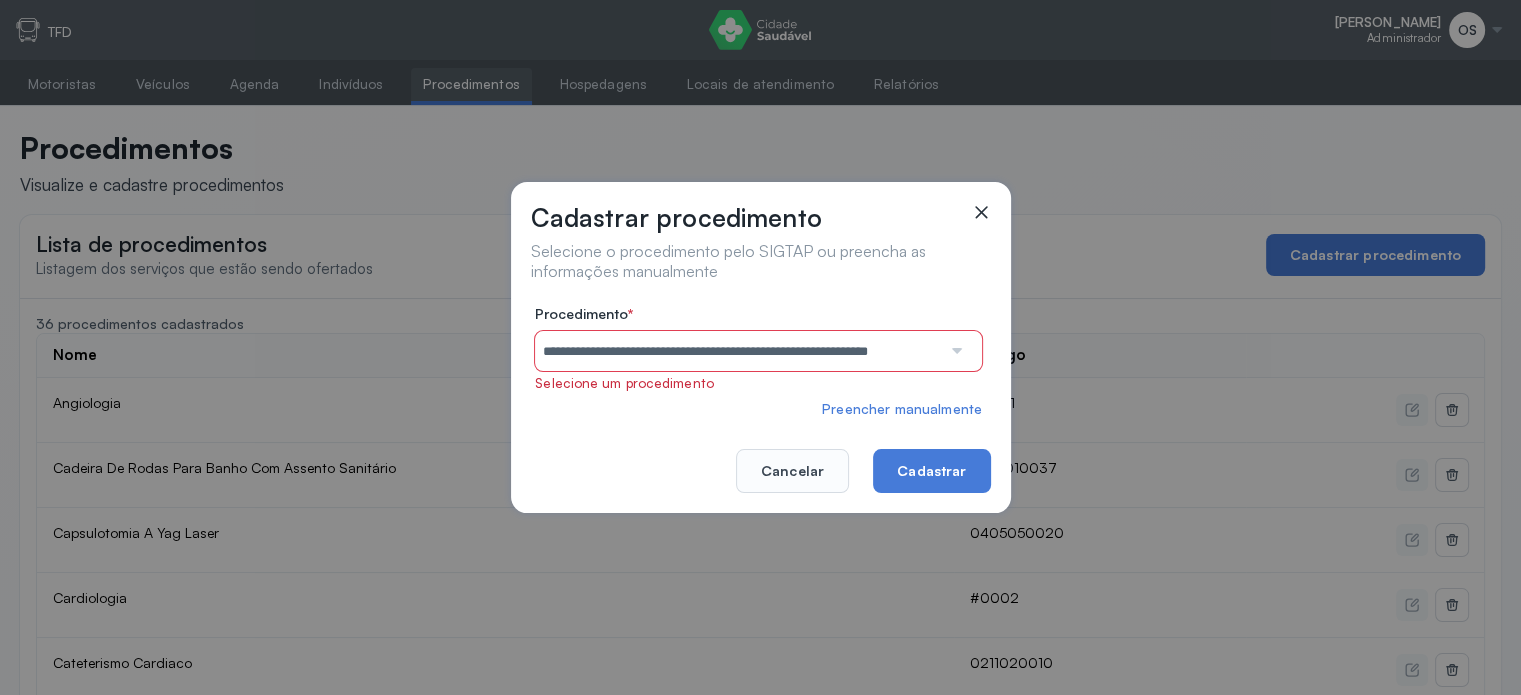 click at bounding box center (955, 351) 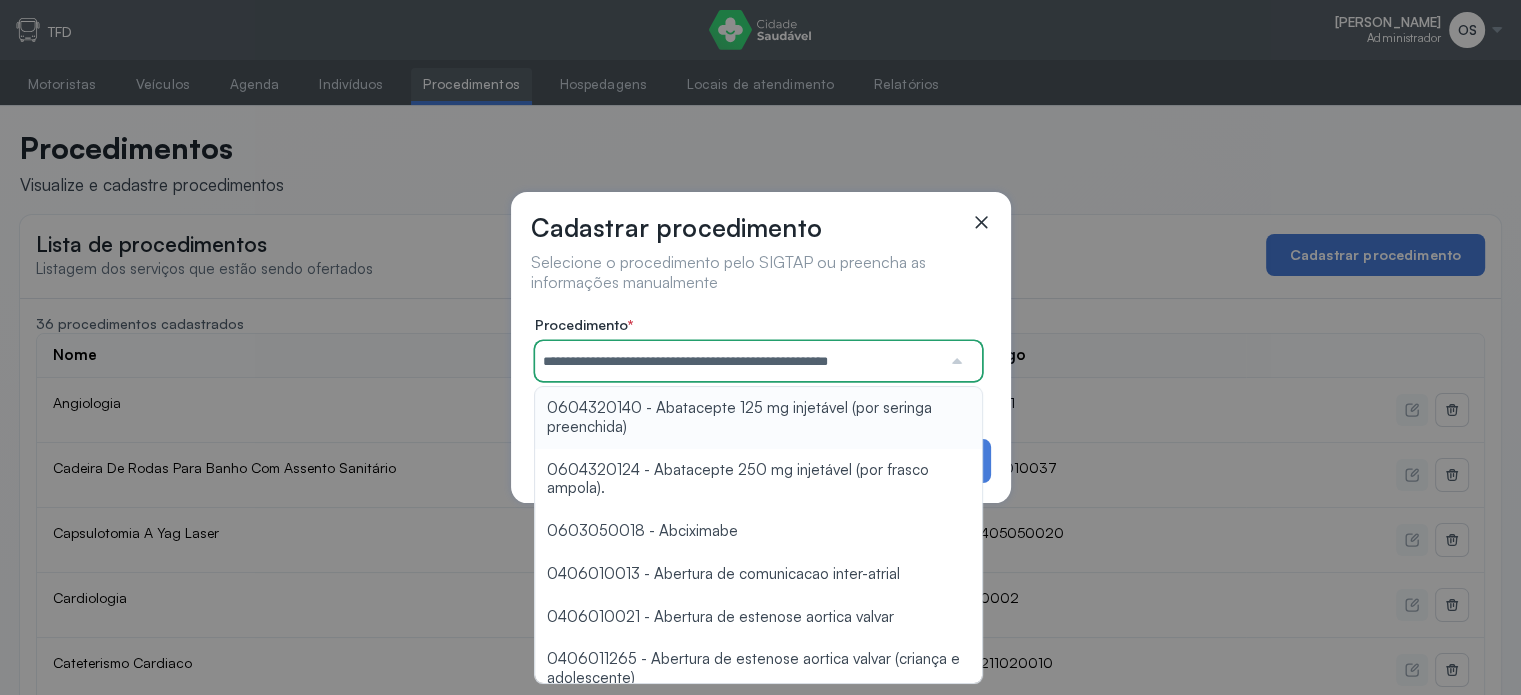 scroll, scrollTop: 0, scrollLeft: 0, axis: both 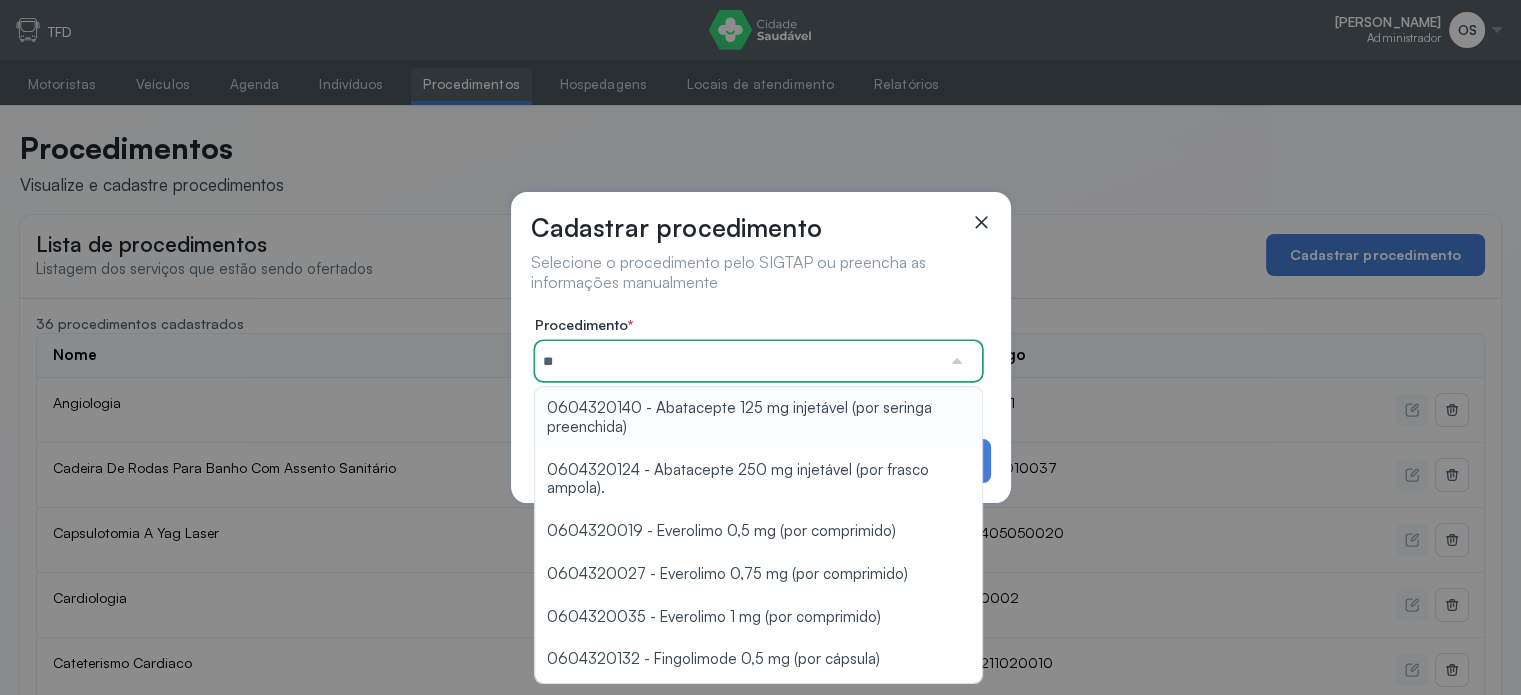 type on "*" 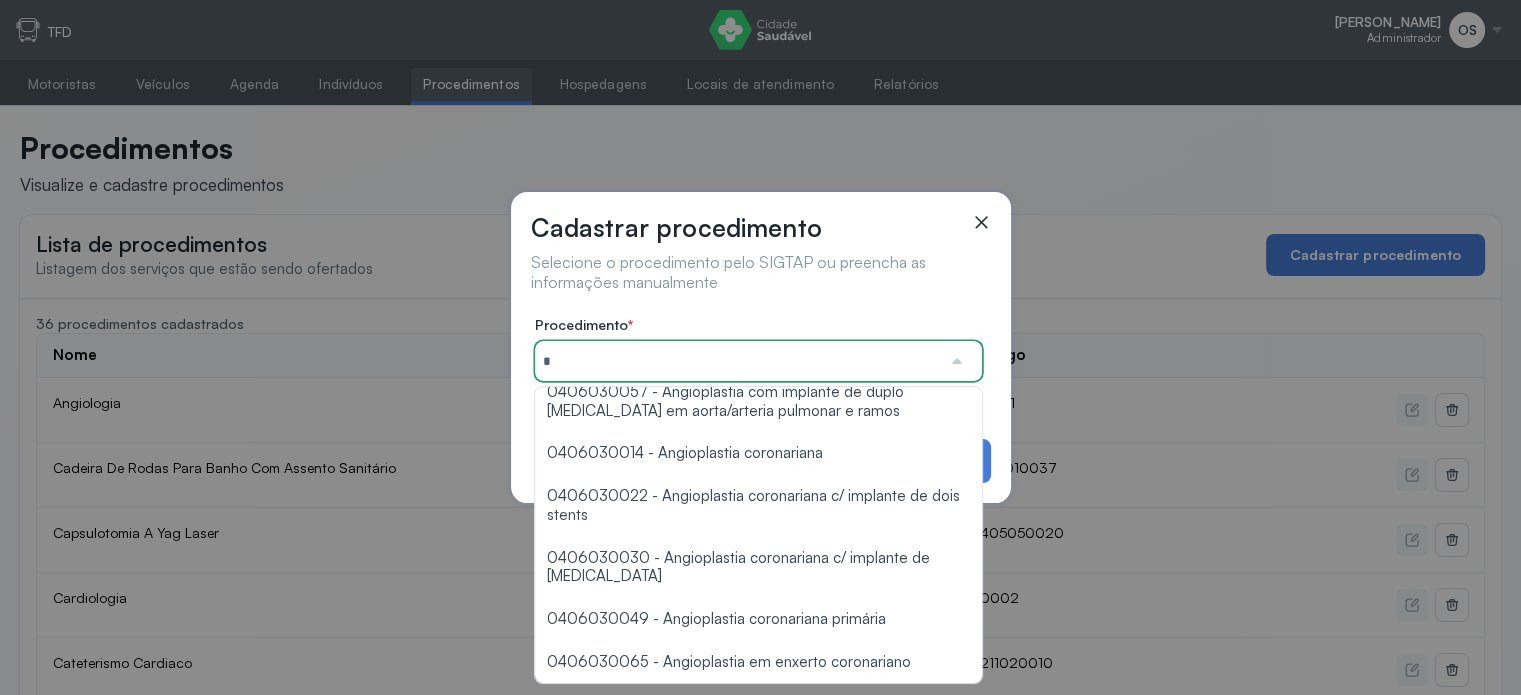 scroll, scrollTop: 9772, scrollLeft: 0, axis: vertical 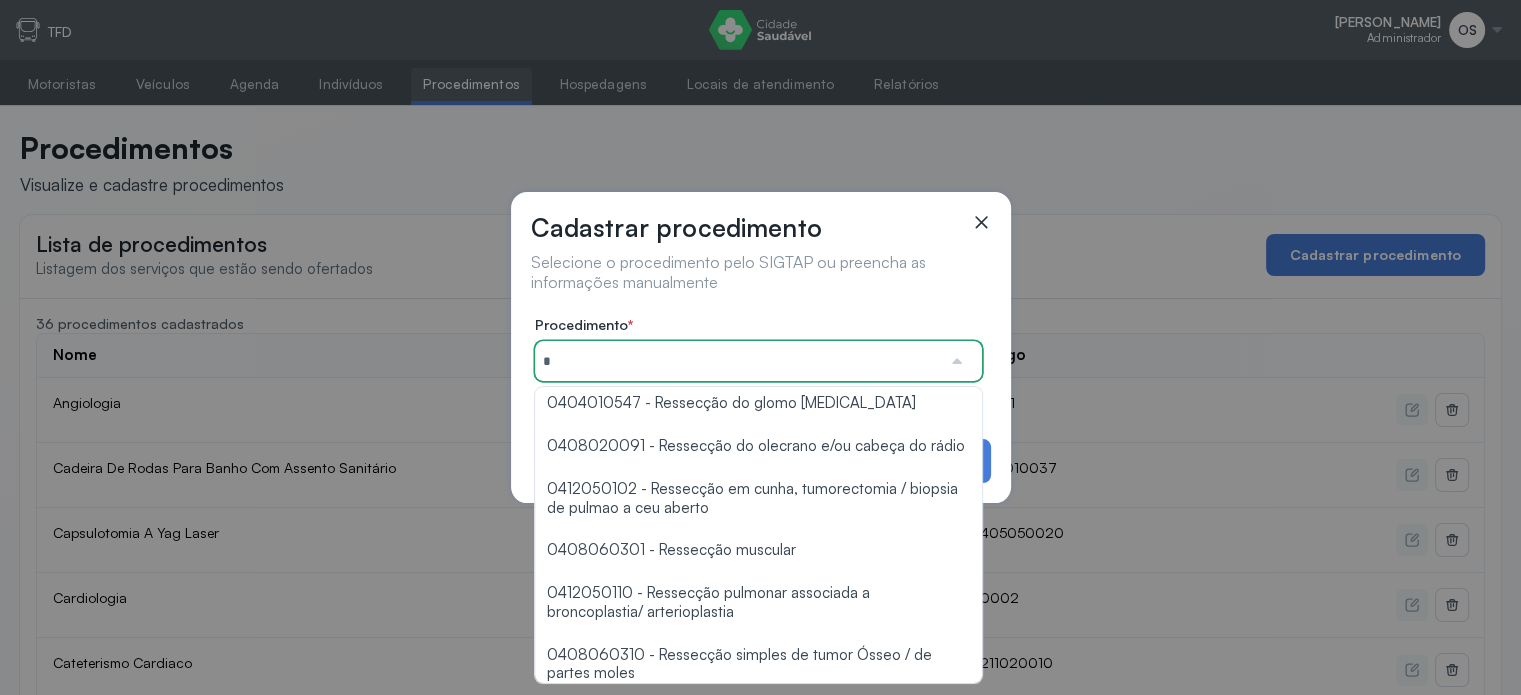 type on "**********" 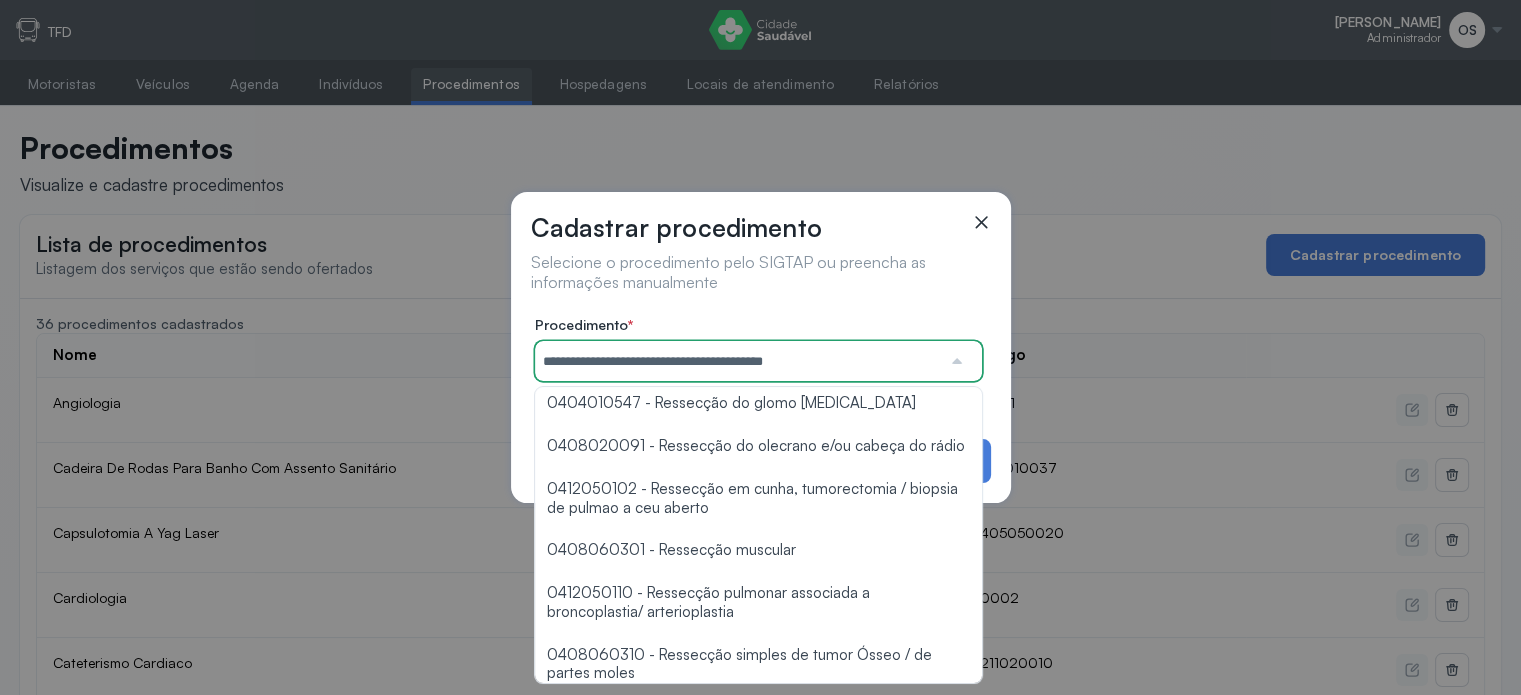 click on "**********" at bounding box center [760, 347] 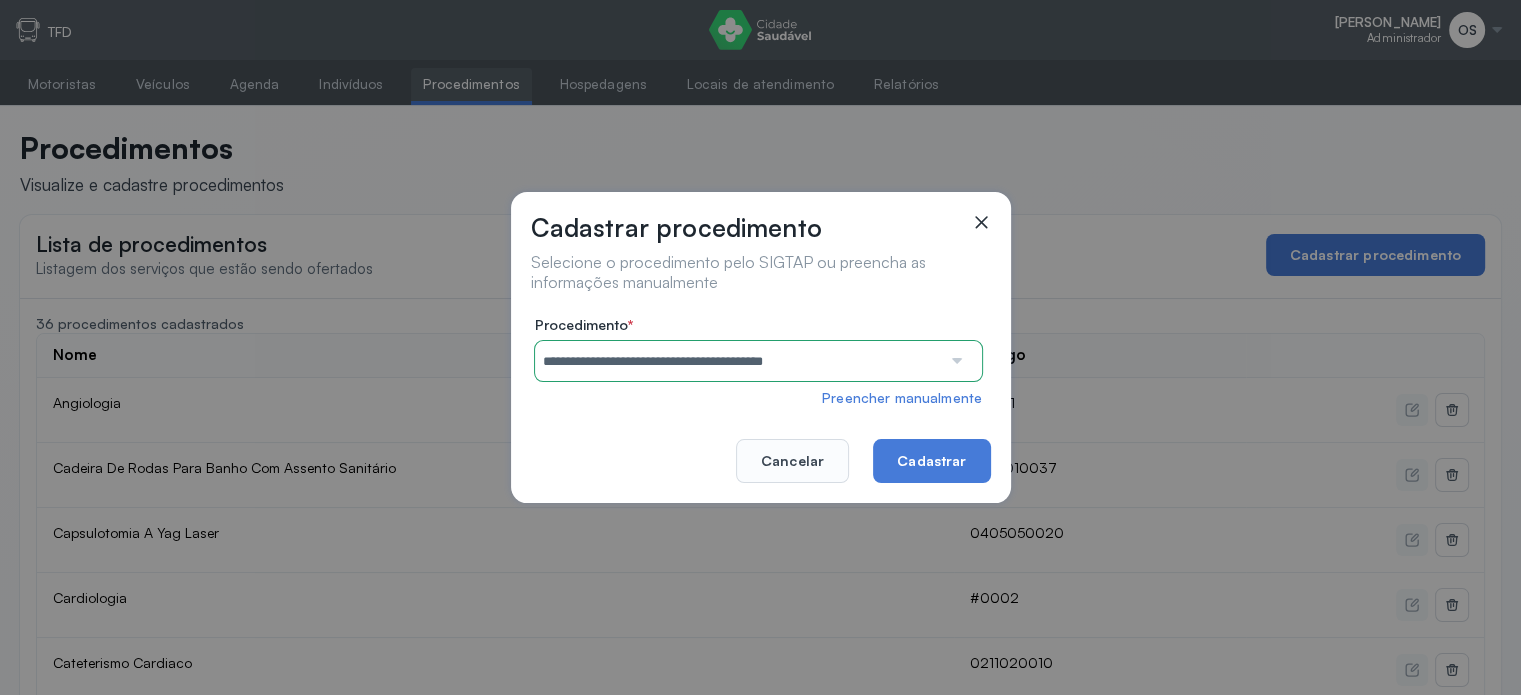 scroll, scrollTop: 0, scrollLeft: 0, axis: both 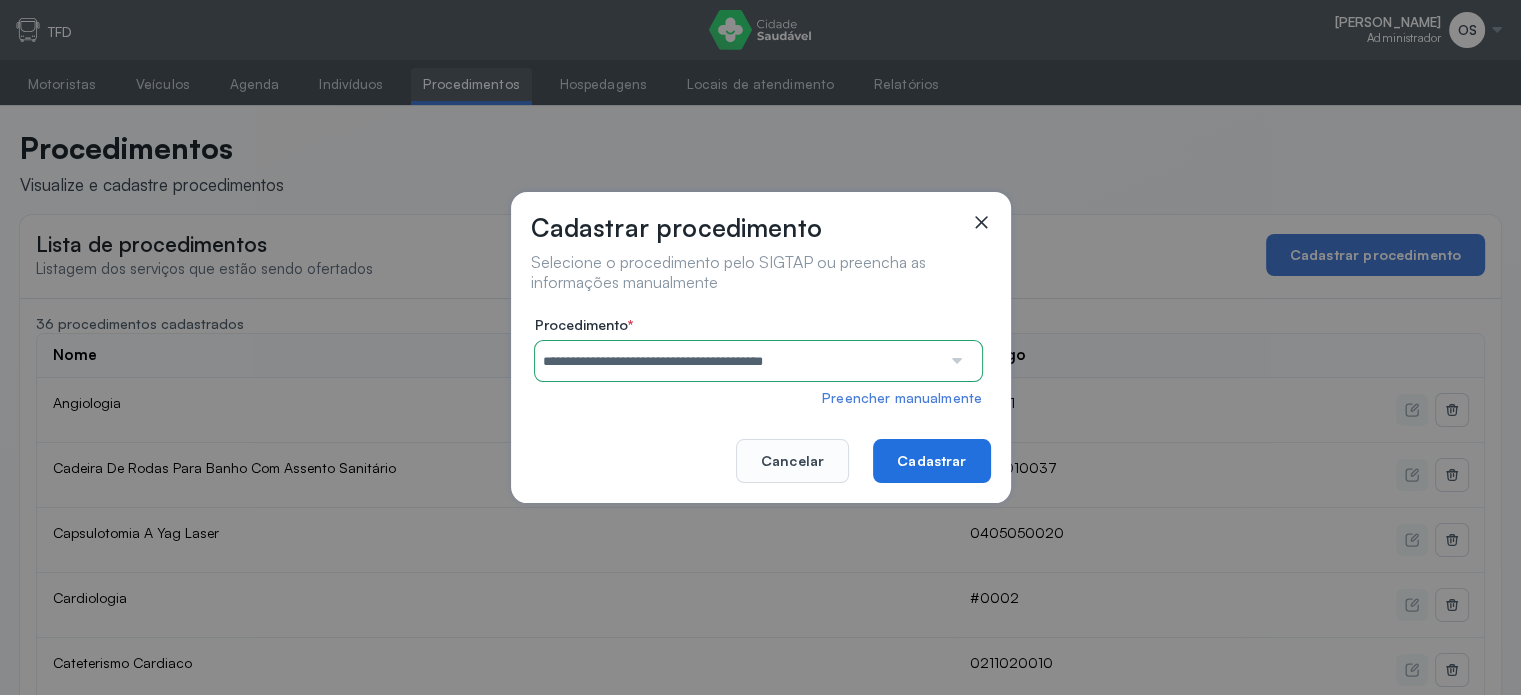 click on "Cadastrar" 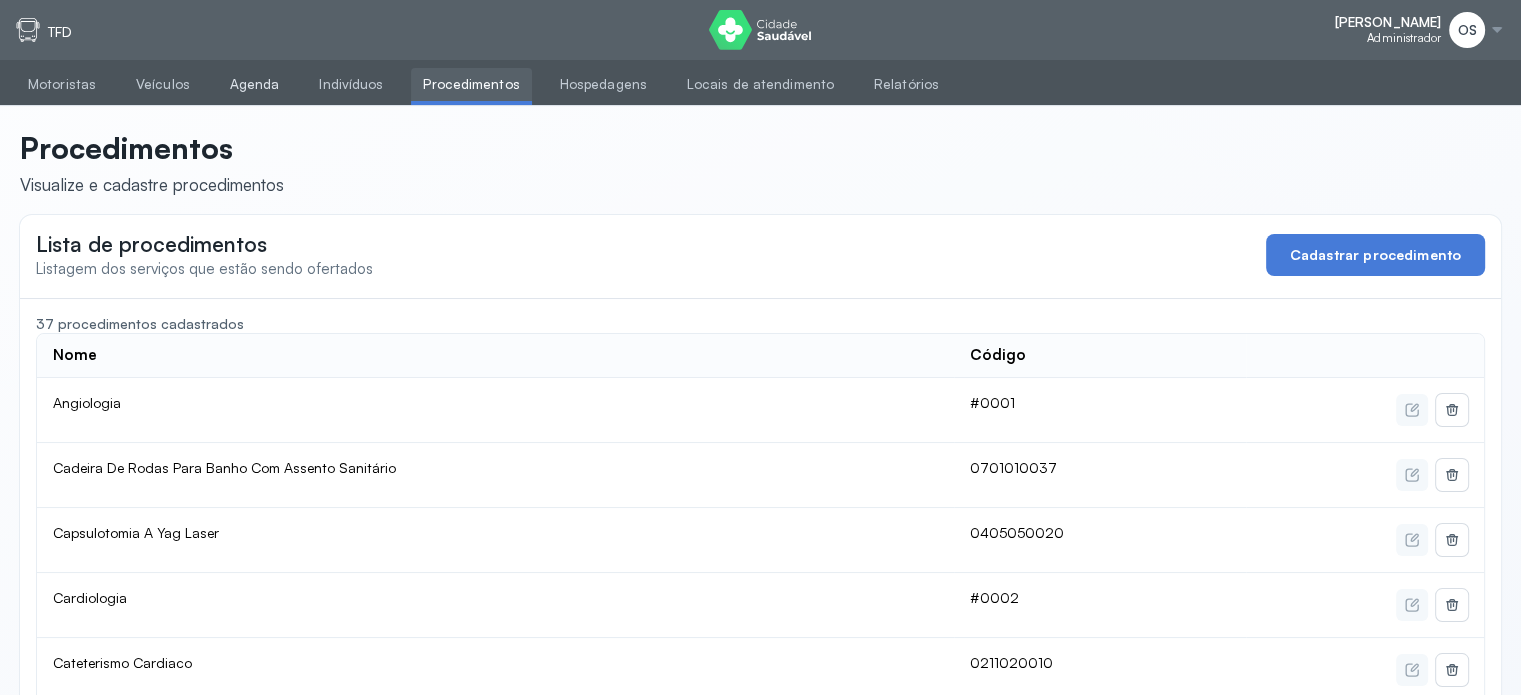 click on "Agenda" at bounding box center [255, 84] 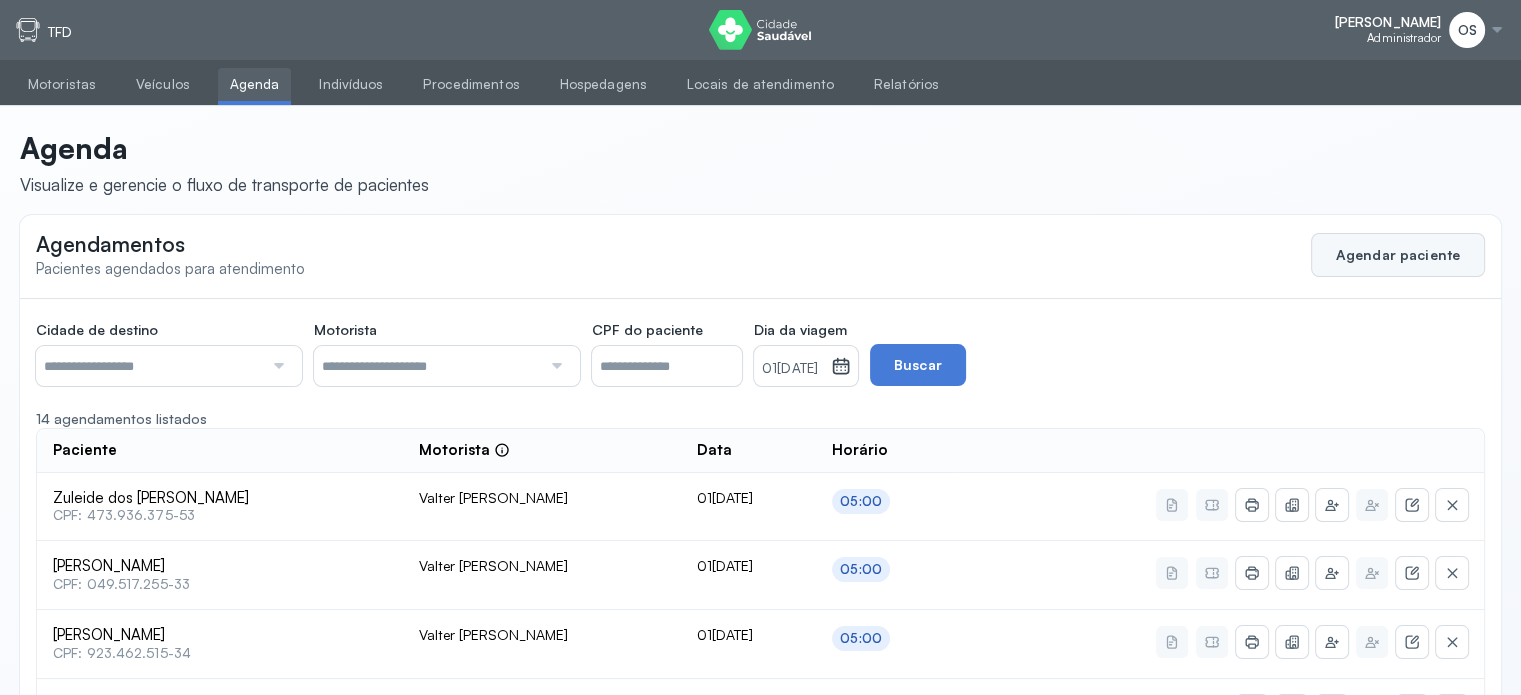click on "Agendar paciente" 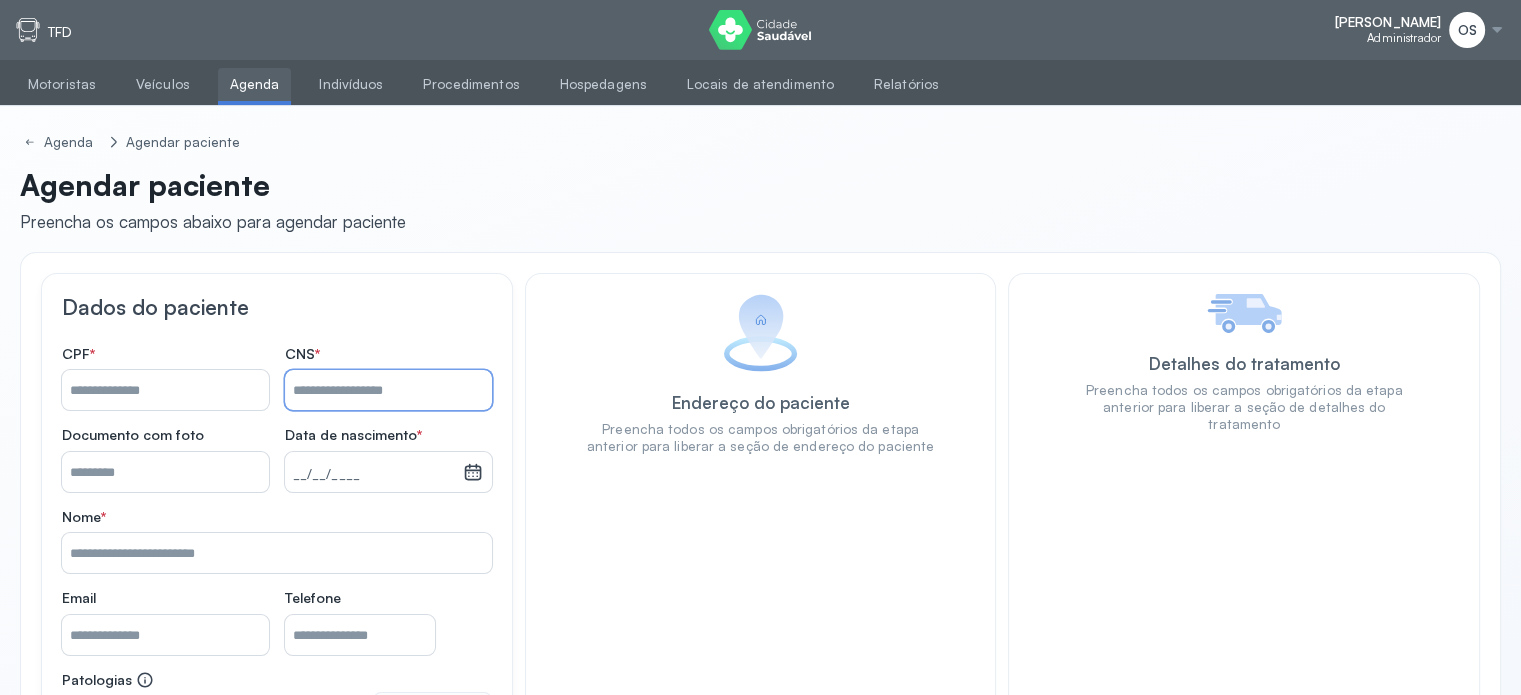paste on "**********" 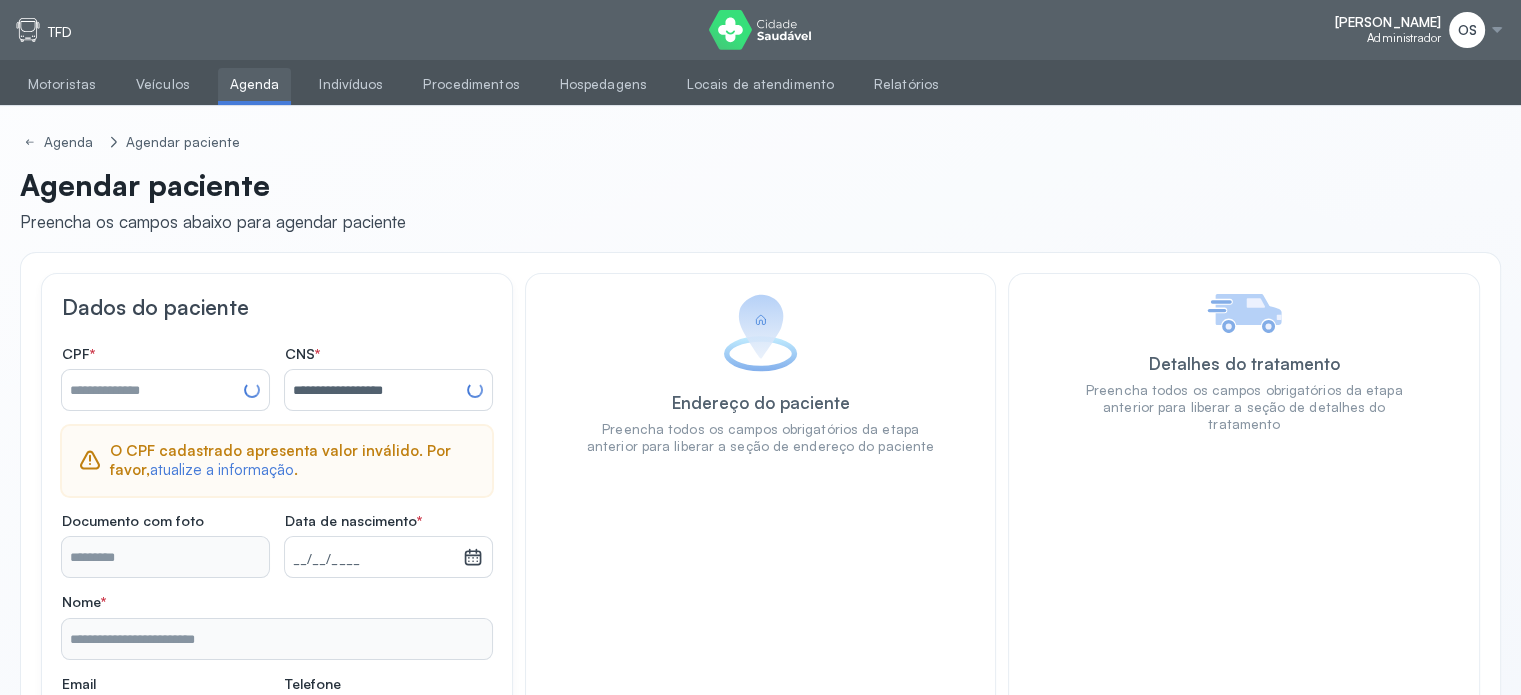 type on "**********" 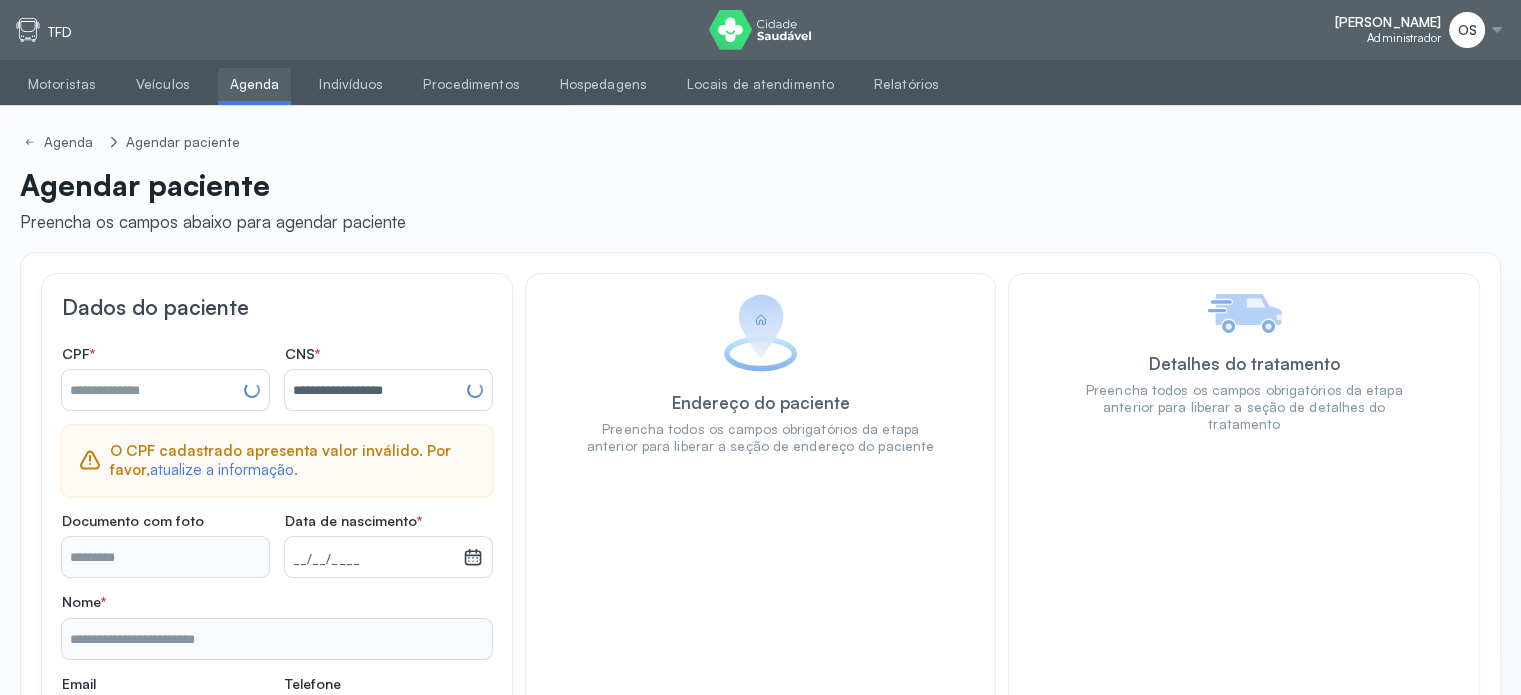 type on "**********" 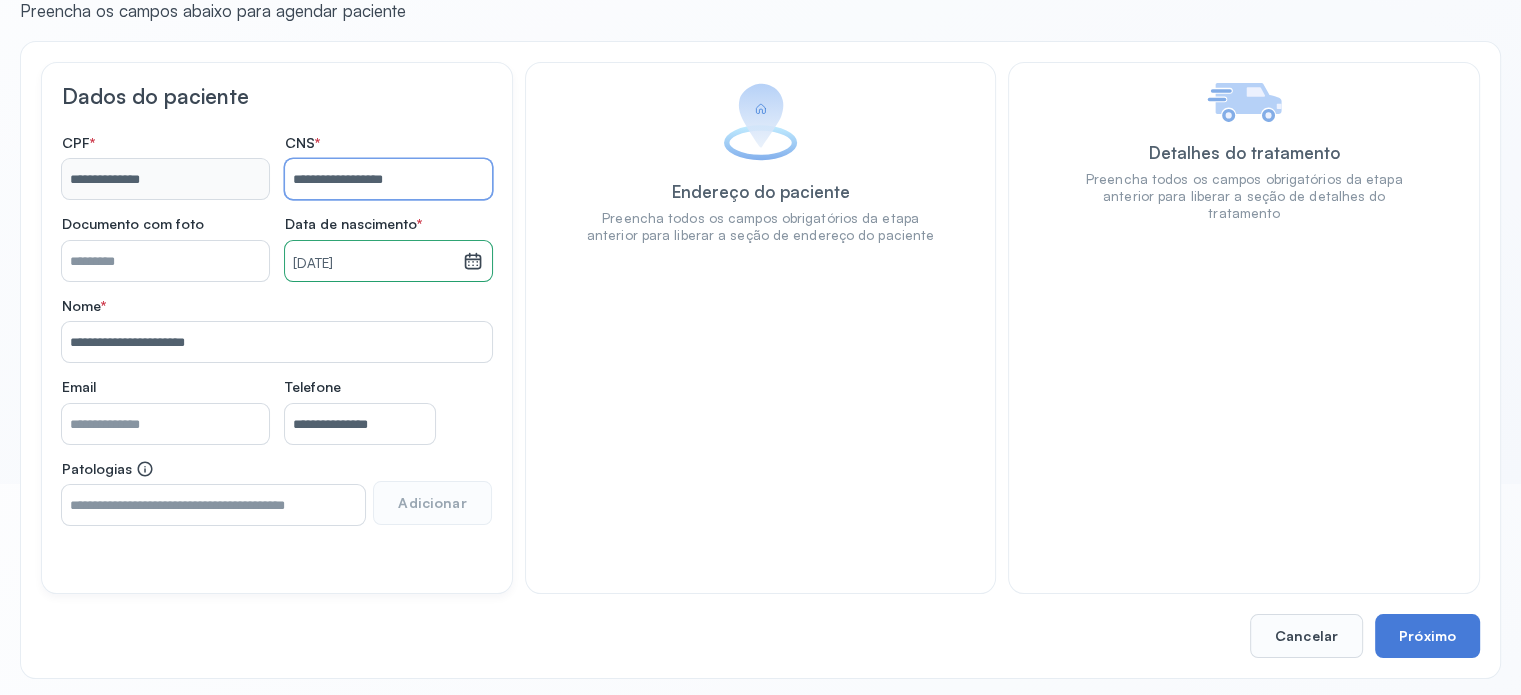 scroll, scrollTop: 215, scrollLeft: 0, axis: vertical 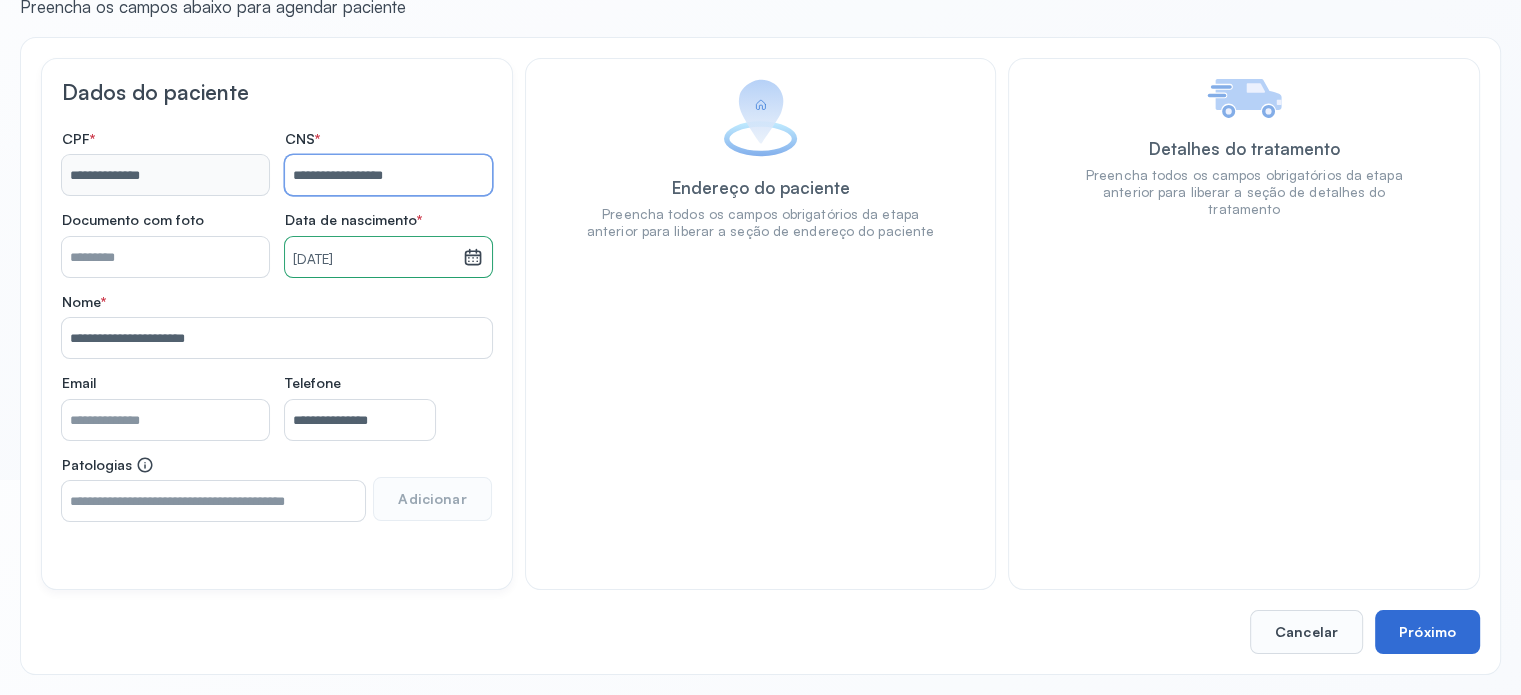 type on "**********" 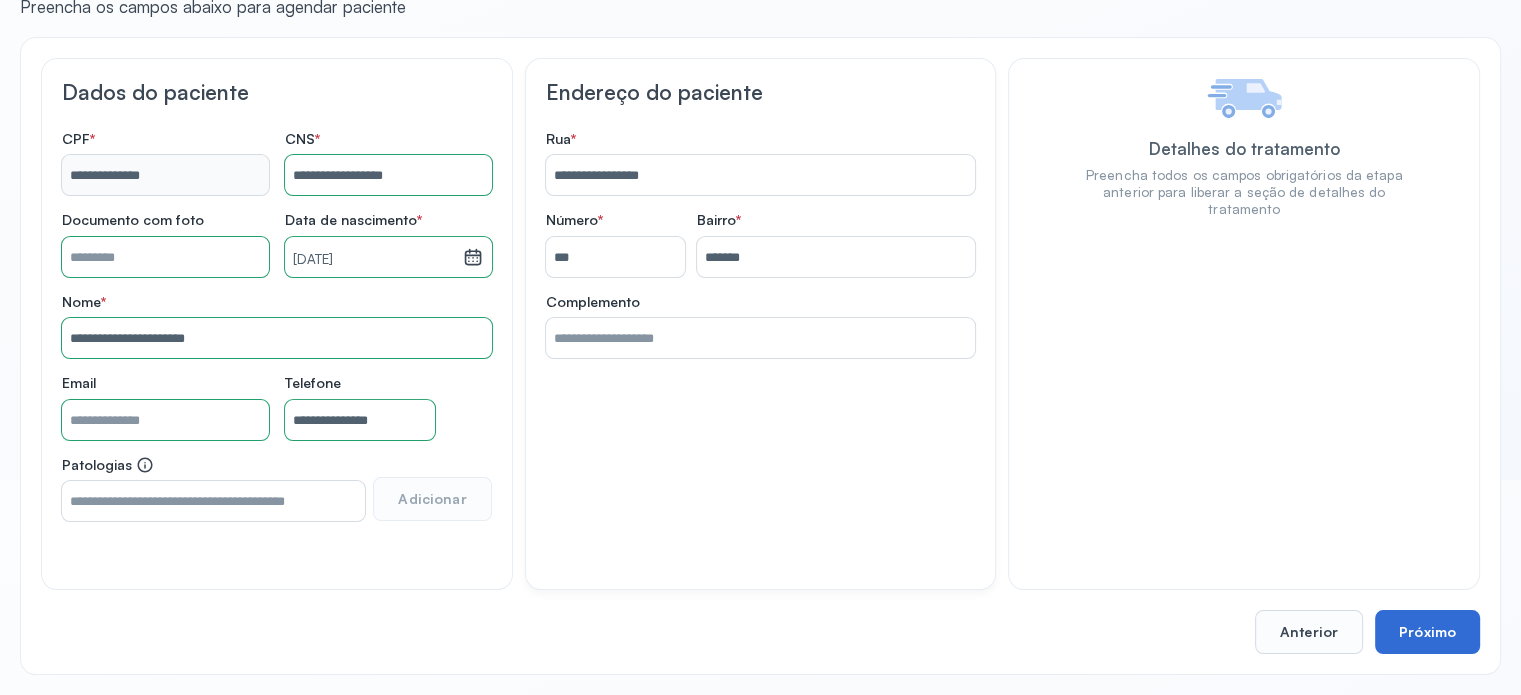 click on "Próximo" at bounding box center (1427, 632) 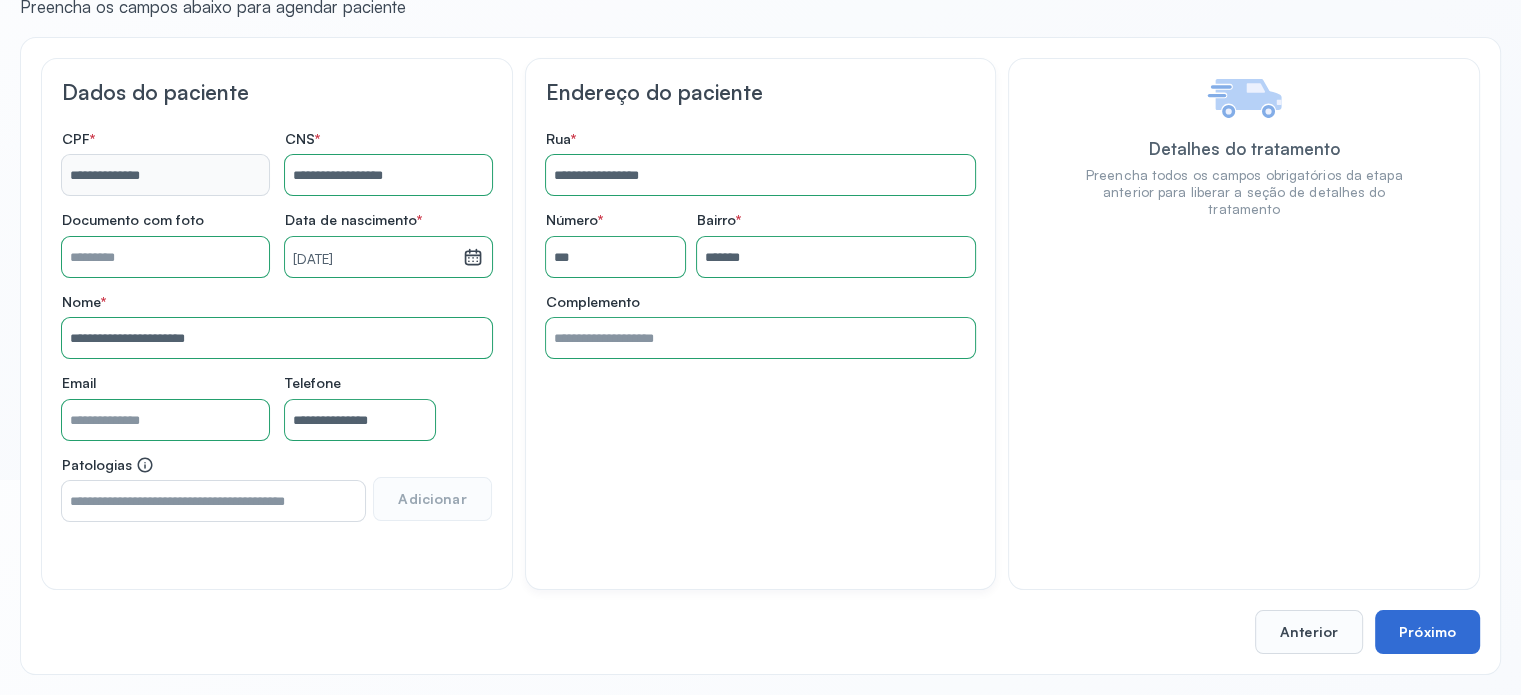 click on "Próximo" at bounding box center [1427, 632] 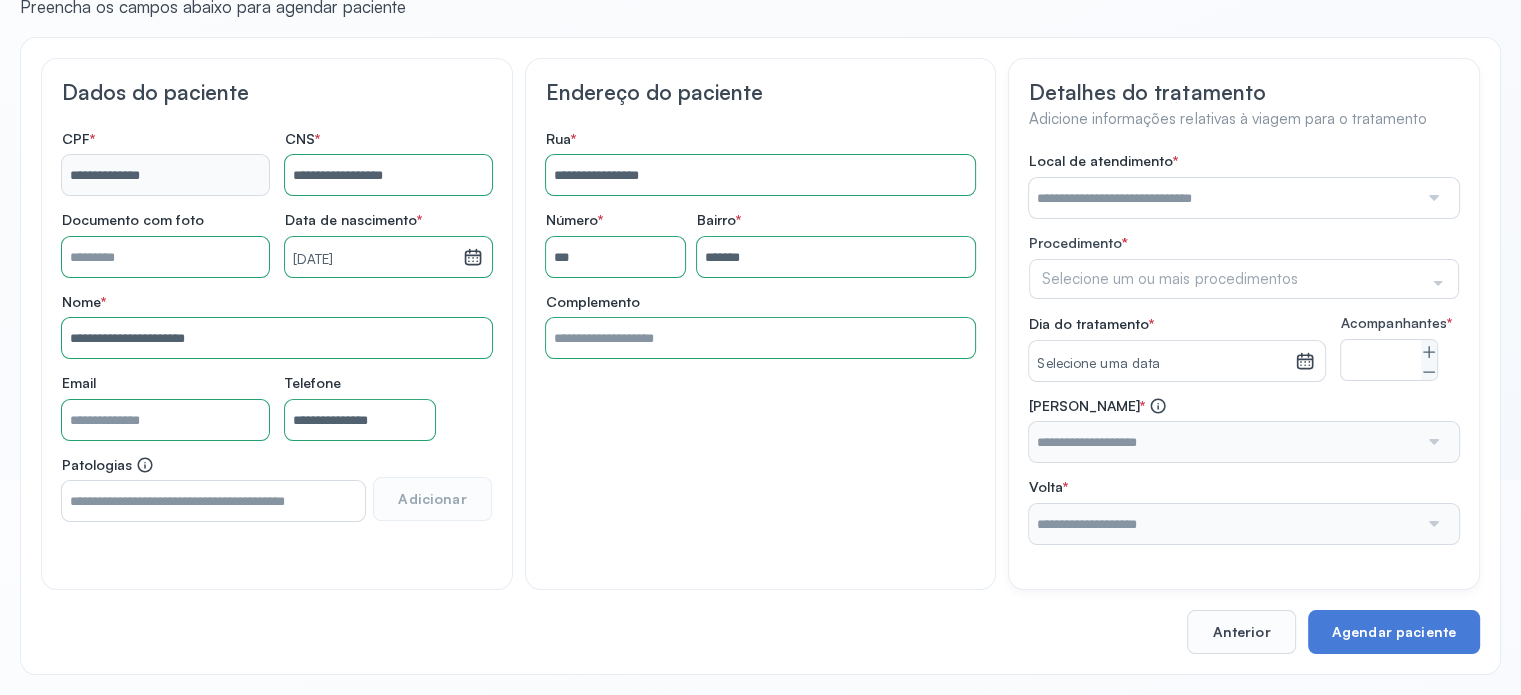 click at bounding box center (1223, 198) 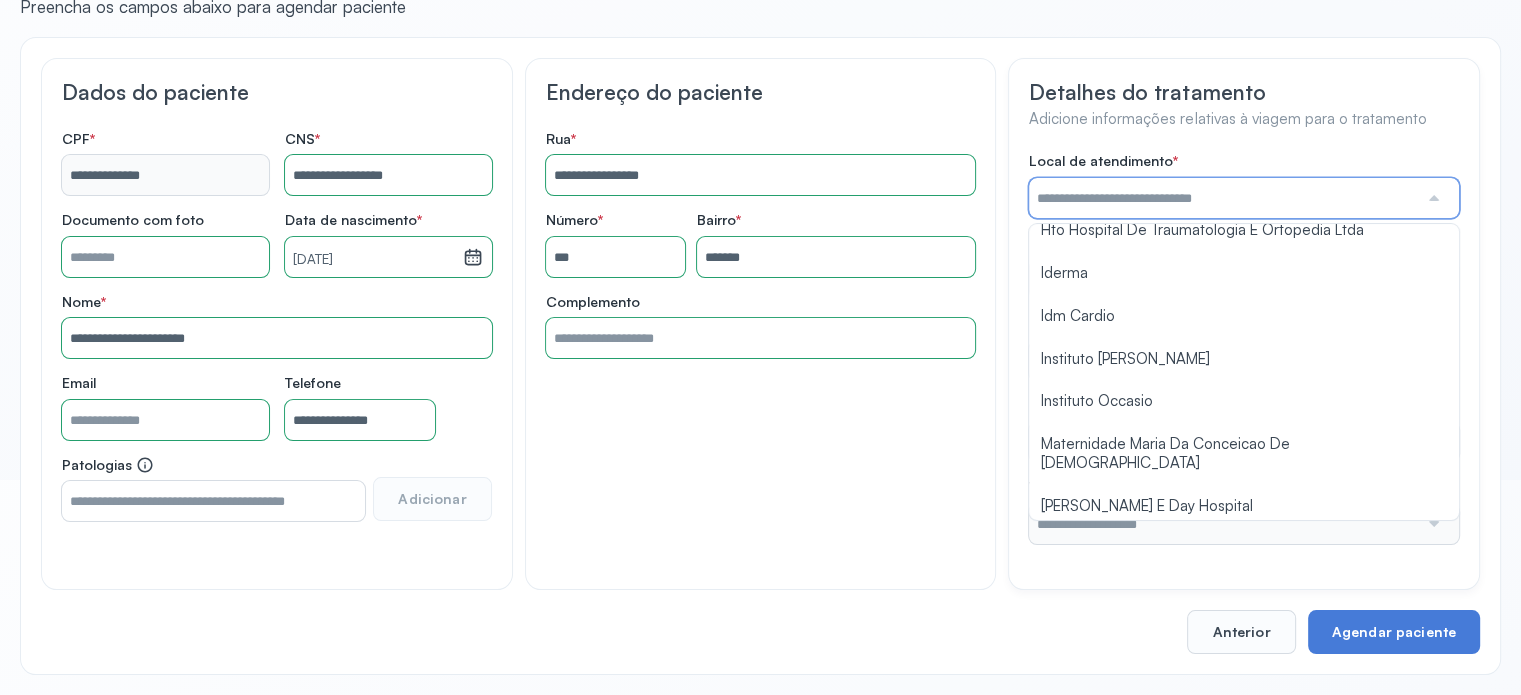 scroll, scrollTop: 1584, scrollLeft: 0, axis: vertical 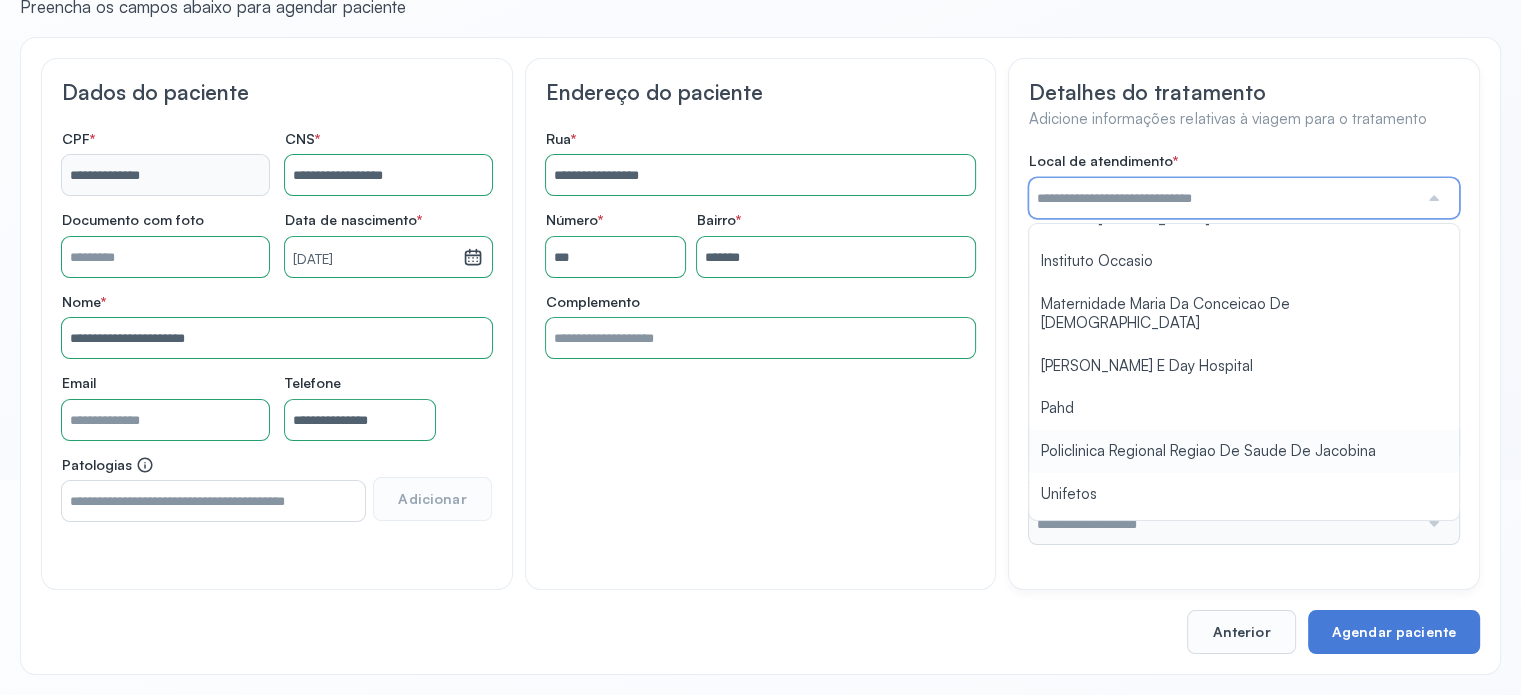 type on "**********" 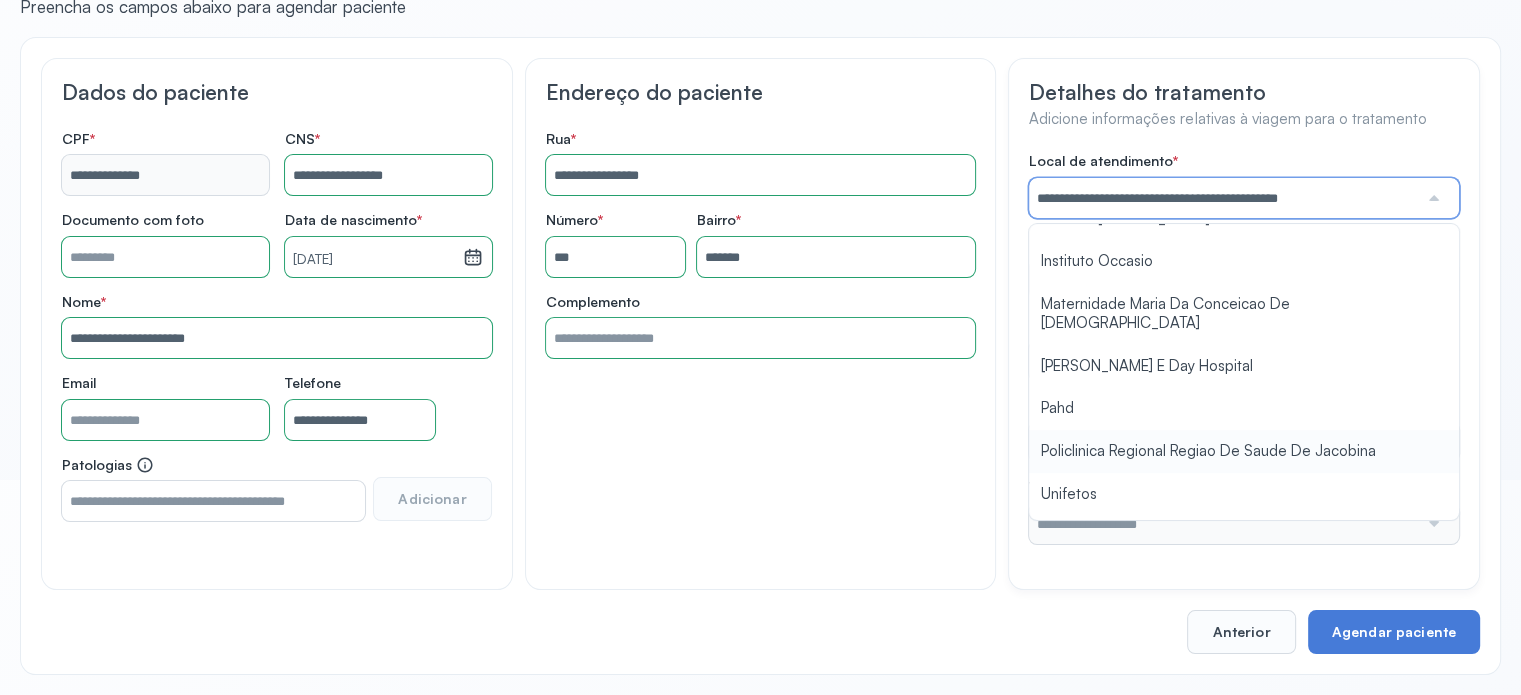 click on "**********" at bounding box center (1244, 348) 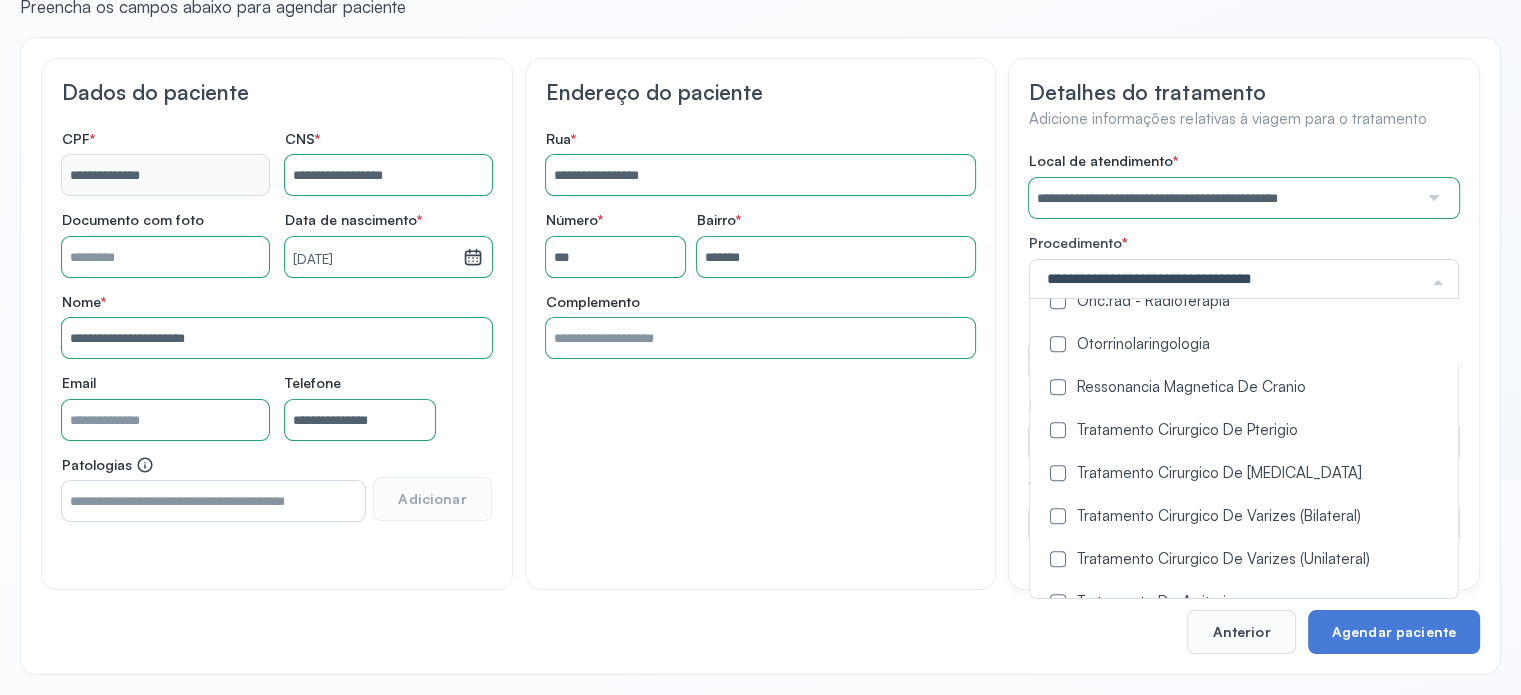 scroll, scrollTop: 1176, scrollLeft: 0, axis: vertical 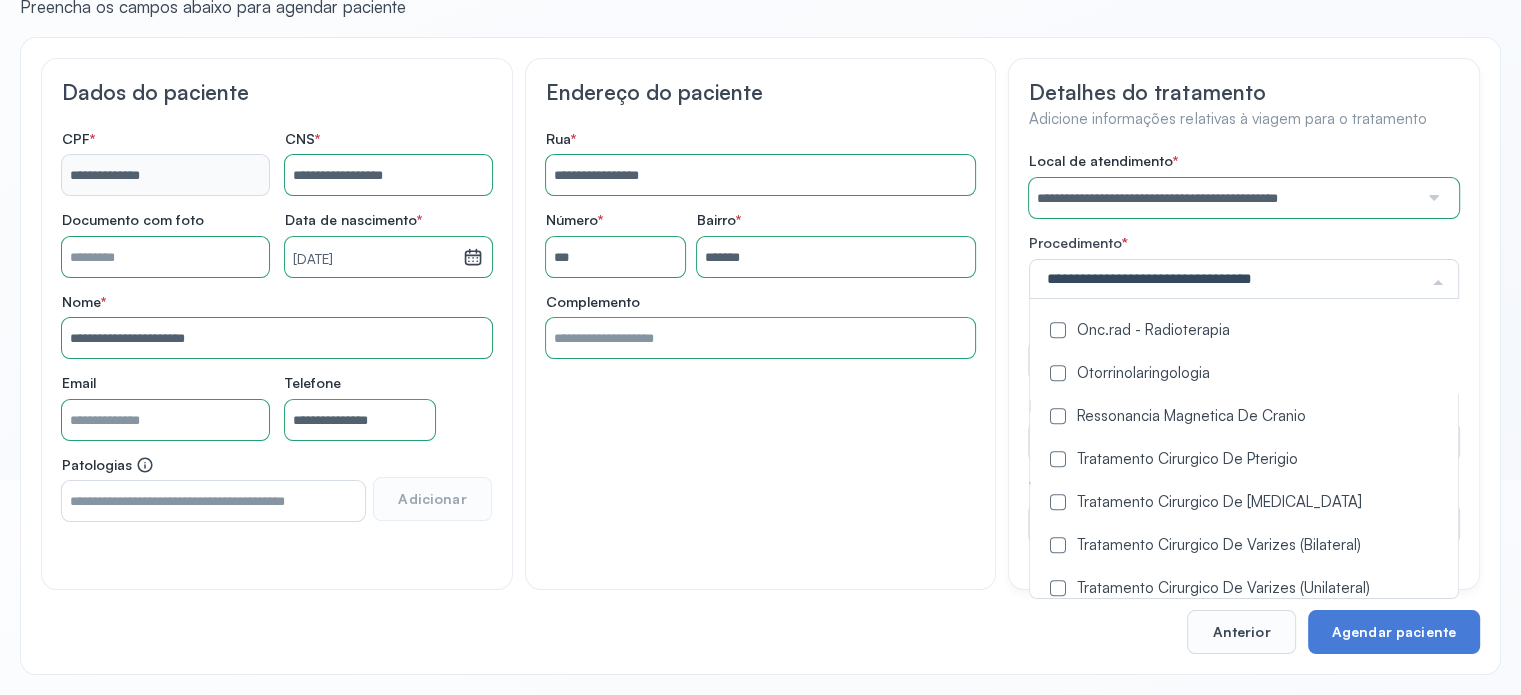 click at bounding box center (1058, 416) 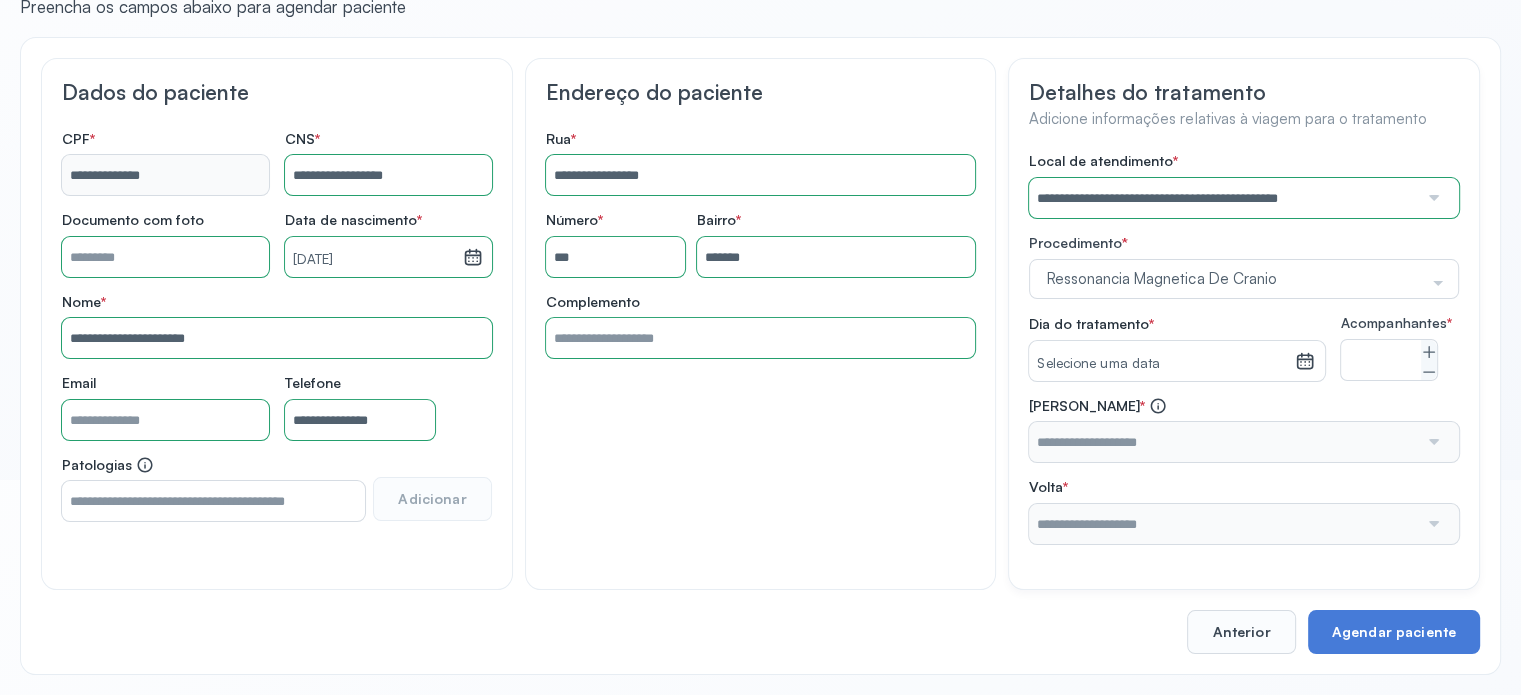scroll, scrollTop: 0, scrollLeft: 0, axis: both 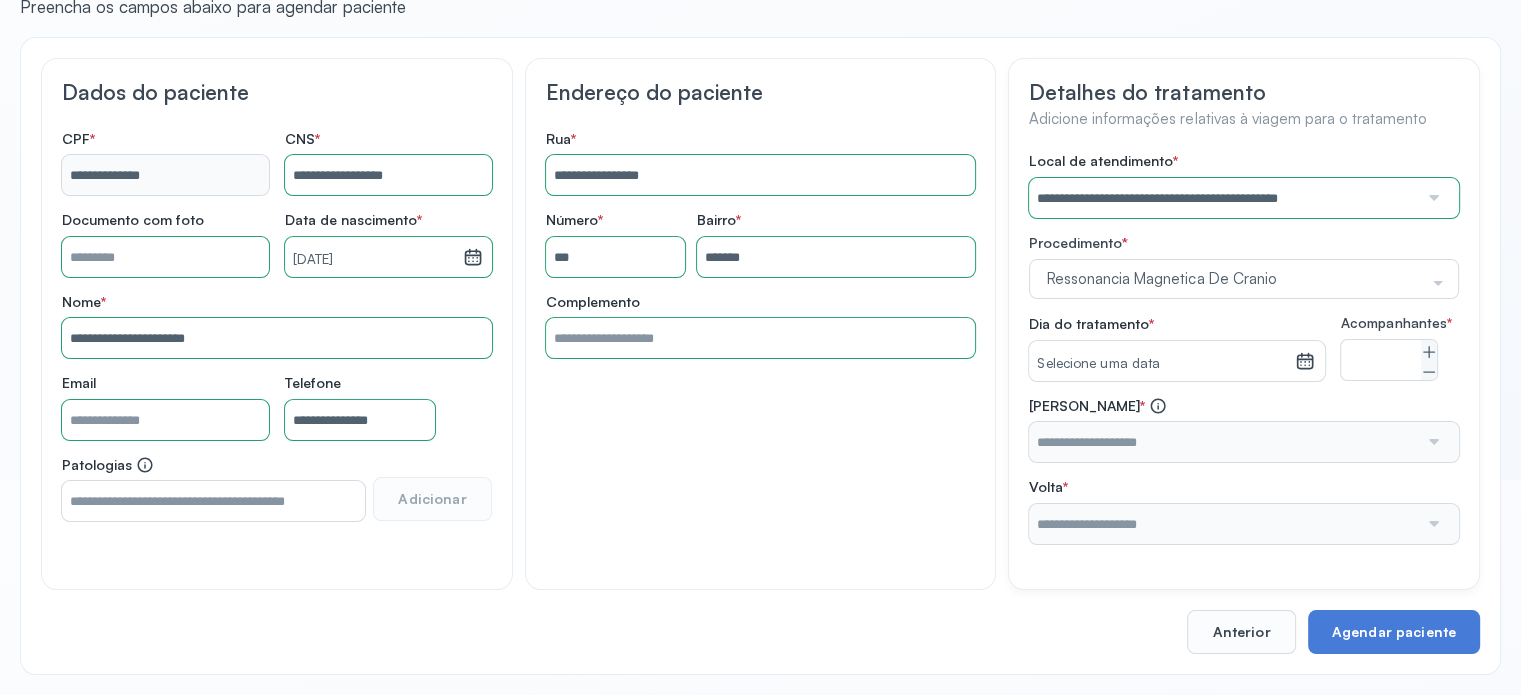 click 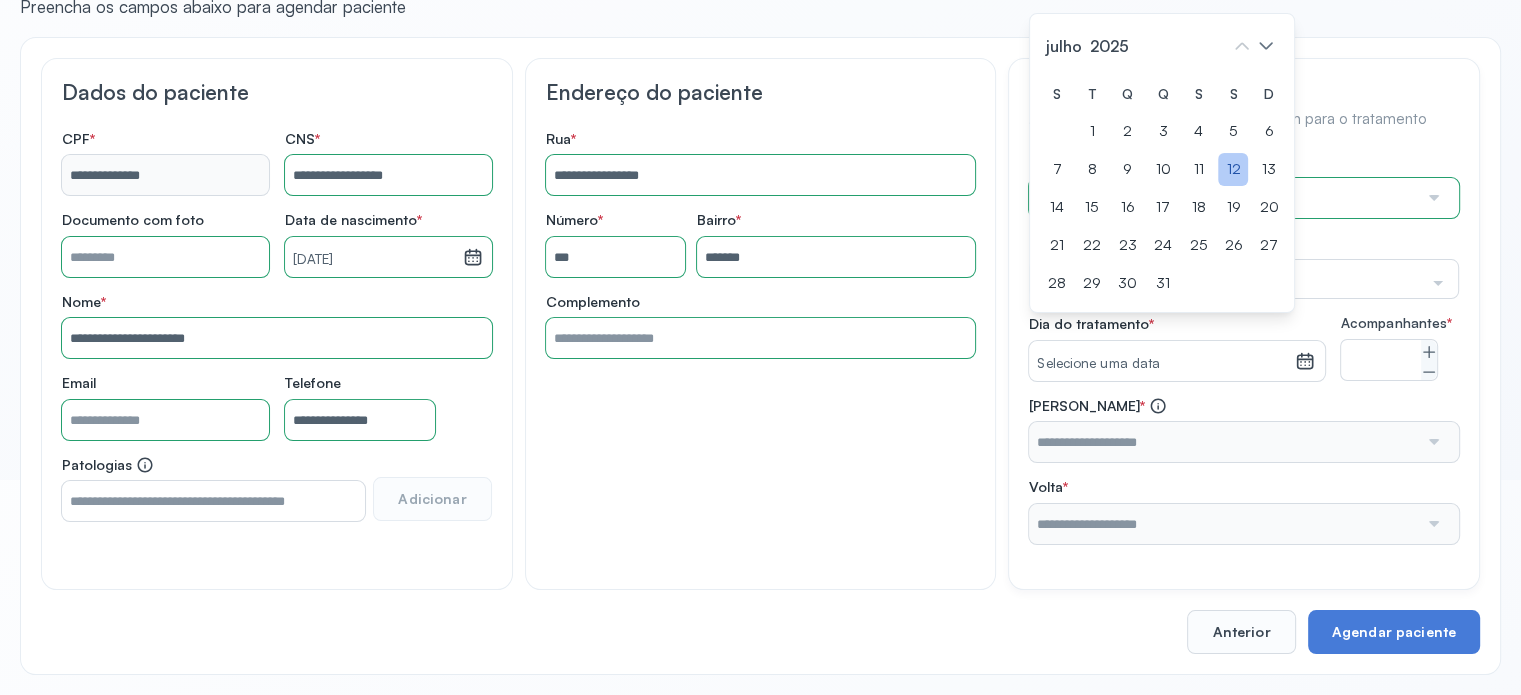click on "12" 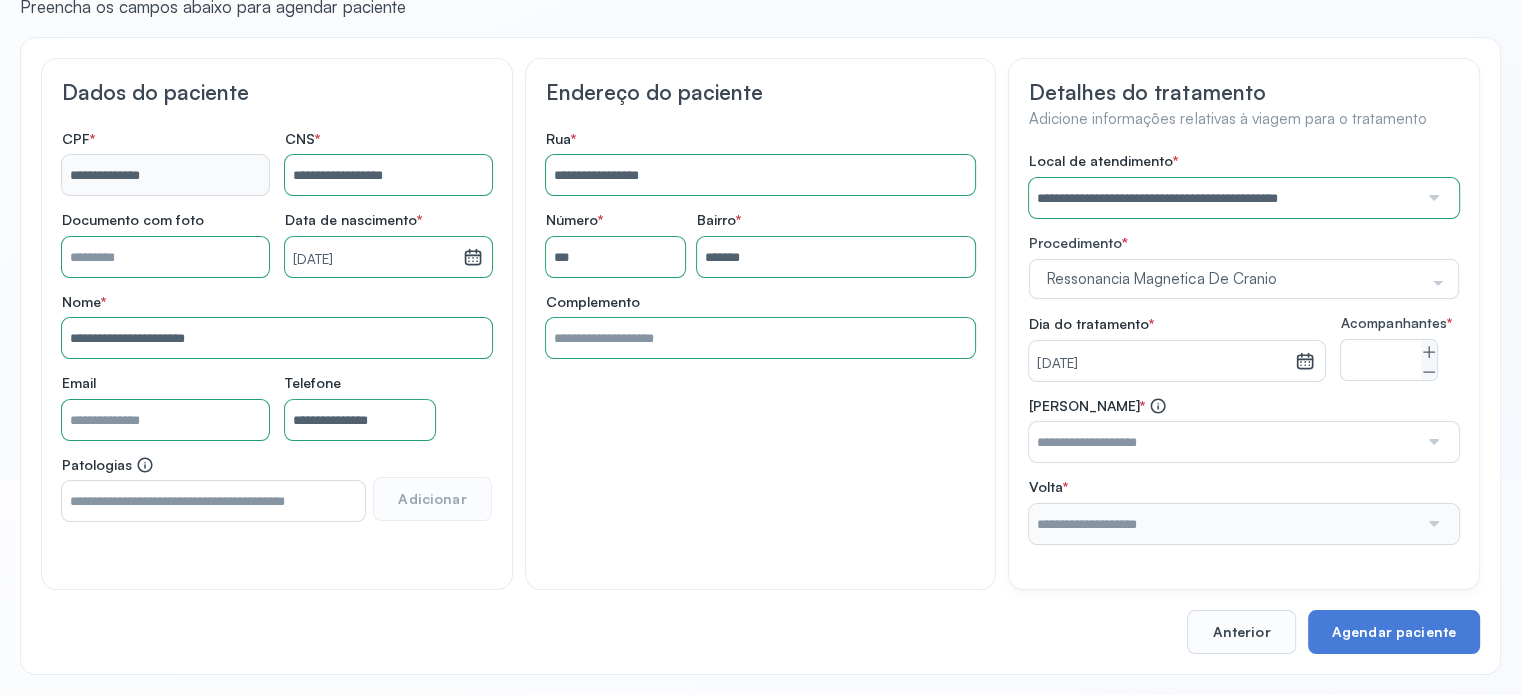 click at bounding box center [1223, 442] 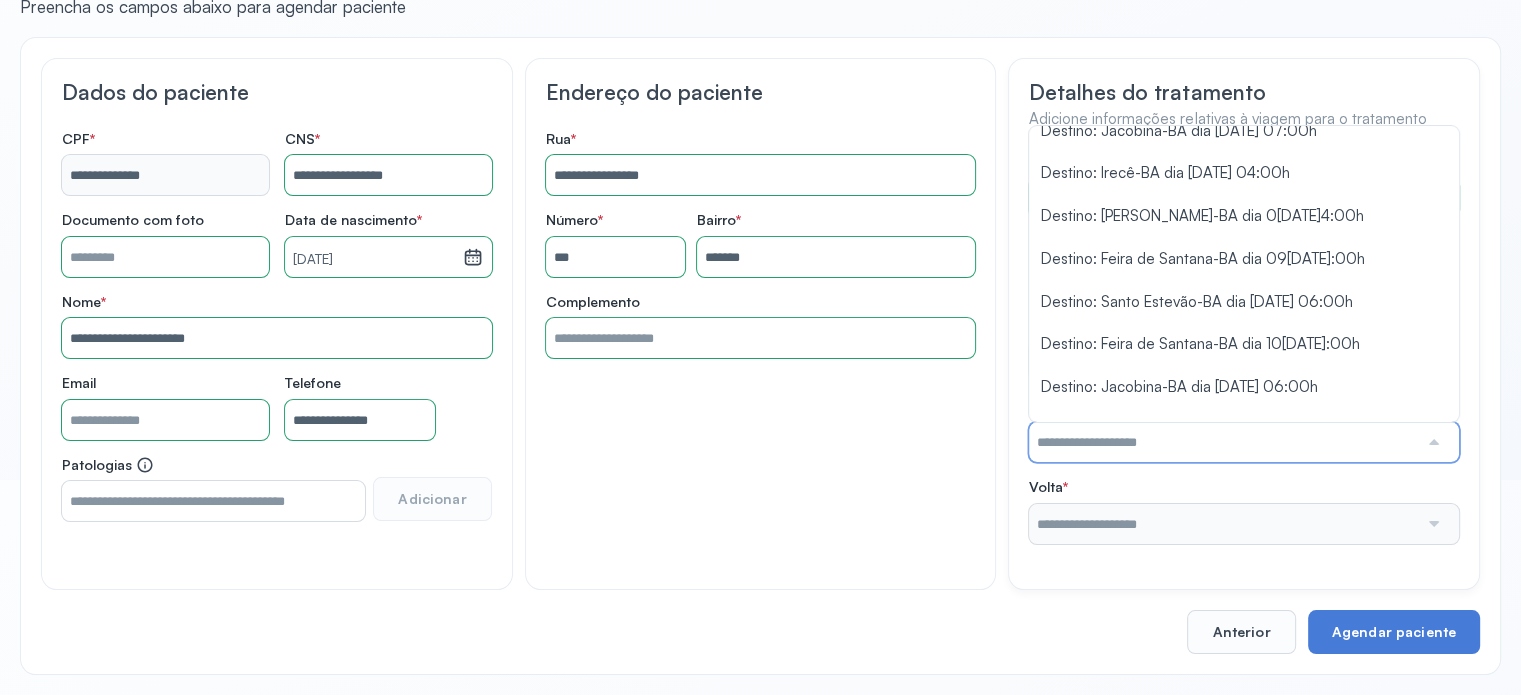 scroll, scrollTop: 1285, scrollLeft: 0, axis: vertical 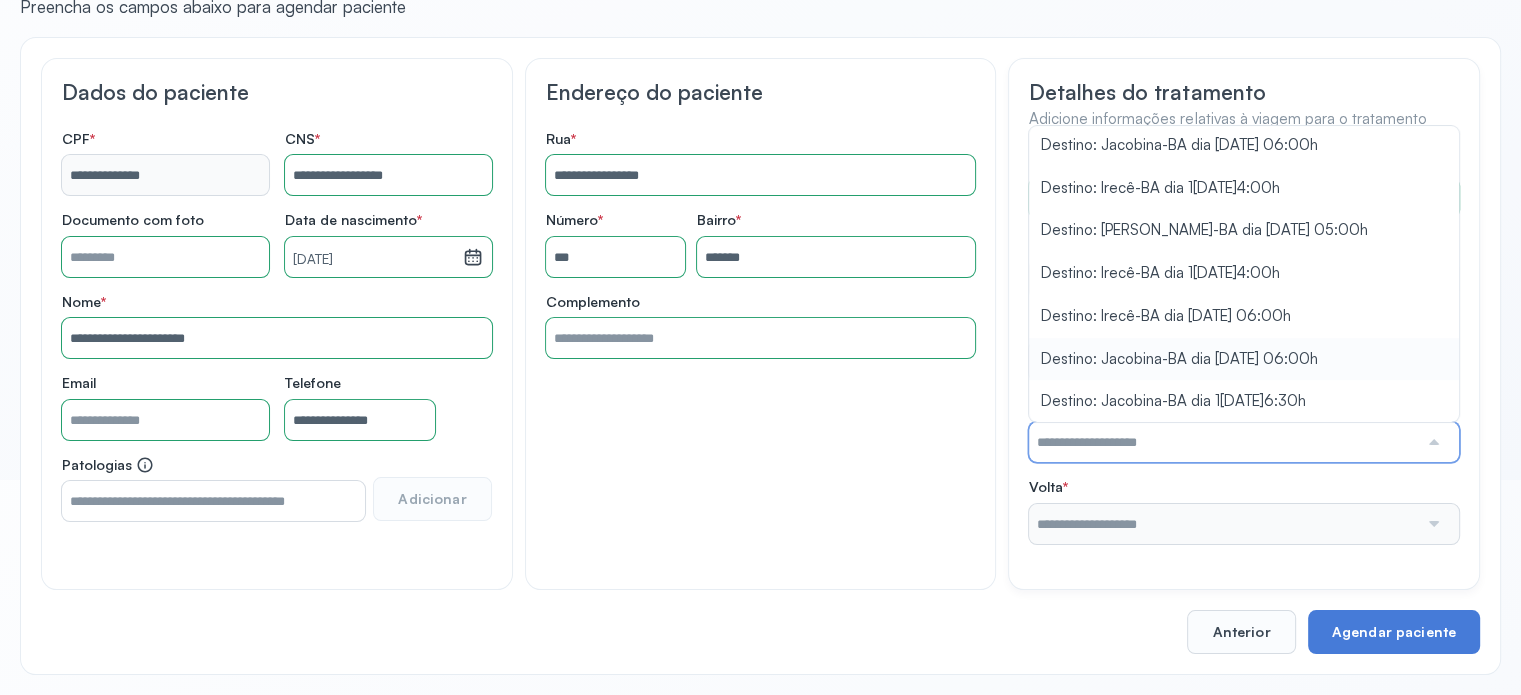type on "**********" 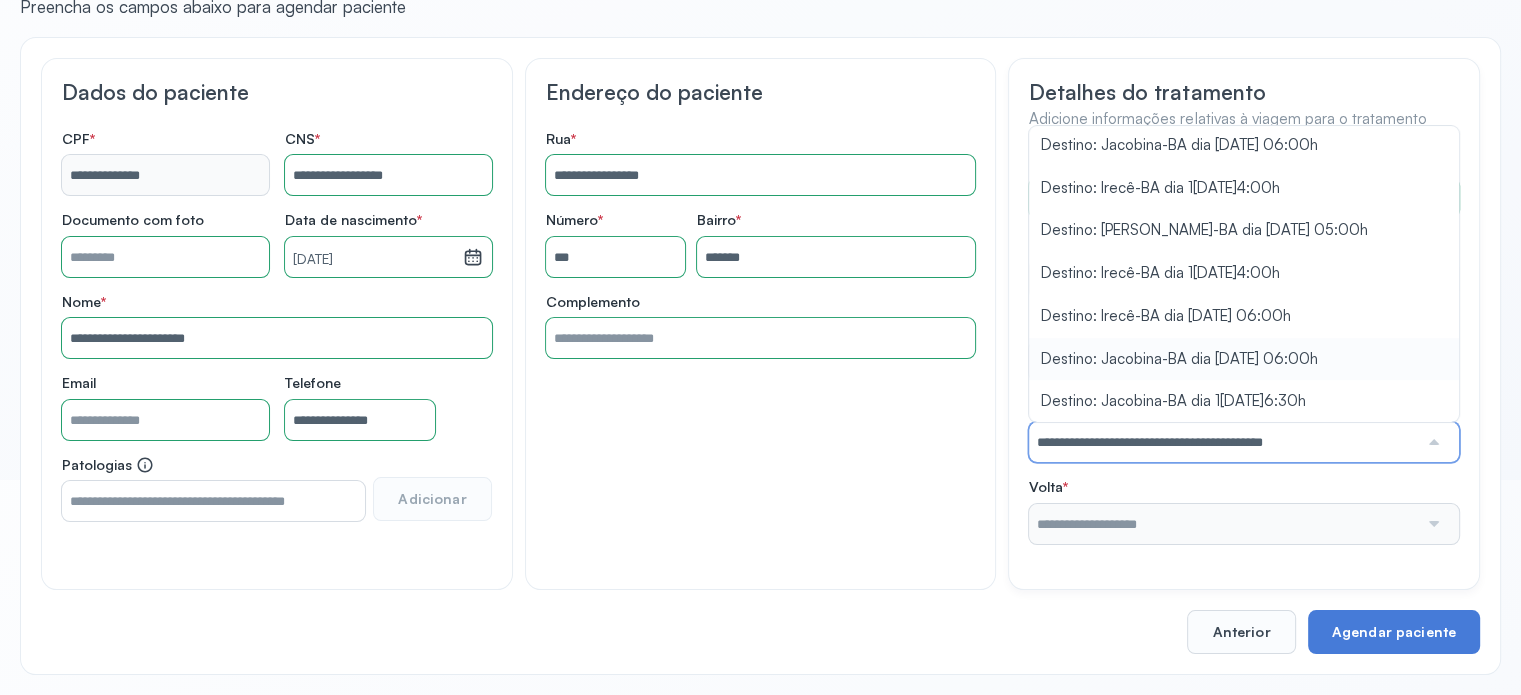 click on "**********" at bounding box center [1244, 348] 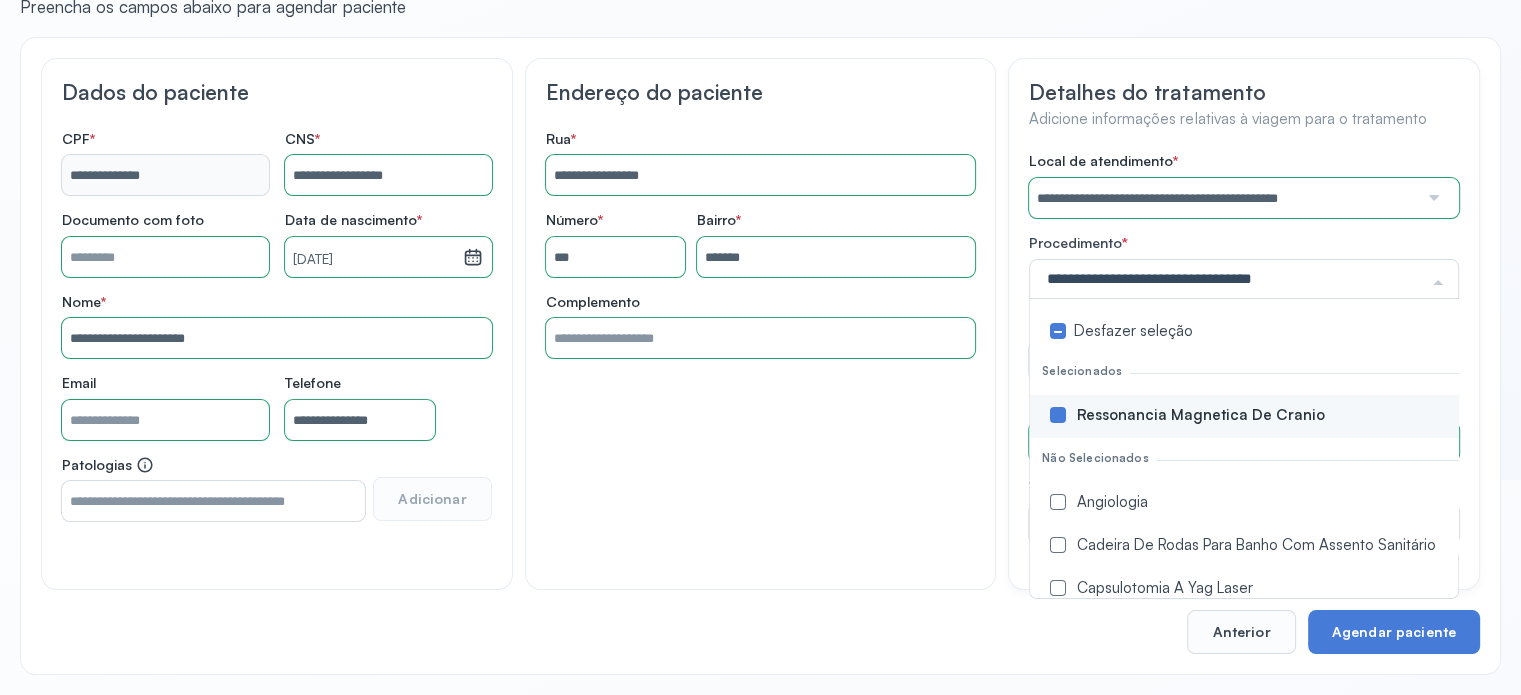 click on "**********" at bounding box center [760, 324] 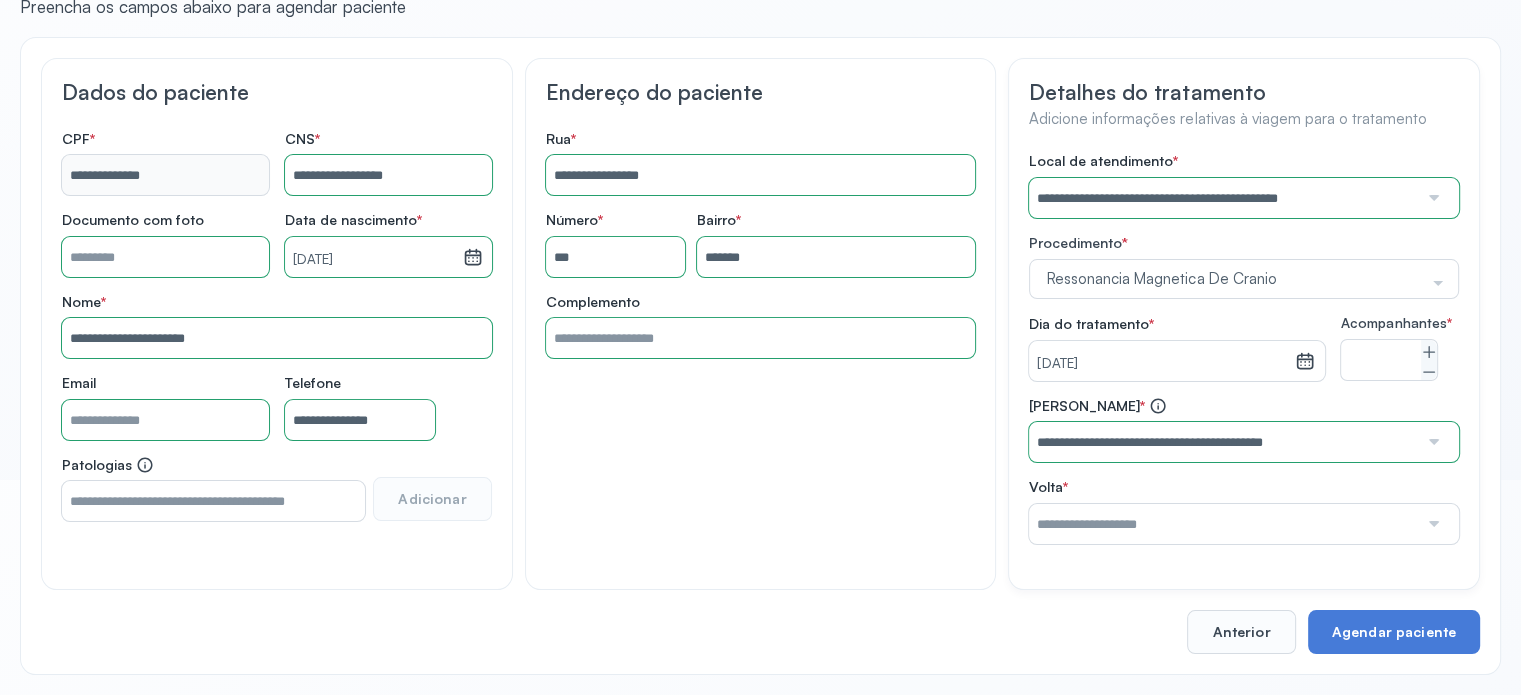 click at bounding box center (1223, 524) 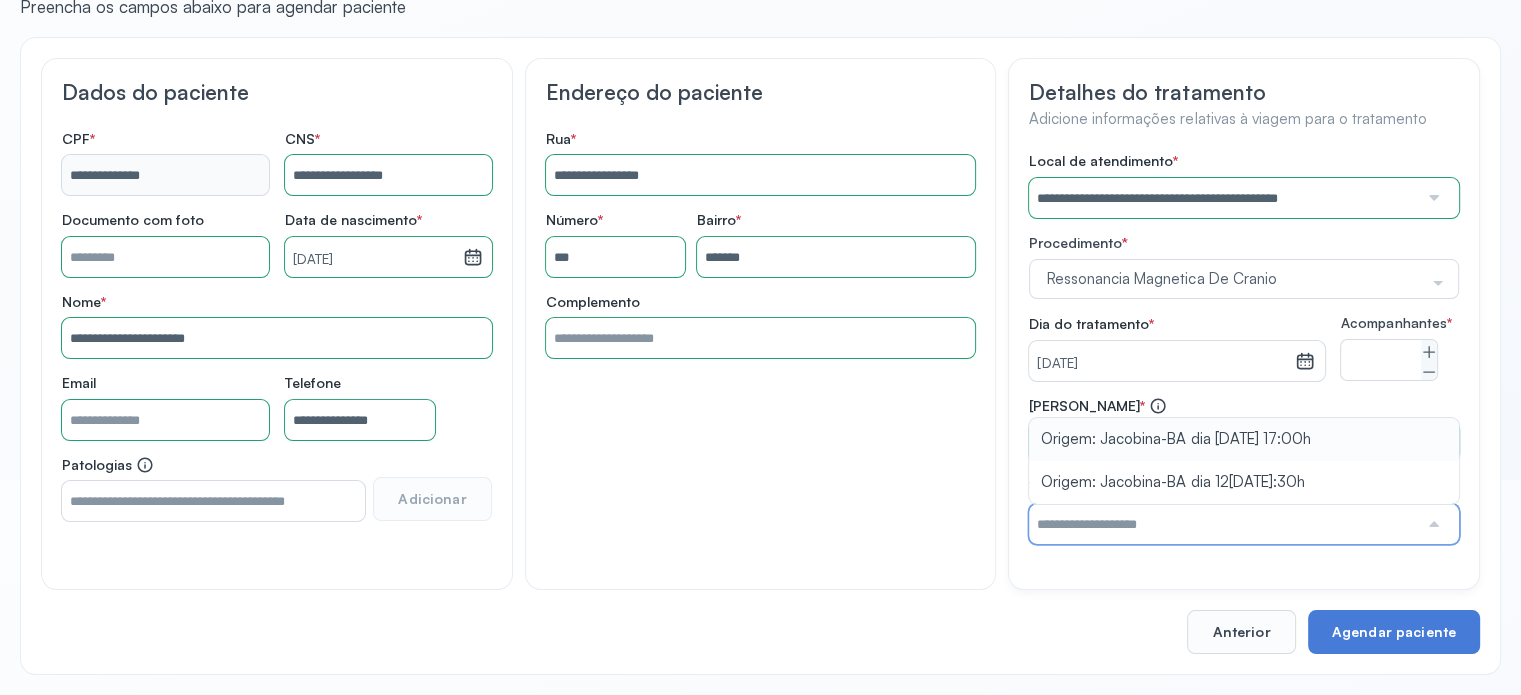 type on "**********" 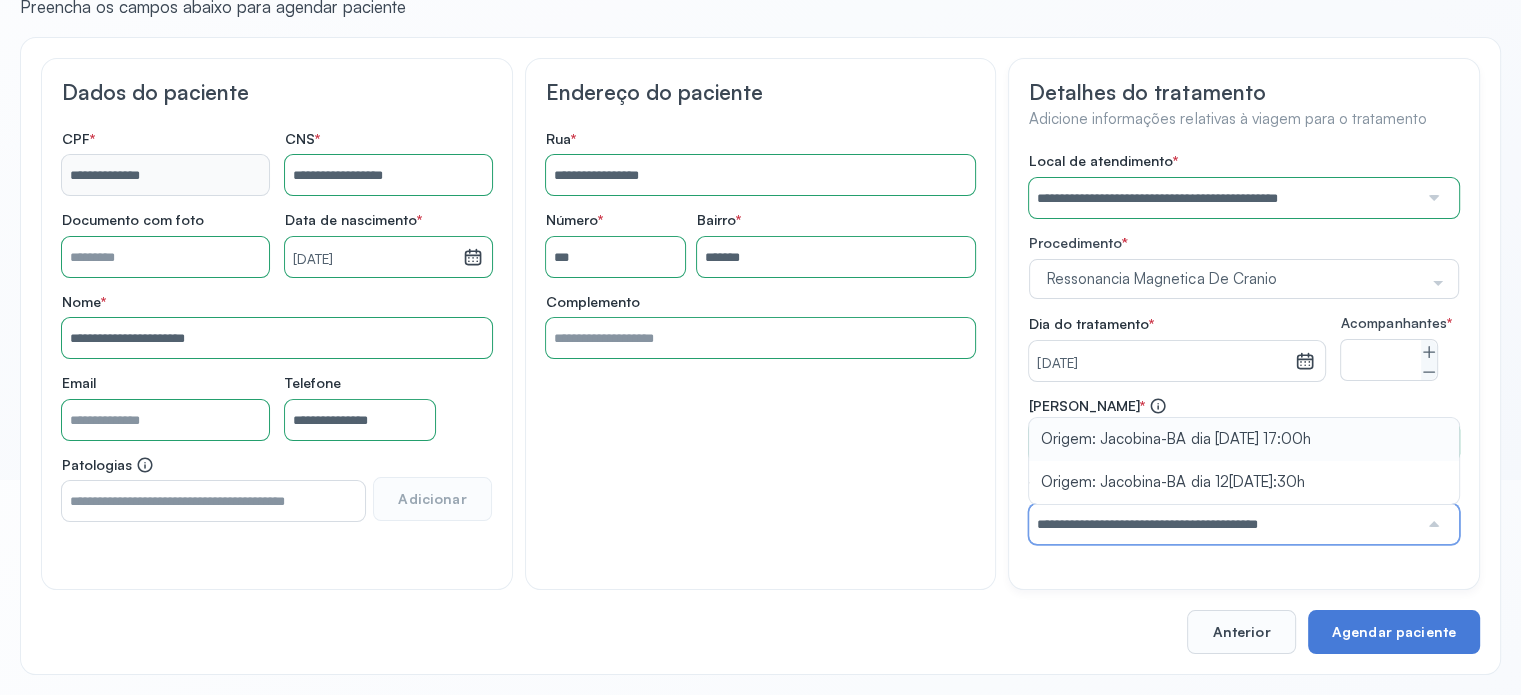 click on "**********" at bounding box center (1244, 470) 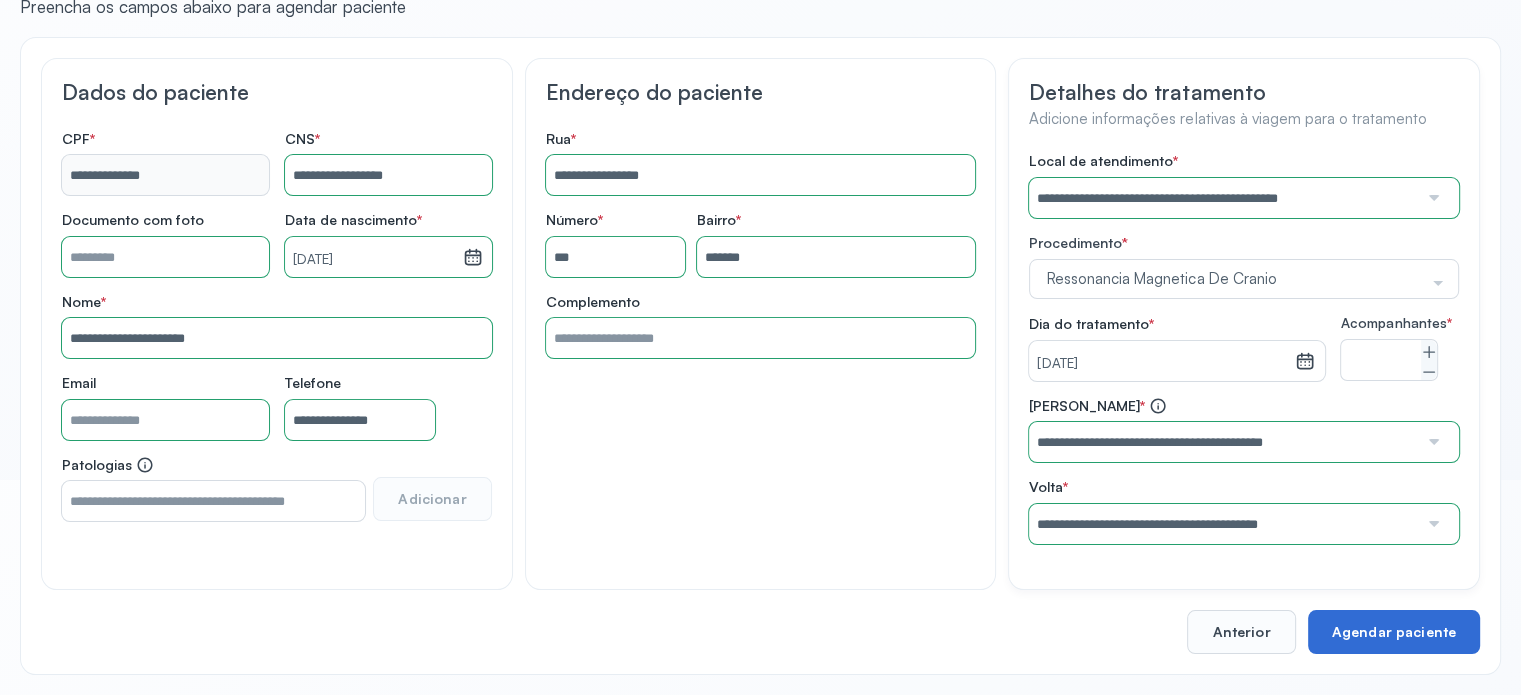click on "Agendar paciente" at bounding box center (1394, 632) 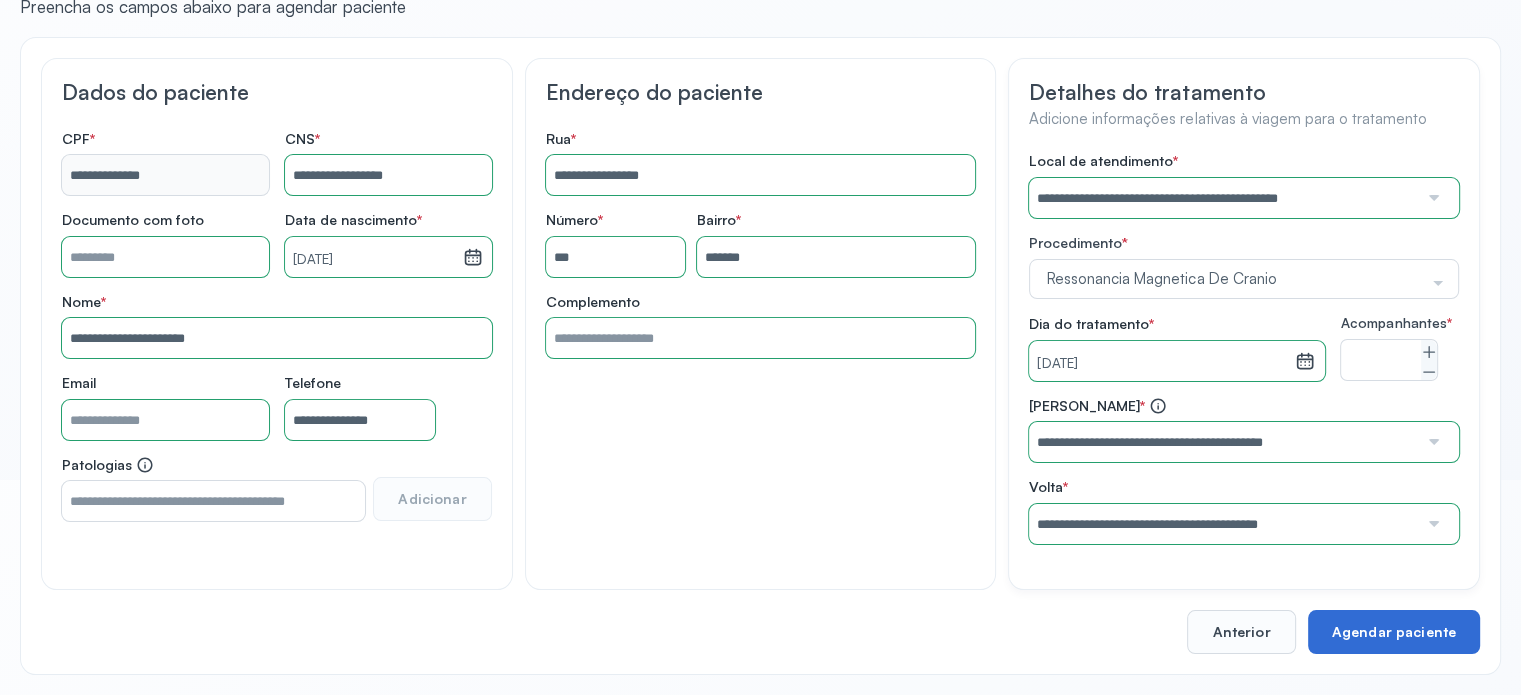 scroll, scrollTop: 0, scrollLeft: 0, axis: both 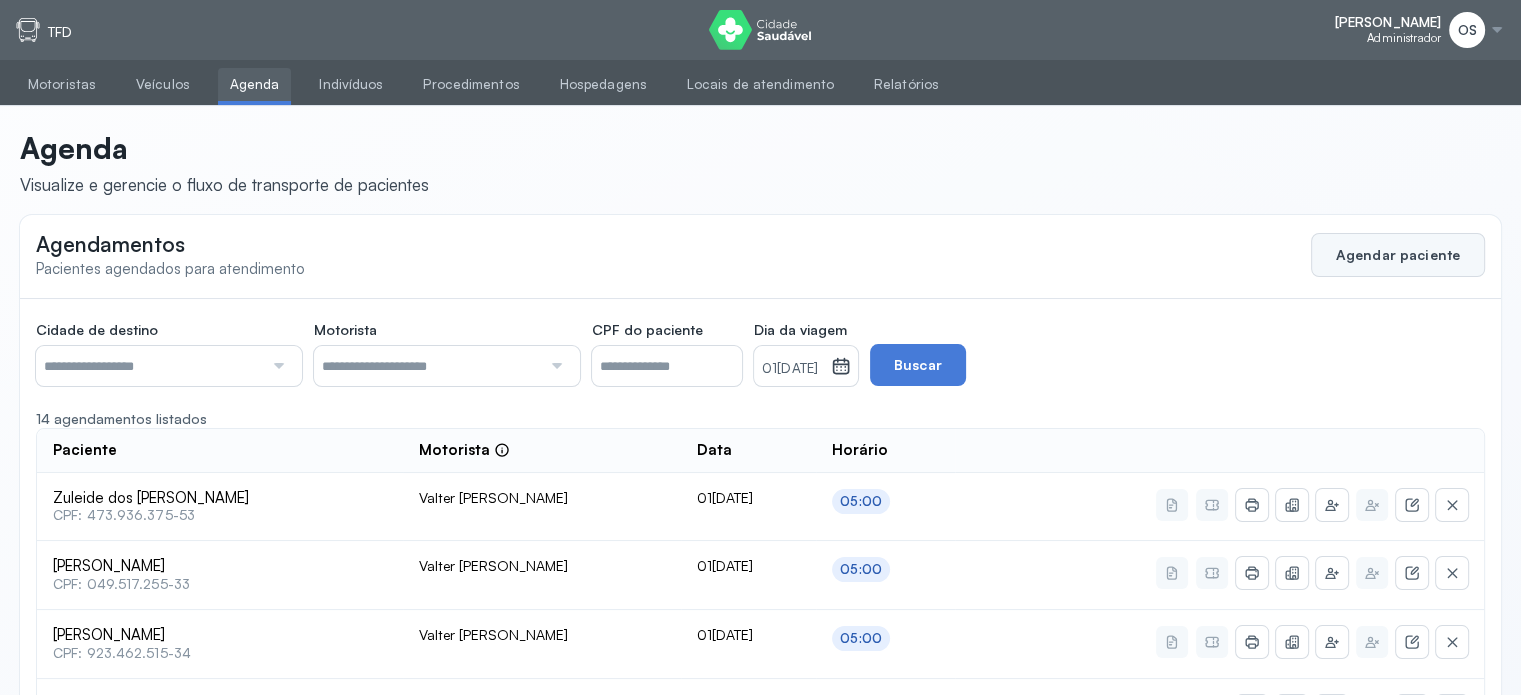 click on "Agendar paciente" 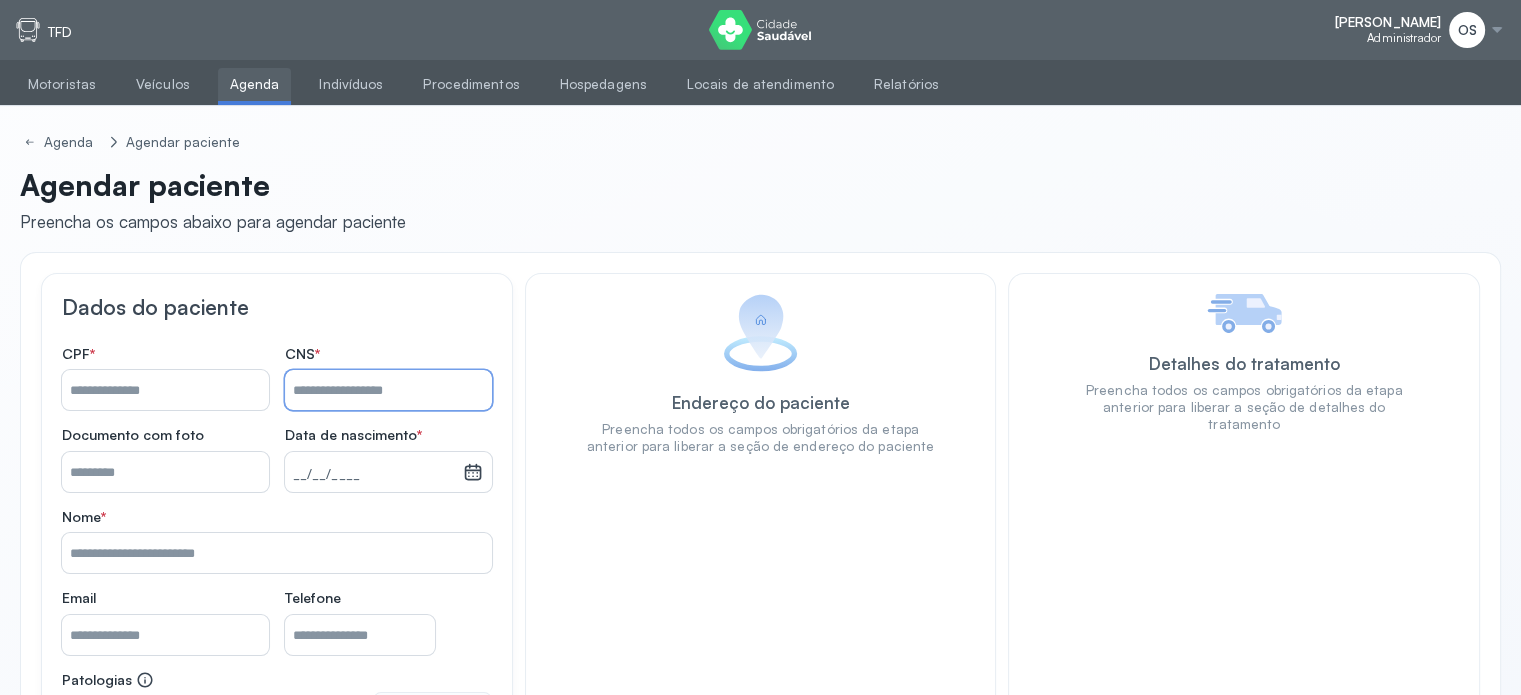 paste on "**********" 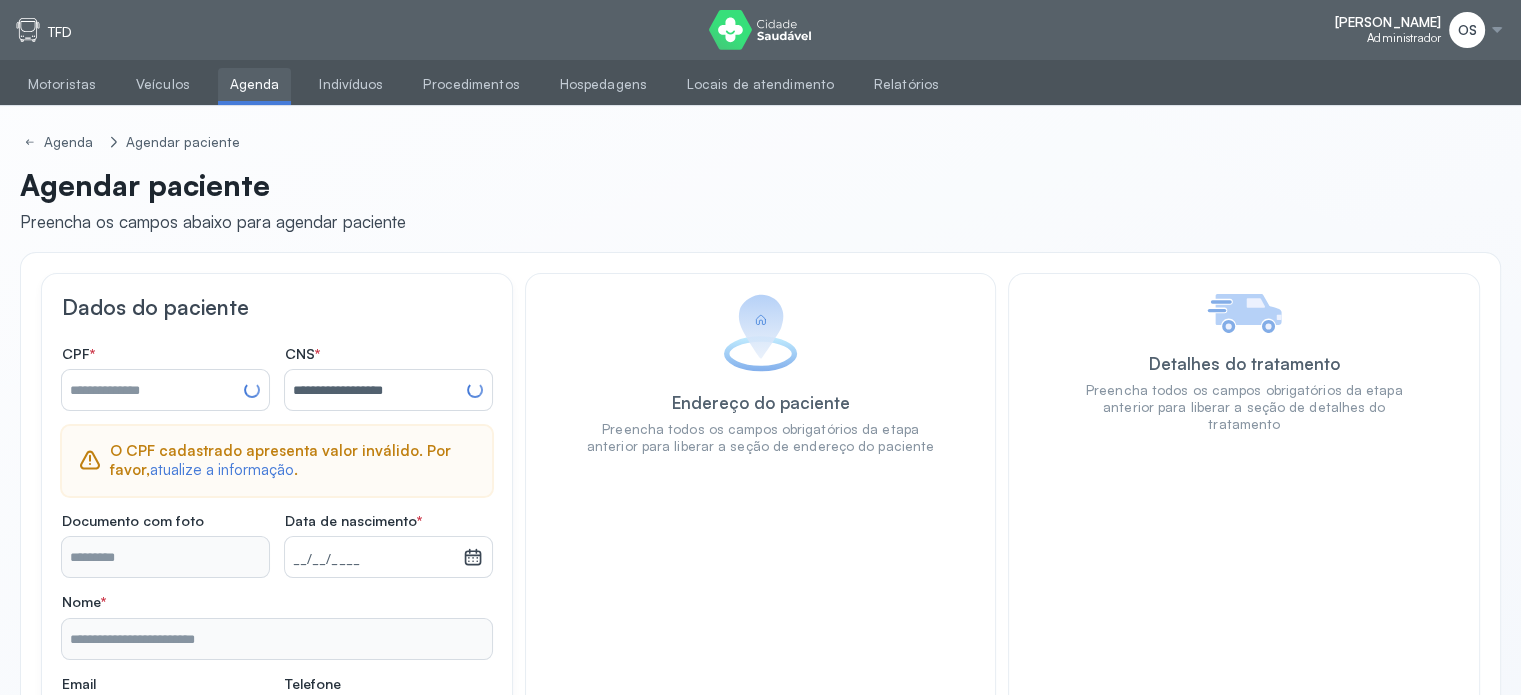 type on "**********" 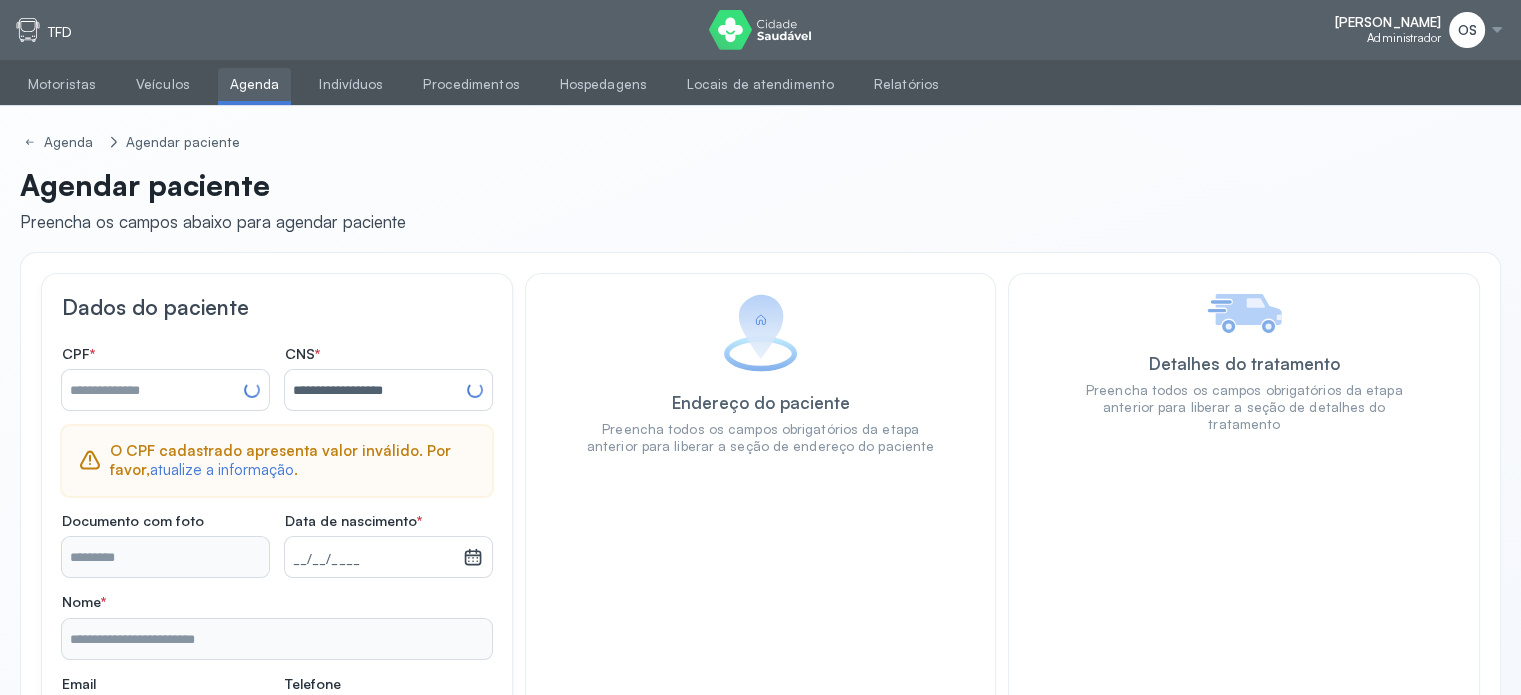 type on "**********" 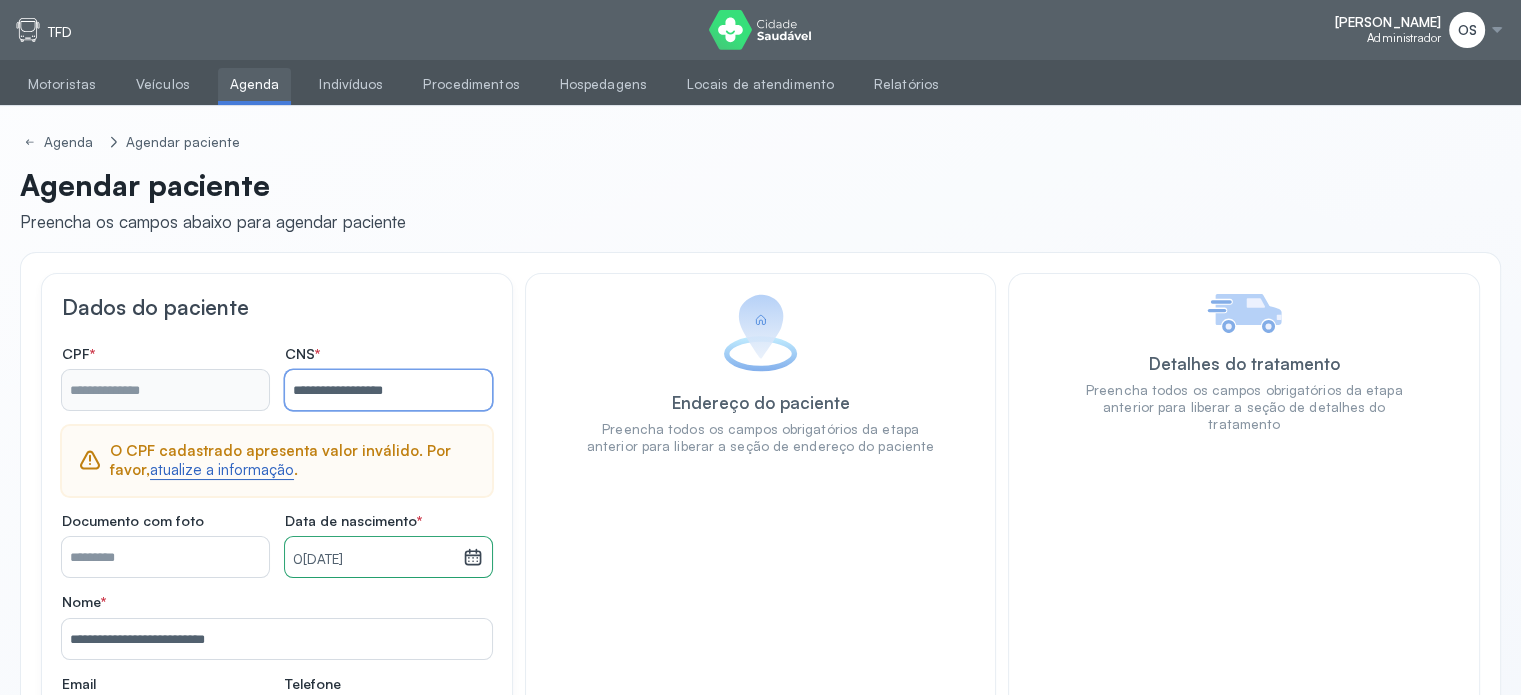 type on "**********" 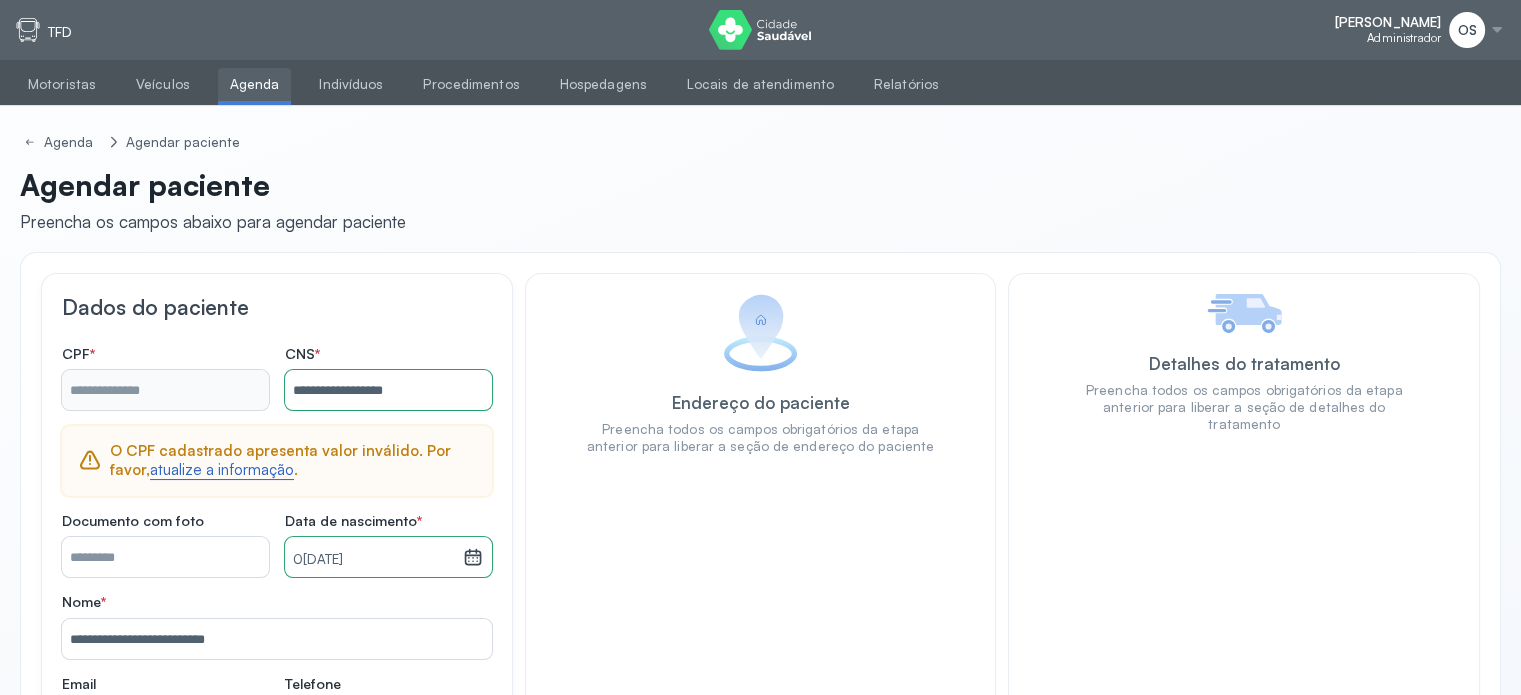 click on "atualize a informação" at bounding box center (222, 470) 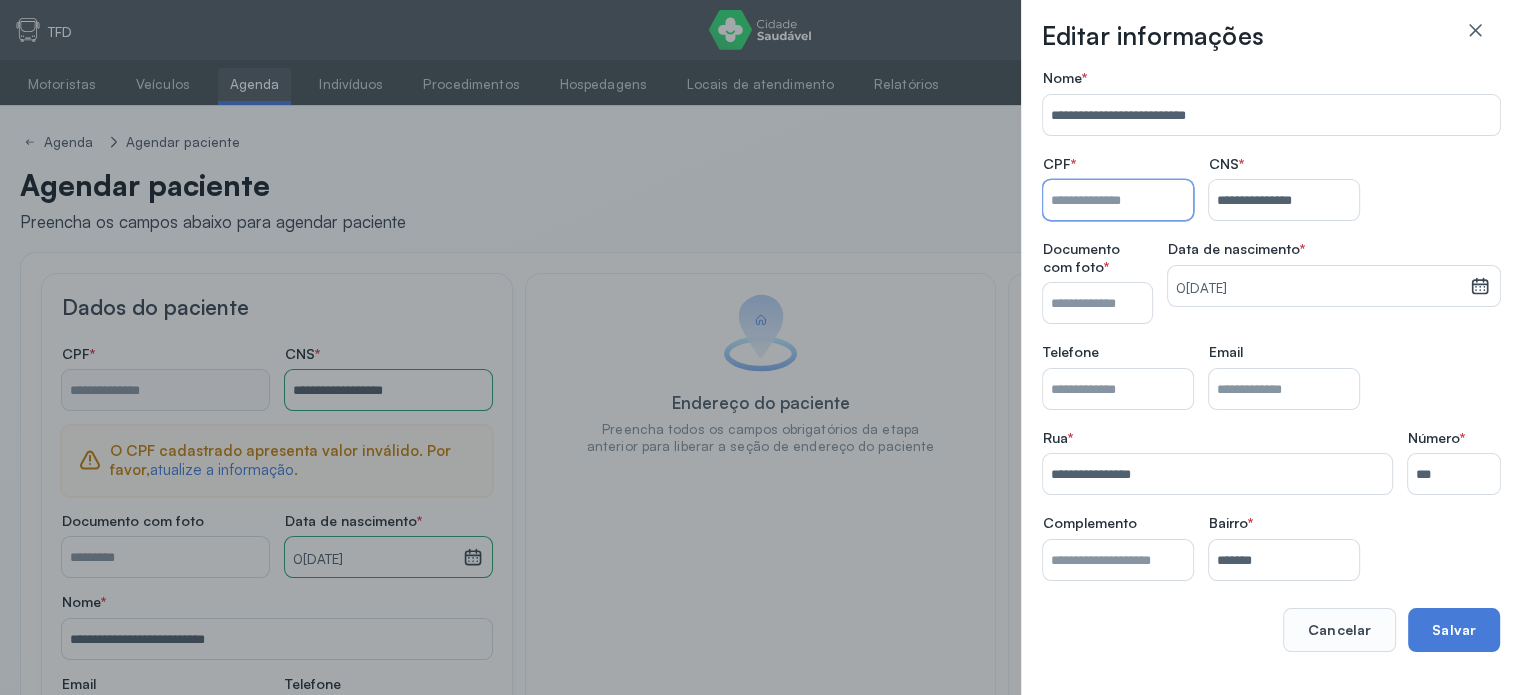 click on "Nome   *" at bounding box center (1118, 200) 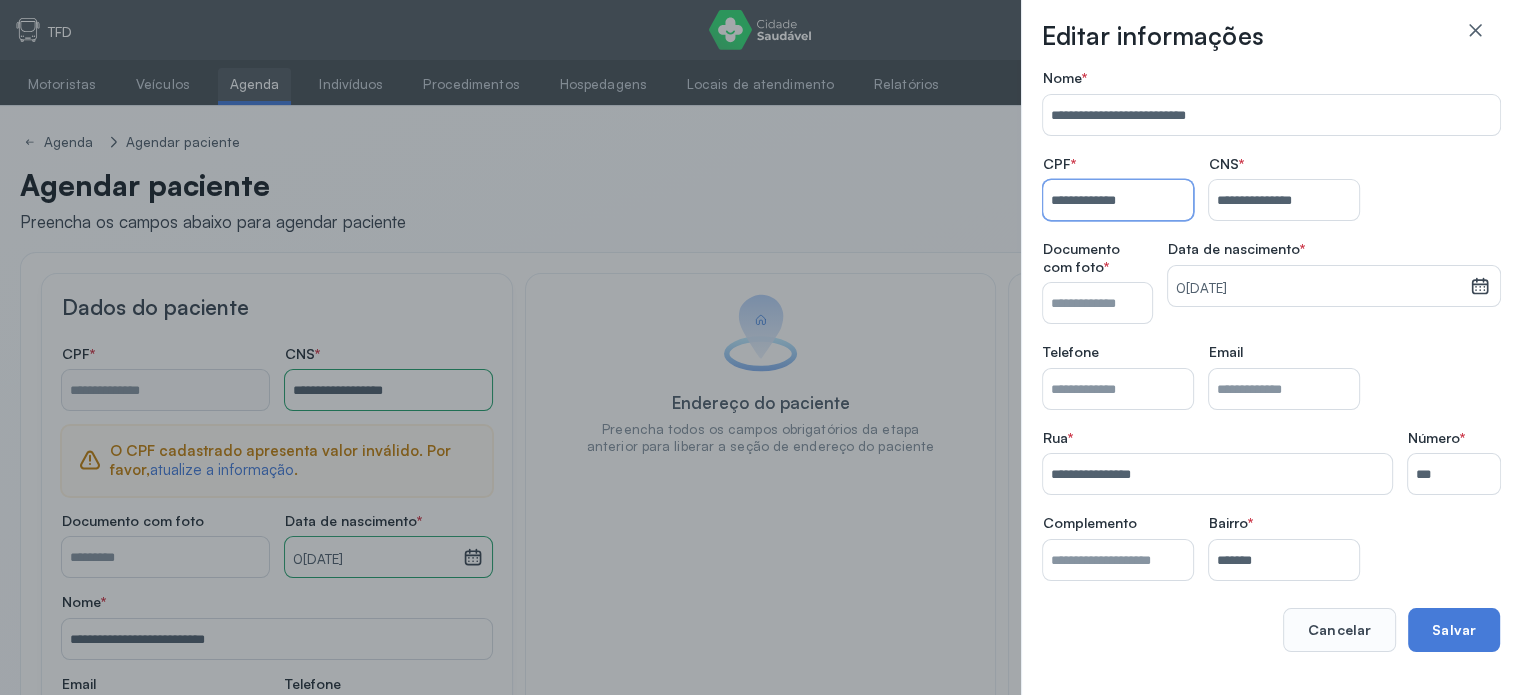type on "**********" 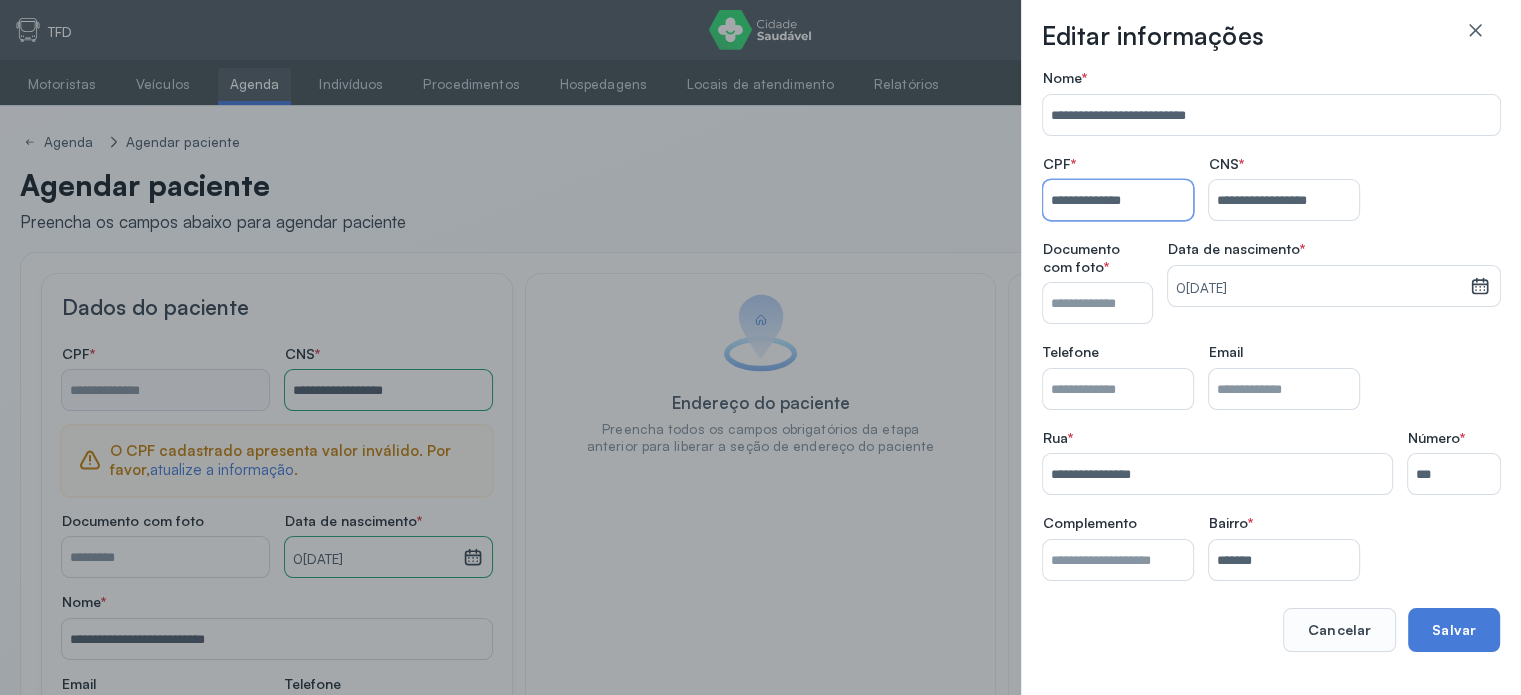 type on "**********" 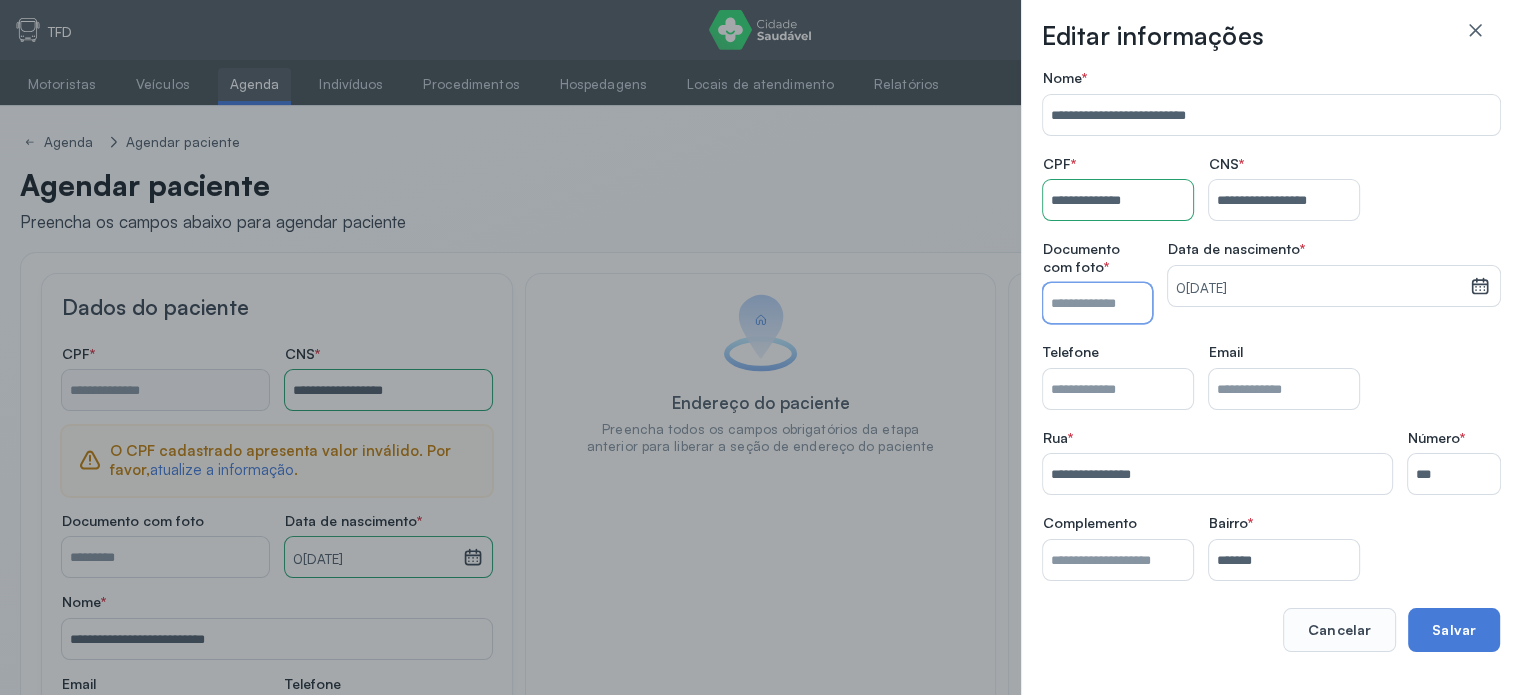 click on "Nome   *" at bounding box center [1097, 303] 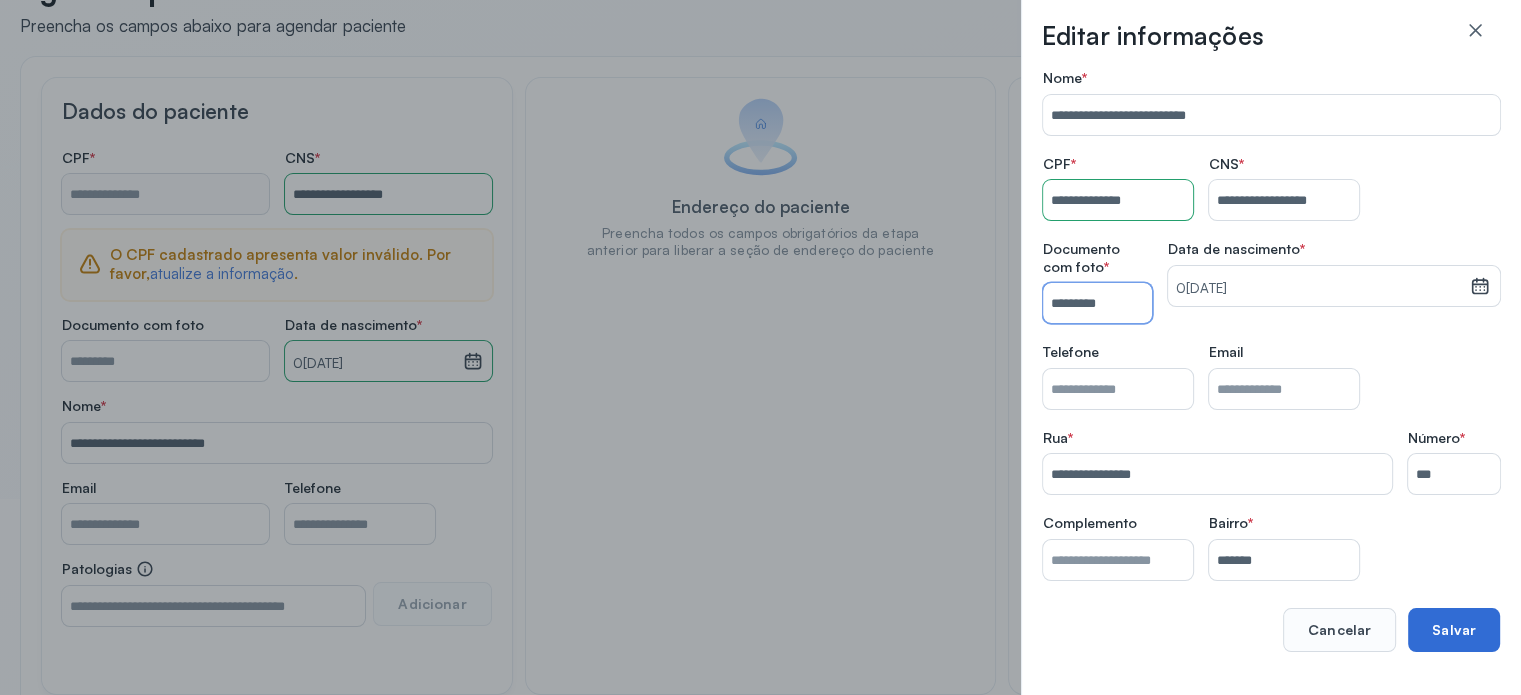 scroll, scrollTop: 200, scrollLeft: 0, axis: vertical 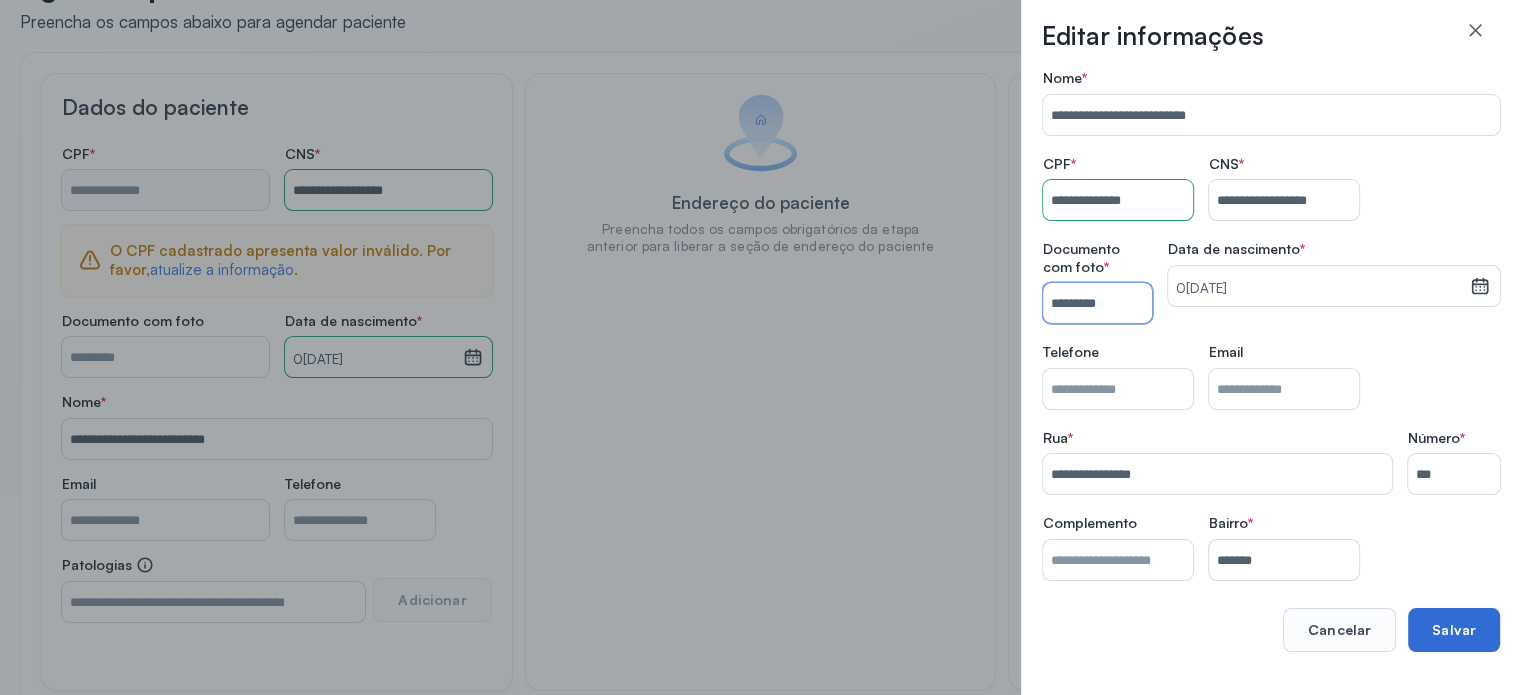 type on "*********" 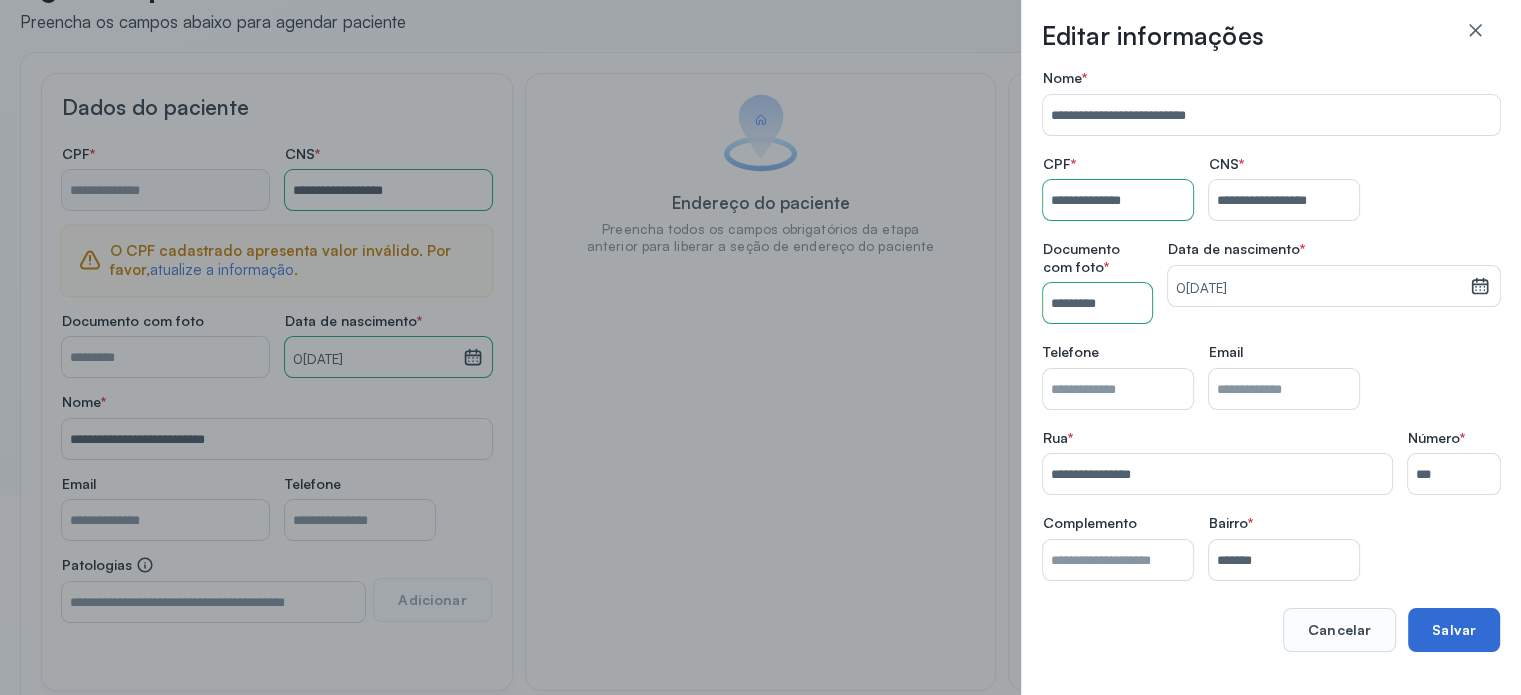 click on "Salvar" at bounding box center (1454, 630) 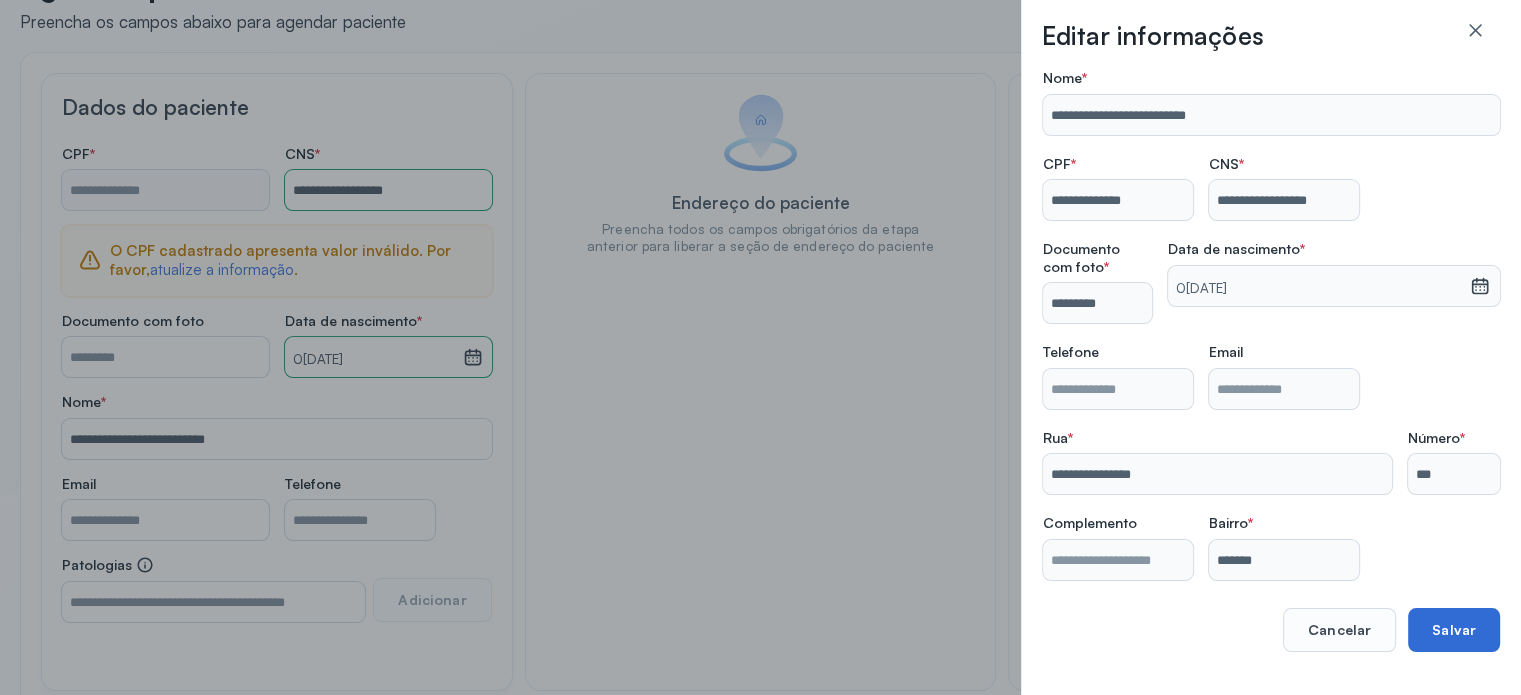 type on "**********" 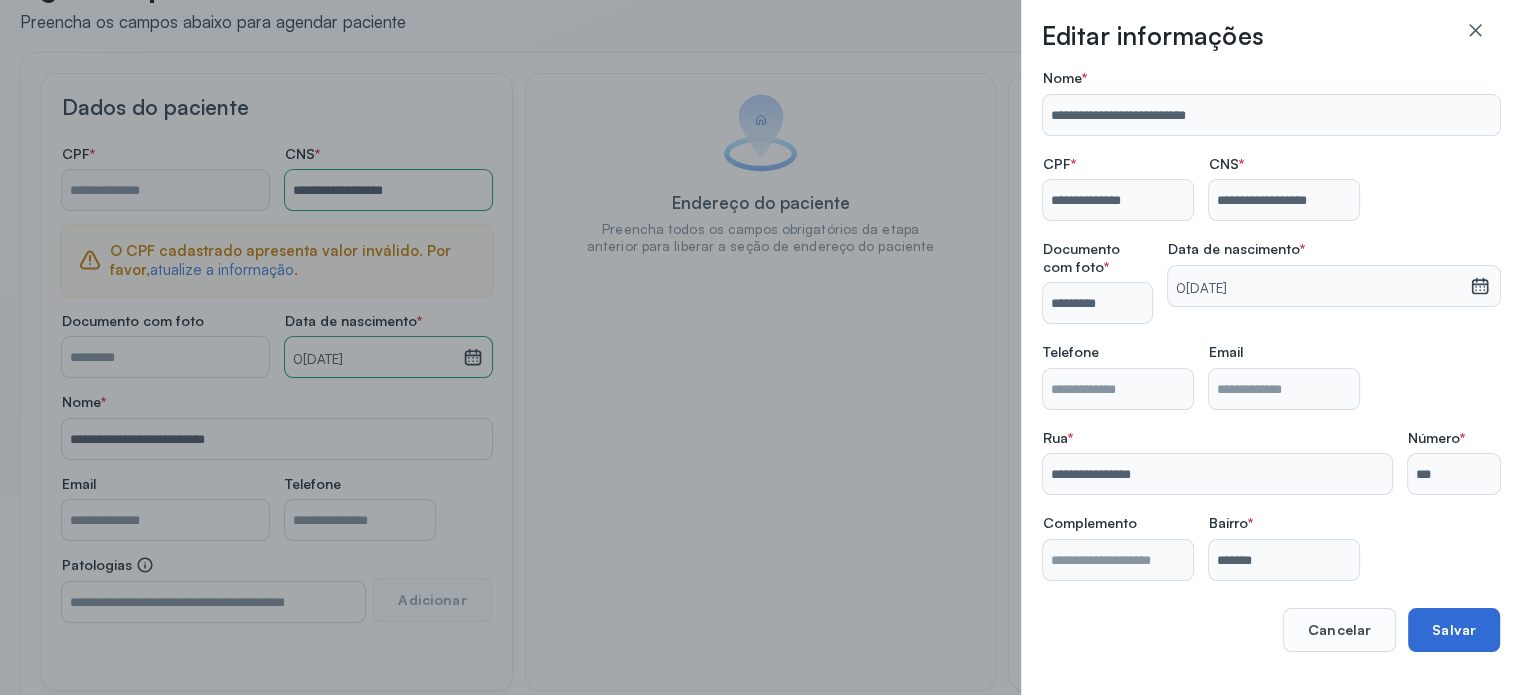 type on "**********" 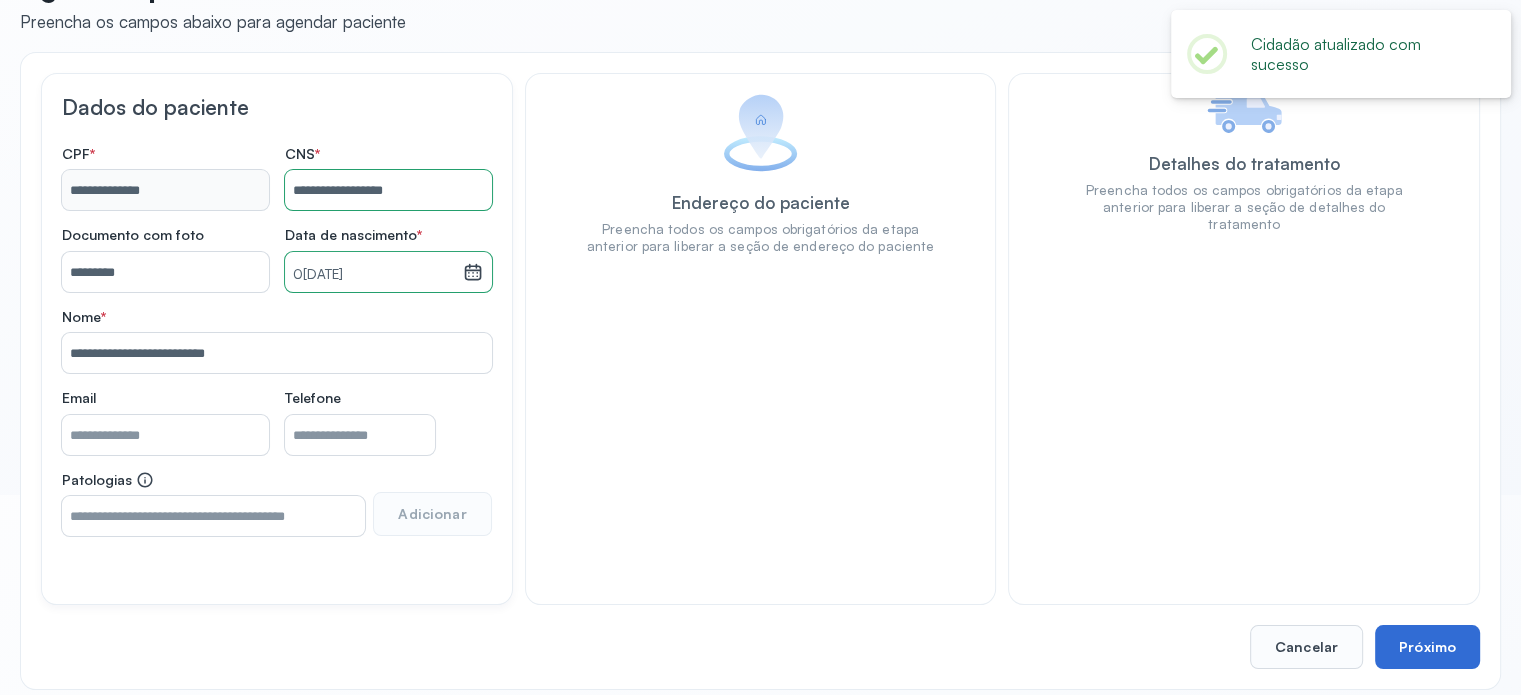 click on "Próximo" at bounding box center [1427, 647] 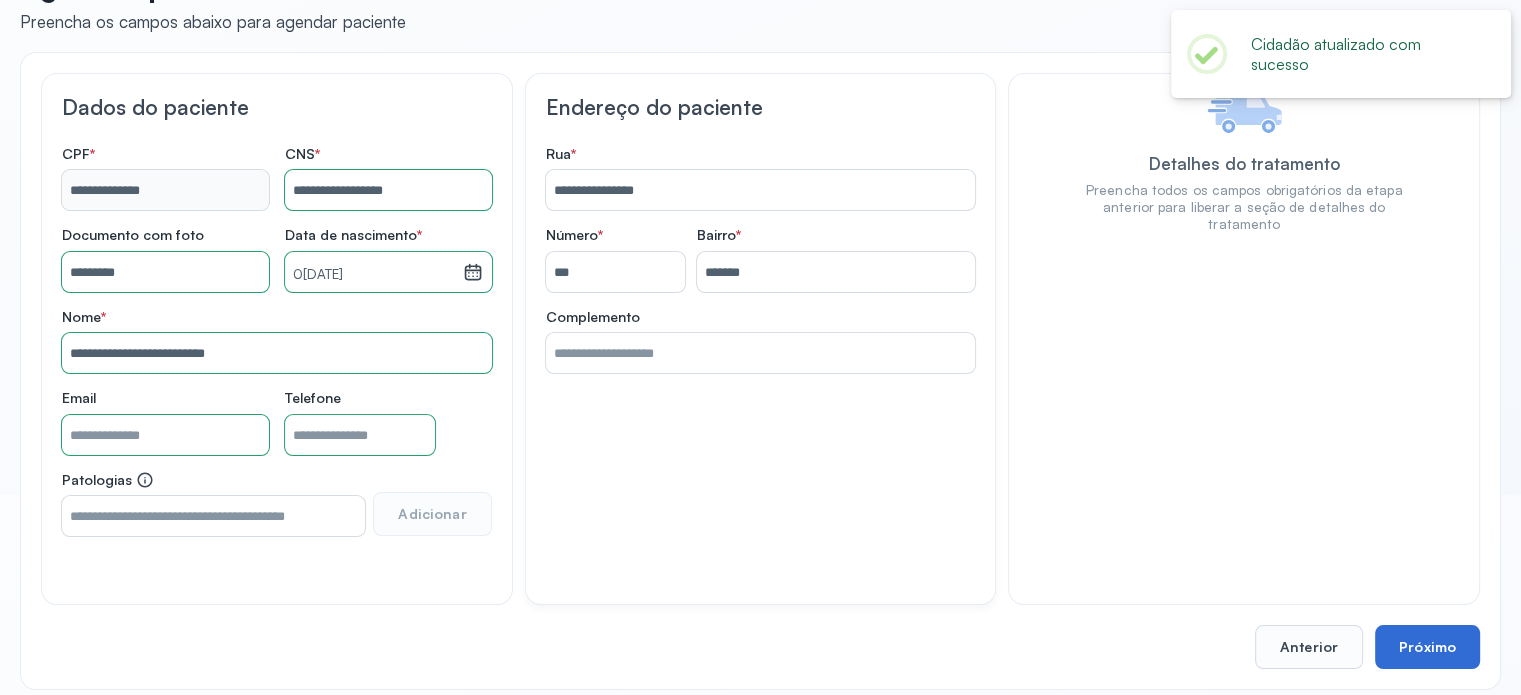 click on "Próximo" at bounding box center (1427, 647) 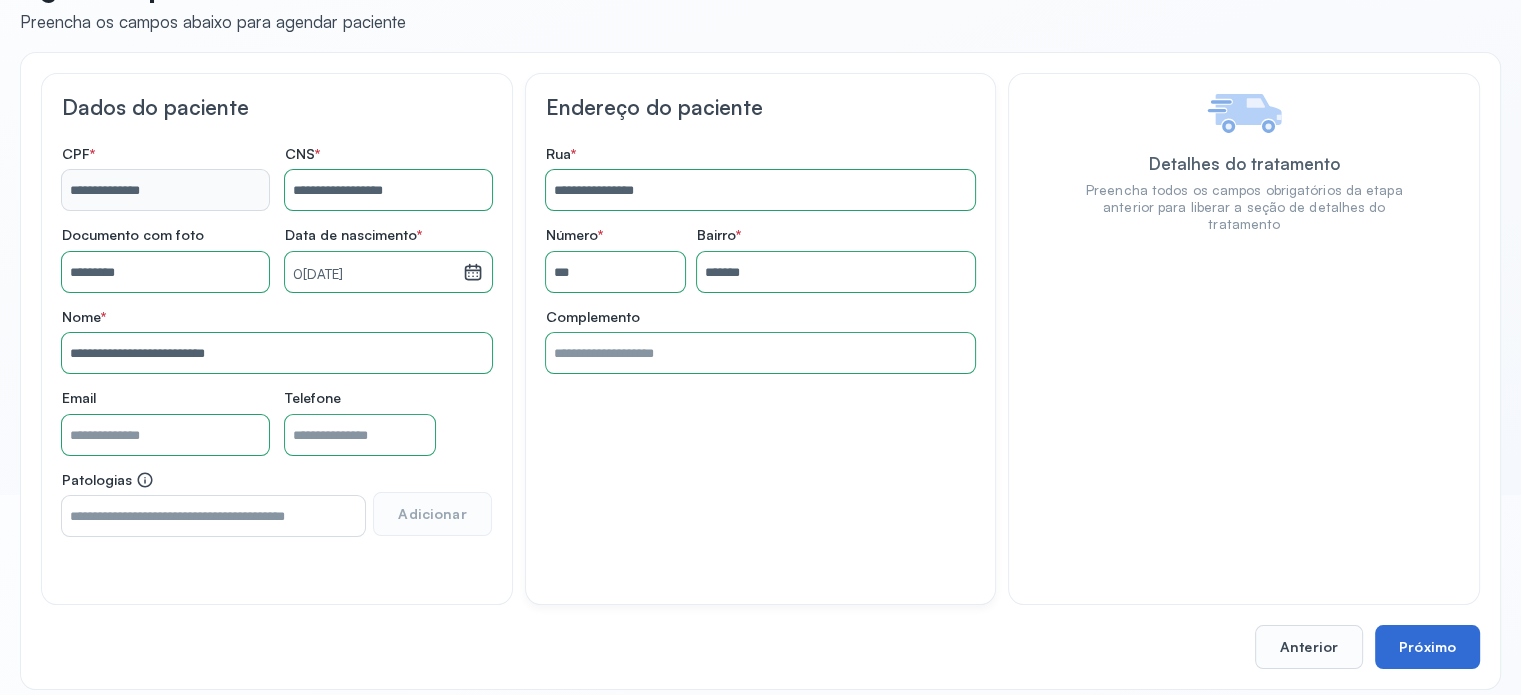 click on "Próximo" at bounding box center [1427, 647] 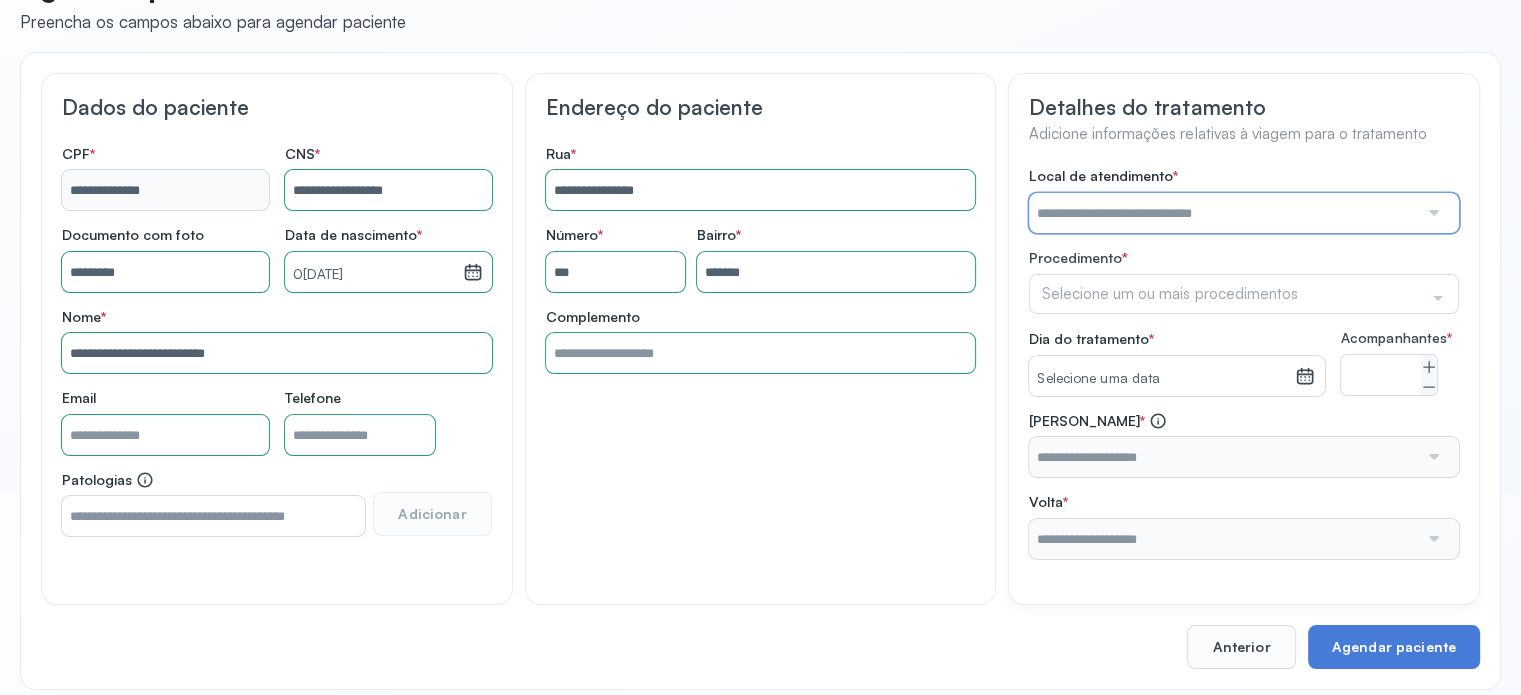 click at bounding box center (1223, 213) 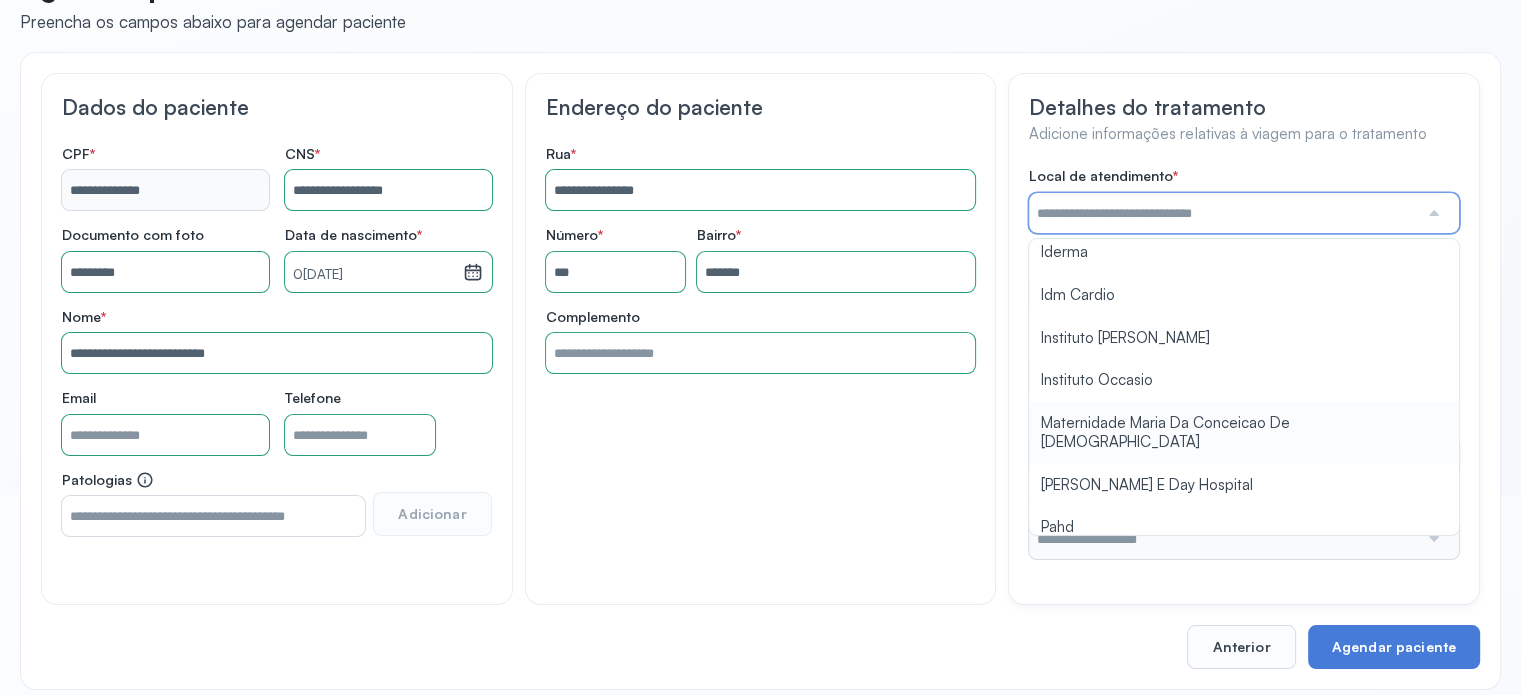 scroll, scrollTop: 1584, scrollLeft: 0, axis: vertical 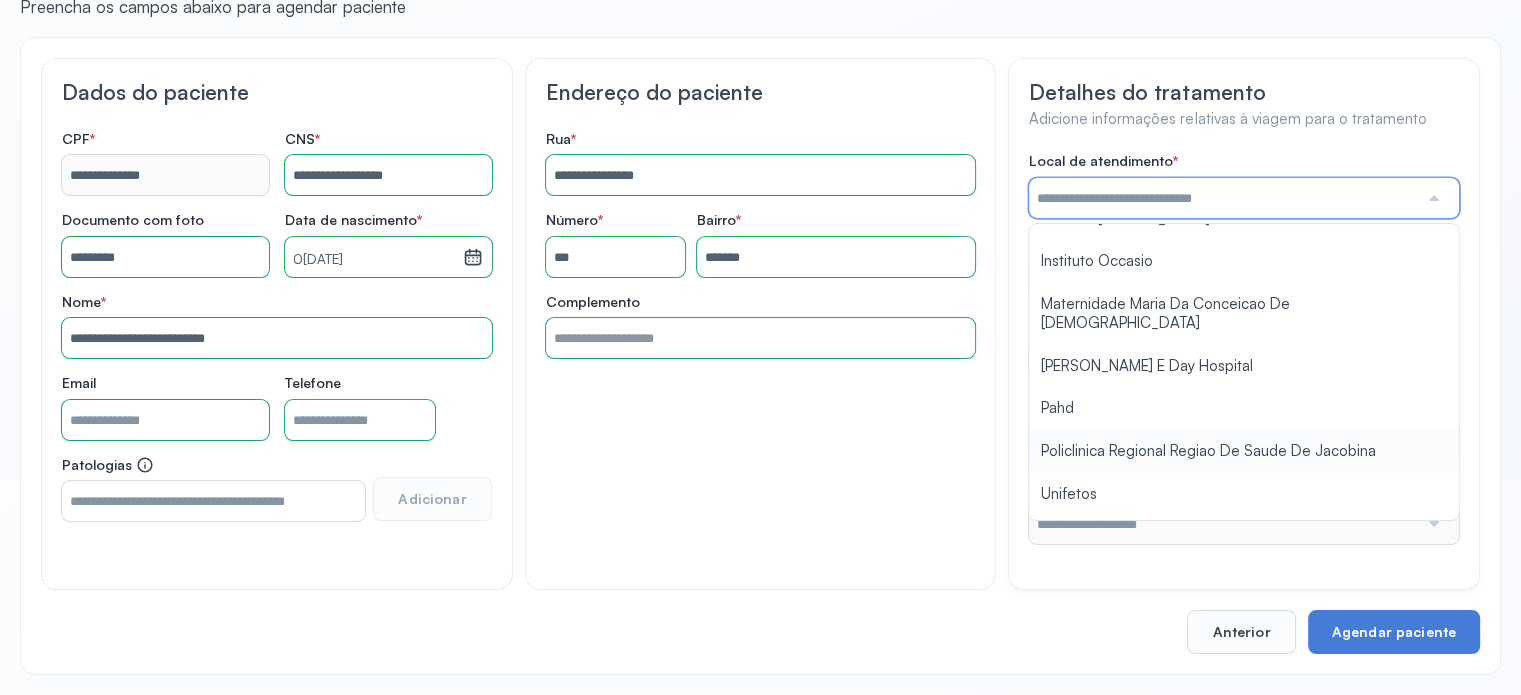 type on "**********" 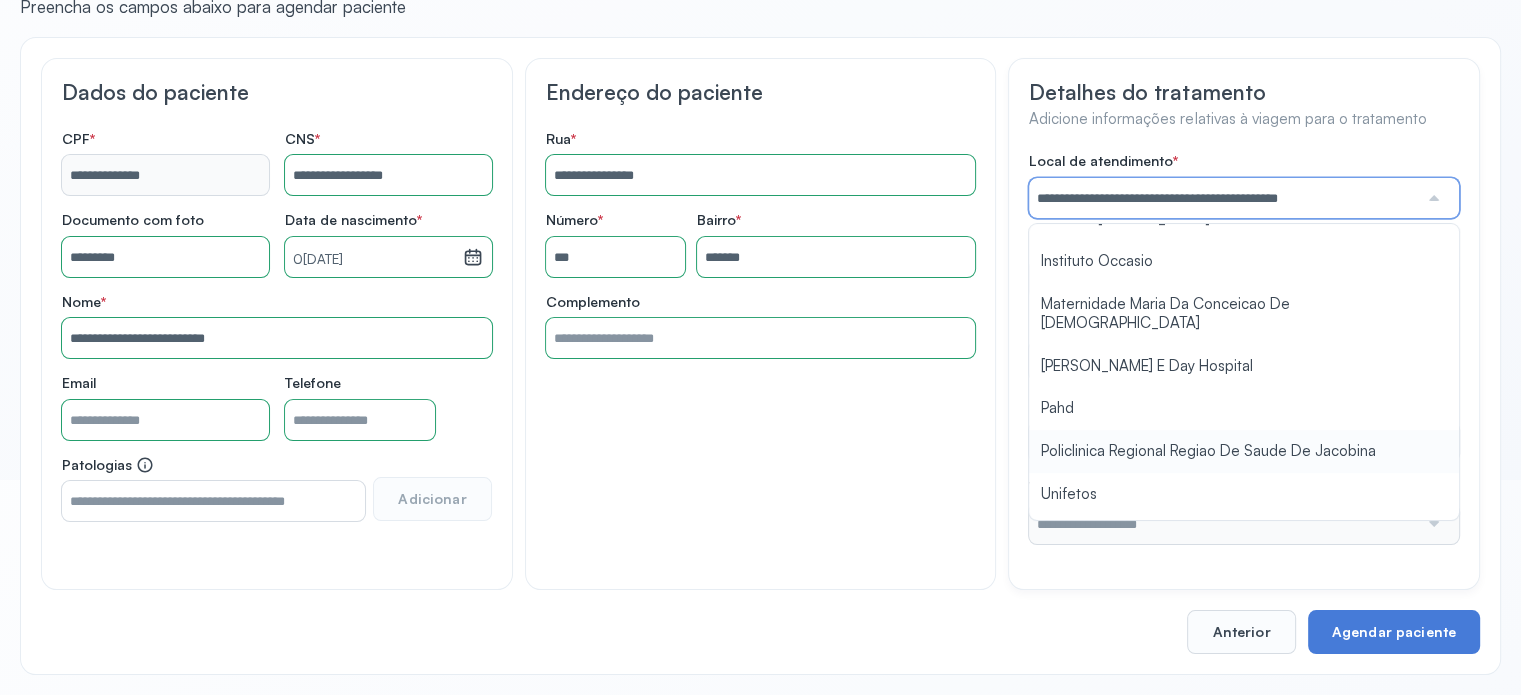 click on "**********" at bounding box center (1244, 348) 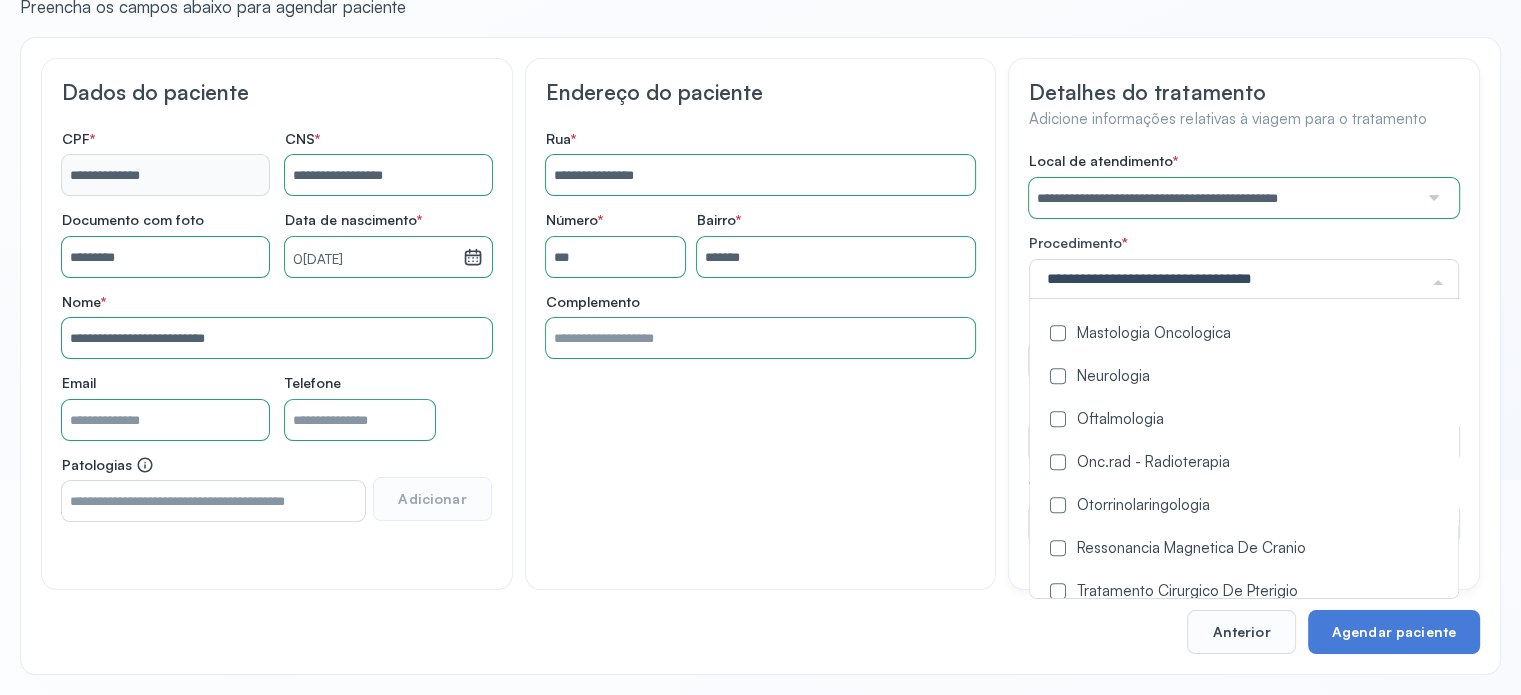 scroll, scrollTop: 1076, scrollLeft: 0, axis: vertical 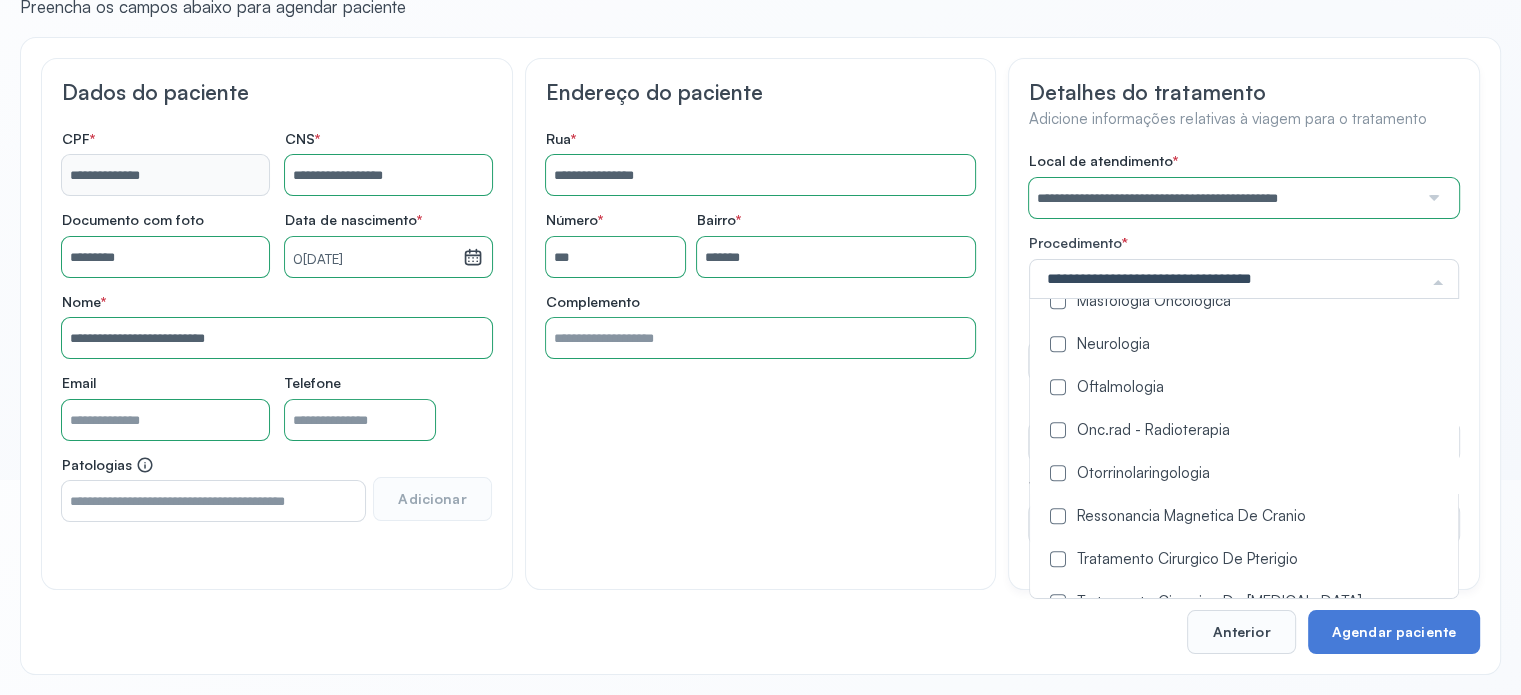 click at bounding box center (1058, 516) 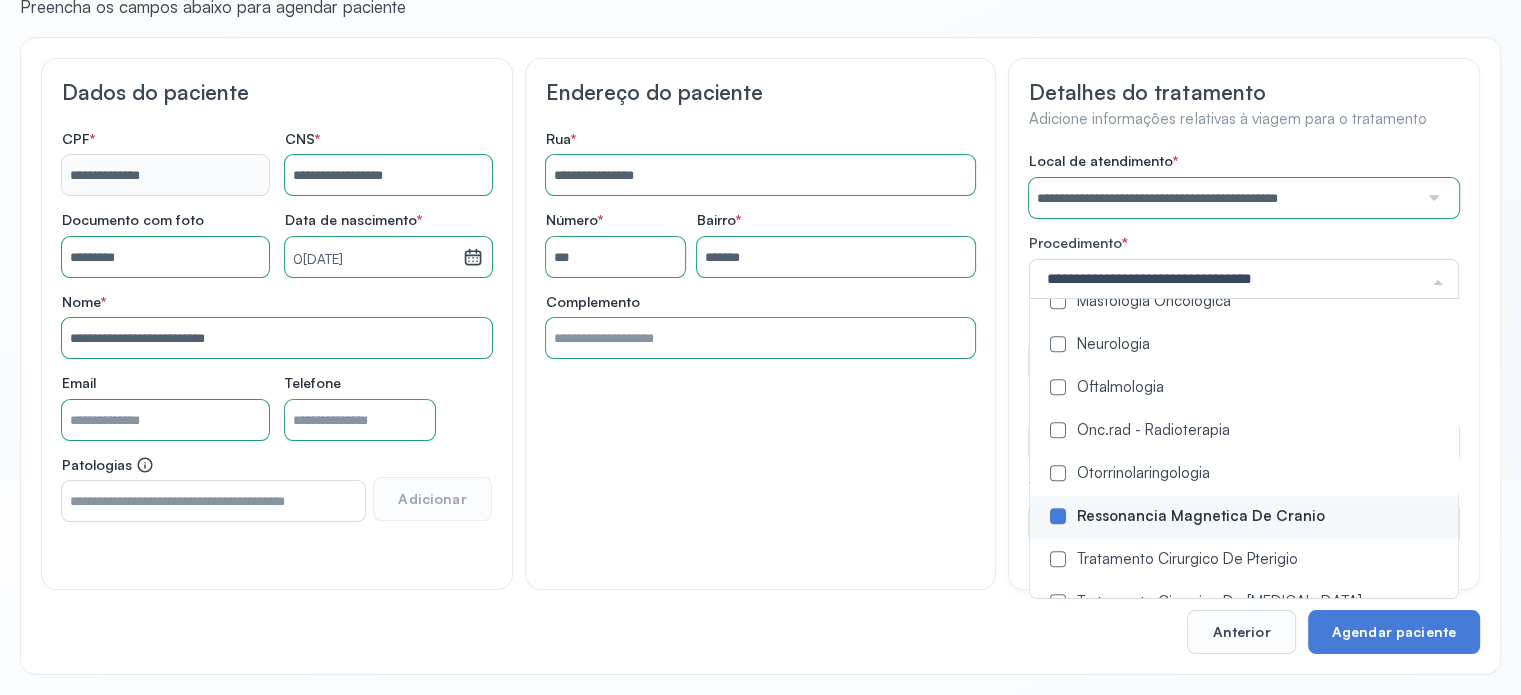 scroll, scrollTop: 0, scrollLeft: 0, axis: both 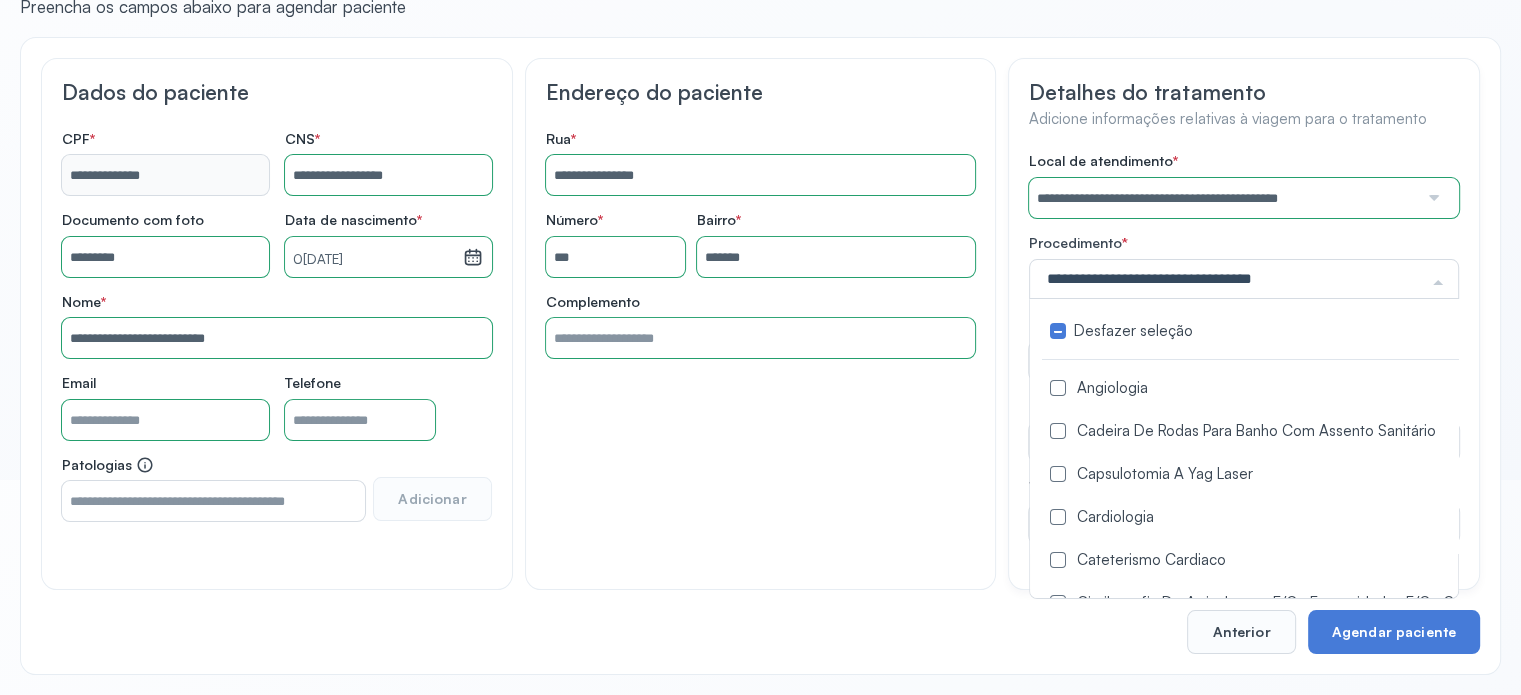 click on "**********" 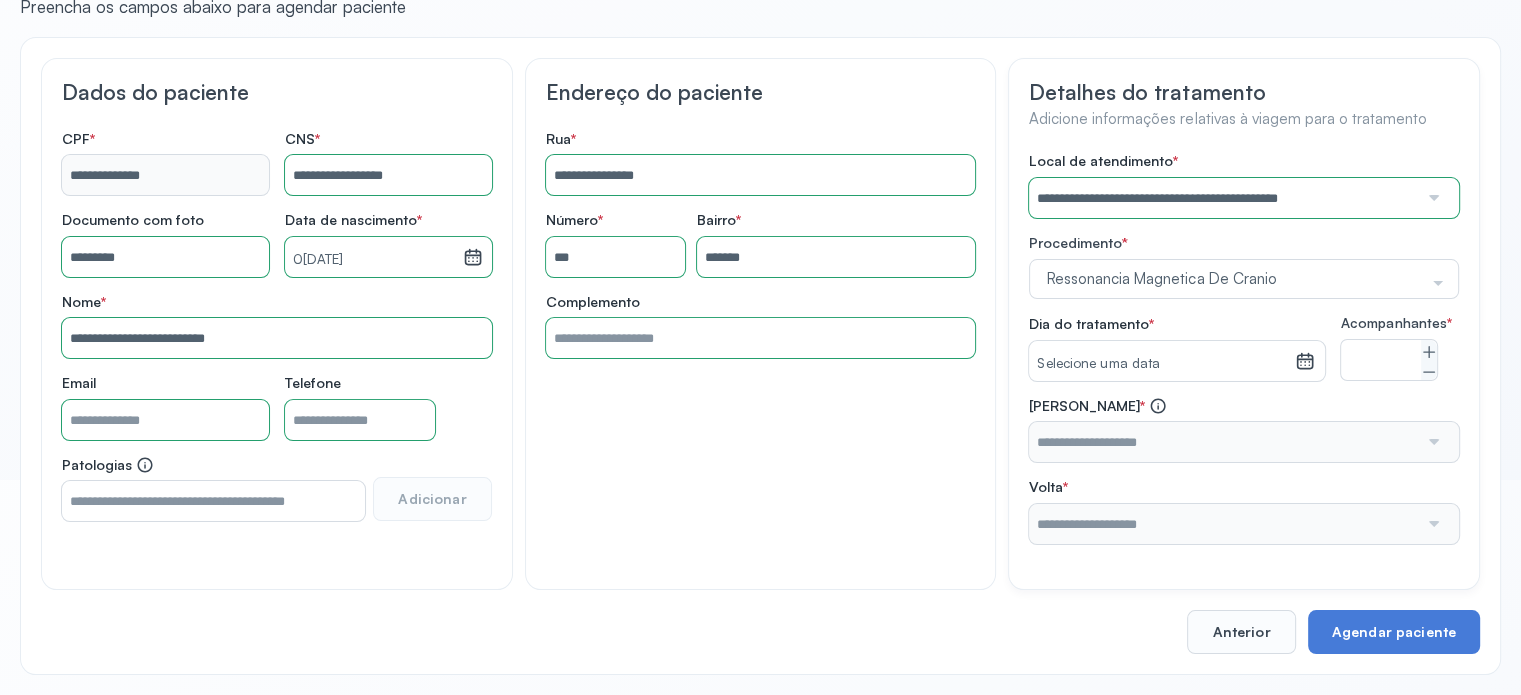 click 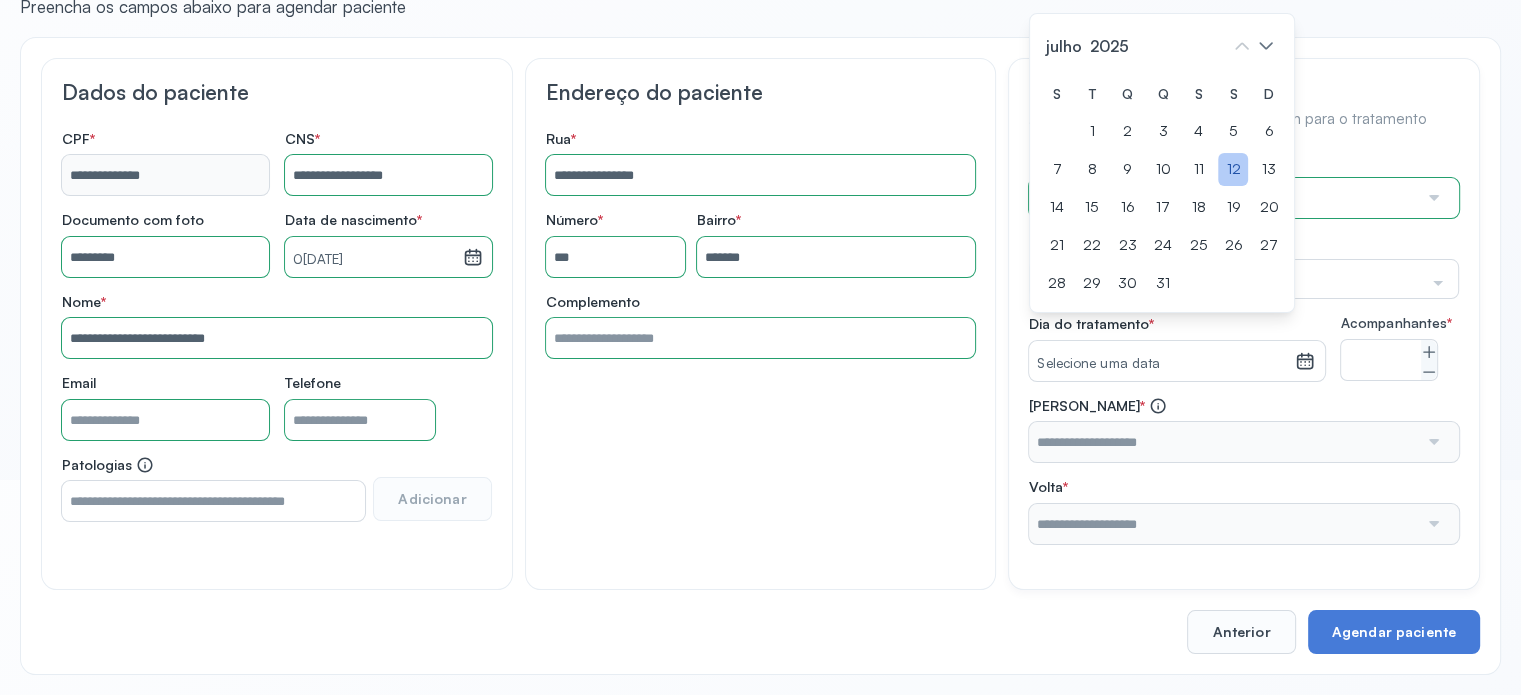 click on "12" 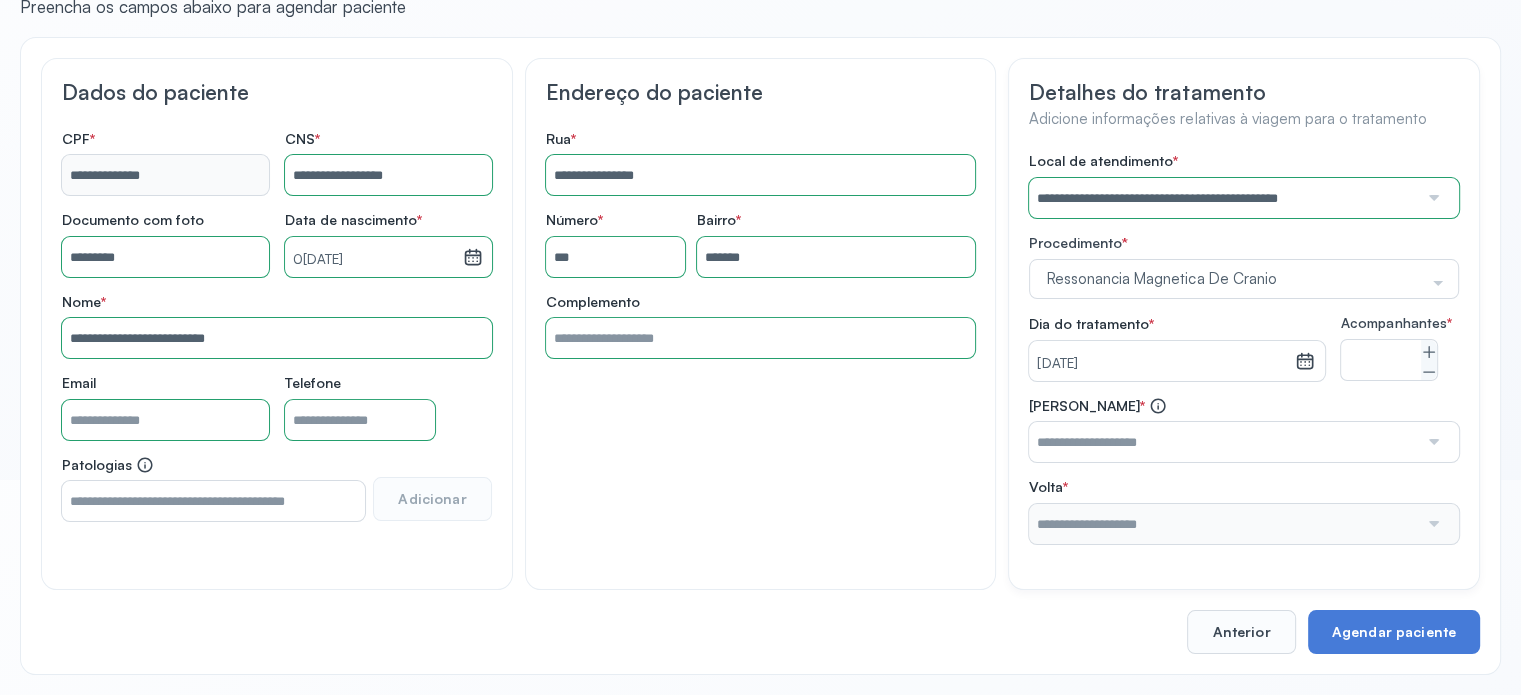 click at bounding box center [1223, 442] 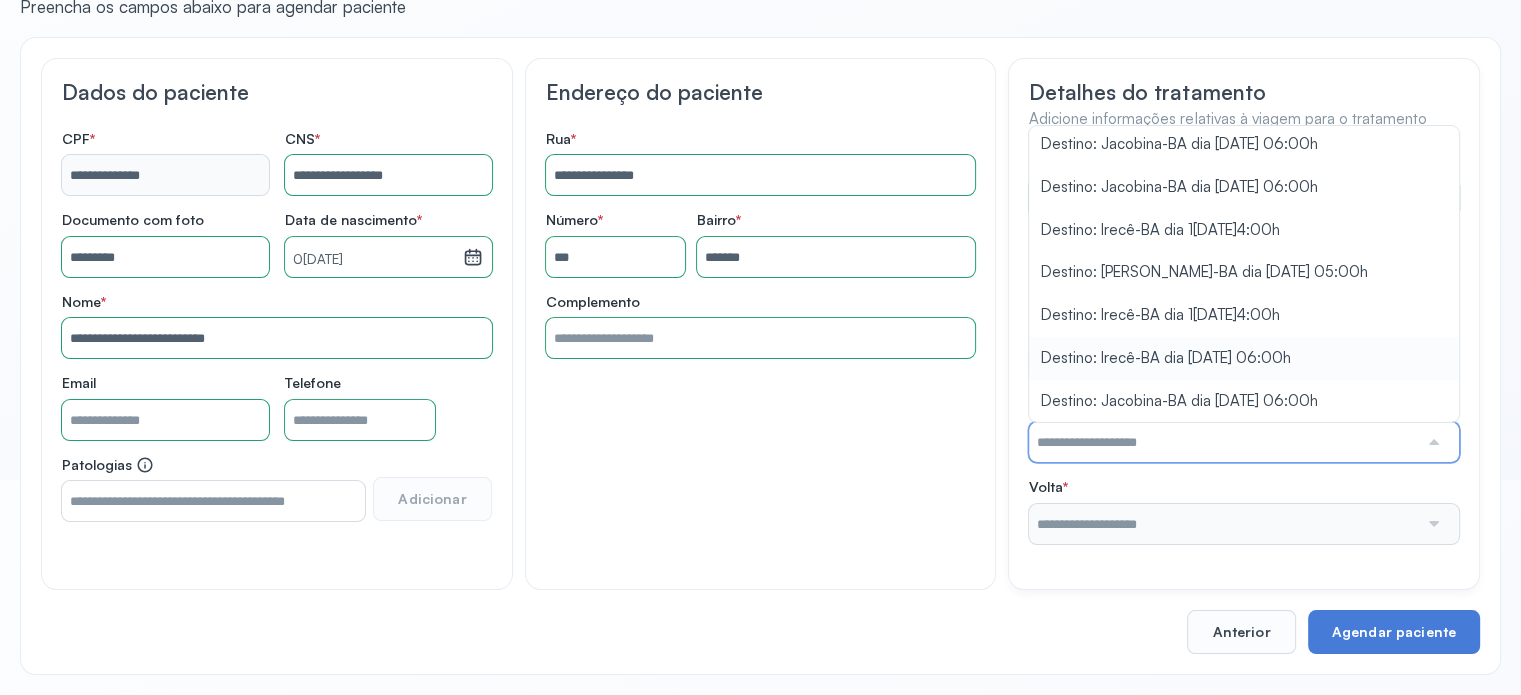 scroll, scrollTop: 1285, scrollLeft: 0, axis: vertical 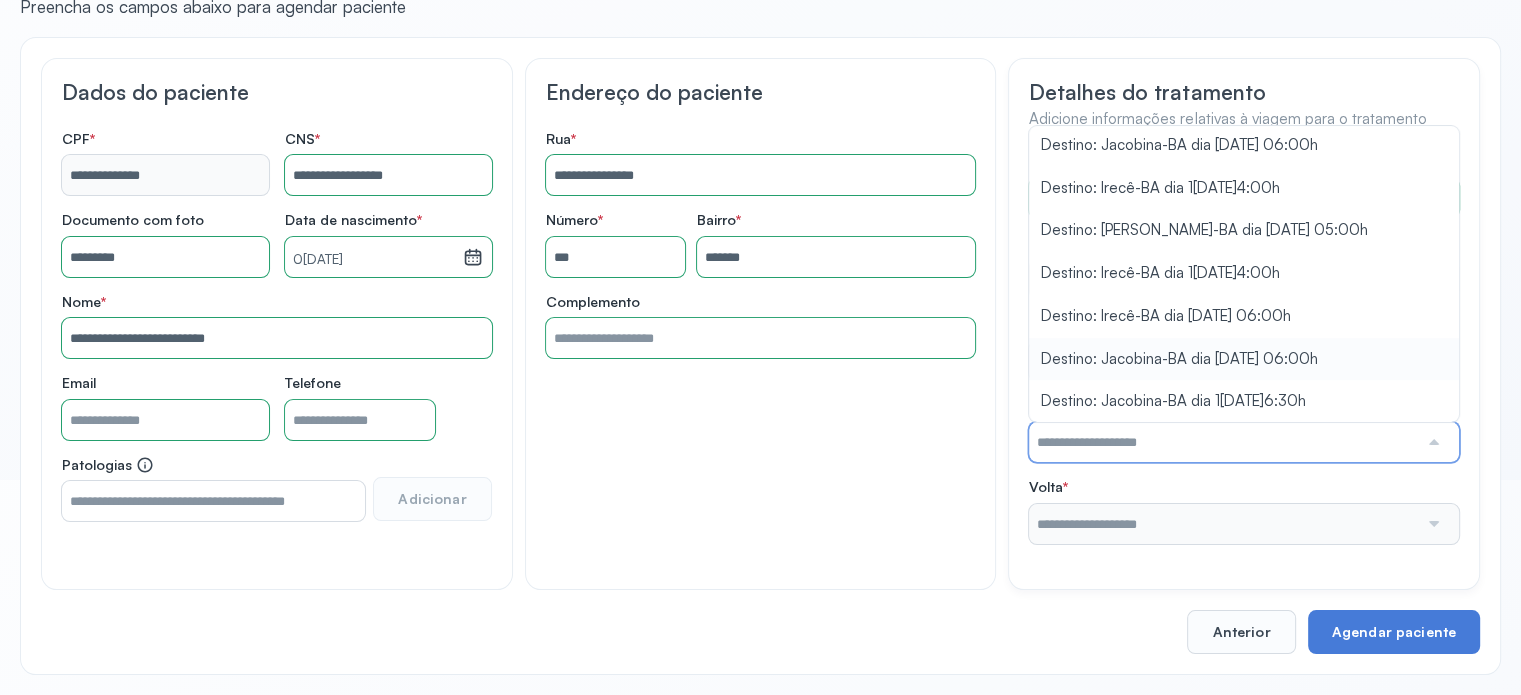 type on "**********" 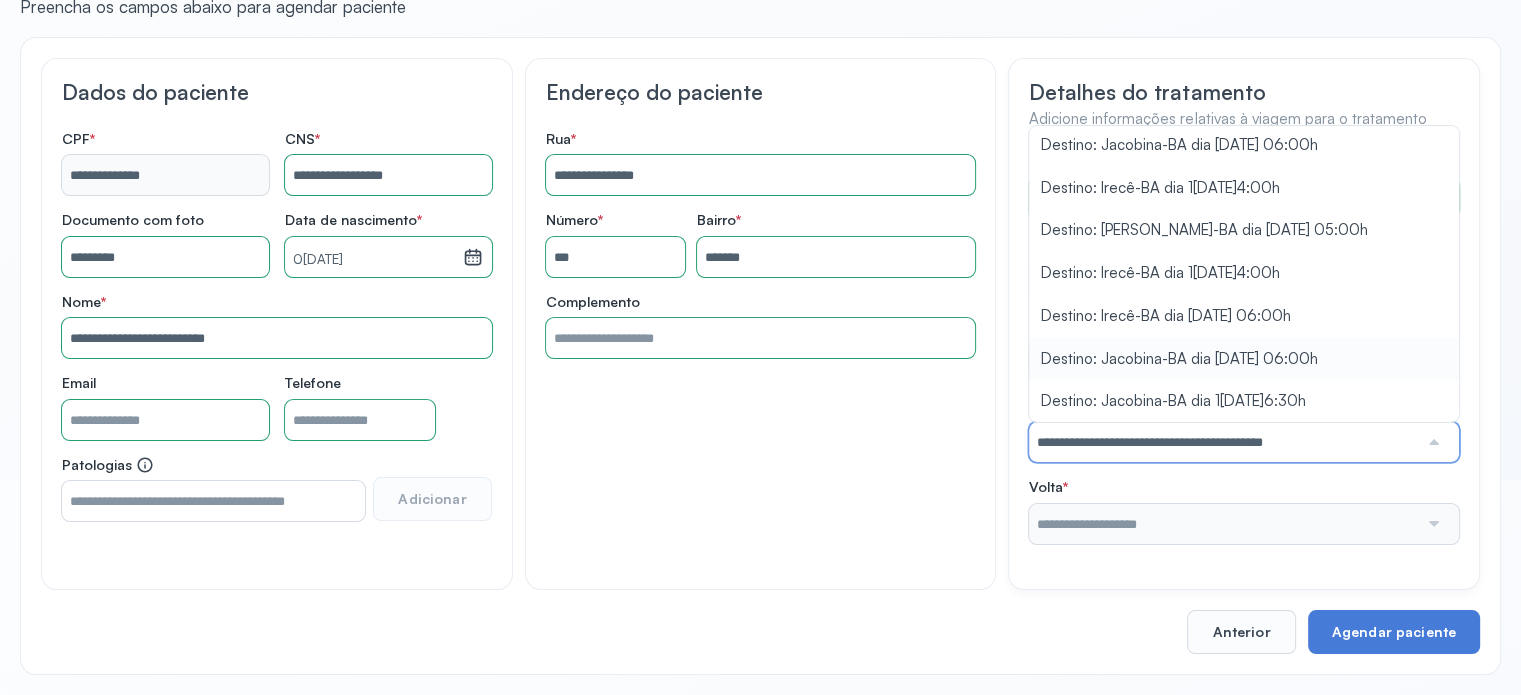 click on "**********" at bounding box center [1244, 348] 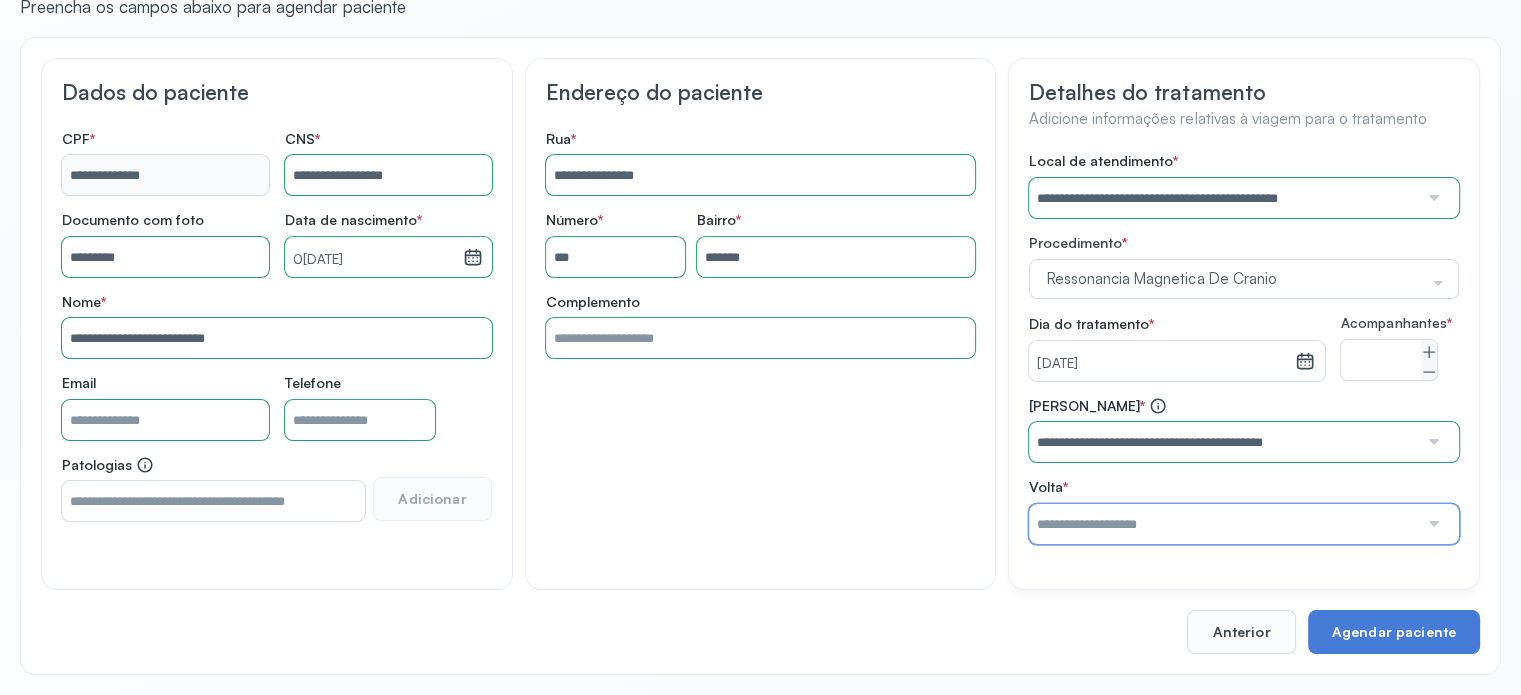 click at bounding box center [1223, 524] 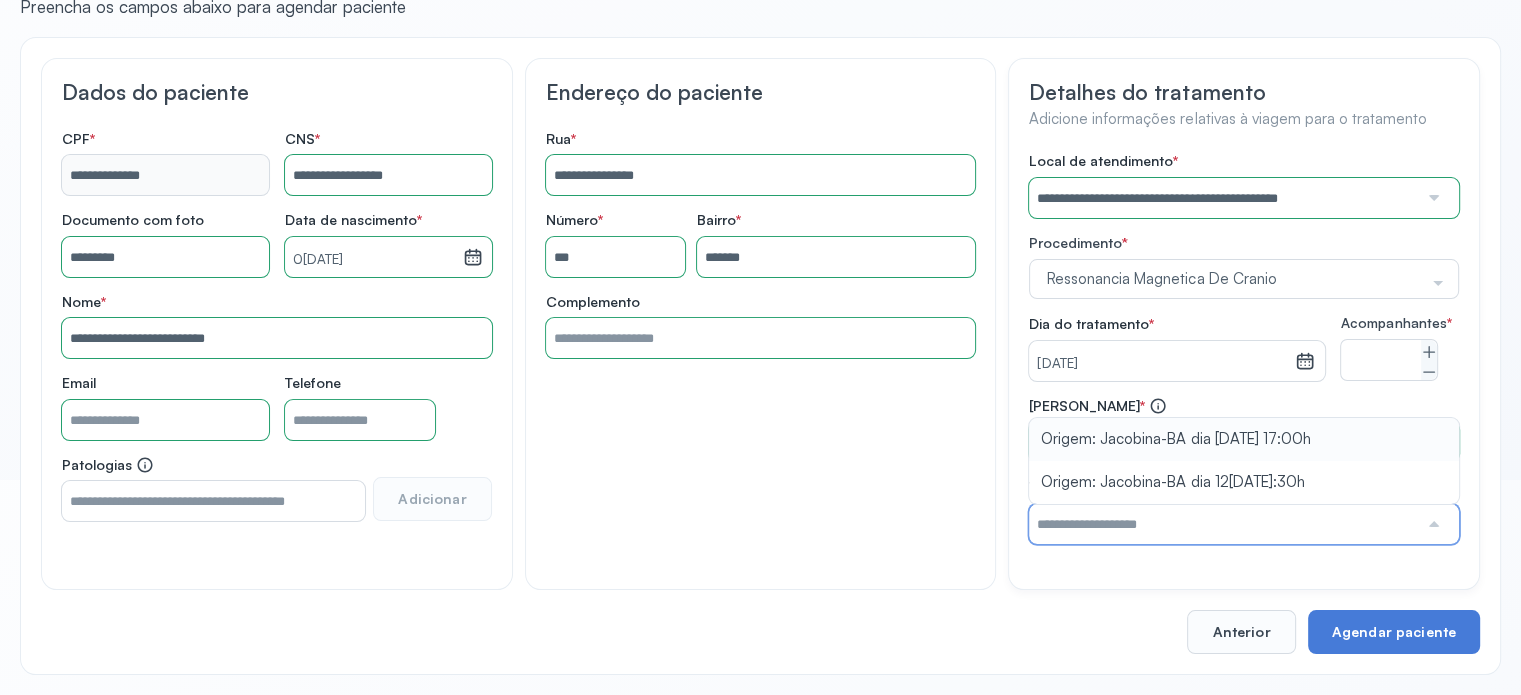 type on "**********" 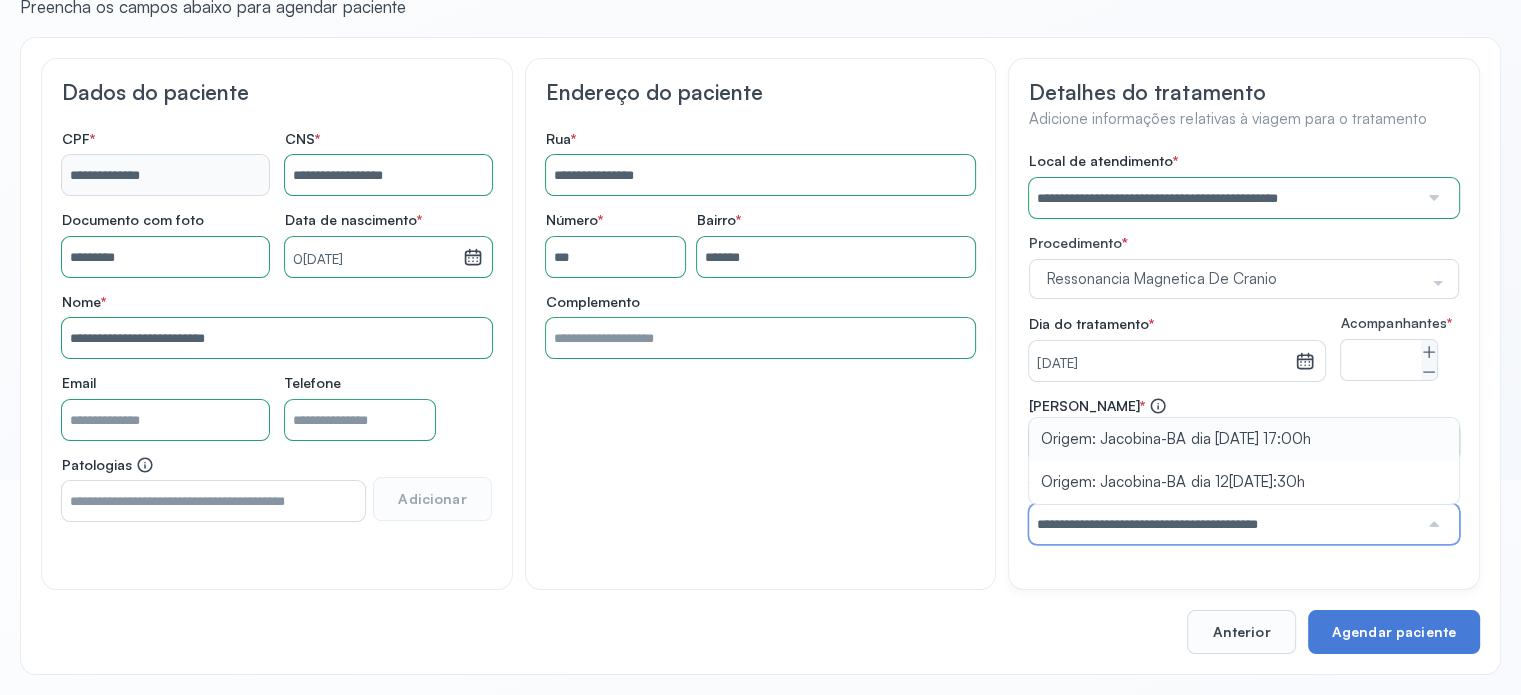 click on "**********" at bounding box center [1244, 470] 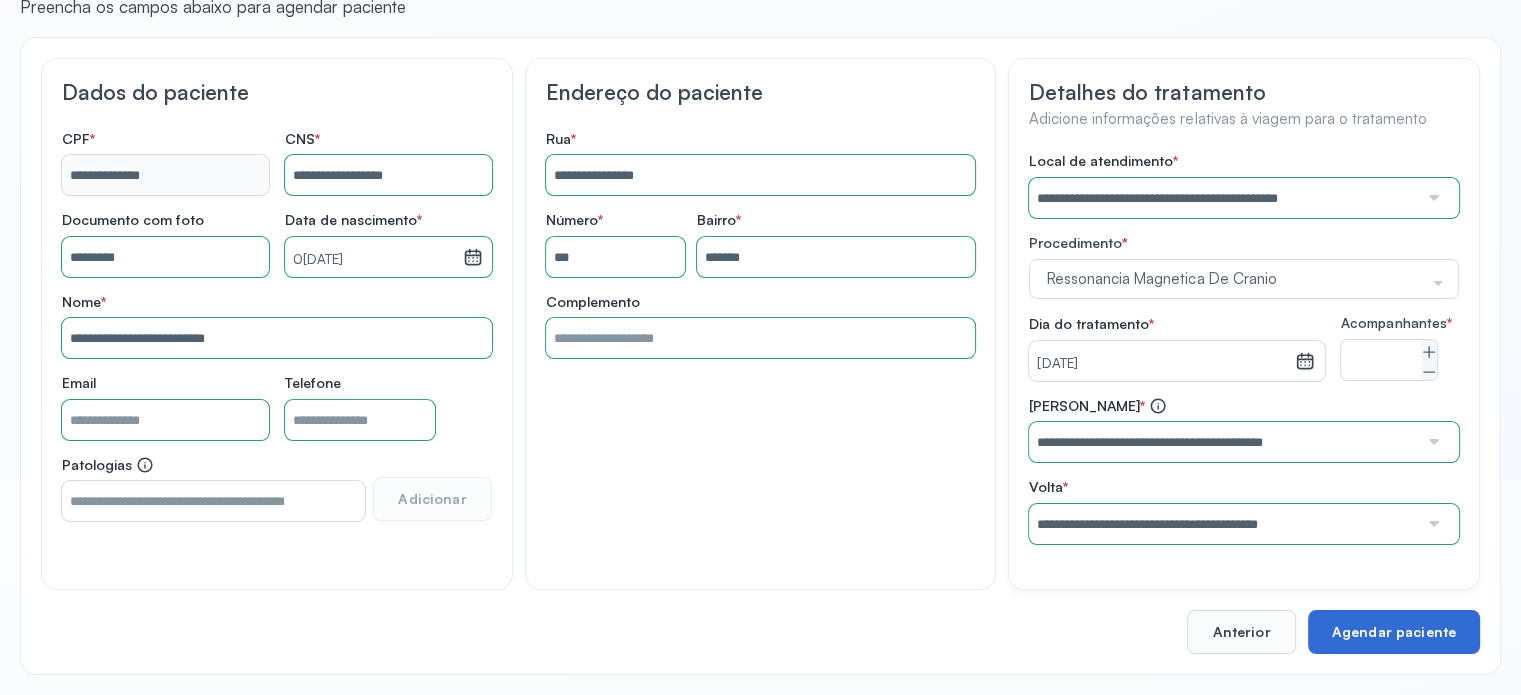 click on "Agendar paciente" at bounding box center (1394, 632) 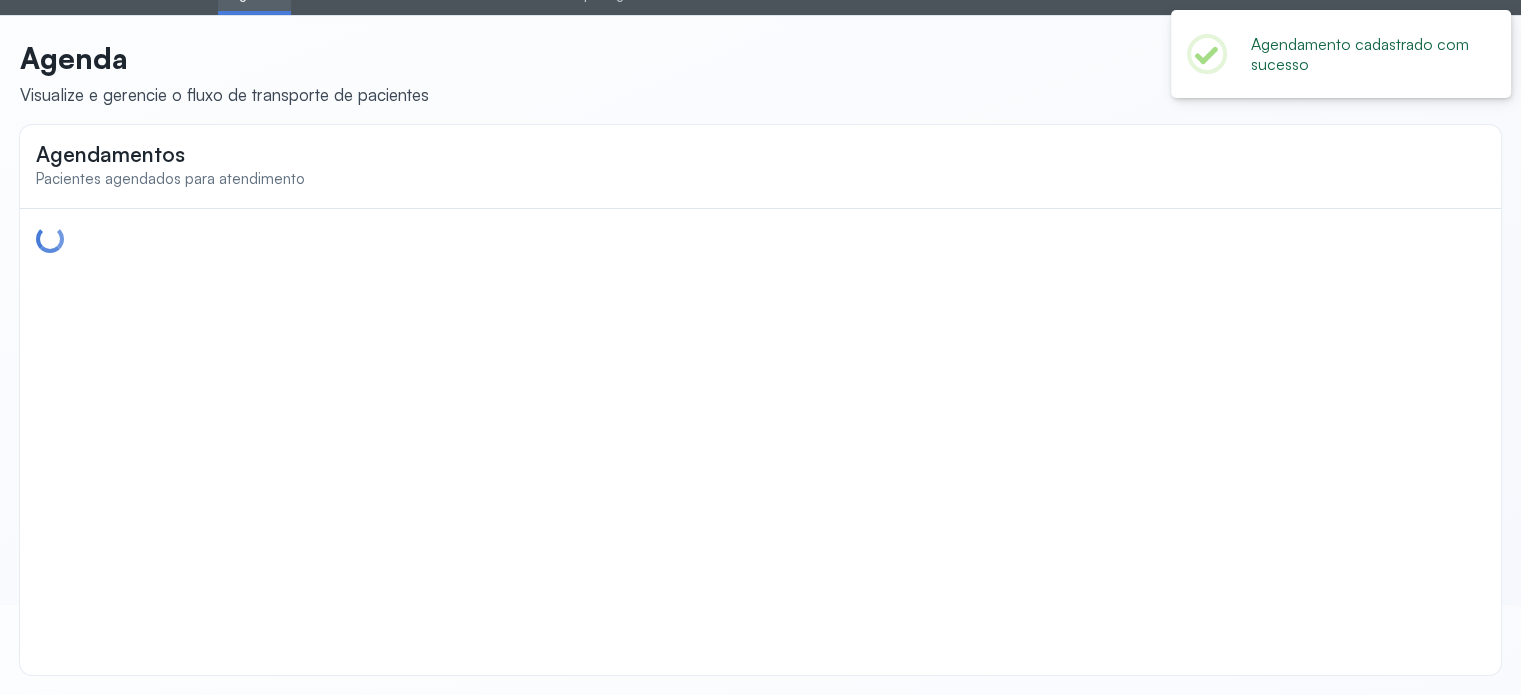 scroll, scrollTop: 0, scrollLeft: 0, axis: both 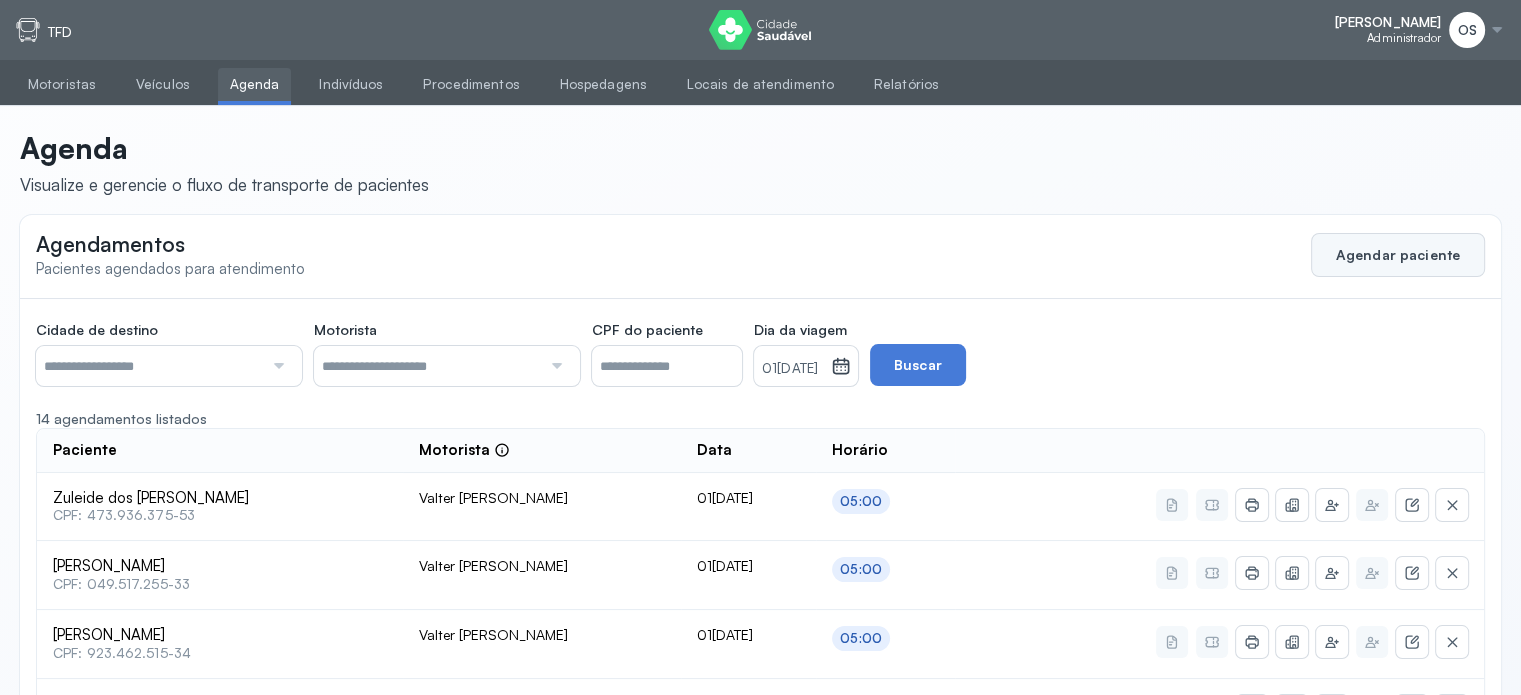 click on "Agendar paciente" 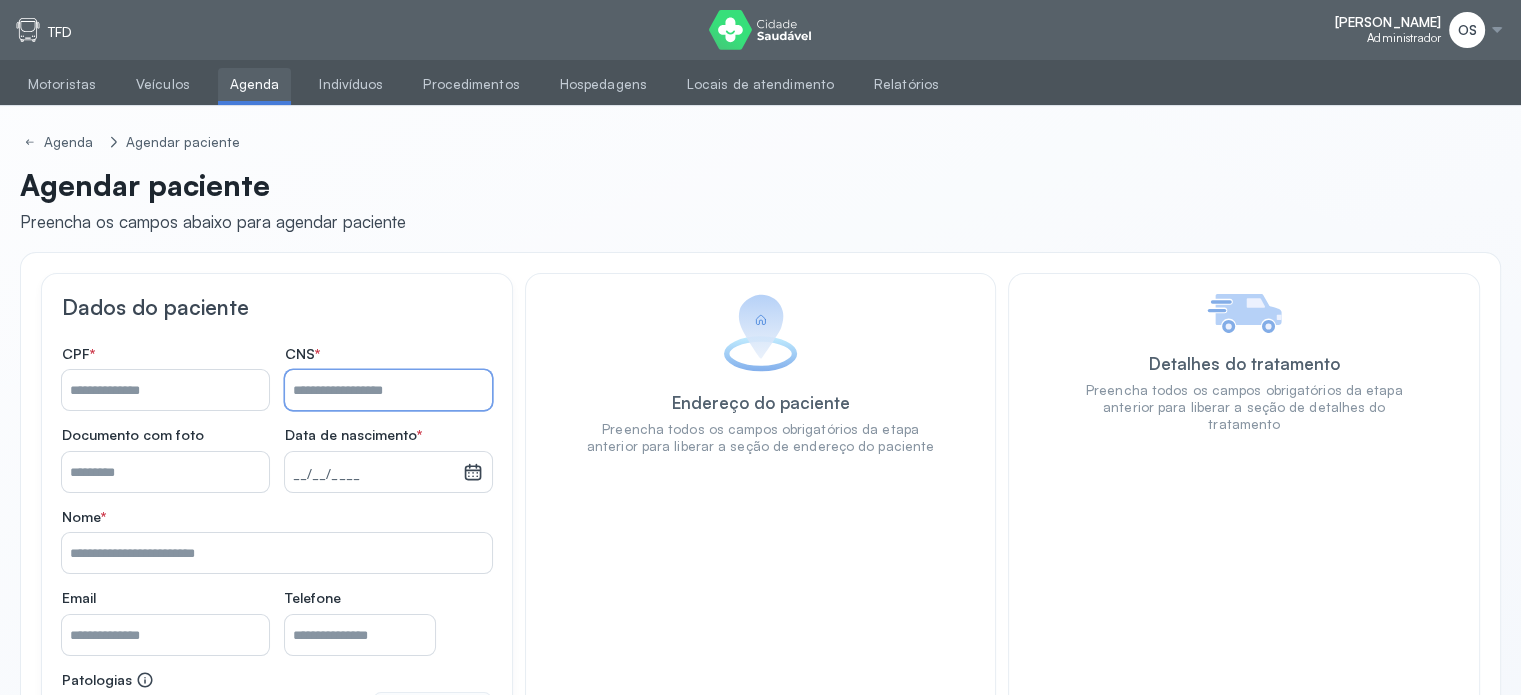 paste on "**********" 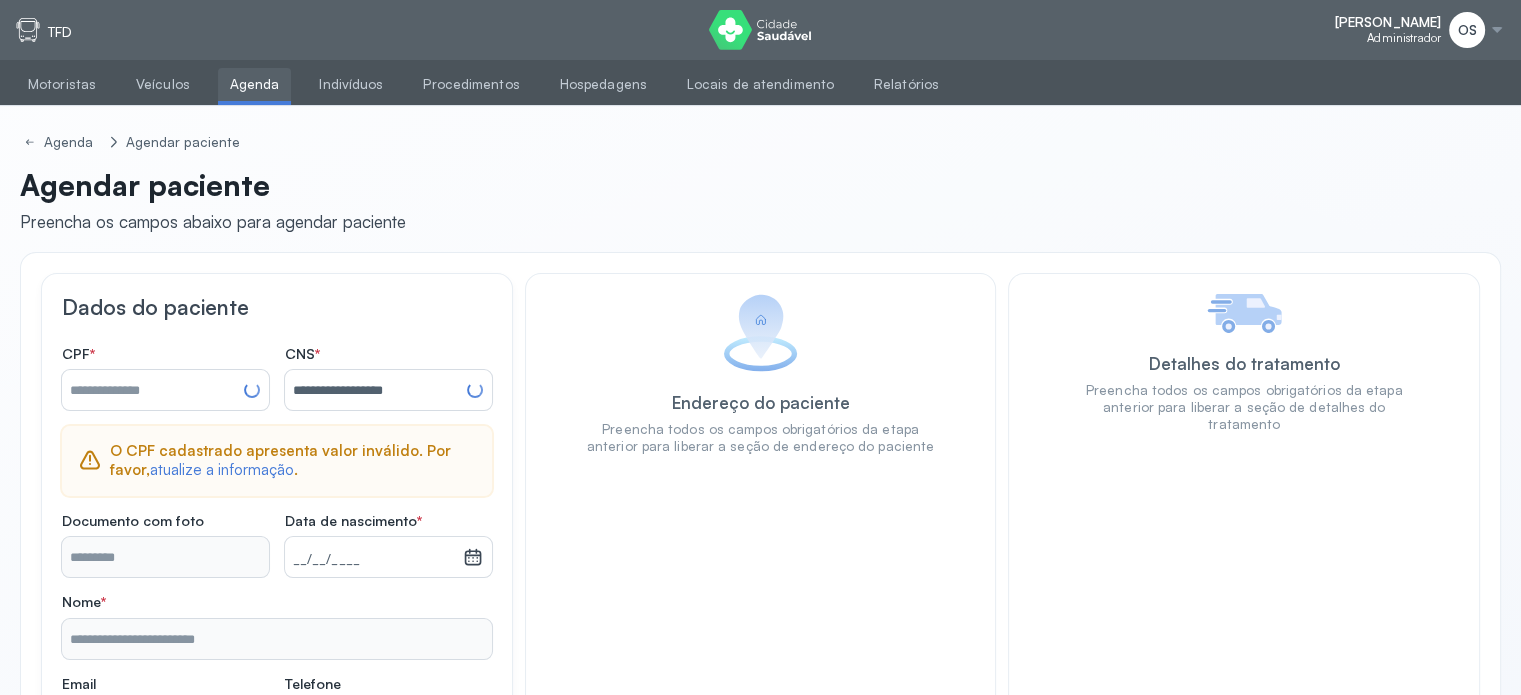 type on "**********" 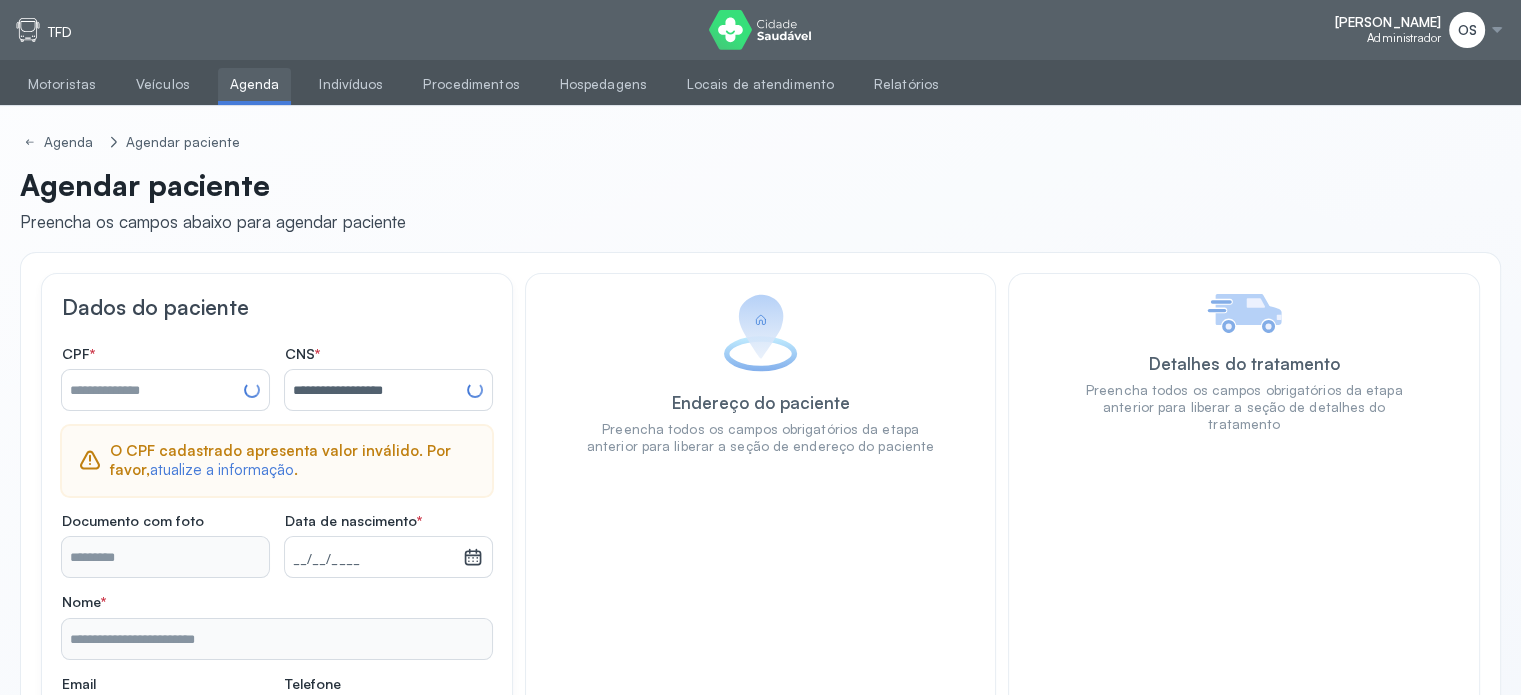 type on "**********" 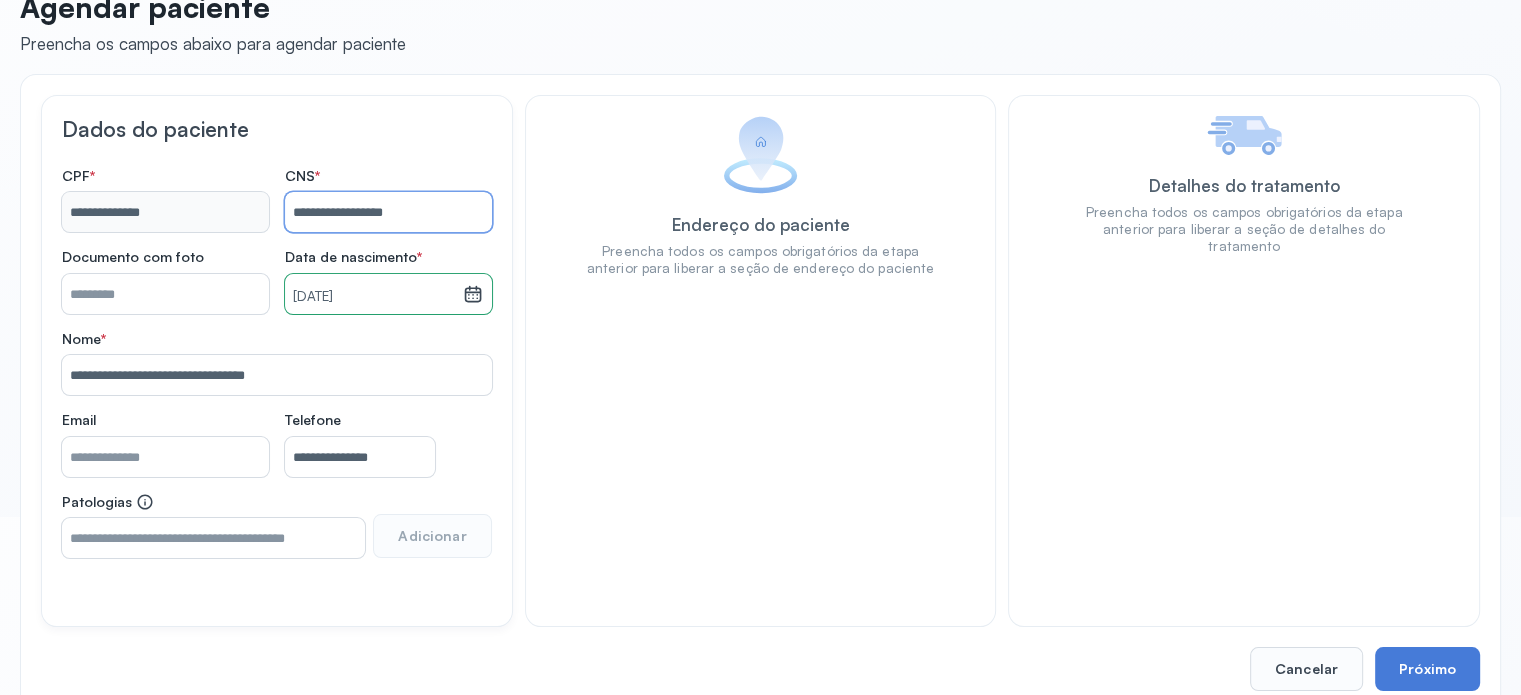 scroll, scrollTop: 215, scrollLeft: 0, axis: vertical 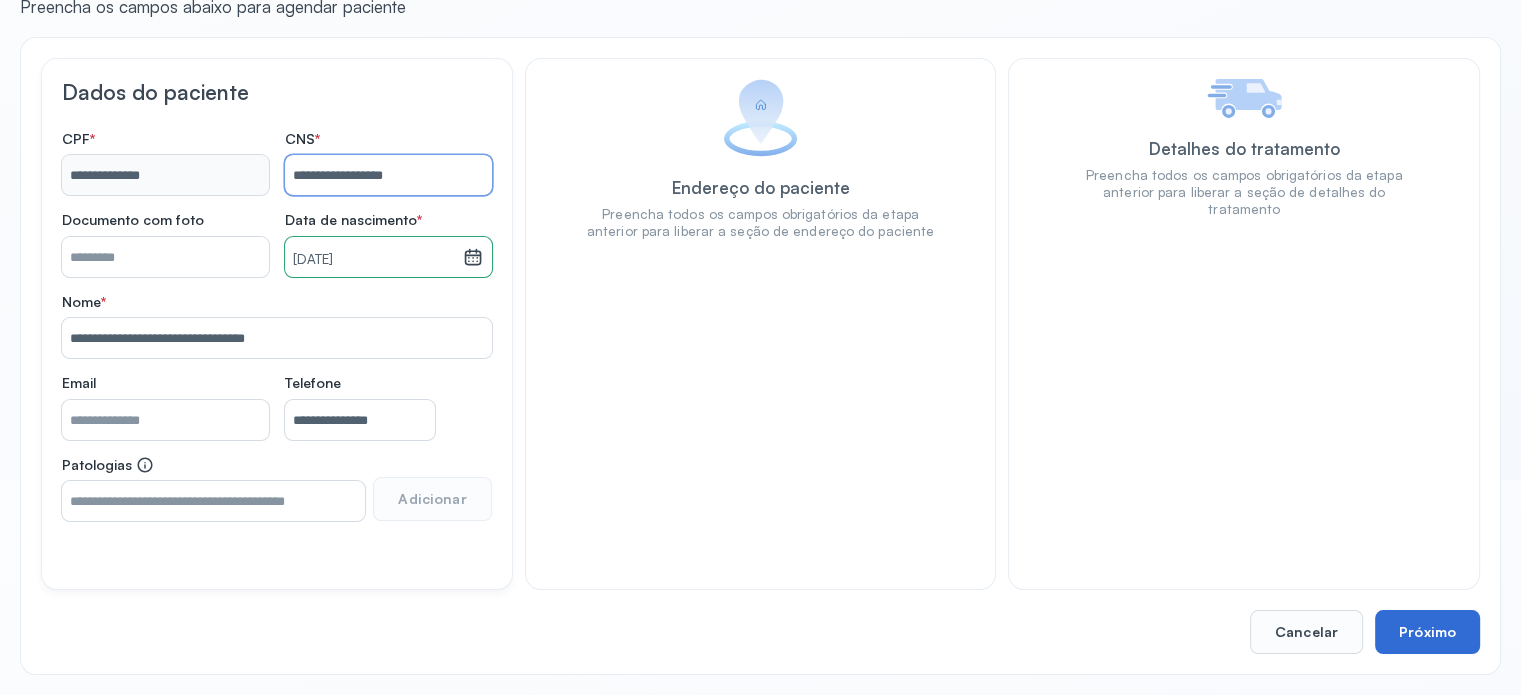 type on "**********" 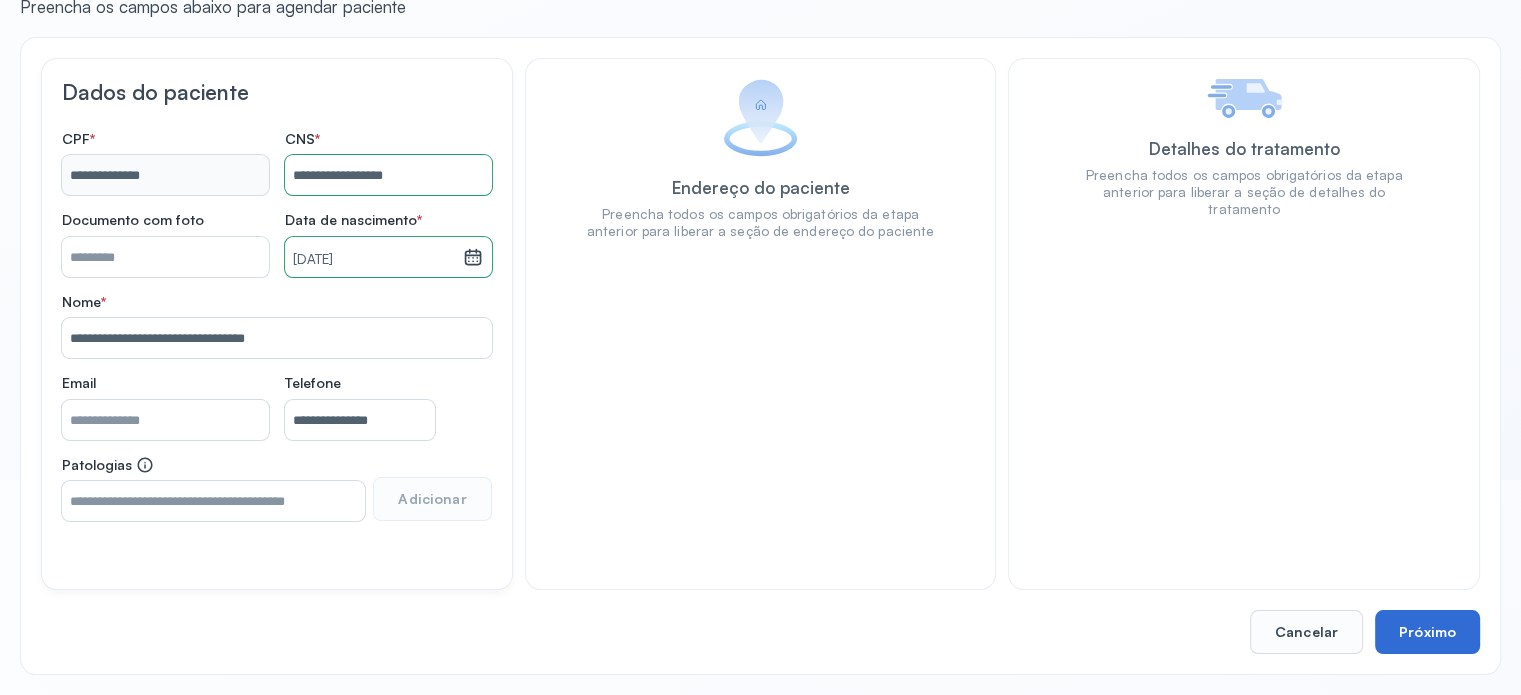 click on "Próximo" at bounding box center (1427, 632) 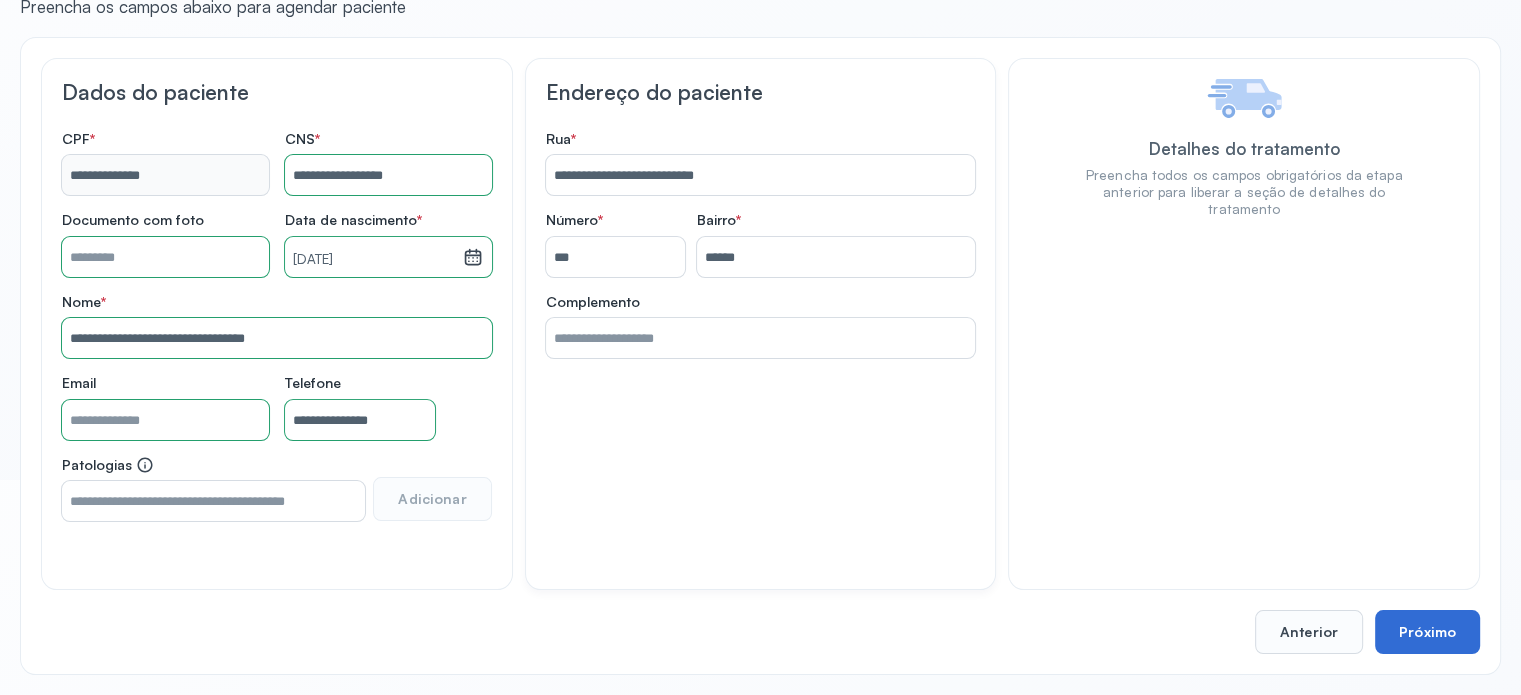 click on "Próximo" at bounding box center (1427, 632) 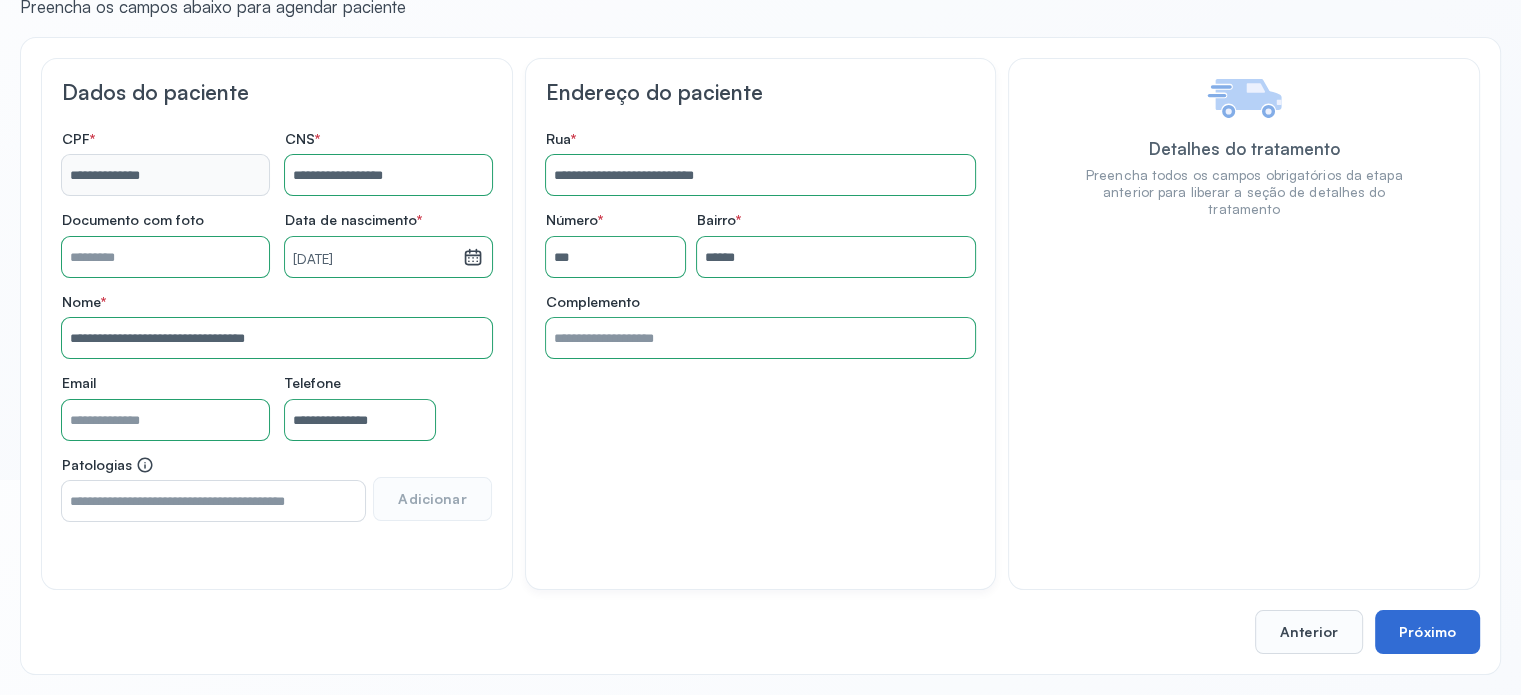 click on "Próximo" at bounding box center (1427, 632) 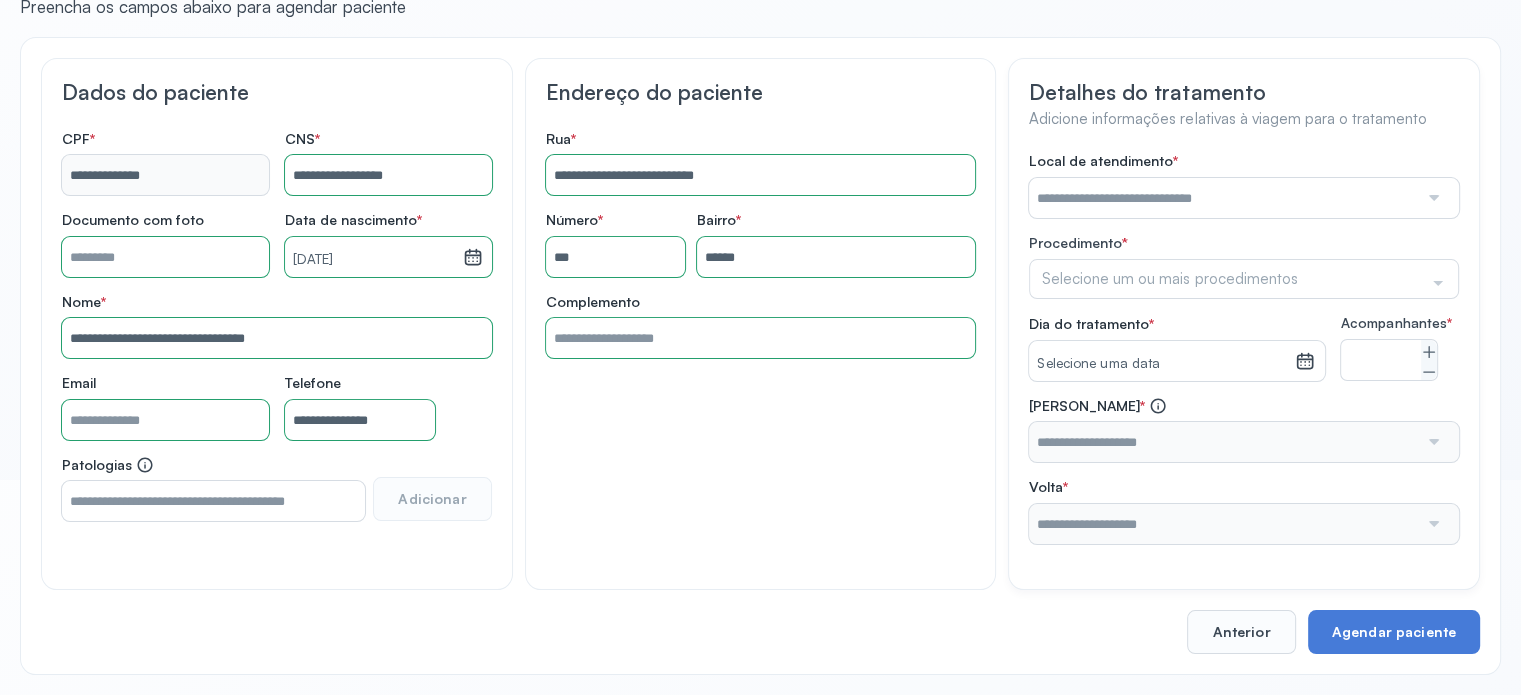 click at bounding box center [1223, 198] 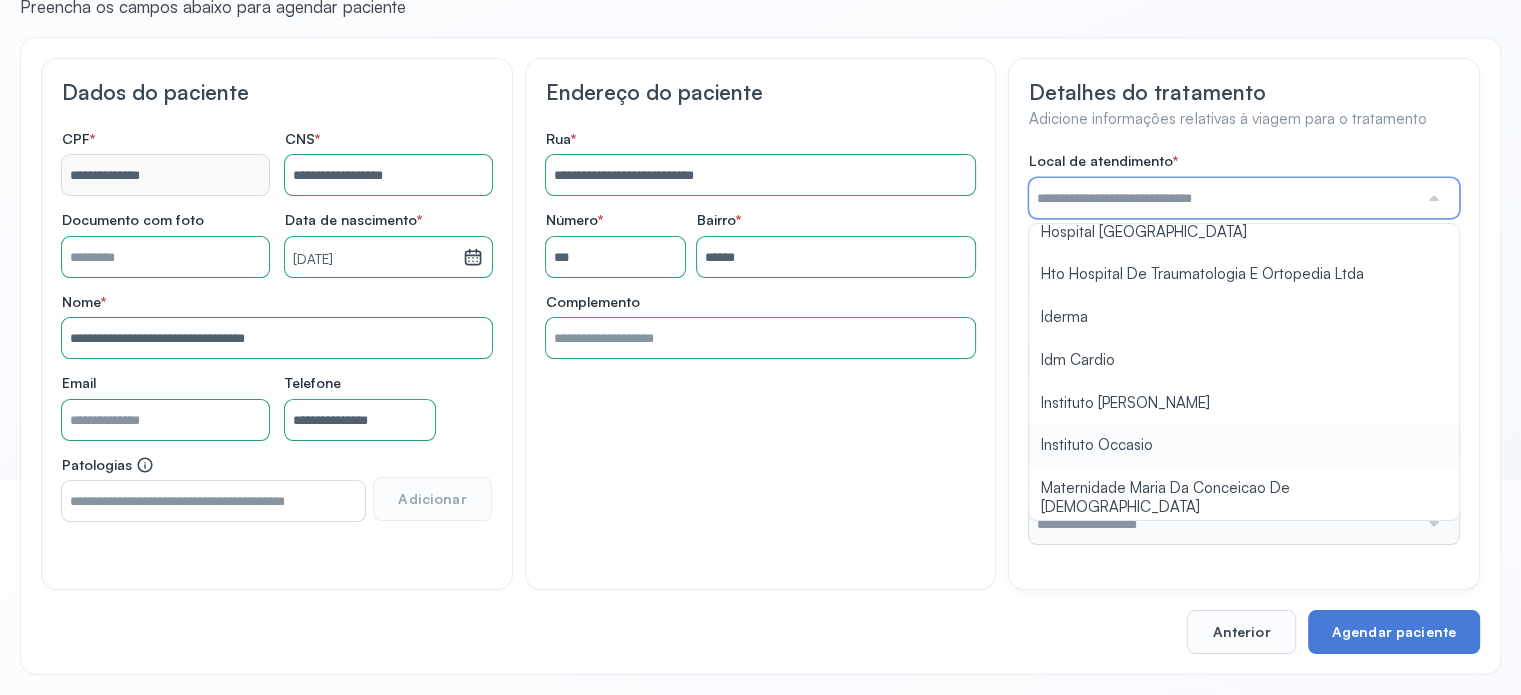 scroll, scrollTop: 1584, scrollLeft: 0, axis: vertical 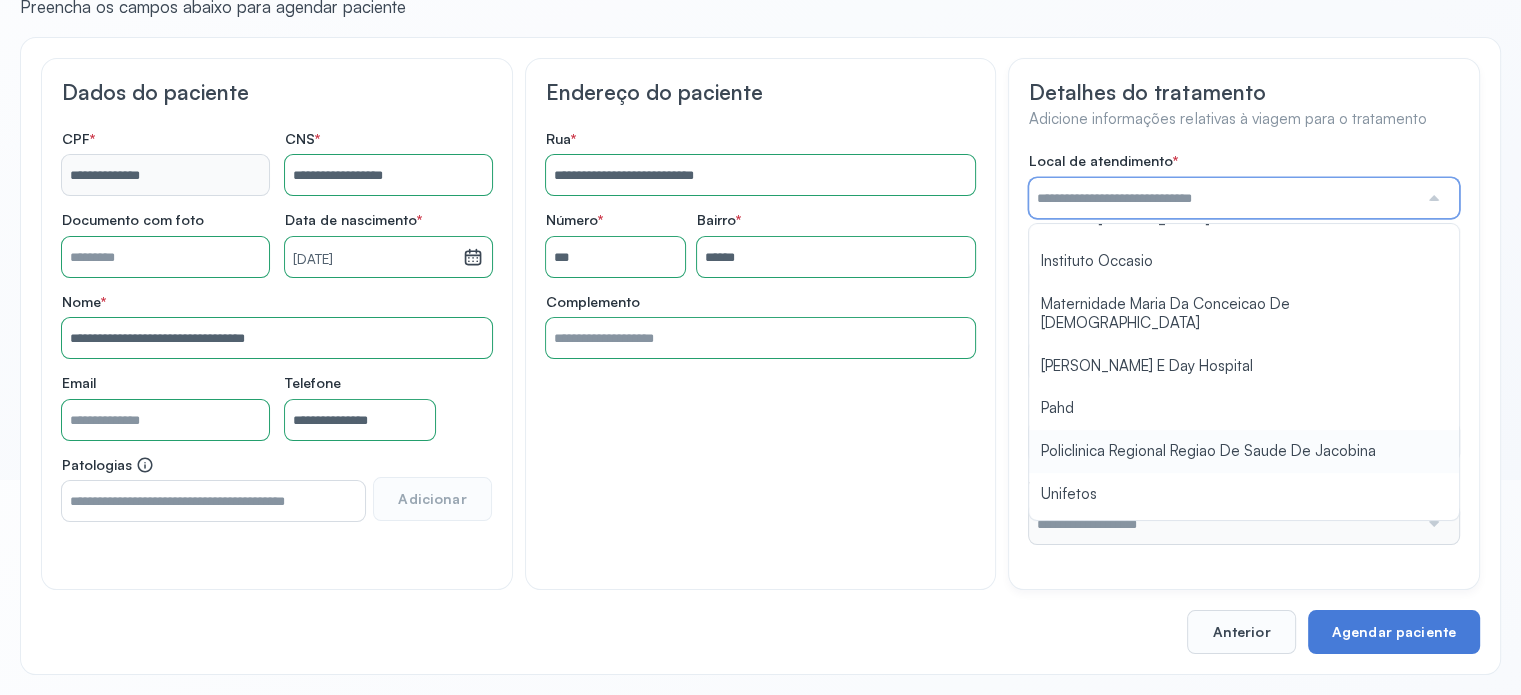 type on "**********" 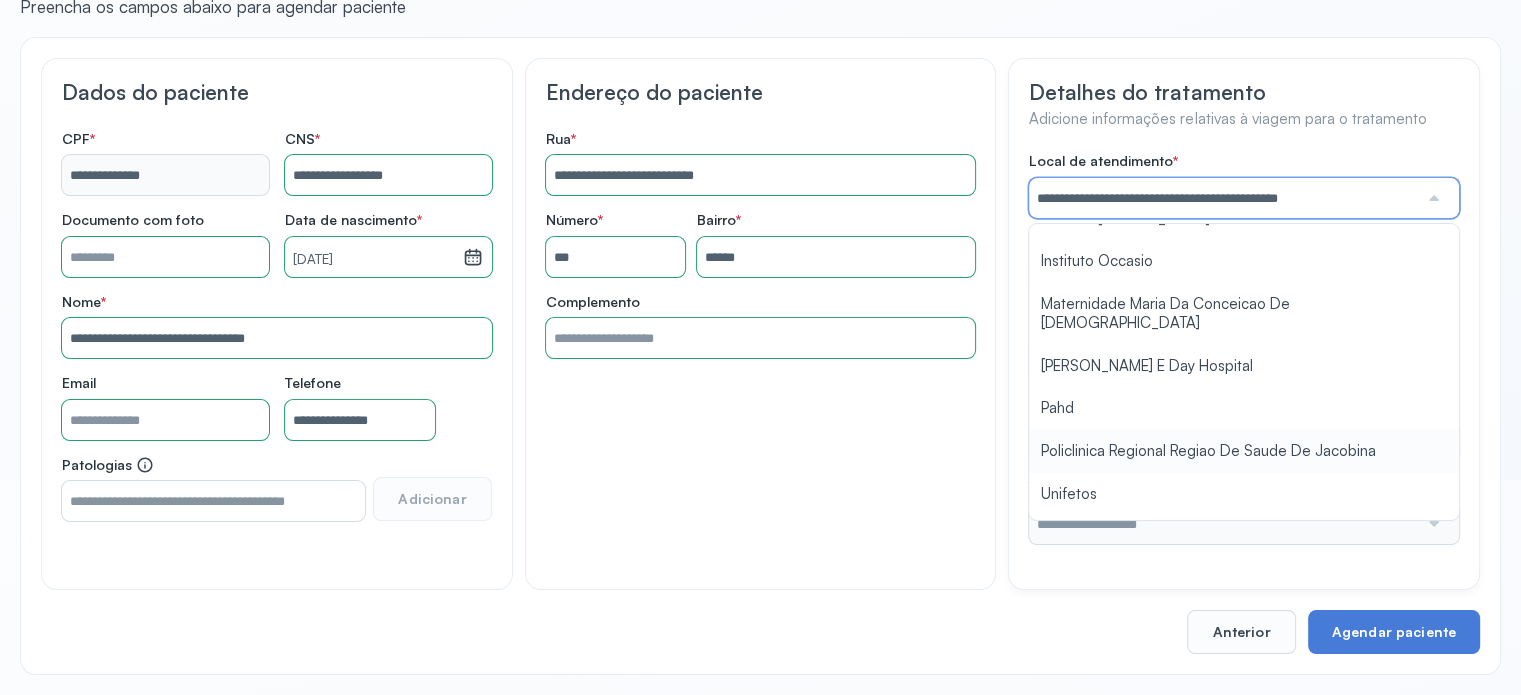 click on "**********" at bounding box center [1244, 348] 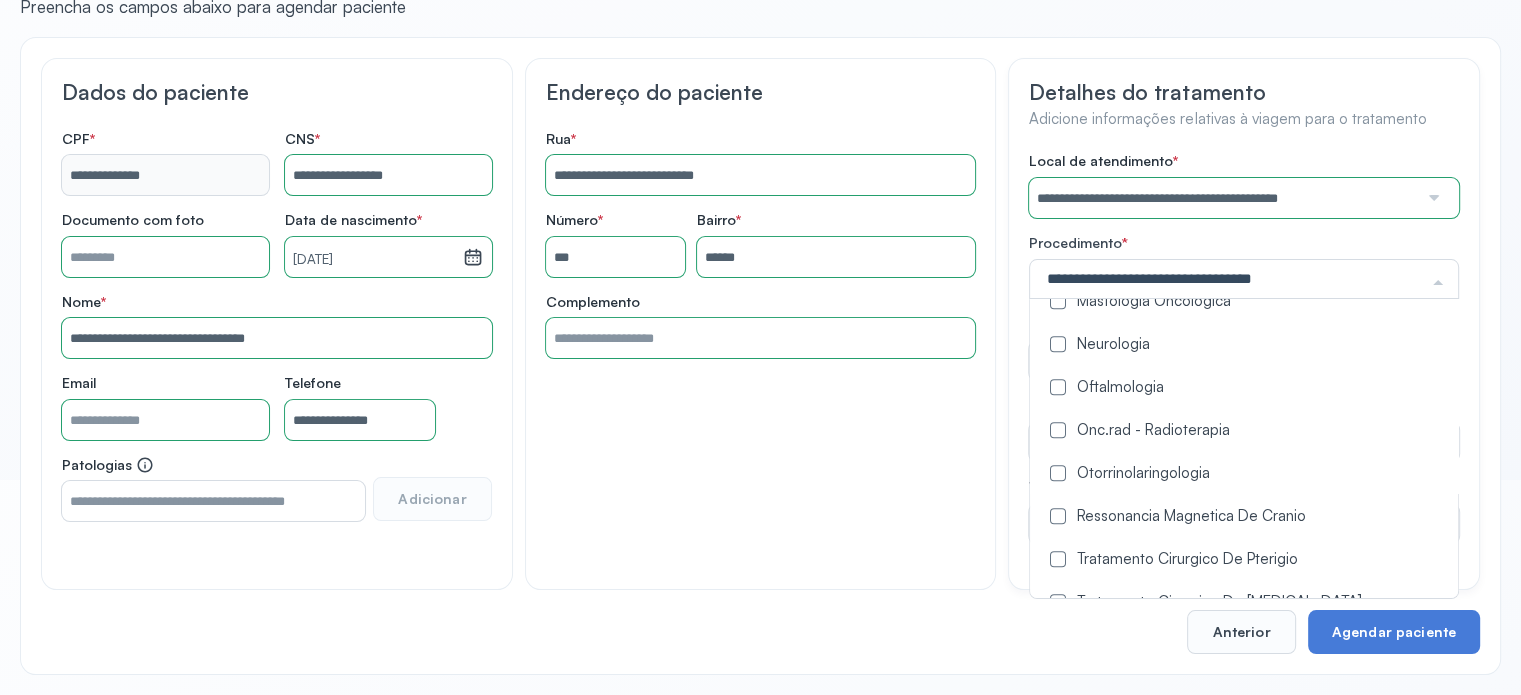 scroll, scrollTop: 1176, scrollLeft: 0, axis: vertical 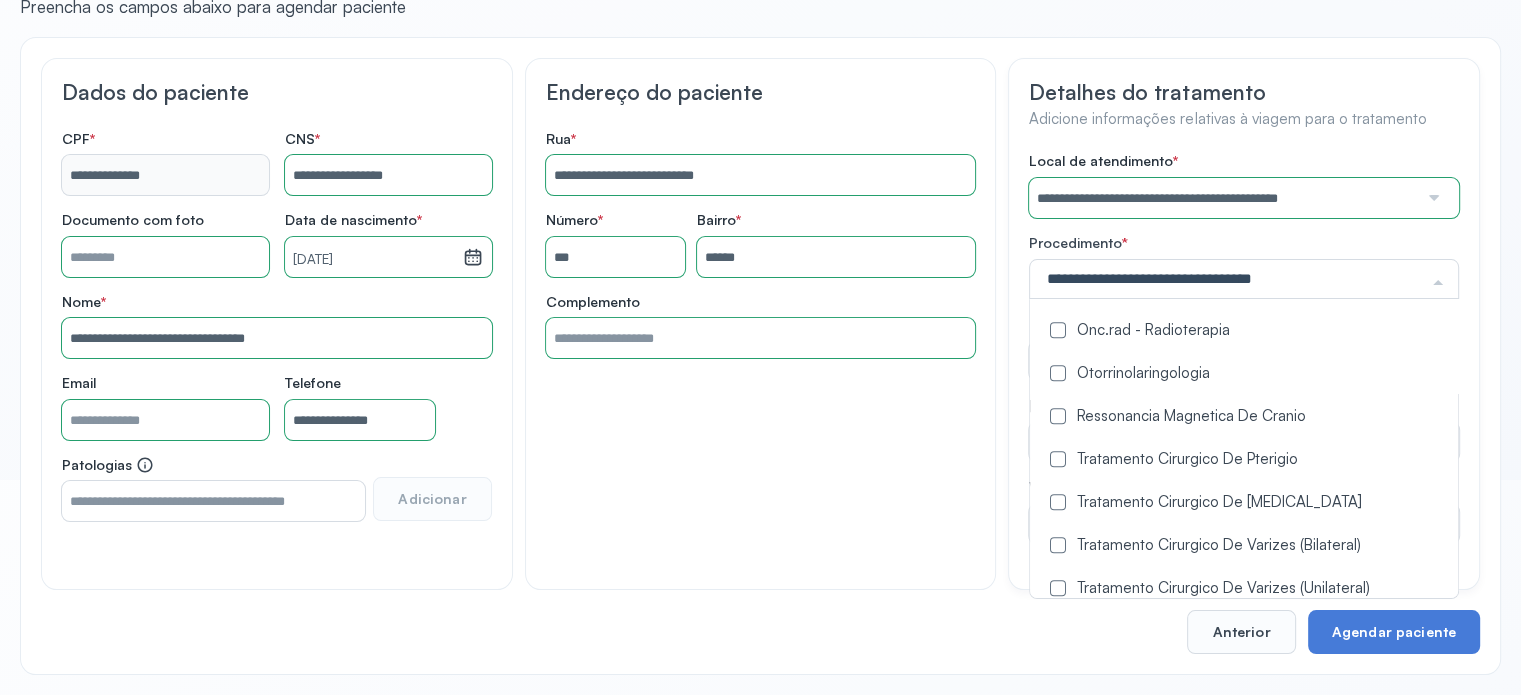 click at bounding box center (1058, 416) 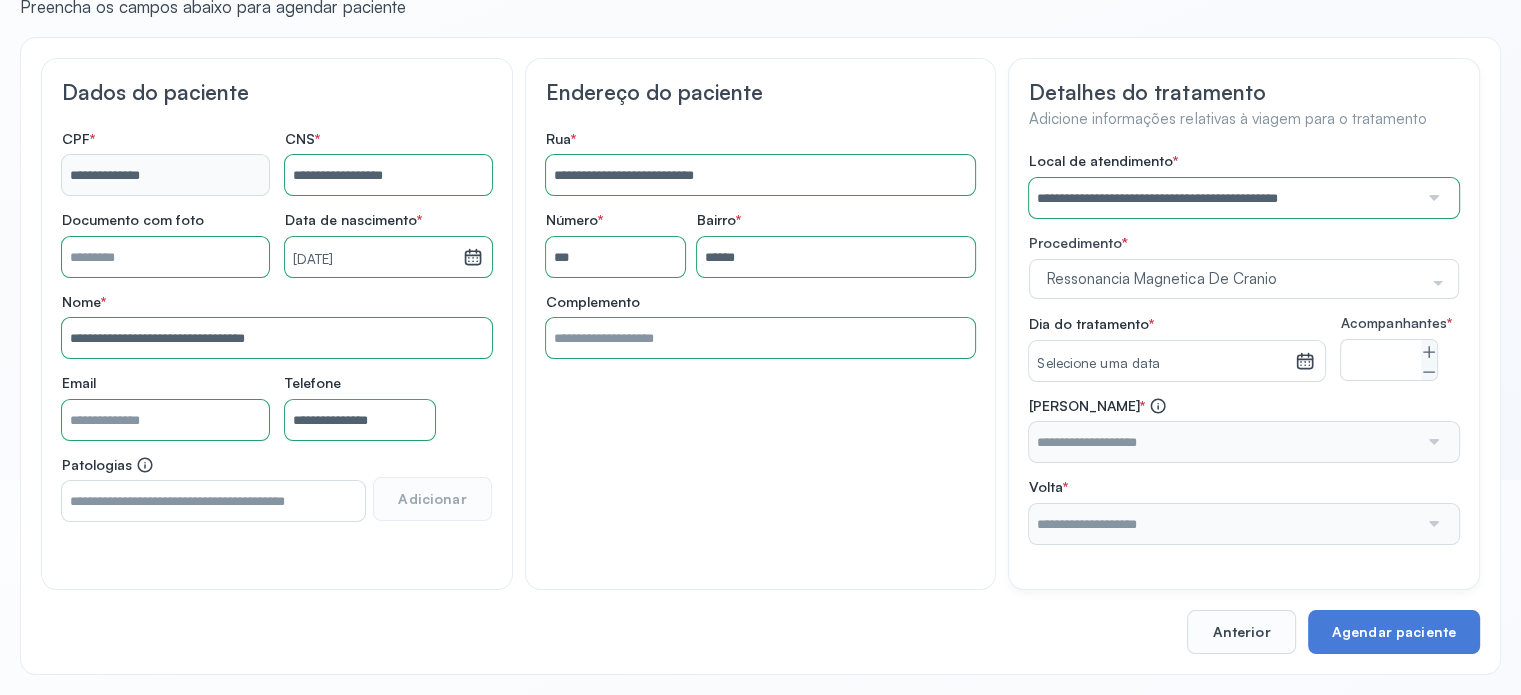 scroll, scrollTop: 0, scrollLeft: 0, axis: both 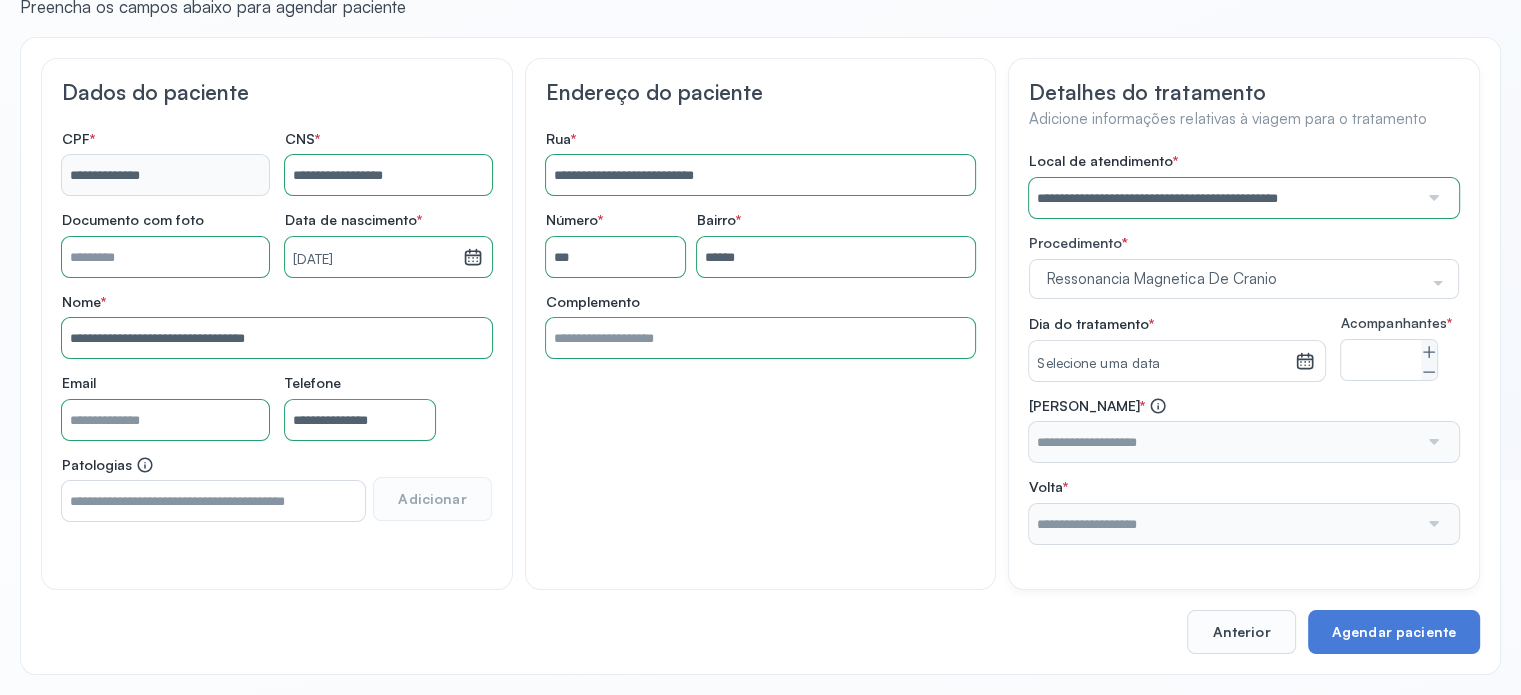click 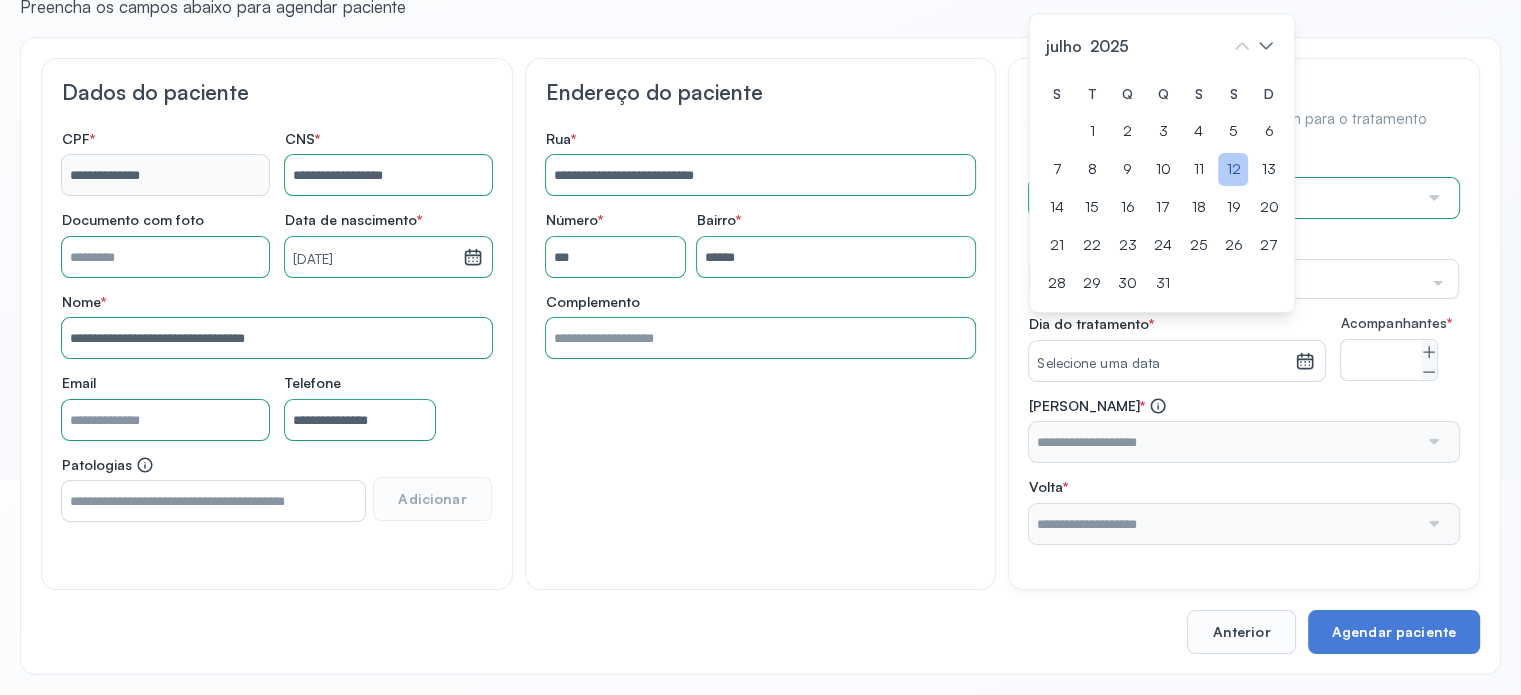 click on "12" 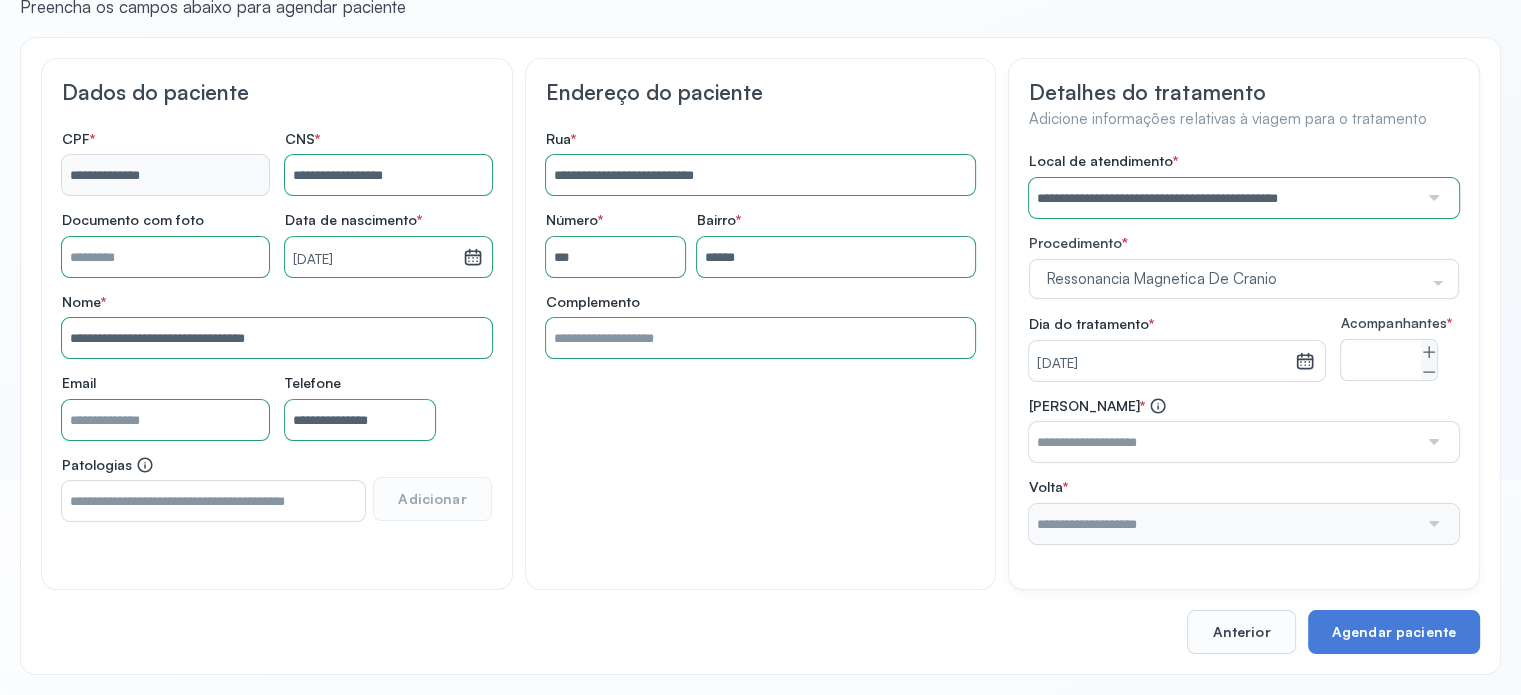 click at bounding box center [1223, 442] 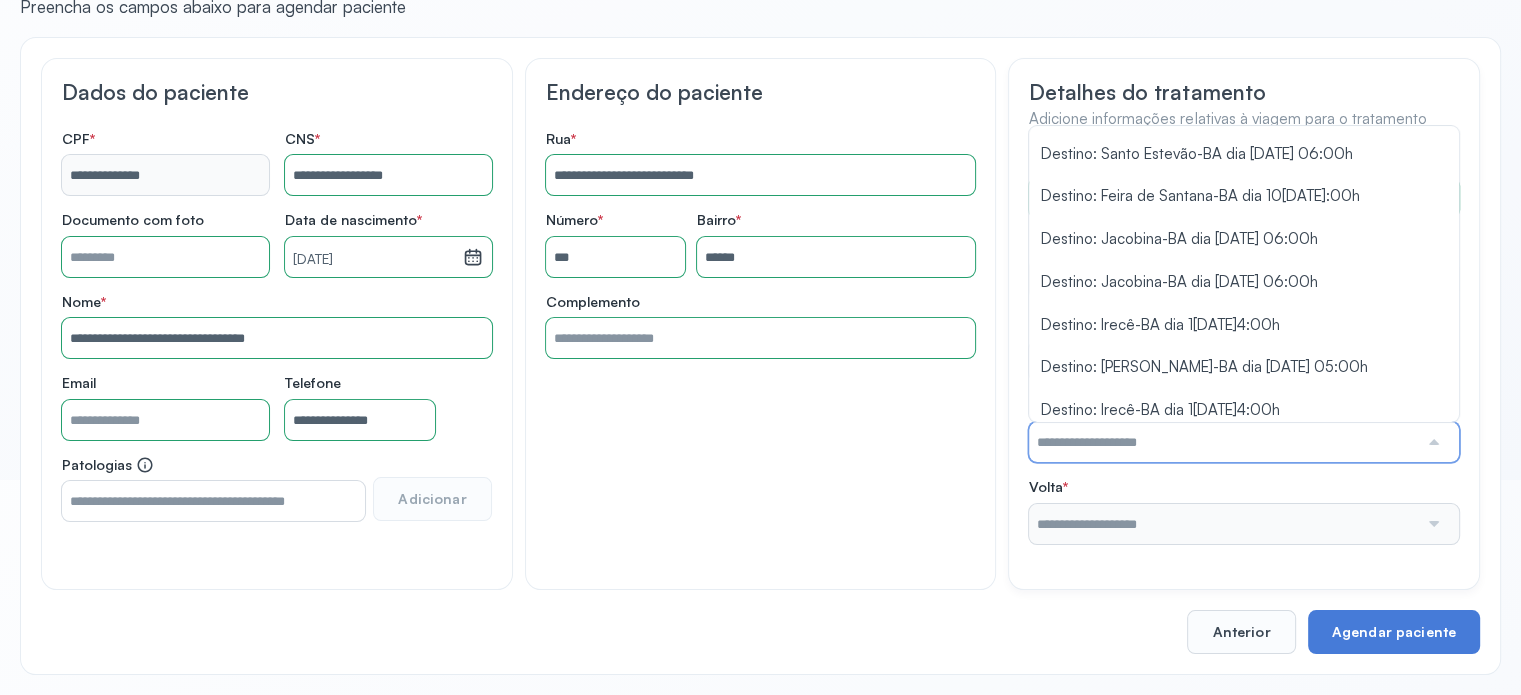 scroll, scrollTop: 1285, scrollLeft: 0, axis: vertical 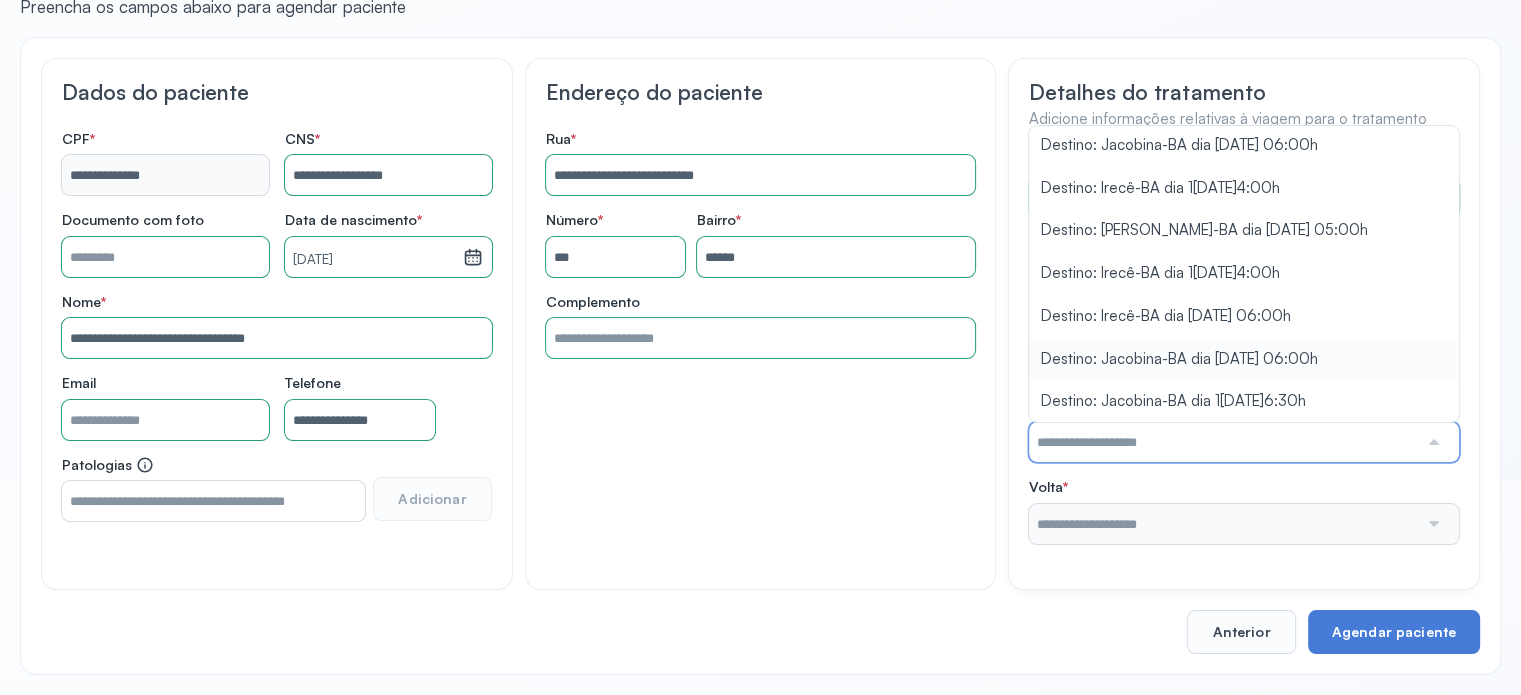 type on "**********" 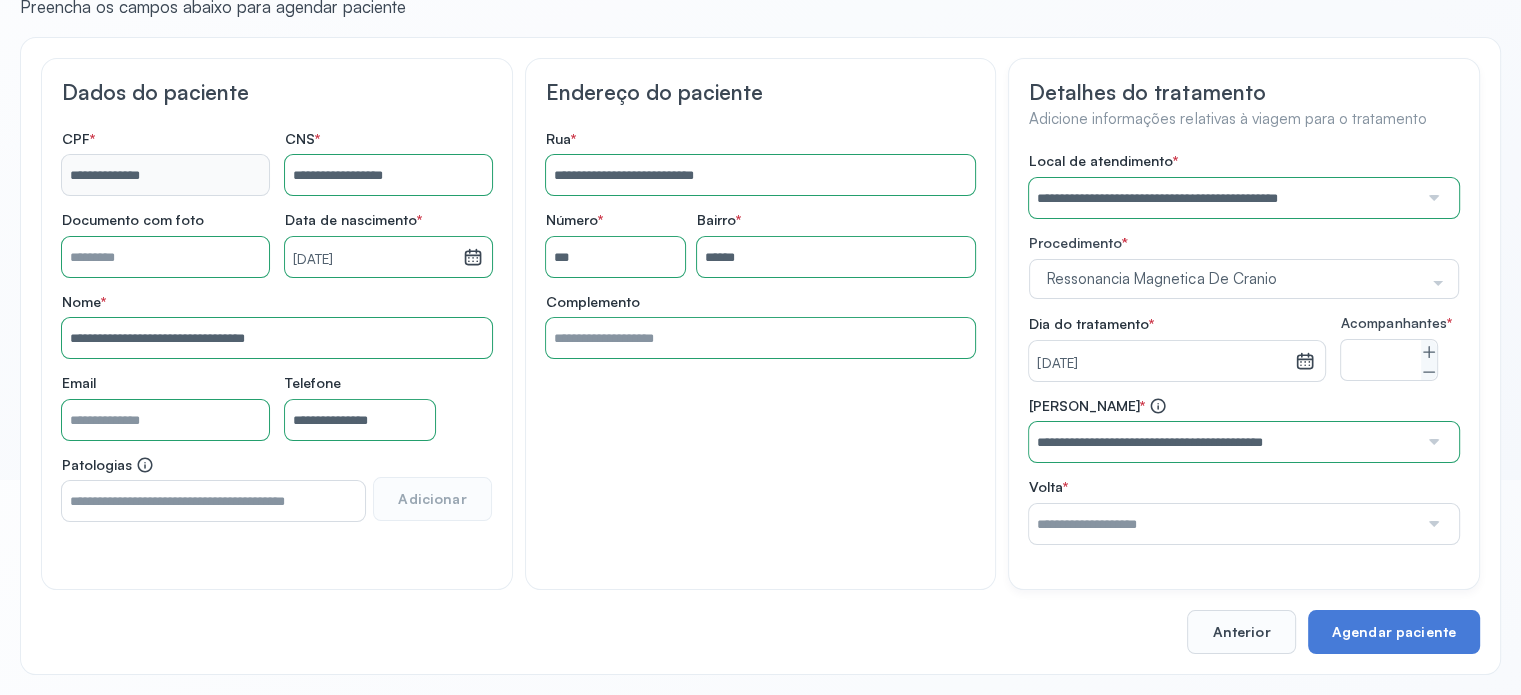 click on "**********" at bounding box center (1244, 348) 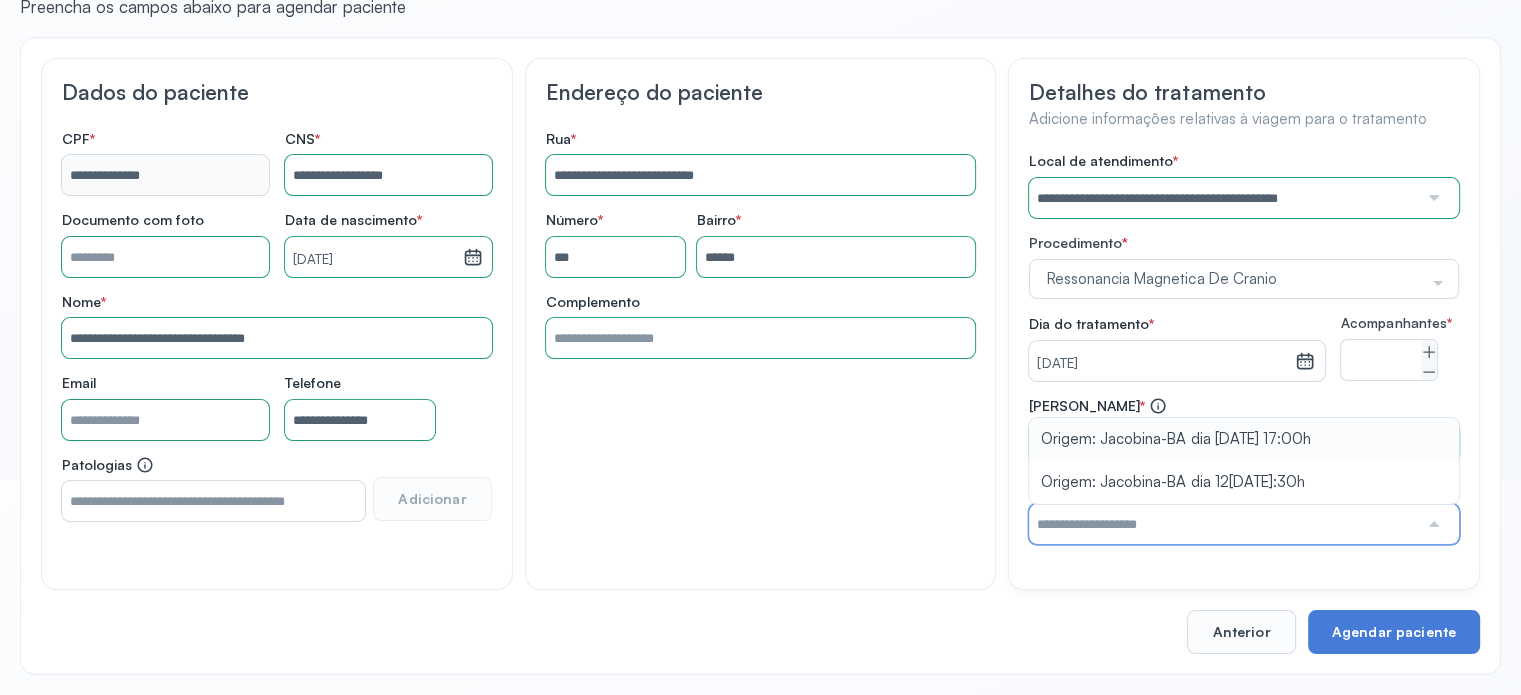 type on "**********" 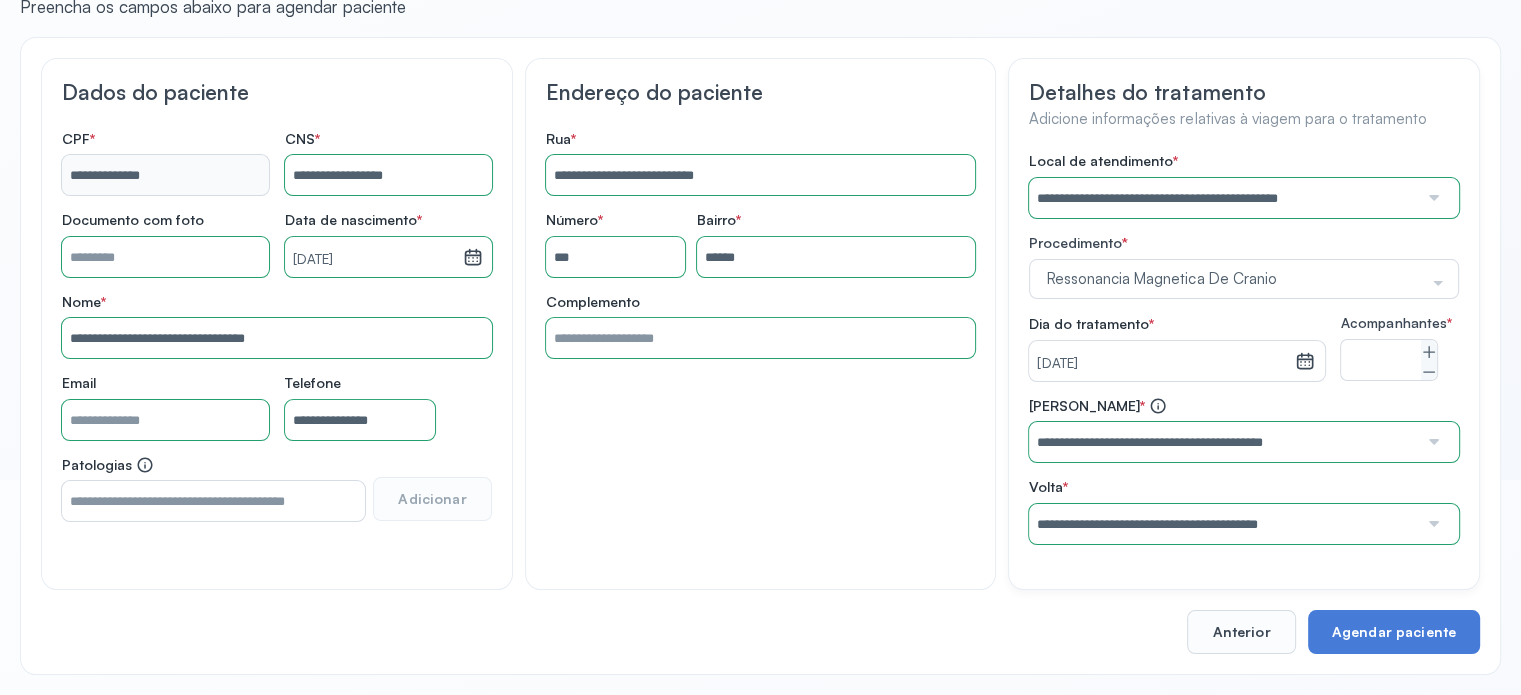 click on "**********" at bounding box center [1244, 470] 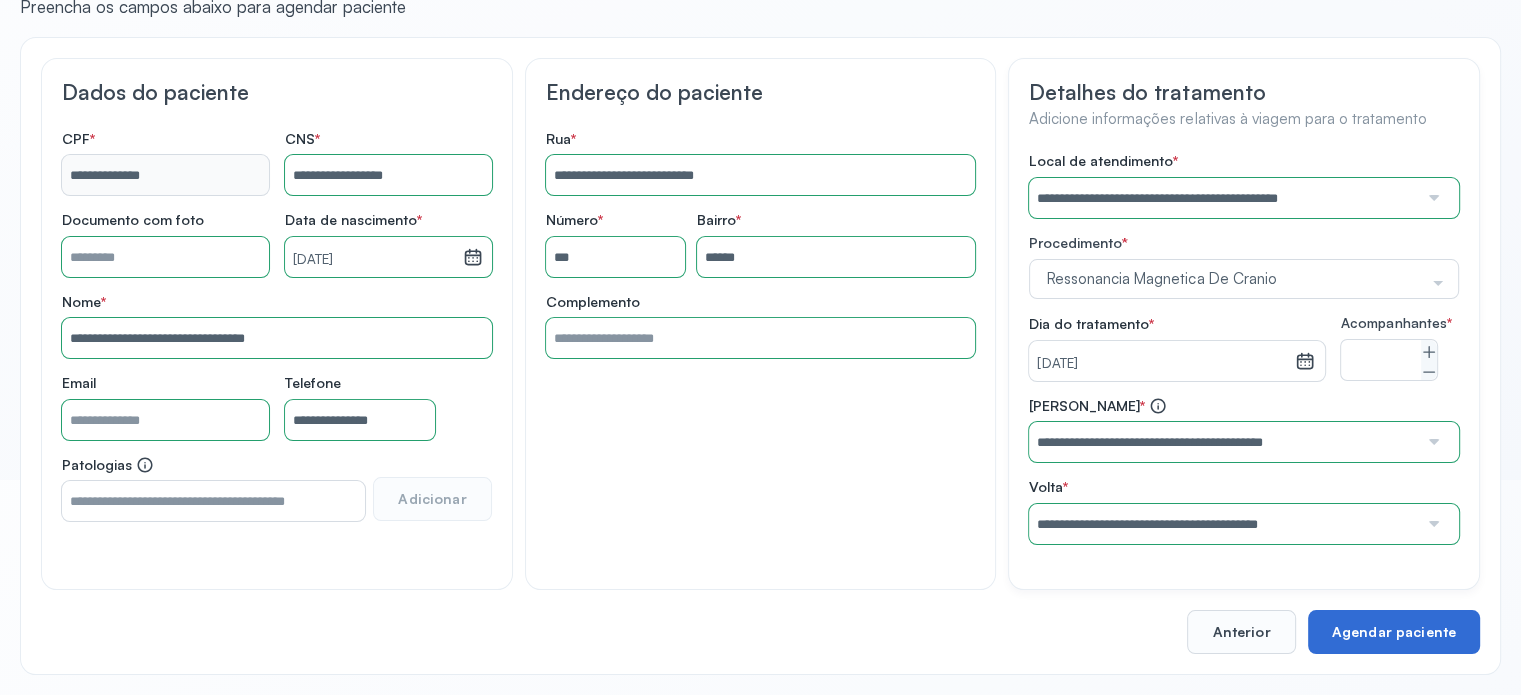 click on "Agendar paciente" at bounding box center [1394, 632] 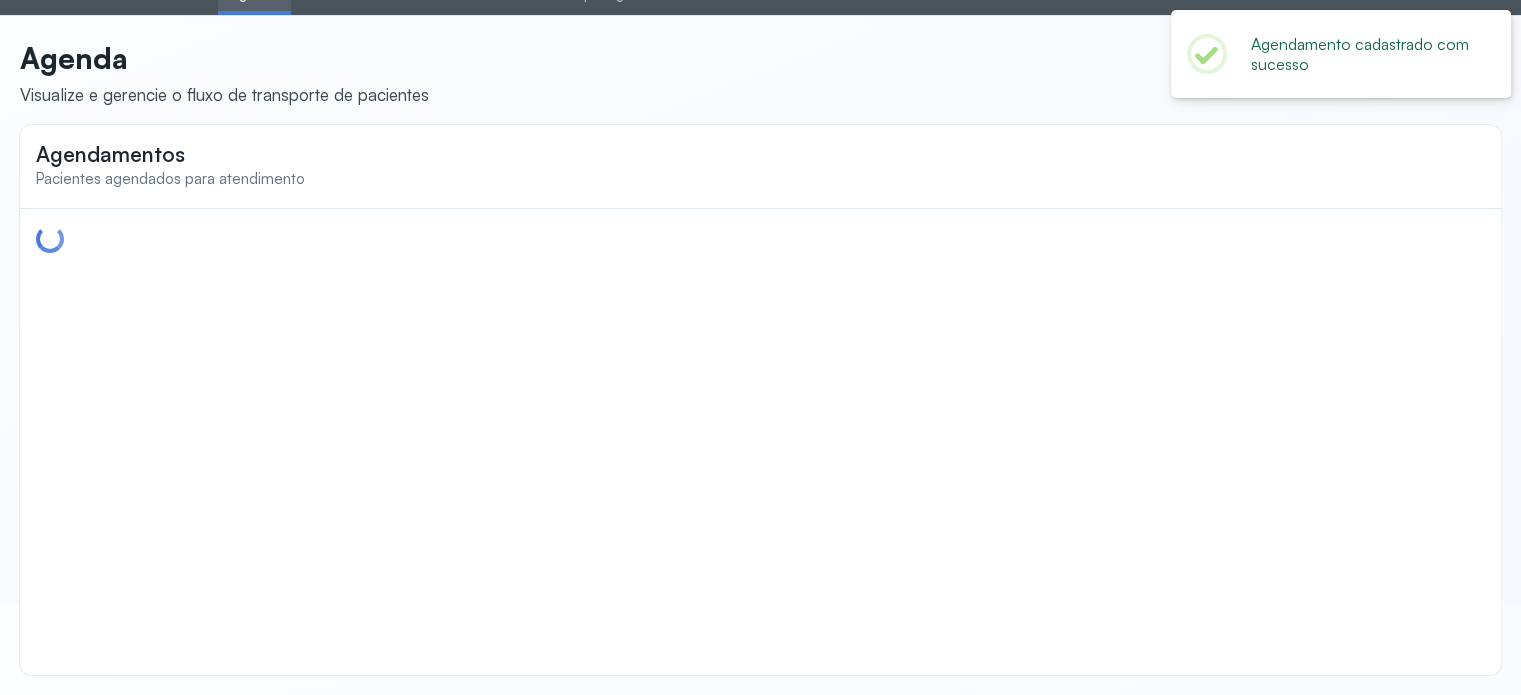 scroll, scrollTop: 0, scrollLeft: 0, axis: both 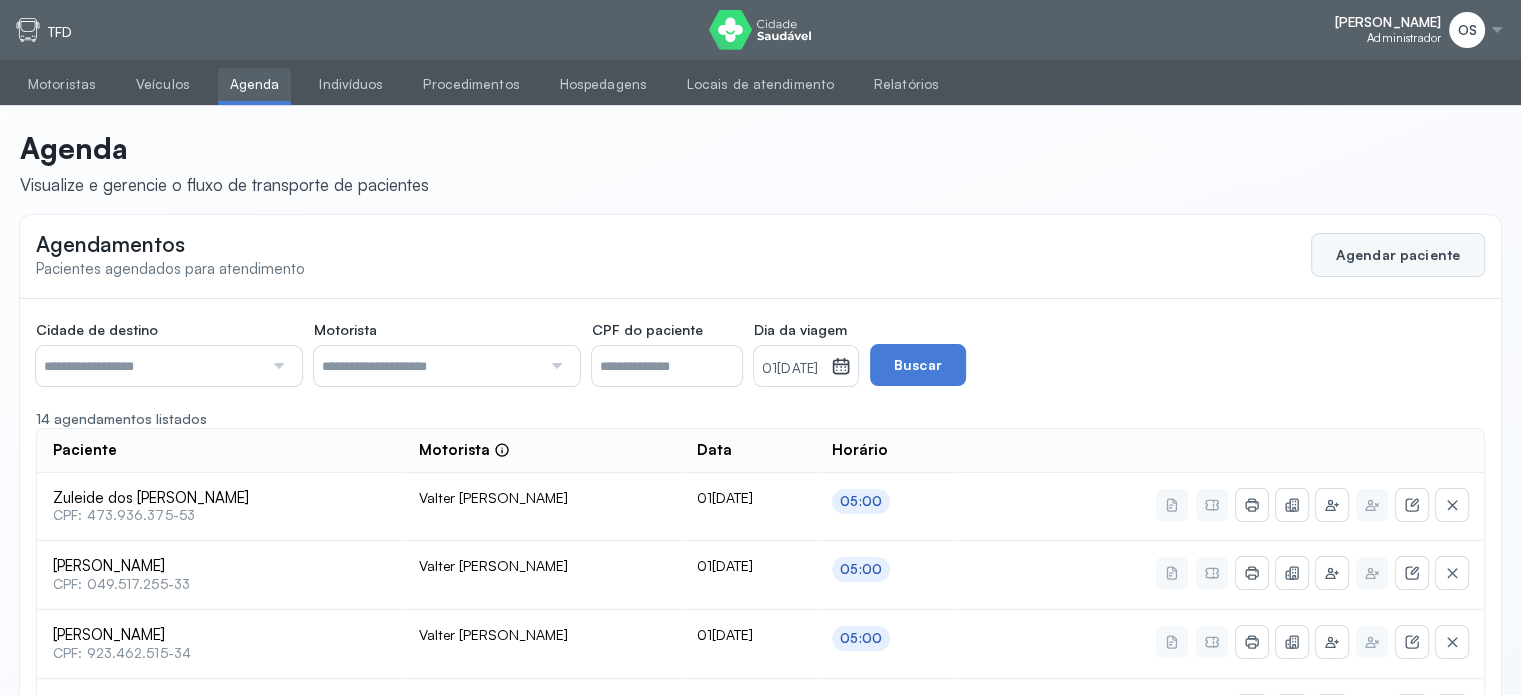 click on "Agendar paciente" 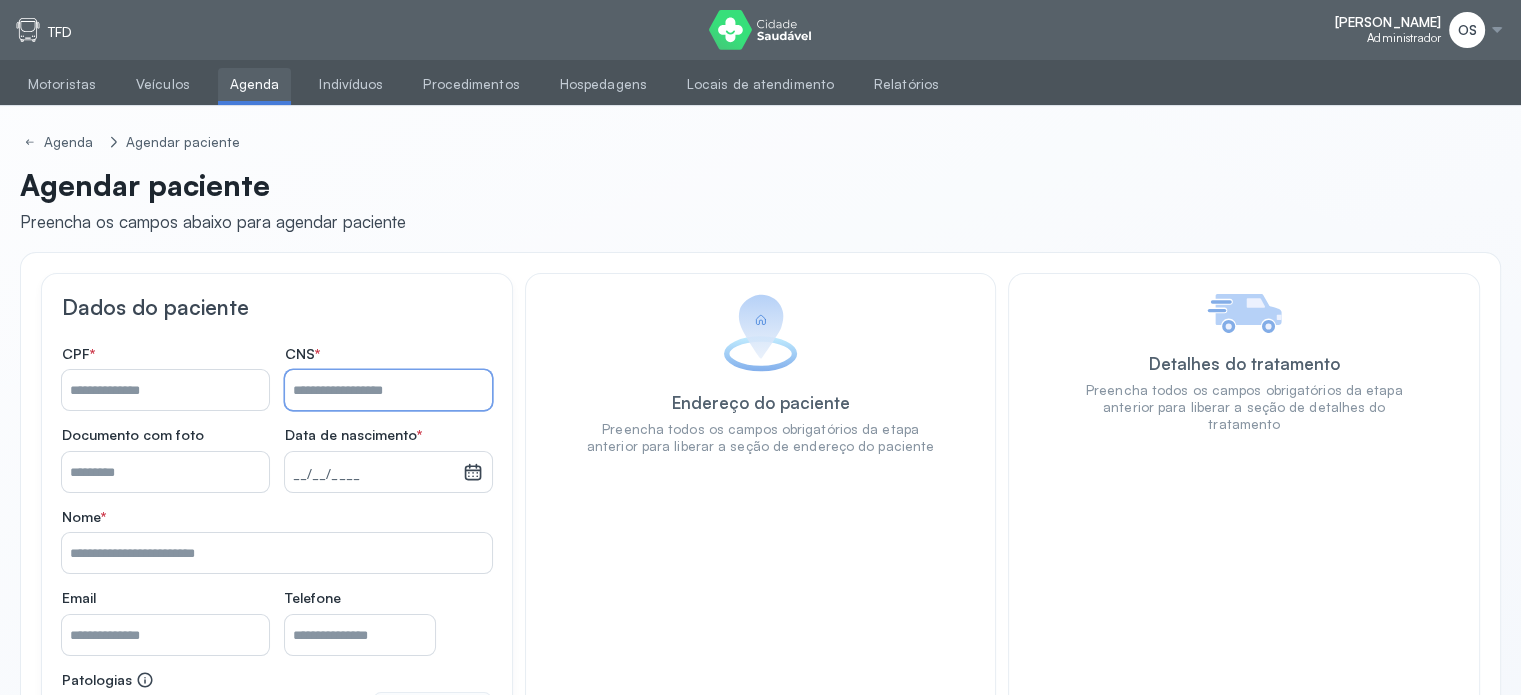 paste on "**********" 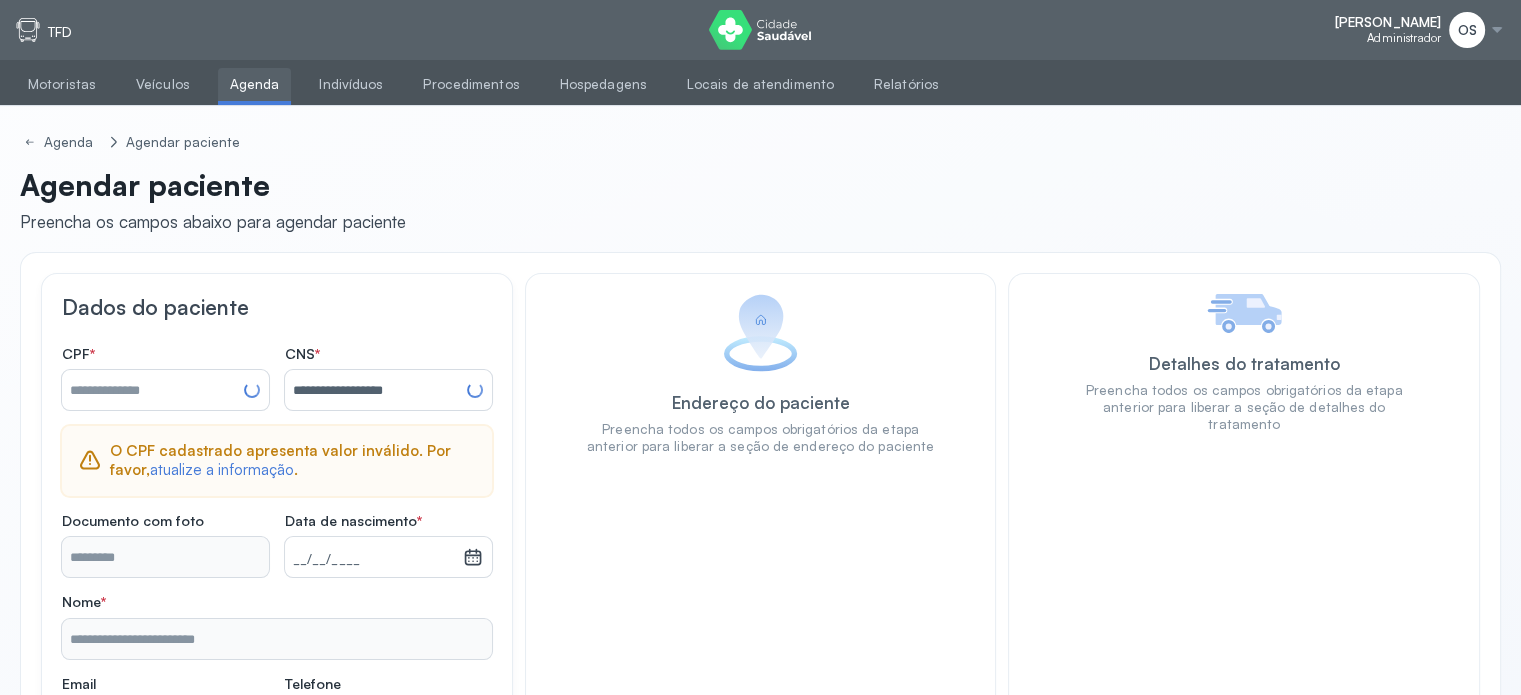 type on "**********" 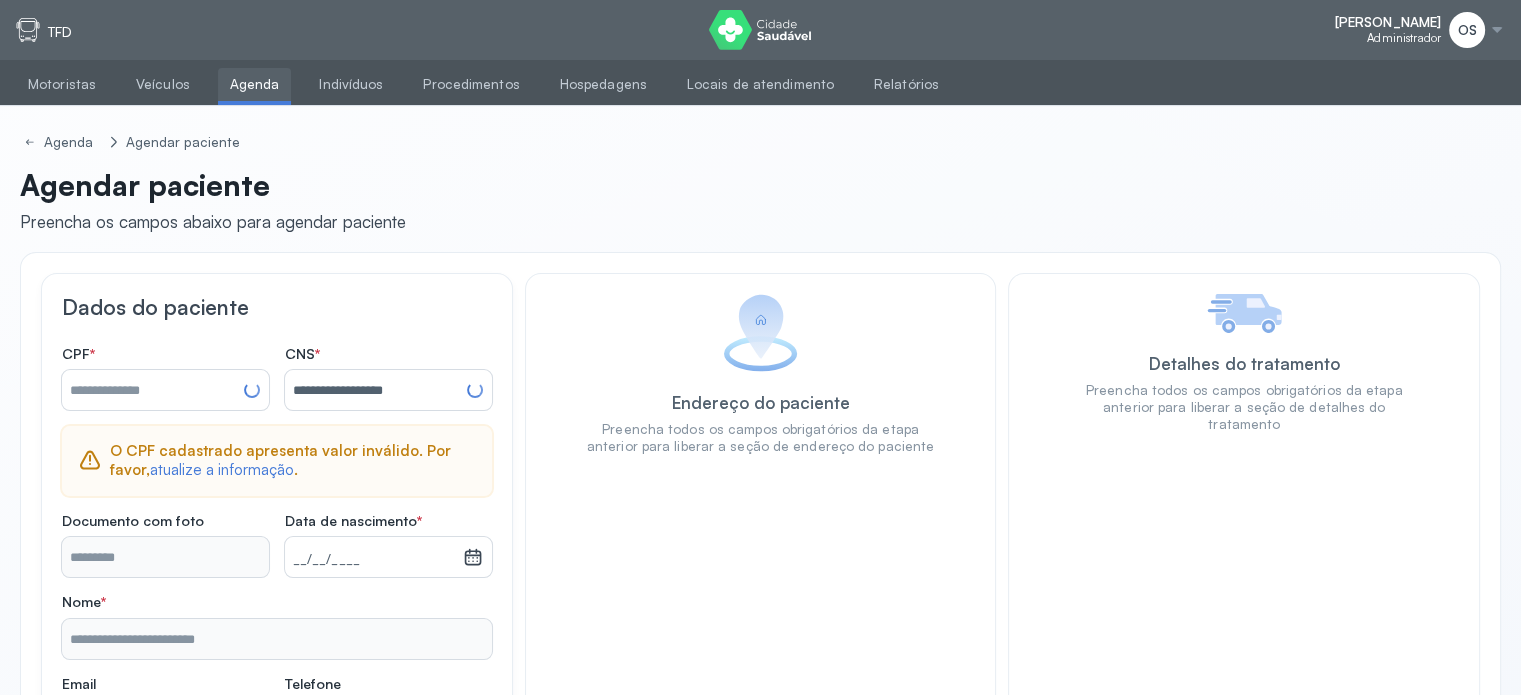 type on "**********" 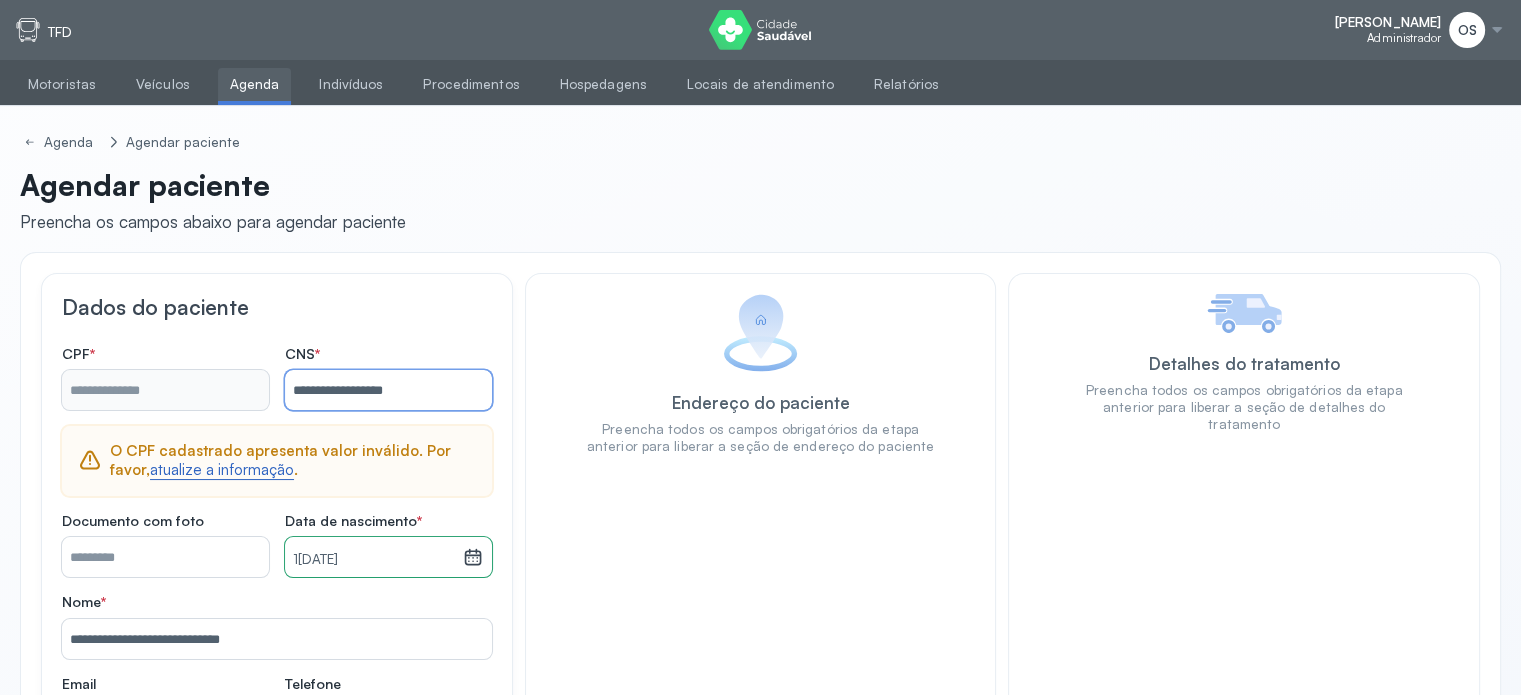 type on "**********" 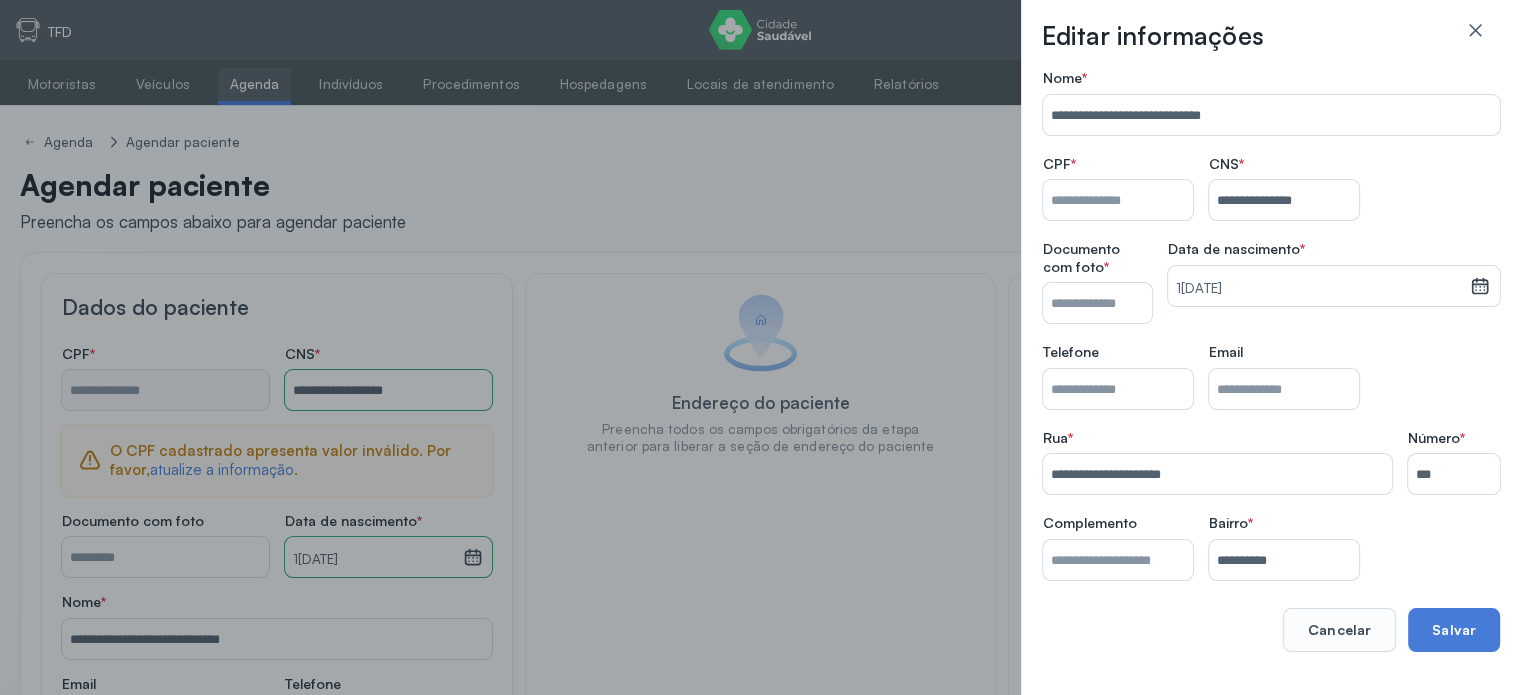 click on "Nome   *" at bounding box center (1118, 200) 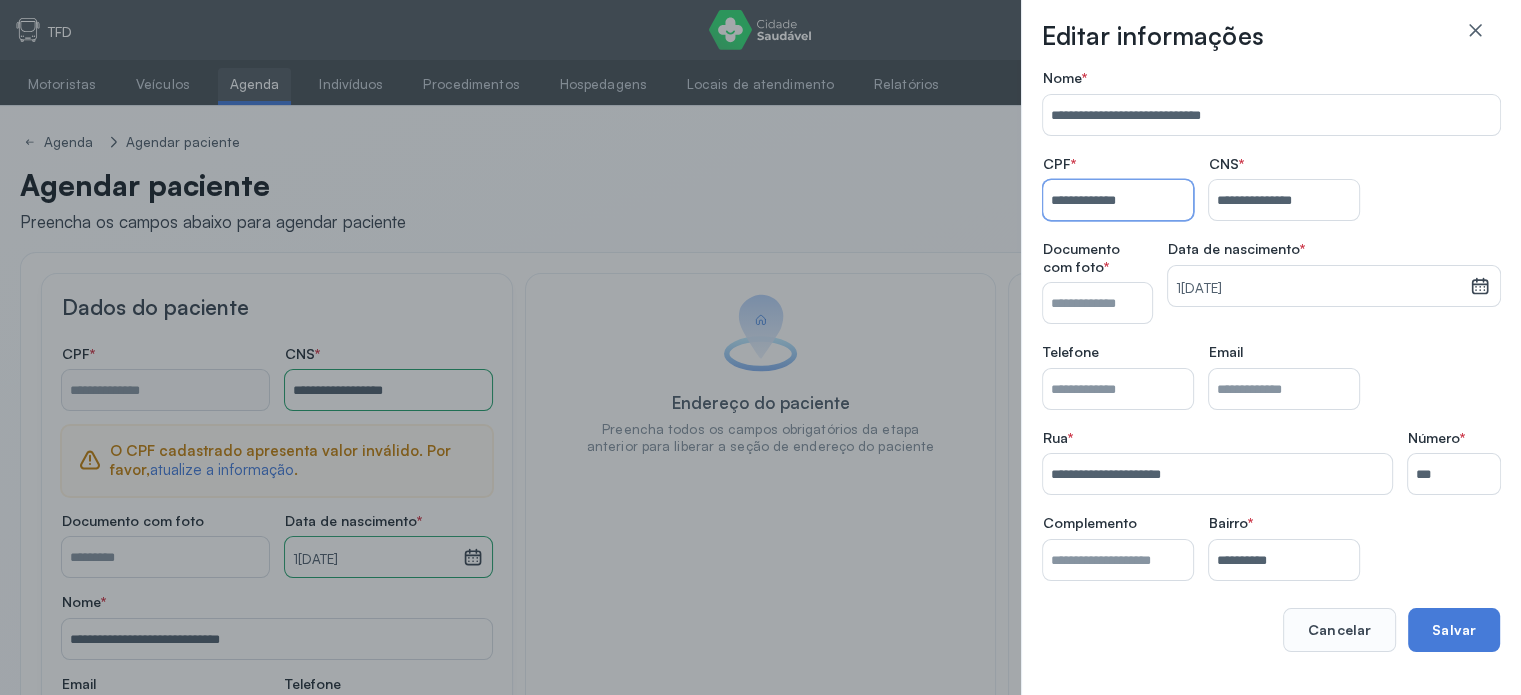 type on "**********" 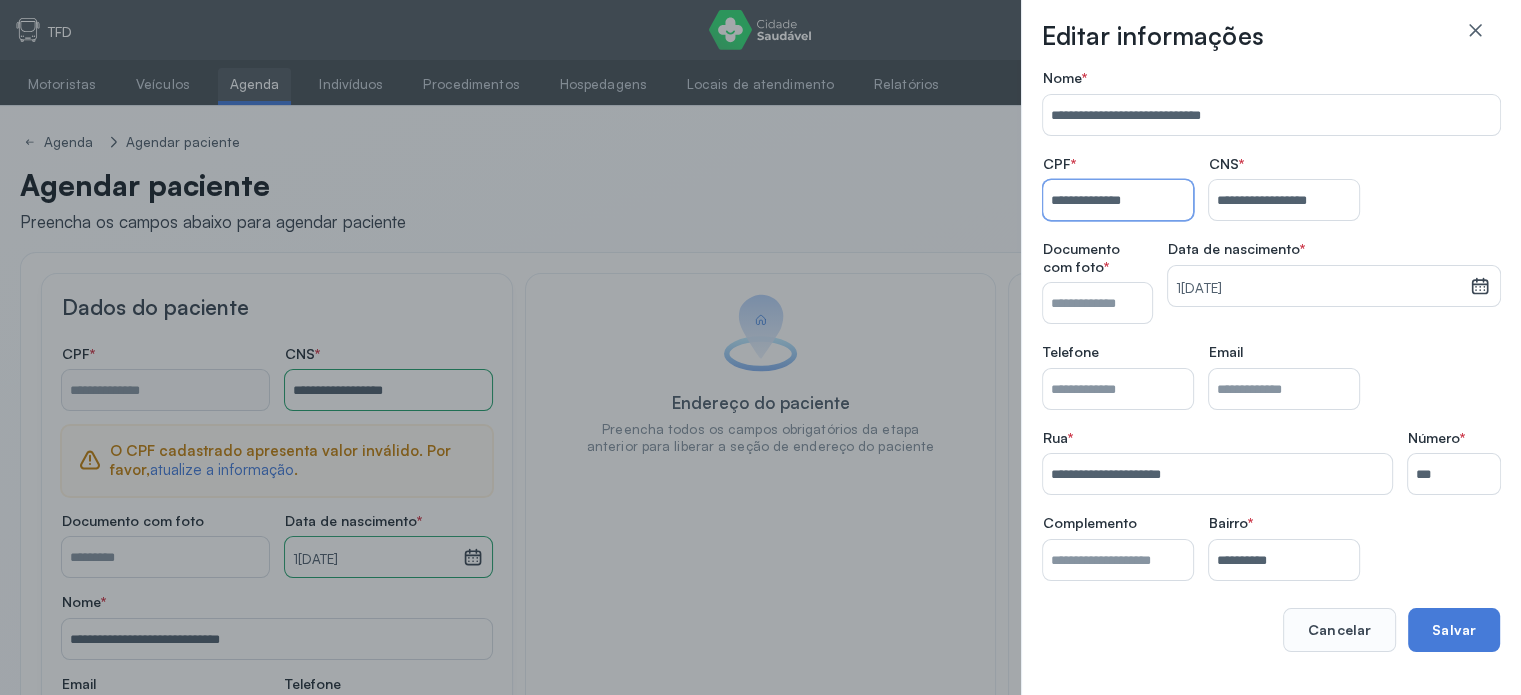 type on "**********" 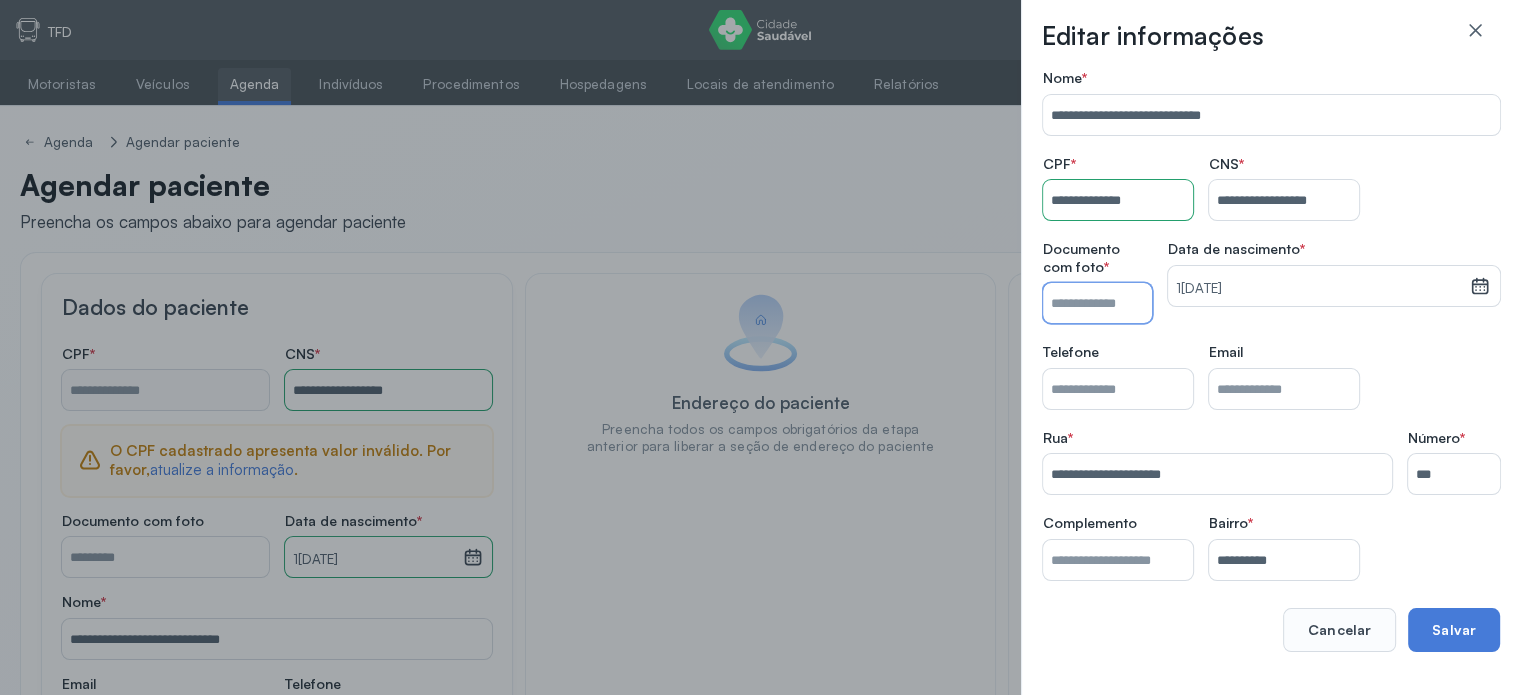 click on "Nome   *" at bounding box center (1097, 303) 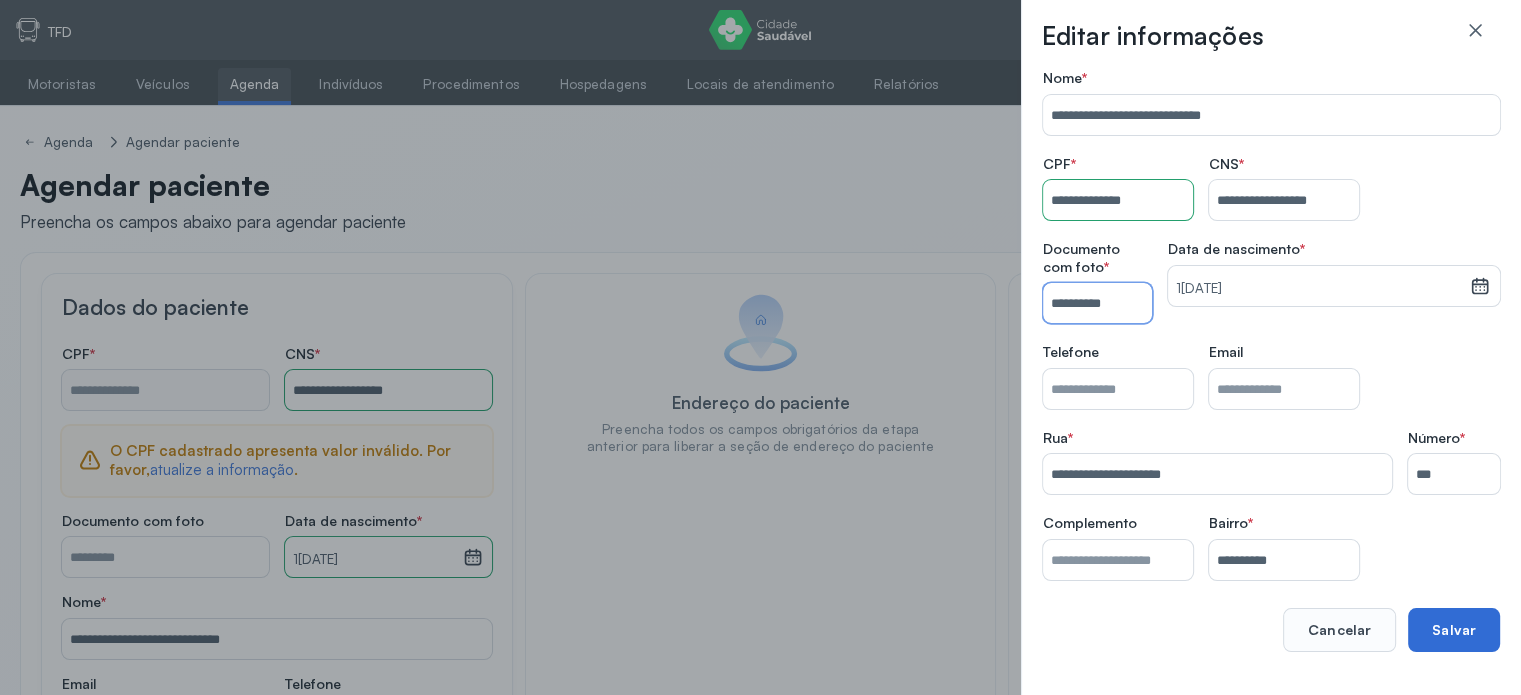 type on "**********" 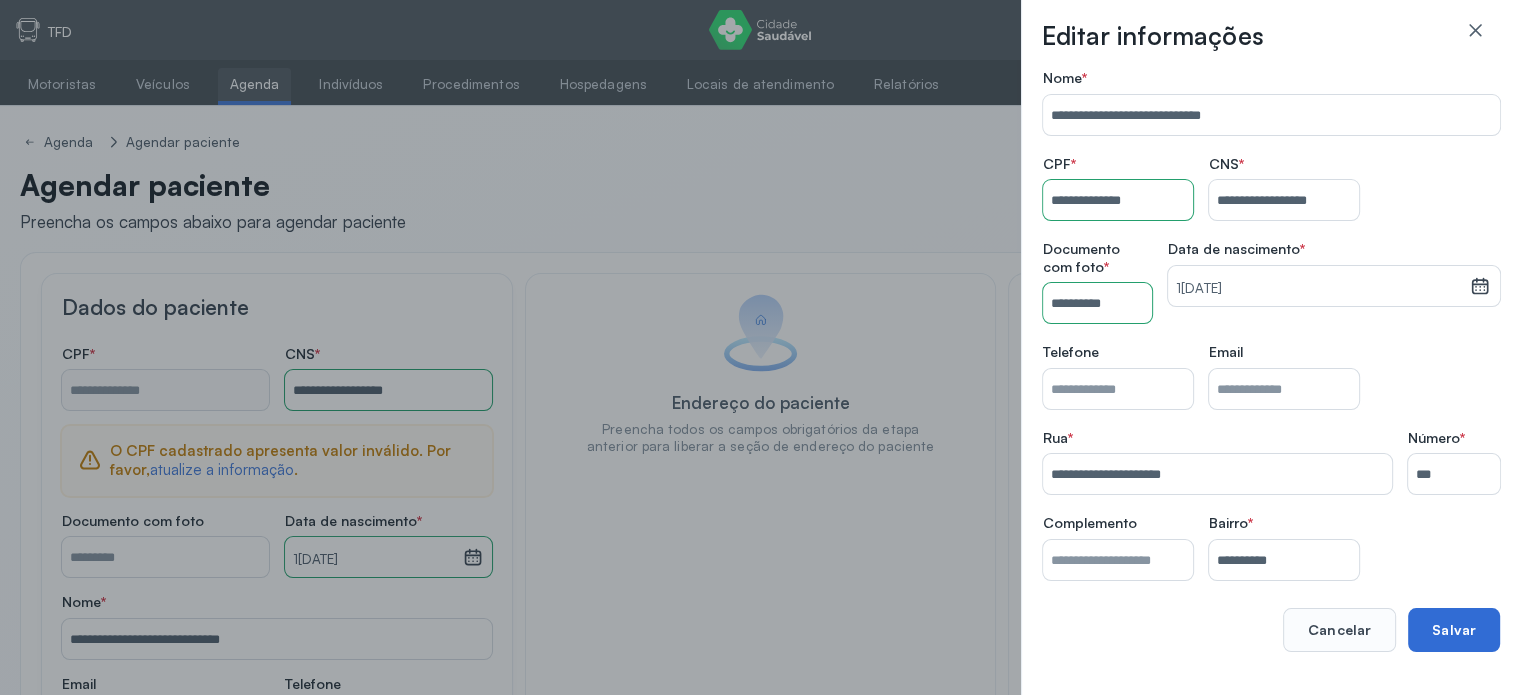 click on "Salvar" at bounding box center [1454, 630] 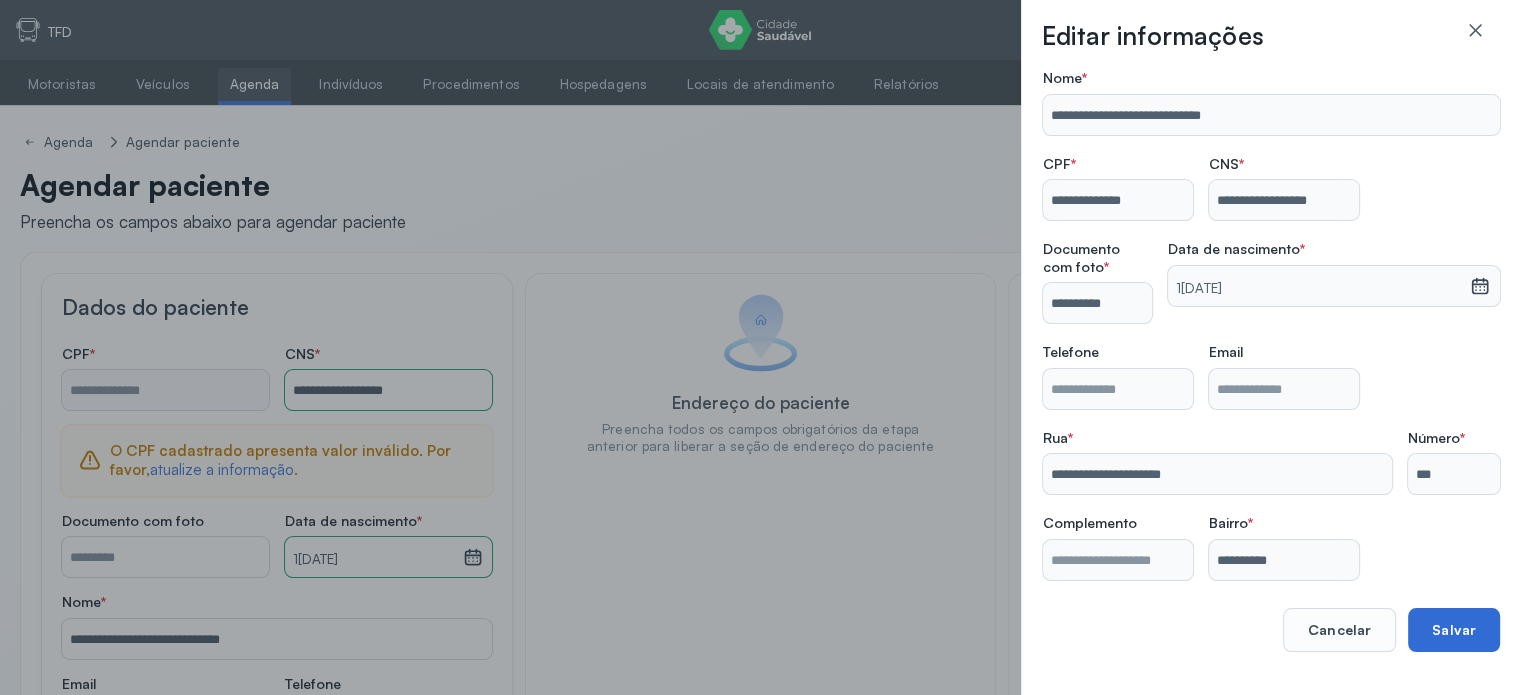 type on "**********" 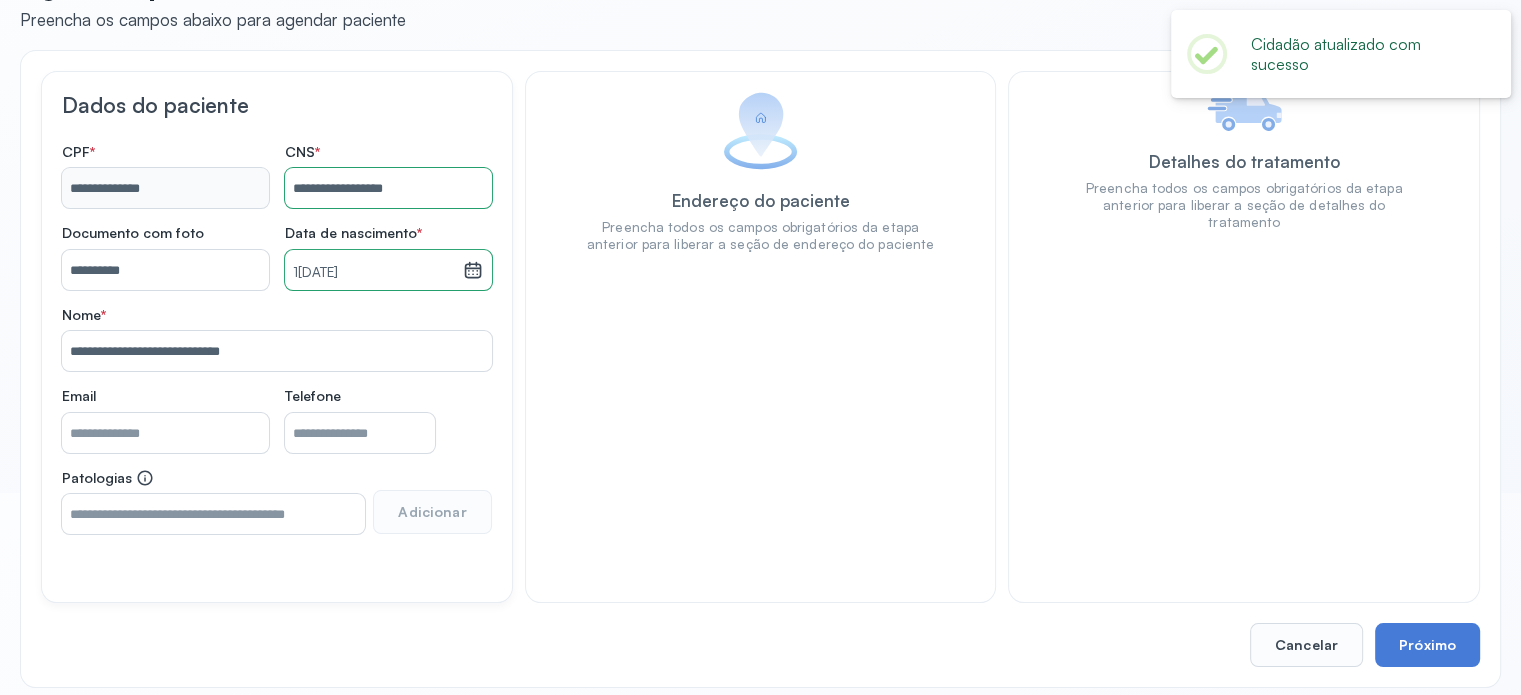 scroll, scrollTop: 215, scrollLeft: 0, axis: vertical 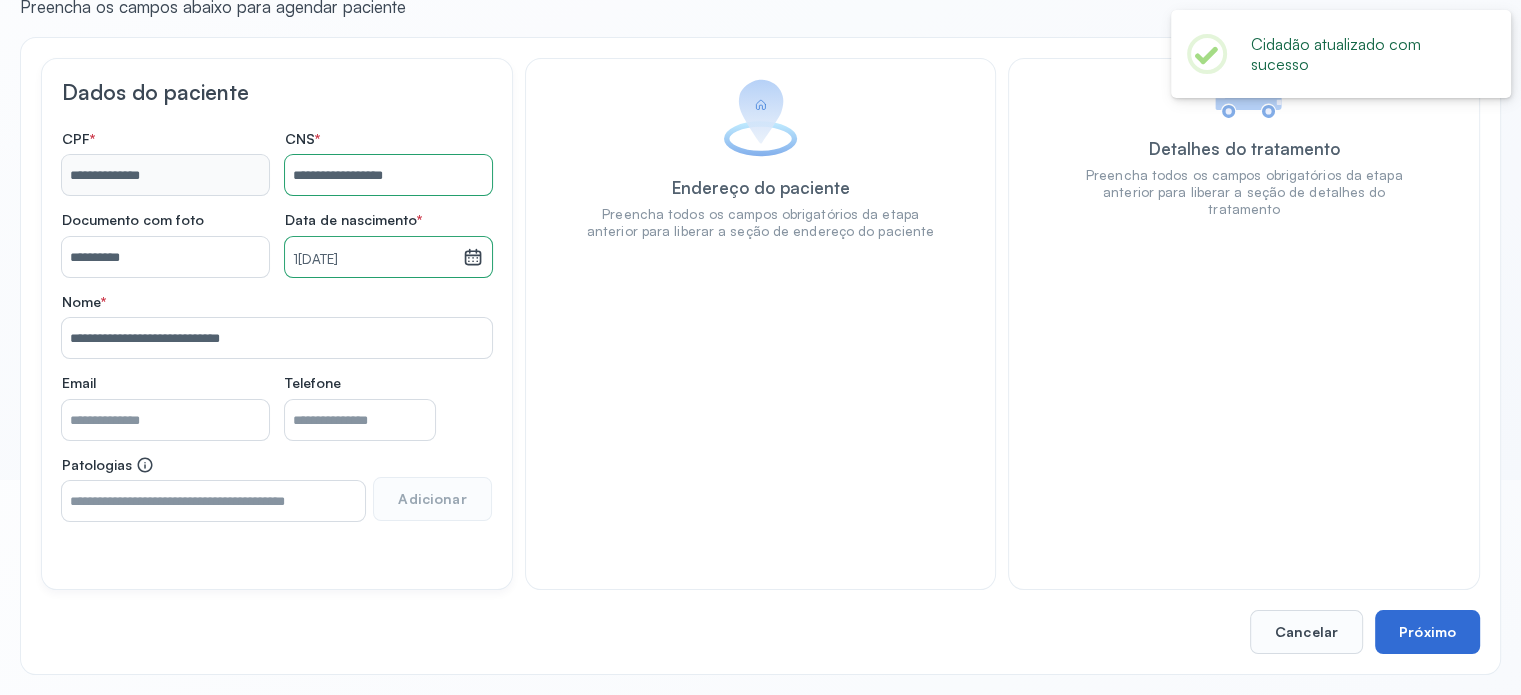 click on "Próximo" at bounding box center [1427, 632] 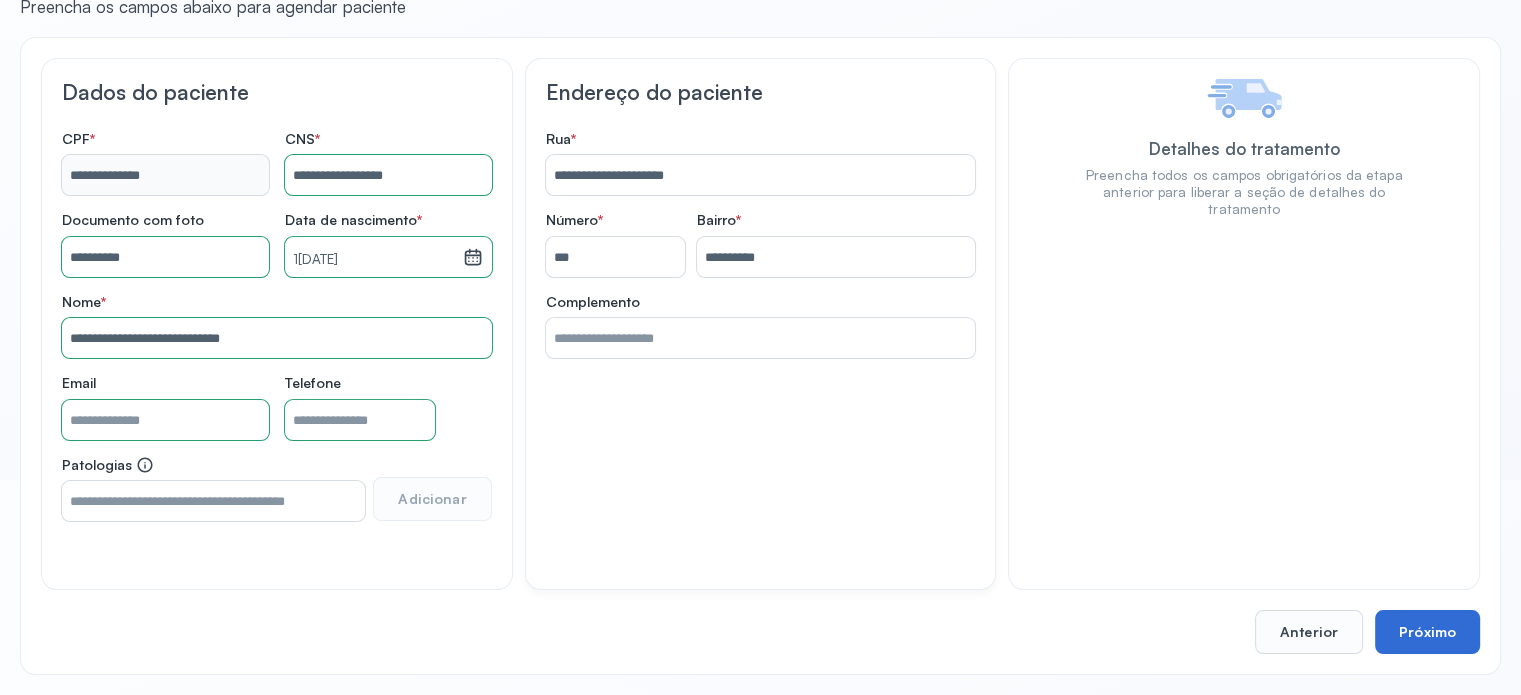 click on "Próximo" at bounding box center (1427, 632) 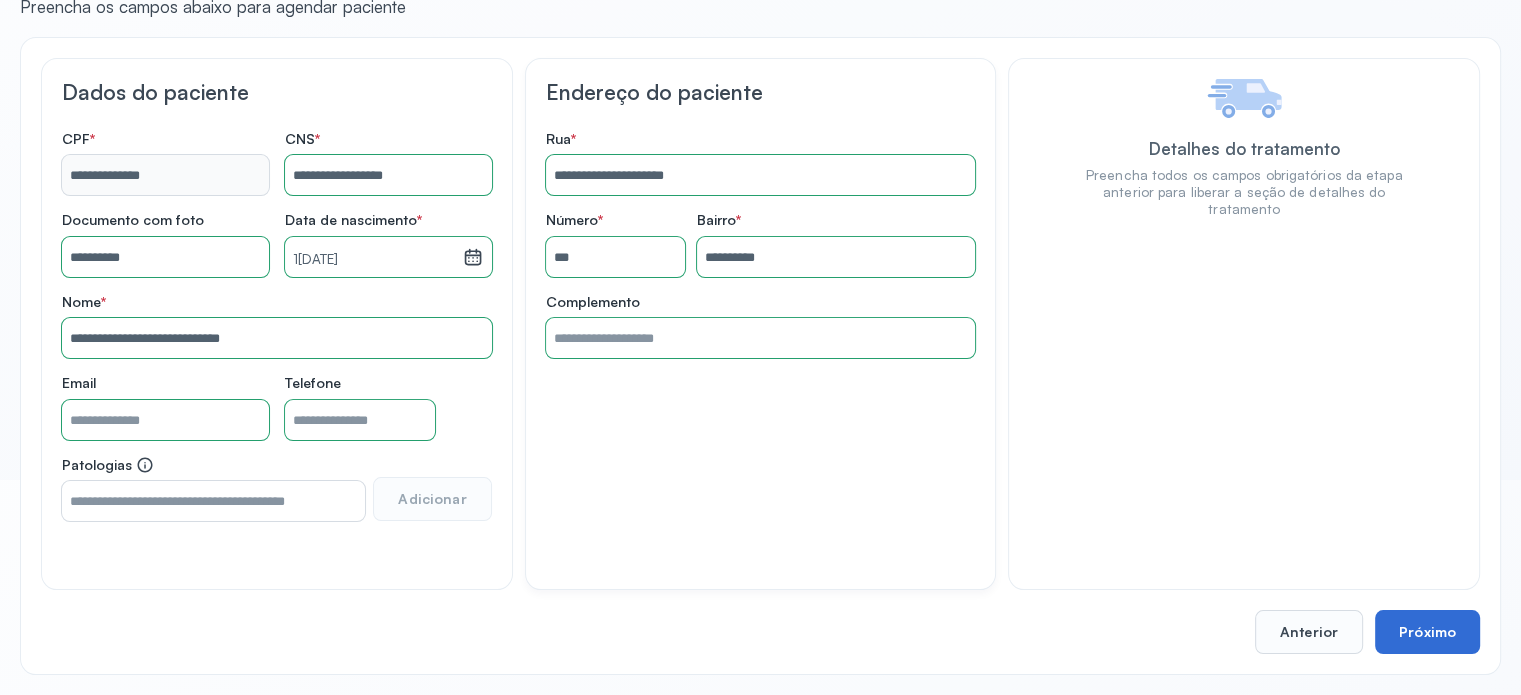click on "Próximo" at bounding box center (1427, 632) 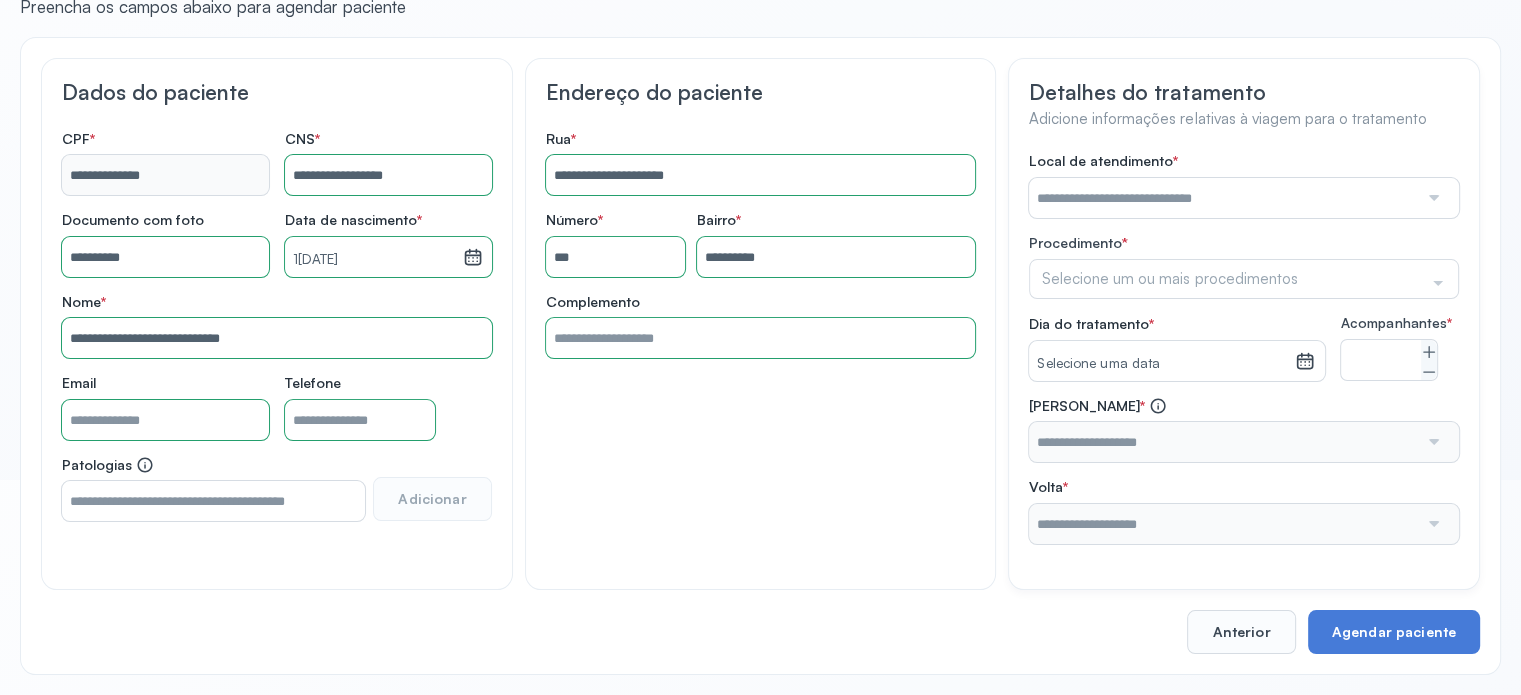 click at bounding box center (1223, 198) 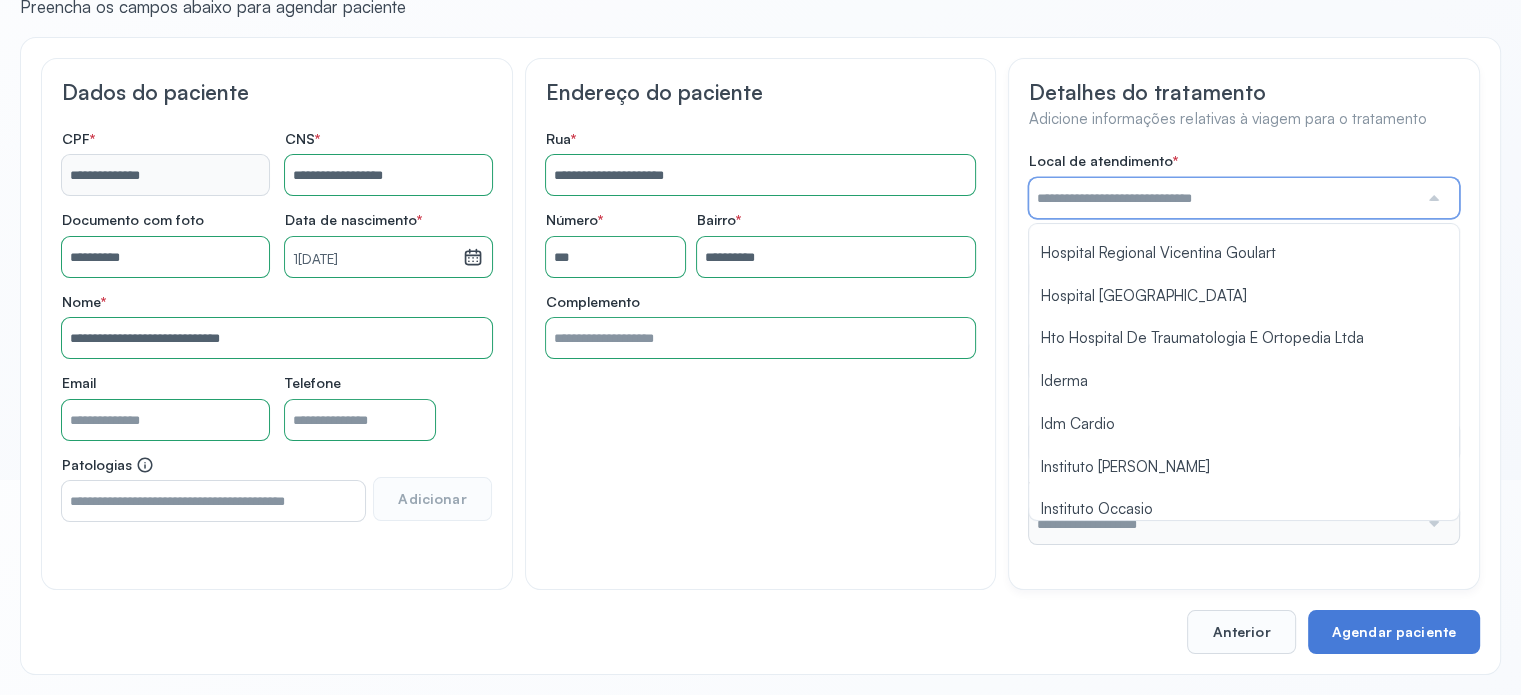 scroll, scrollTop: 1584, scrollLeft: 0, axis: vertical 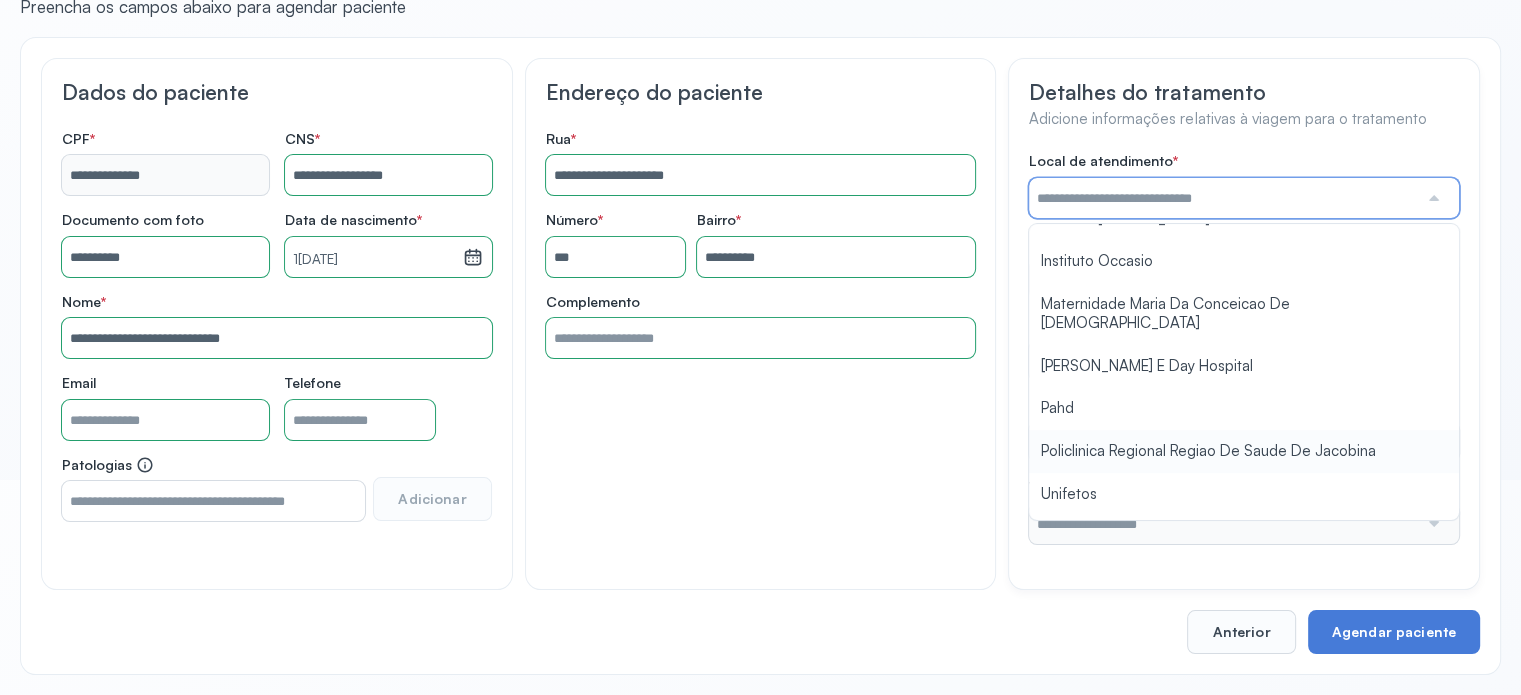type on "**********" 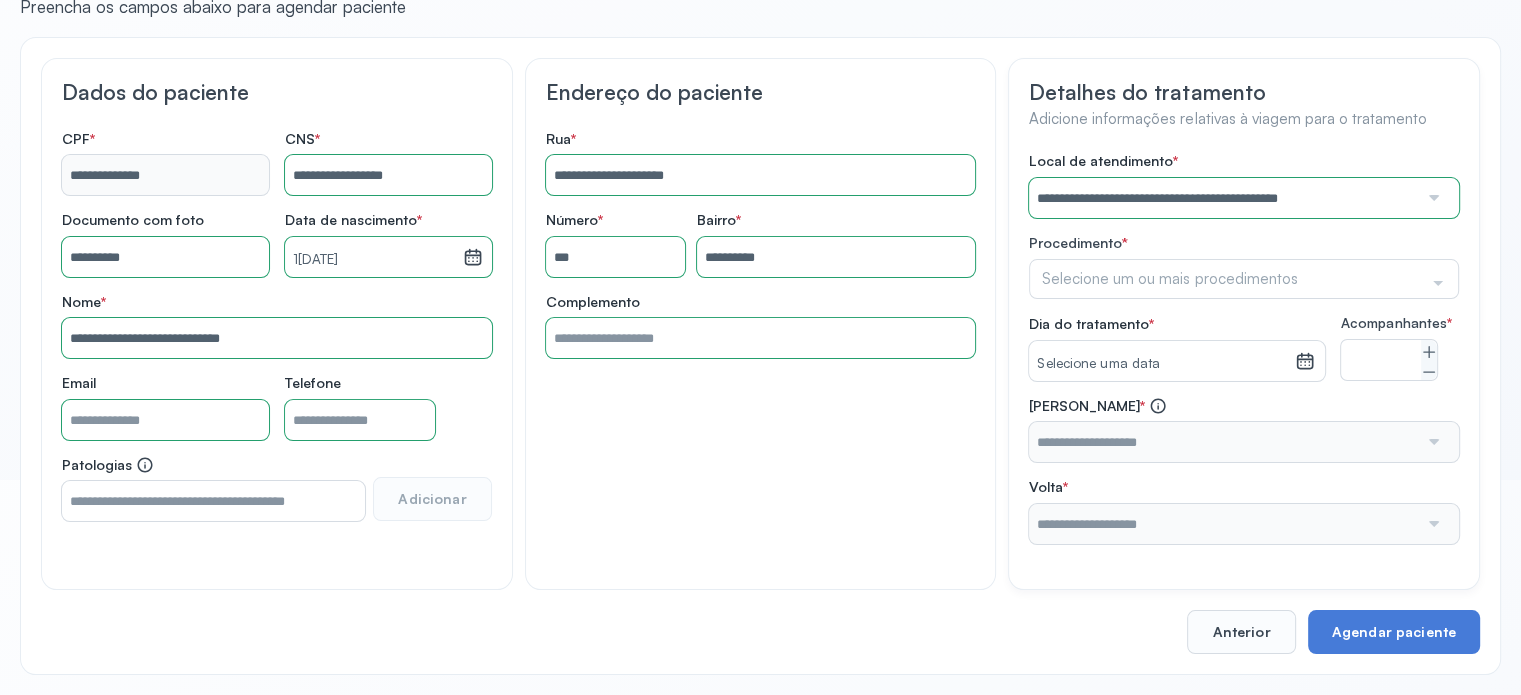 click on "**********" at bounding box center (1244, 348) 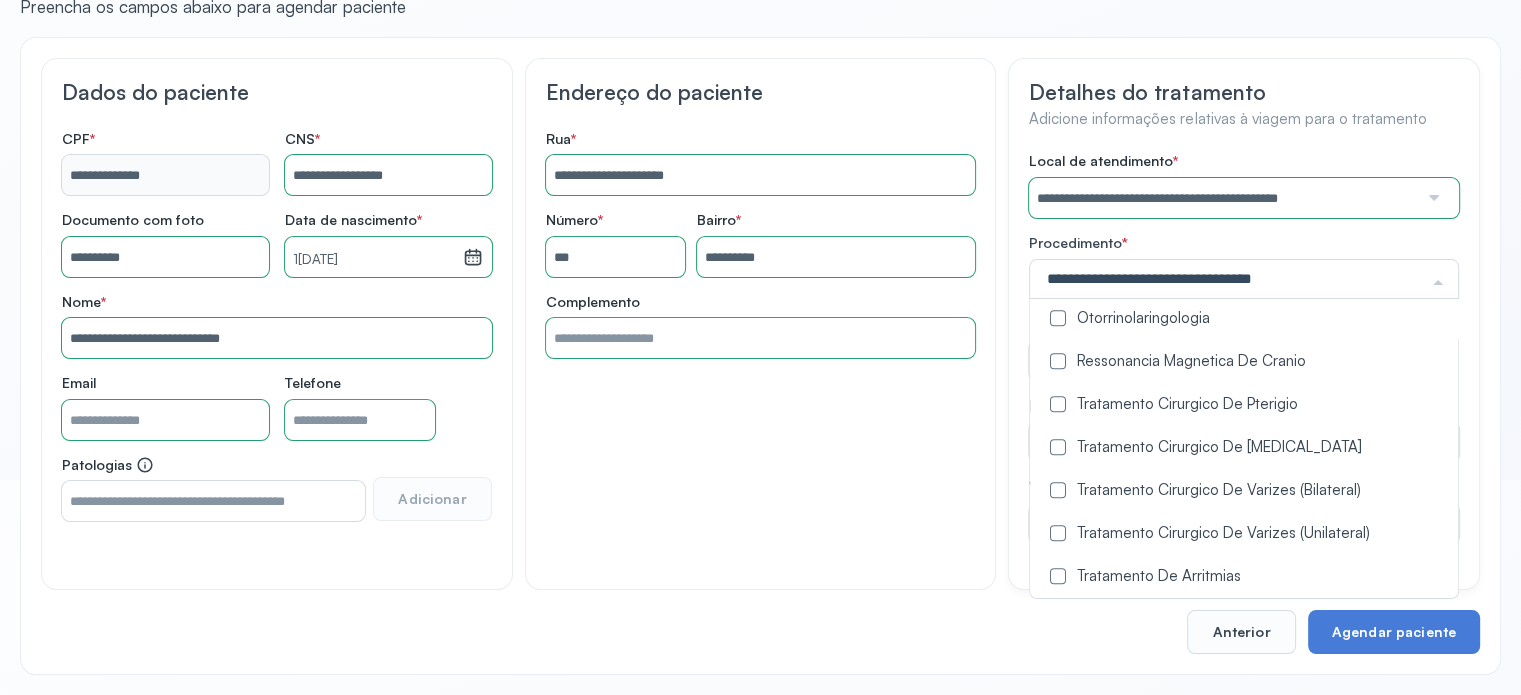 scroll, scrollTop: 1200, scrollLeft: 0, axis: vertical 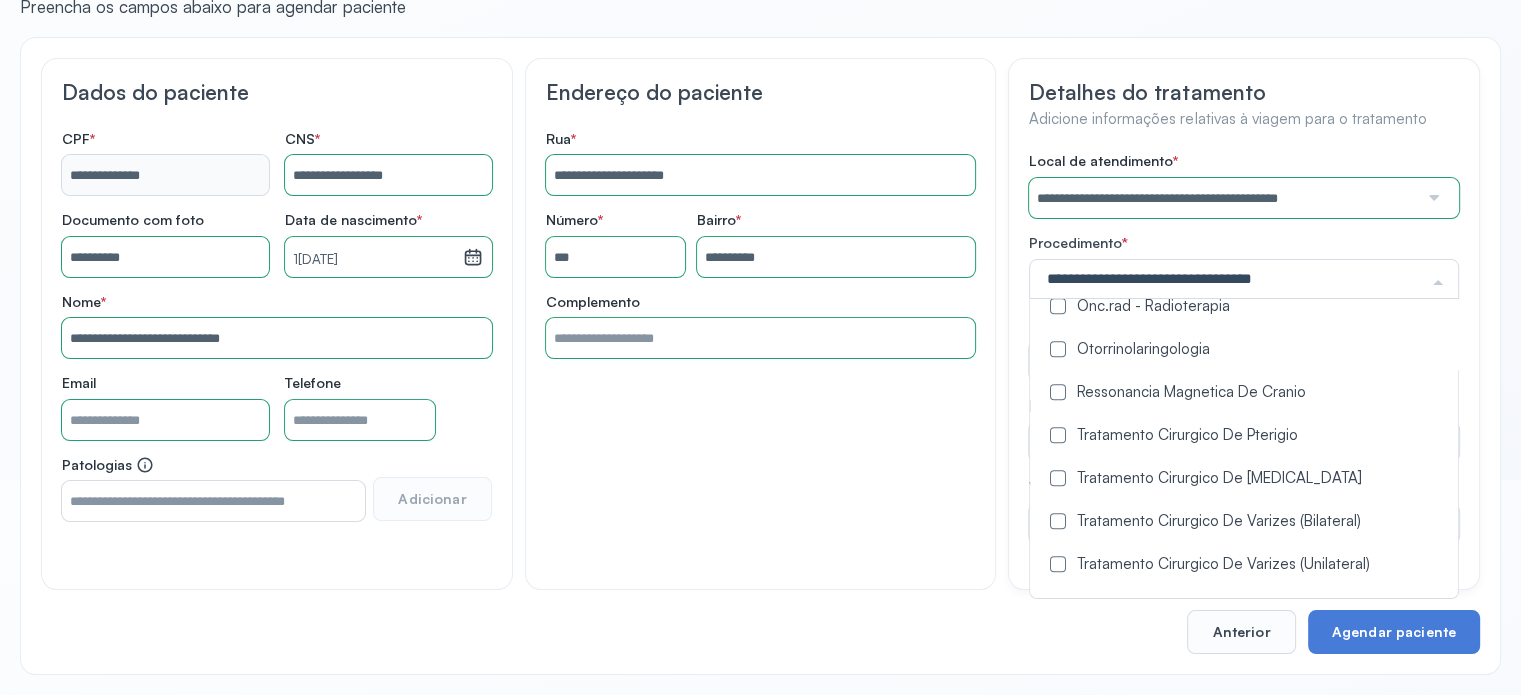 click at bounding box center (1058, 392) 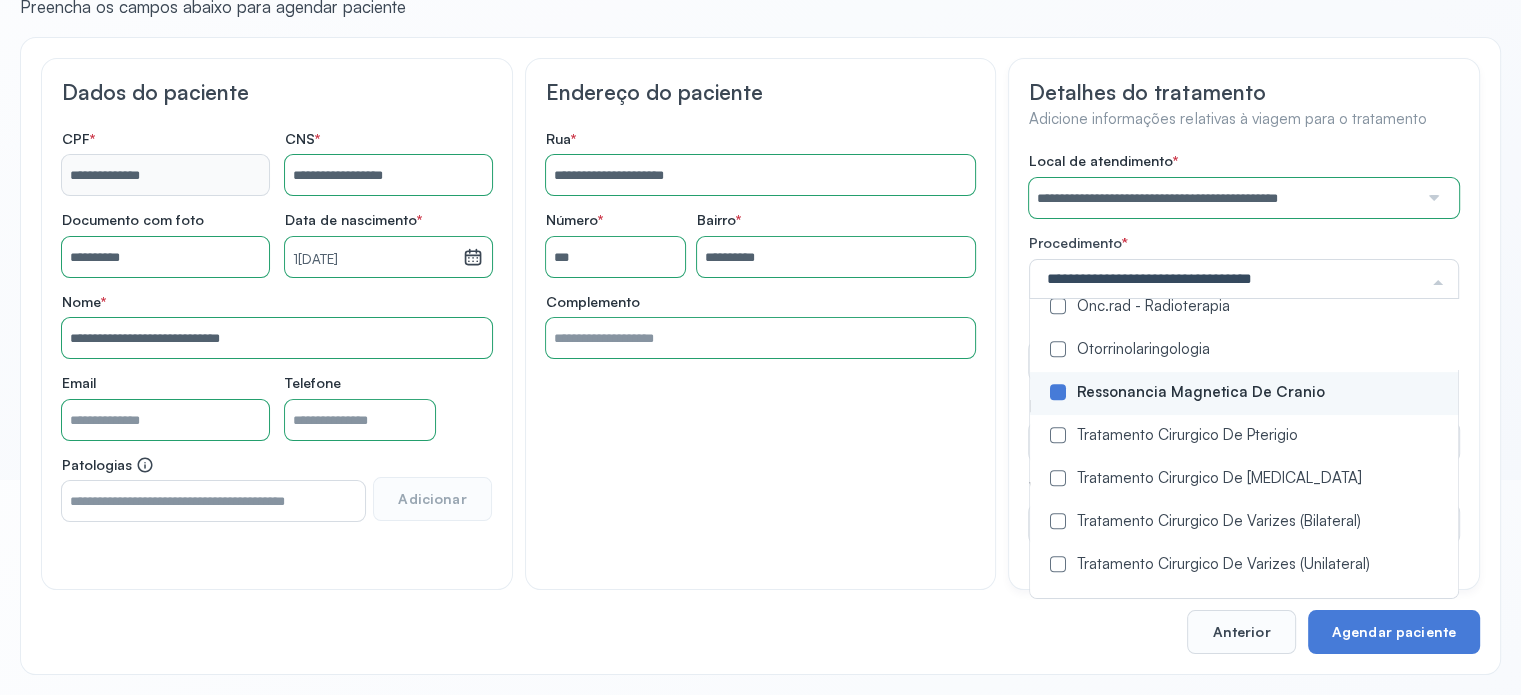 click on "**********" 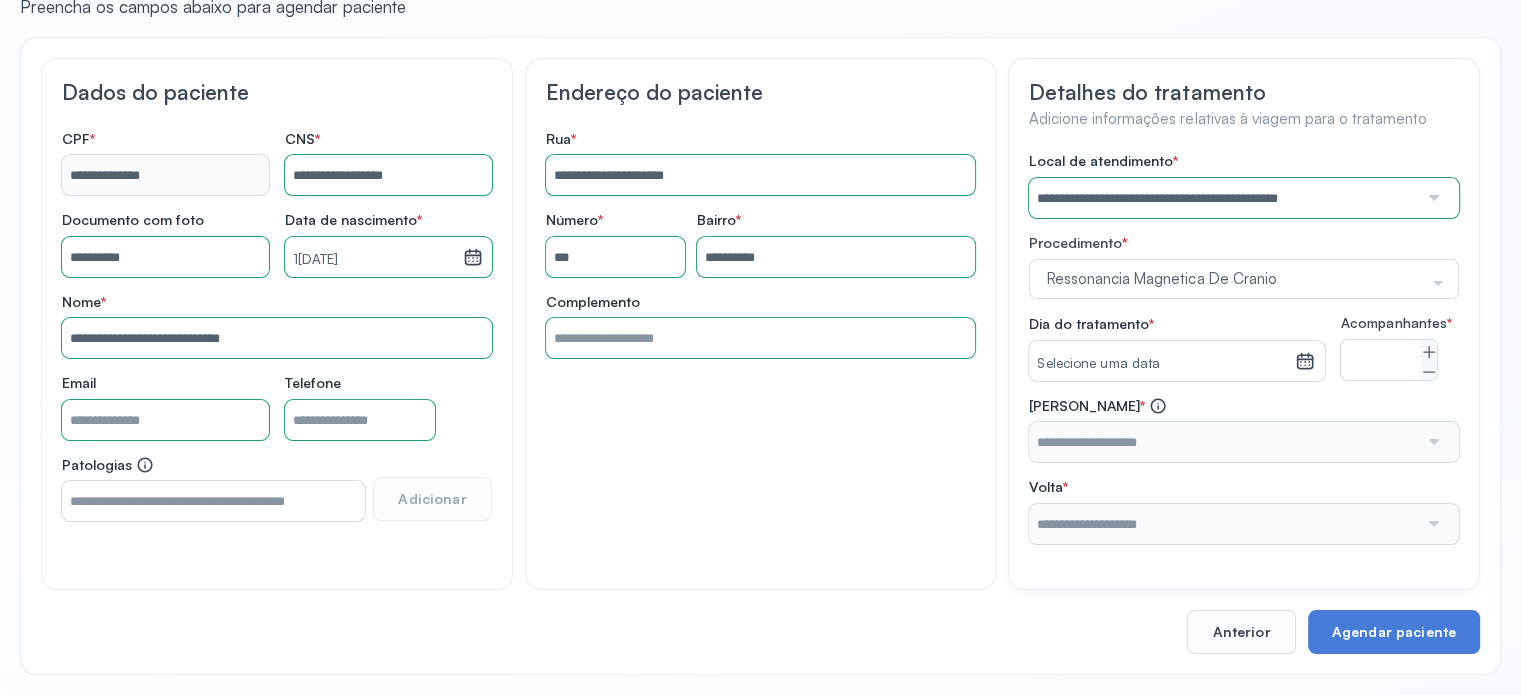 click 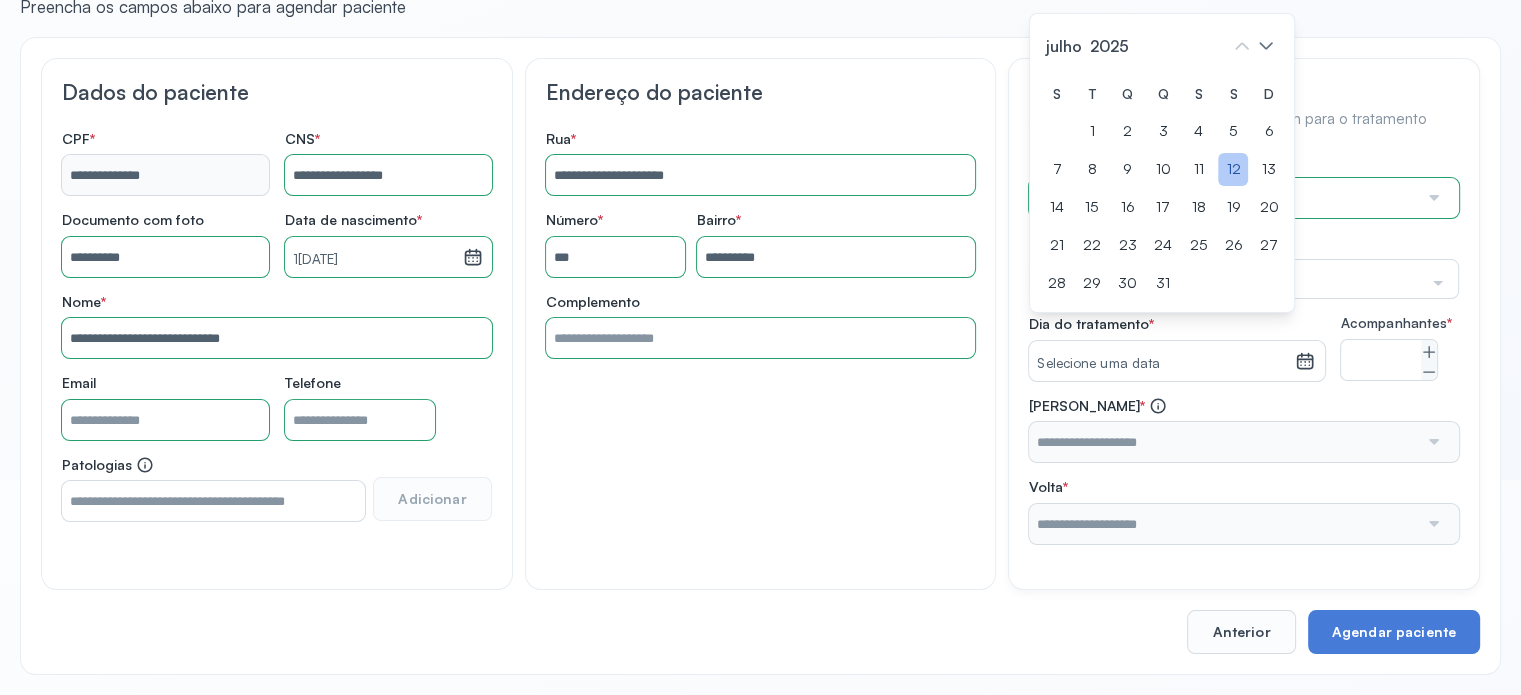 click on "12" 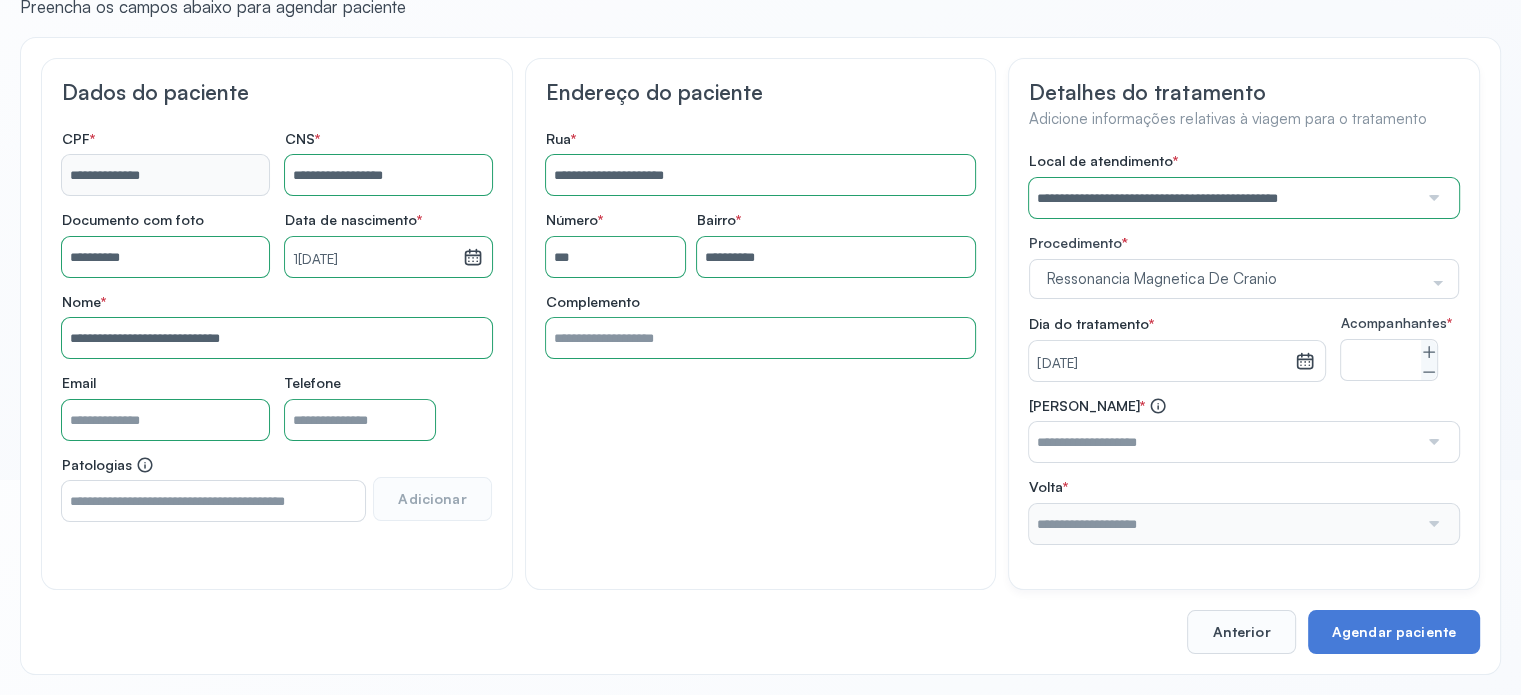 click at bounding box center [1223, 442] 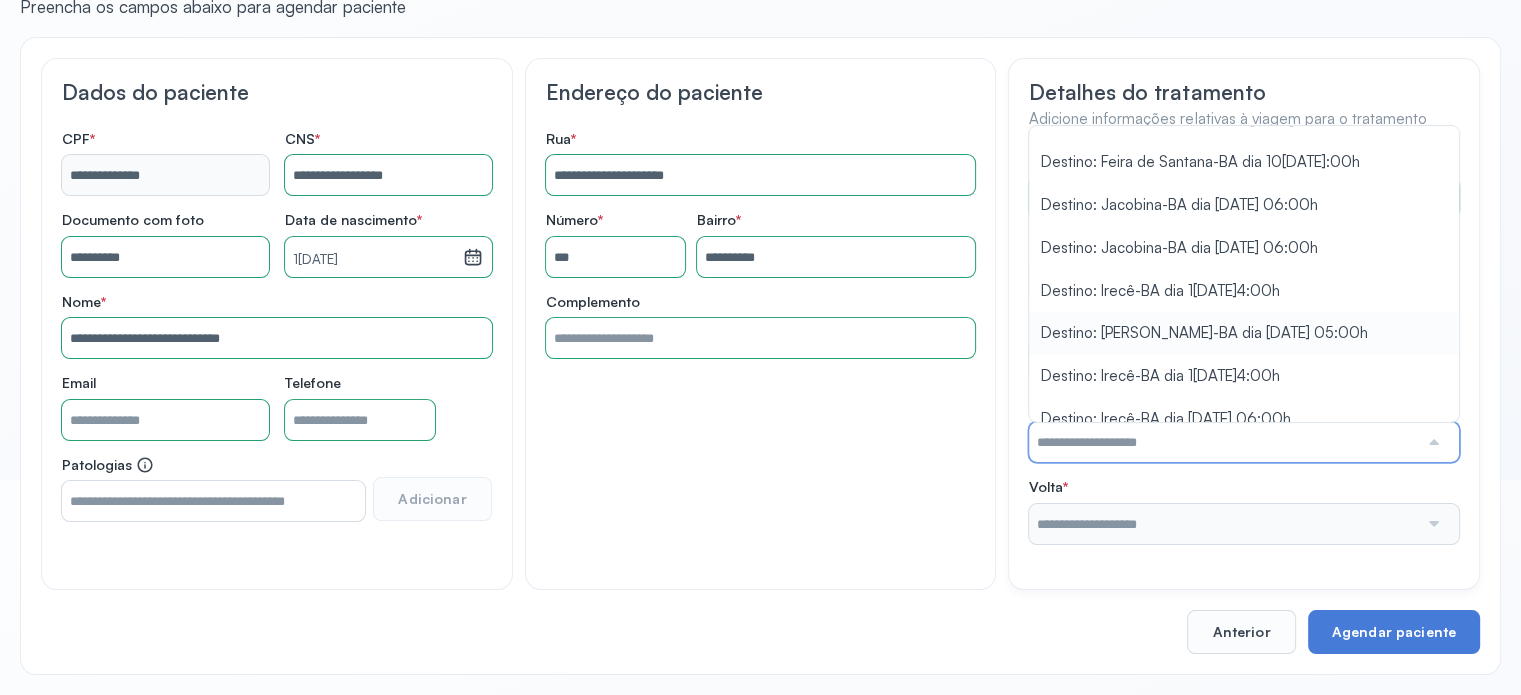 scroll, scrollTop: 1285, scrollLeft: 0, axis: vertical 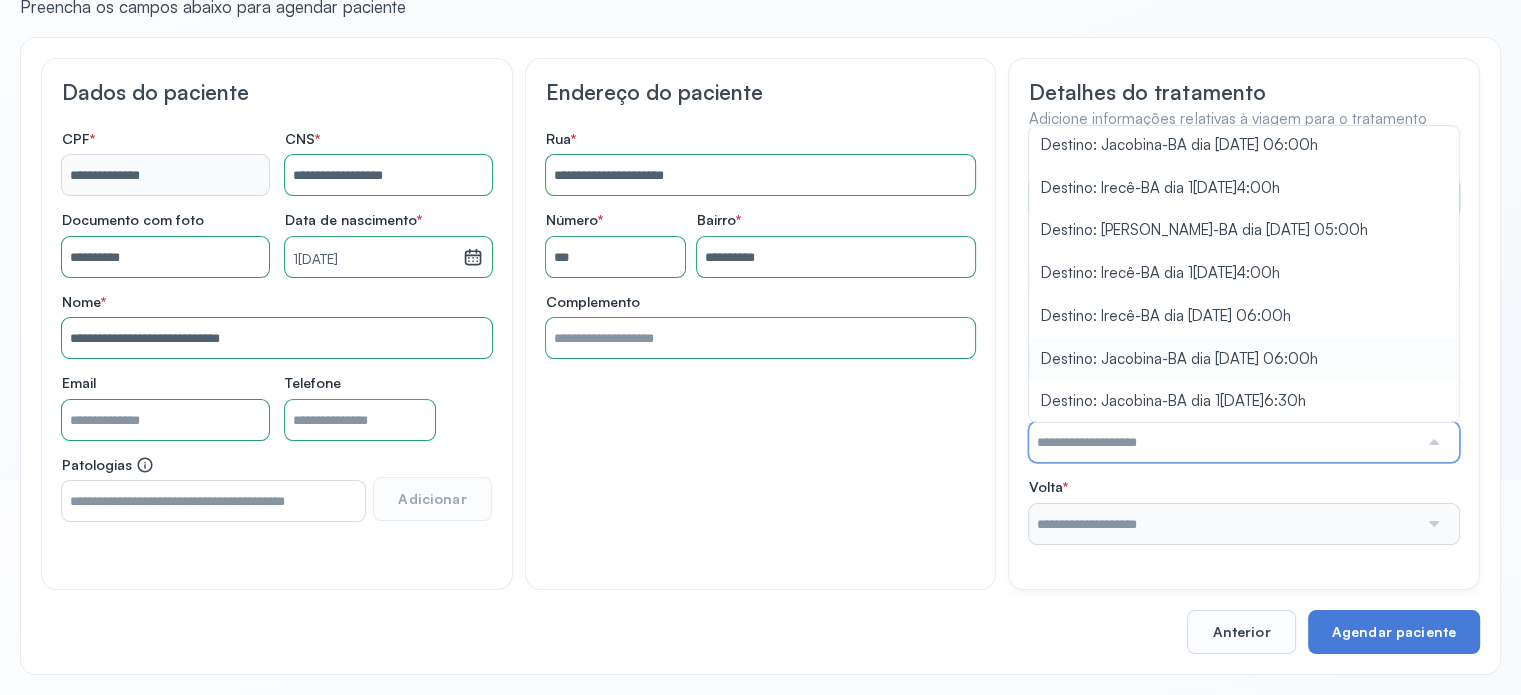 type on "**********" 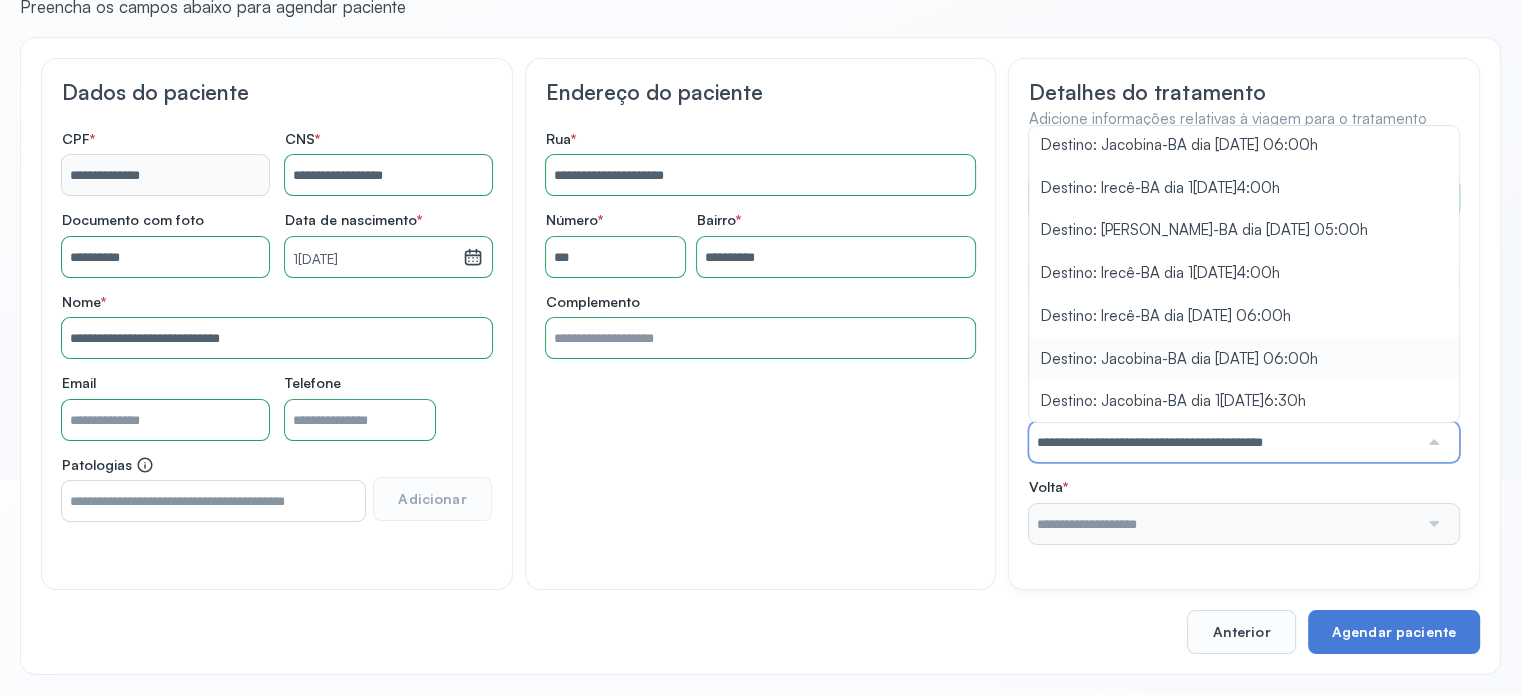 click on "**********" at bounding box center (1244, 348) 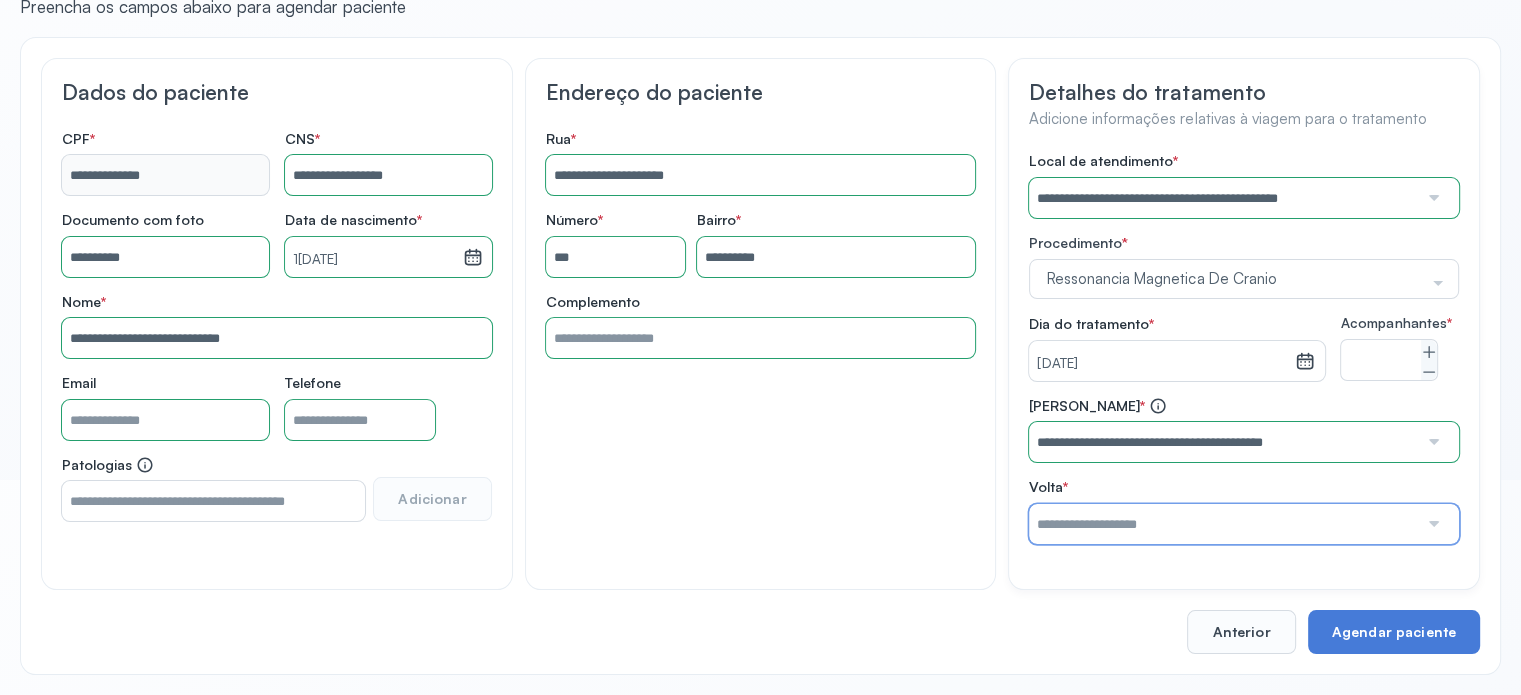 click at bounding box center [1223, 524] 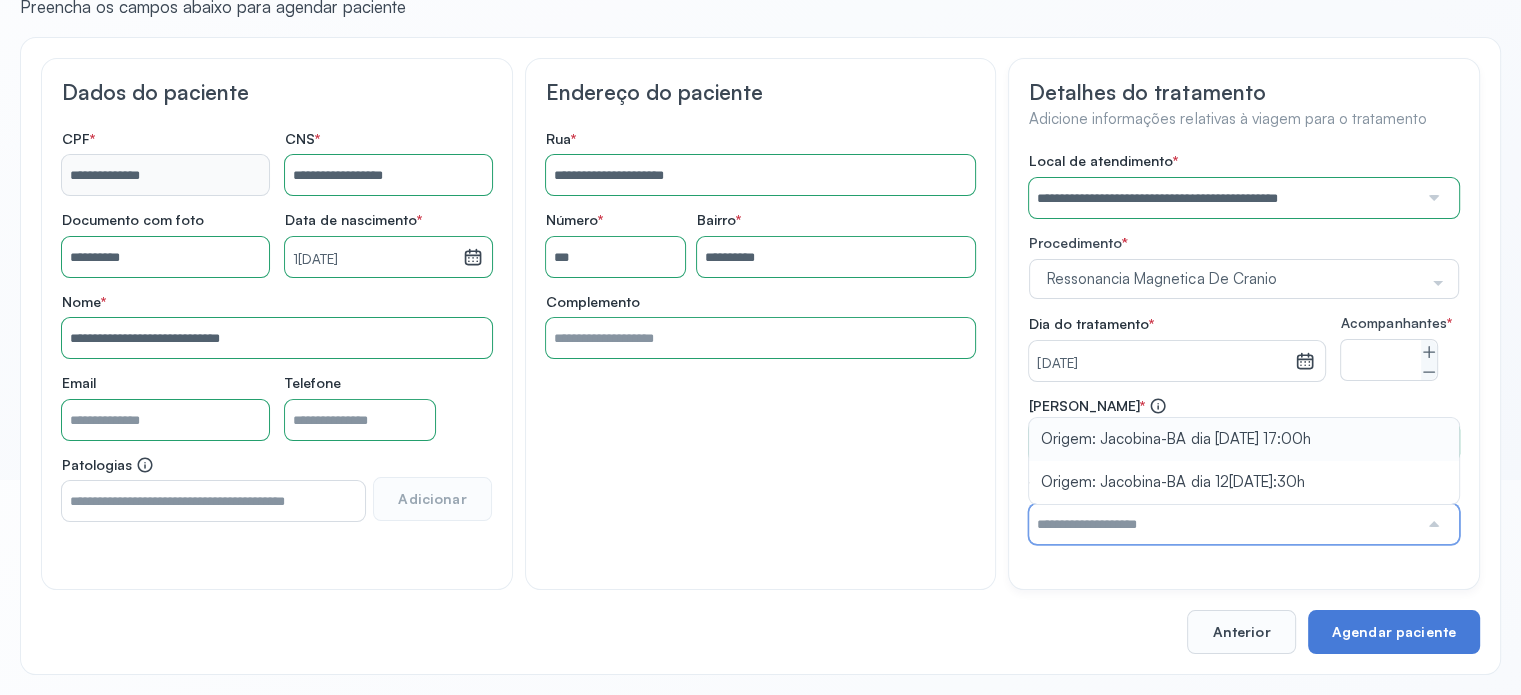 type on "**********" 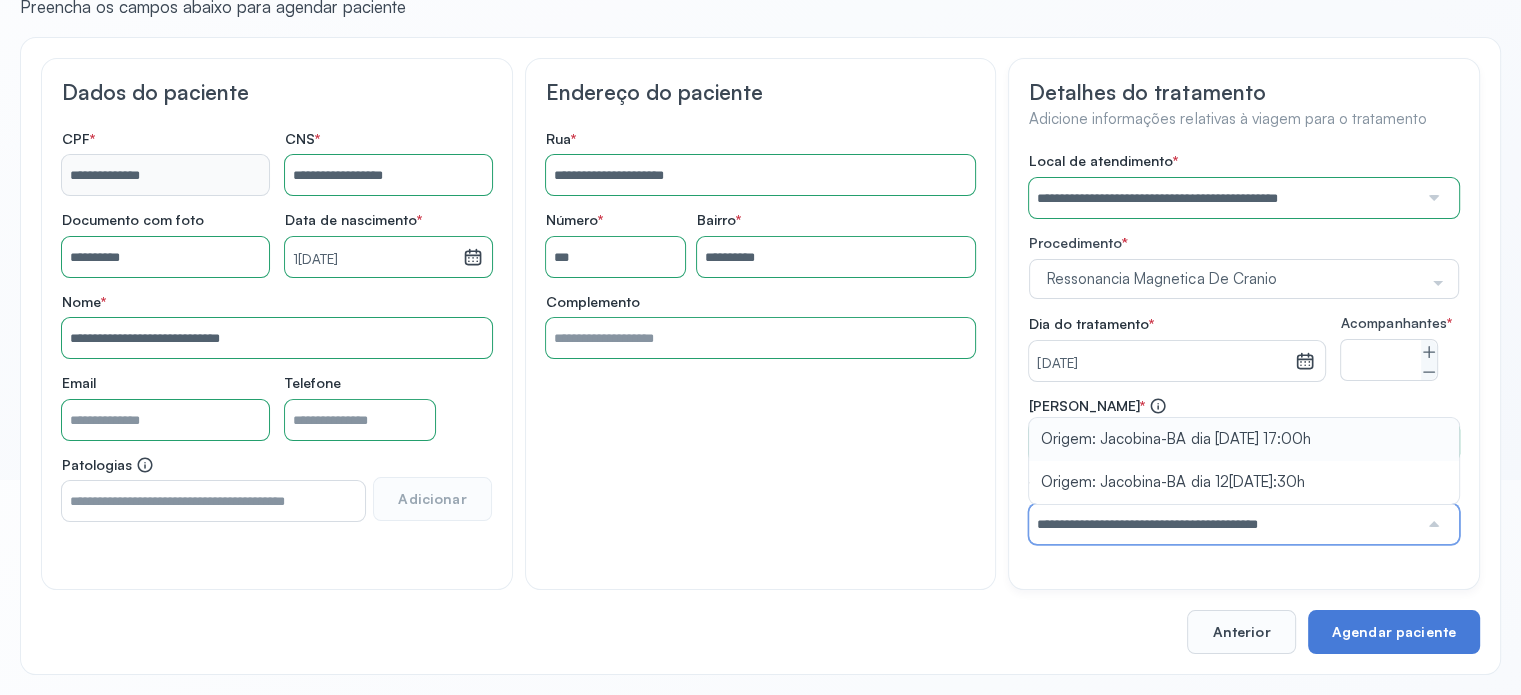 click on "**********" at bounding box center [1244, 470] 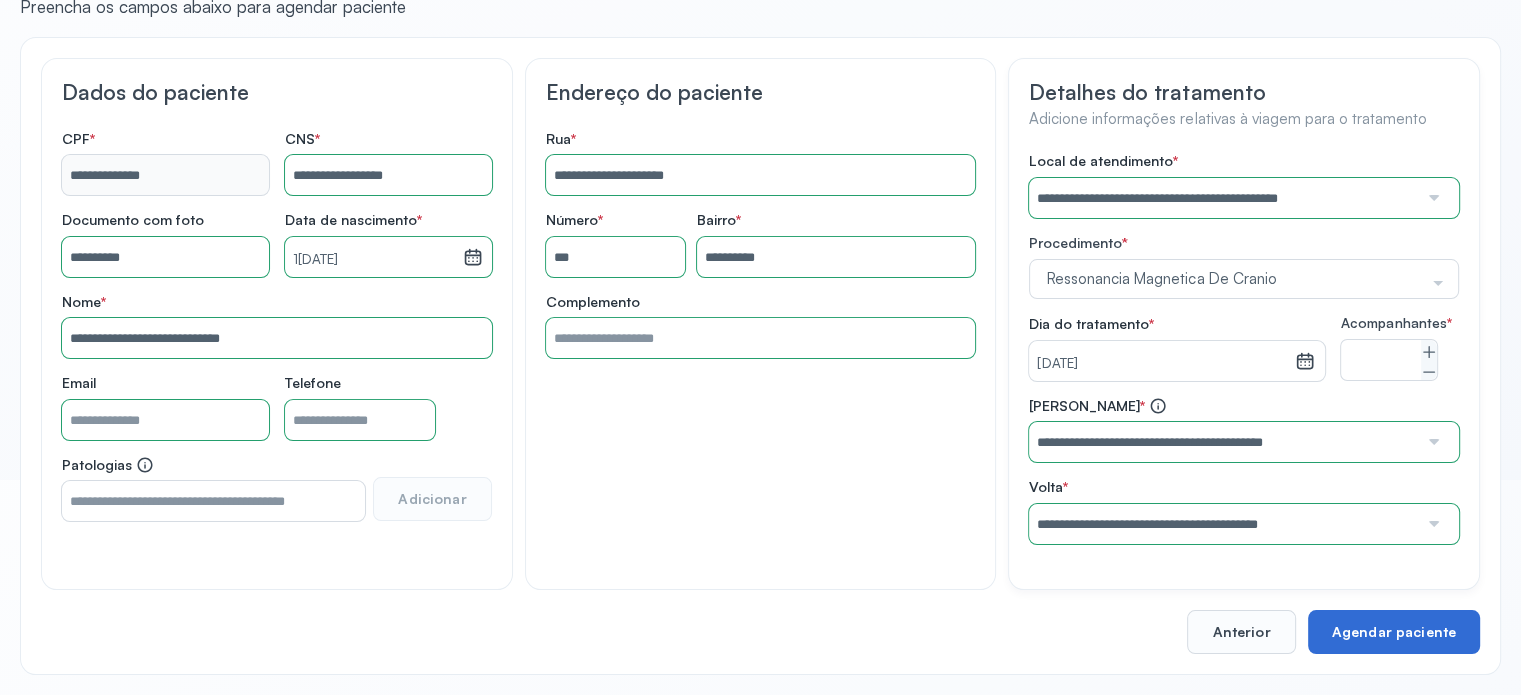 click on "Agendar paciente" at bounding box center (1394, 632) 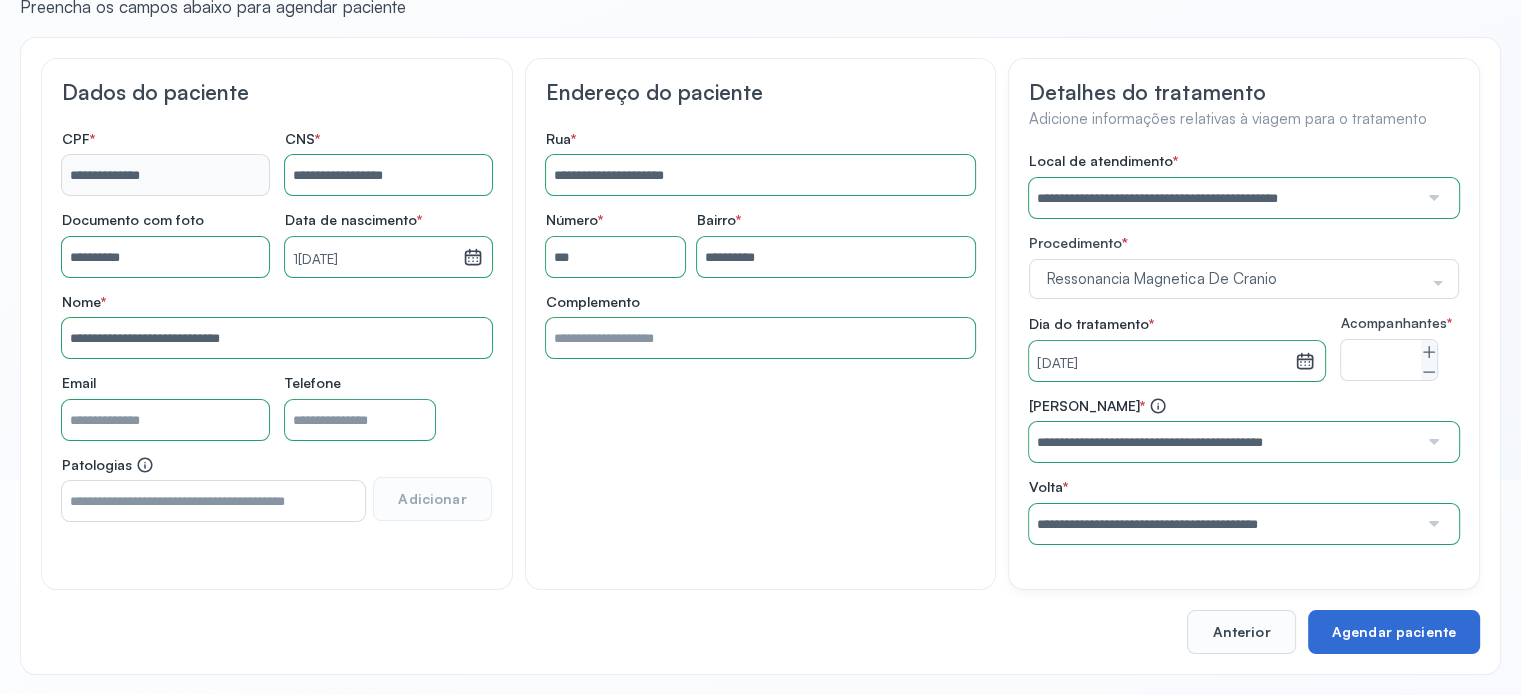scroll, scrollTop: 0, scrollLeft: 0, axis: both 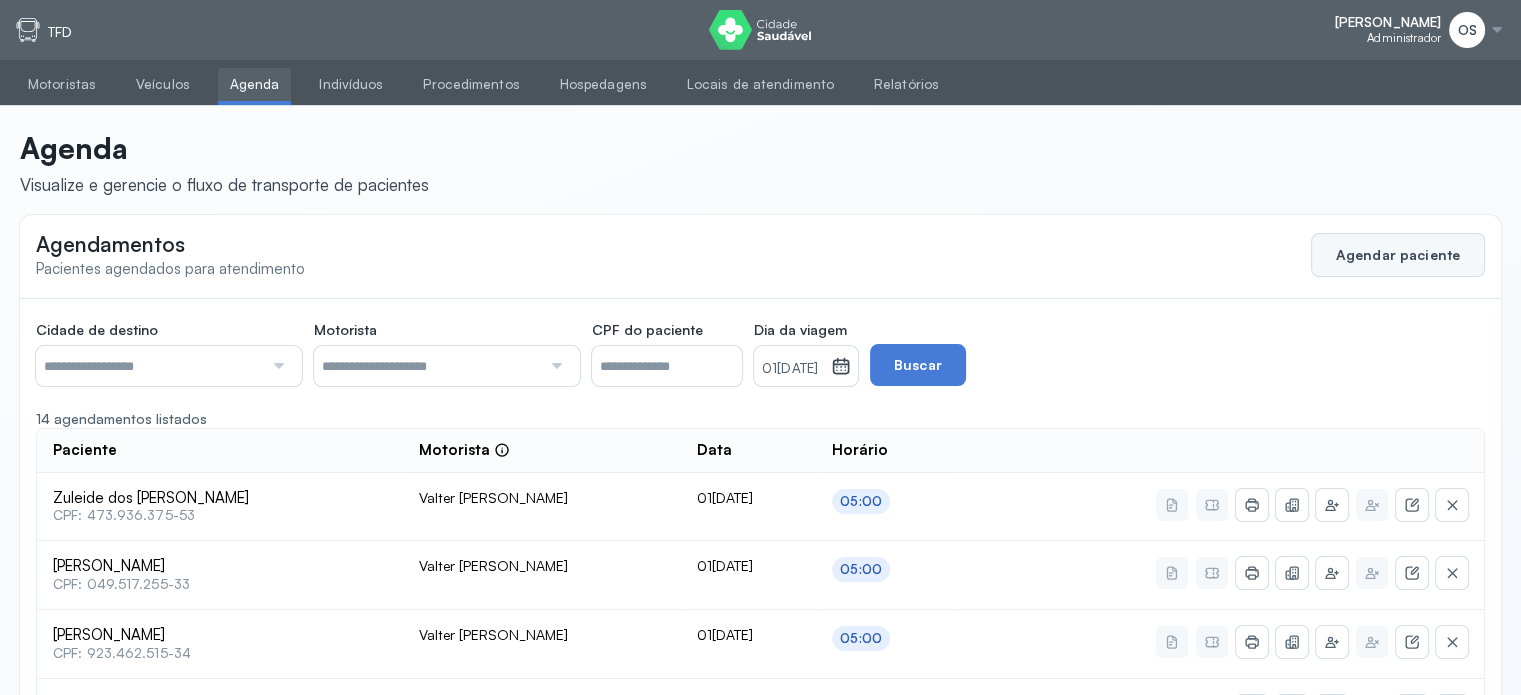 click on "Agendar paciente" 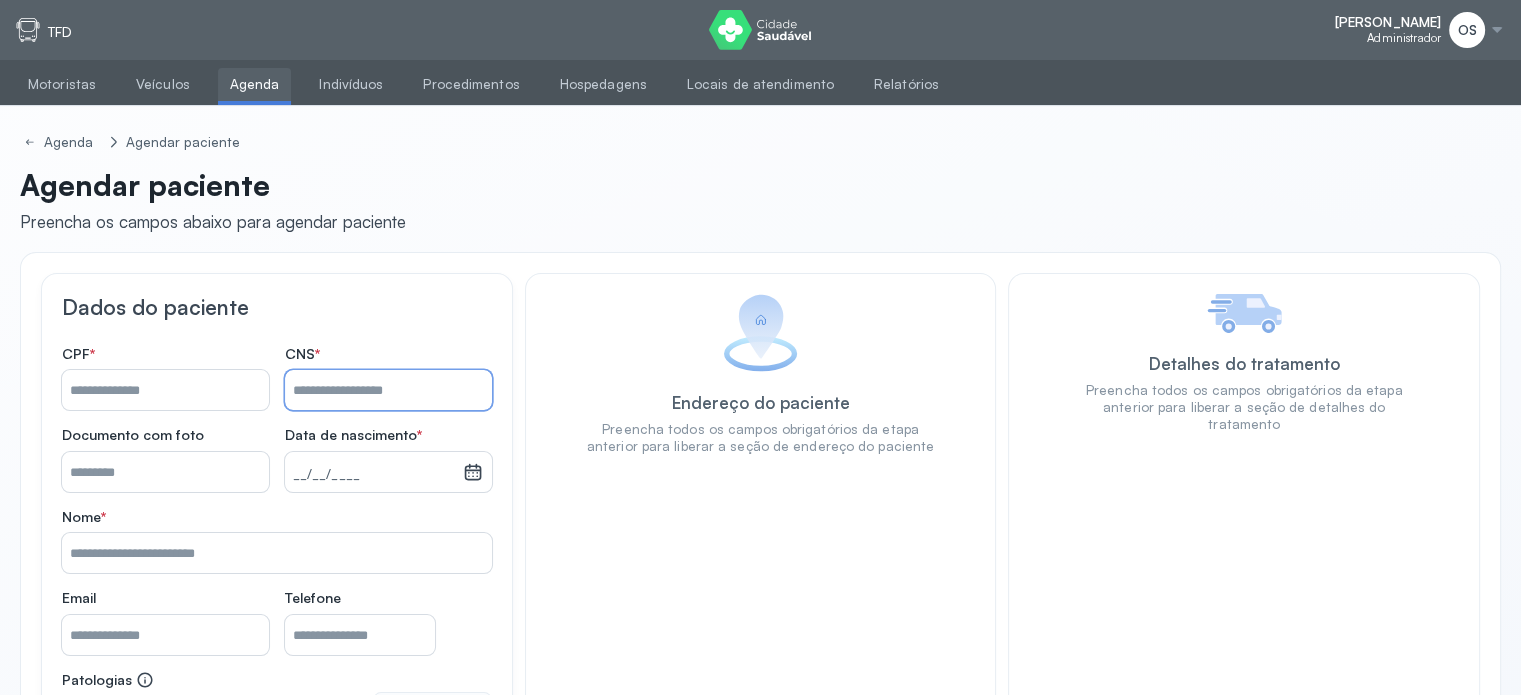 paste on "**********" 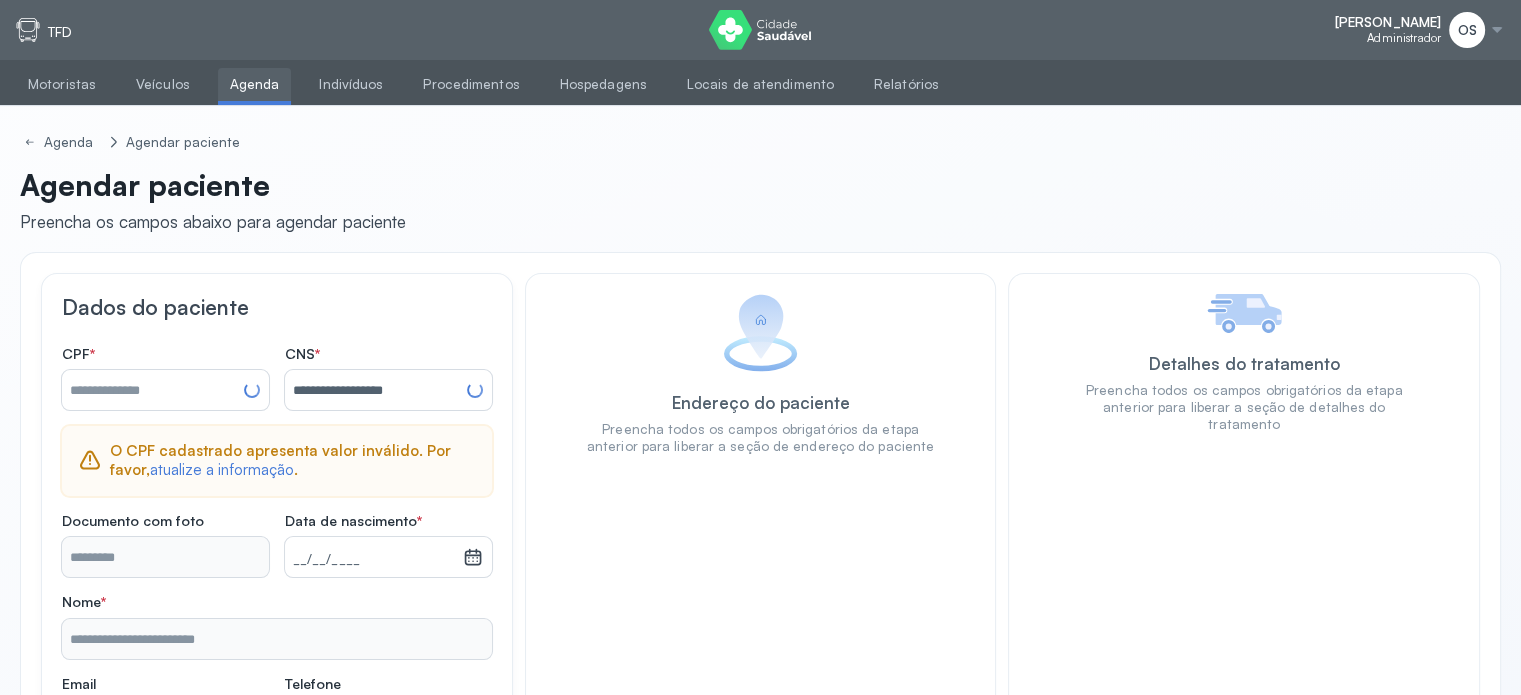 type on "**********" 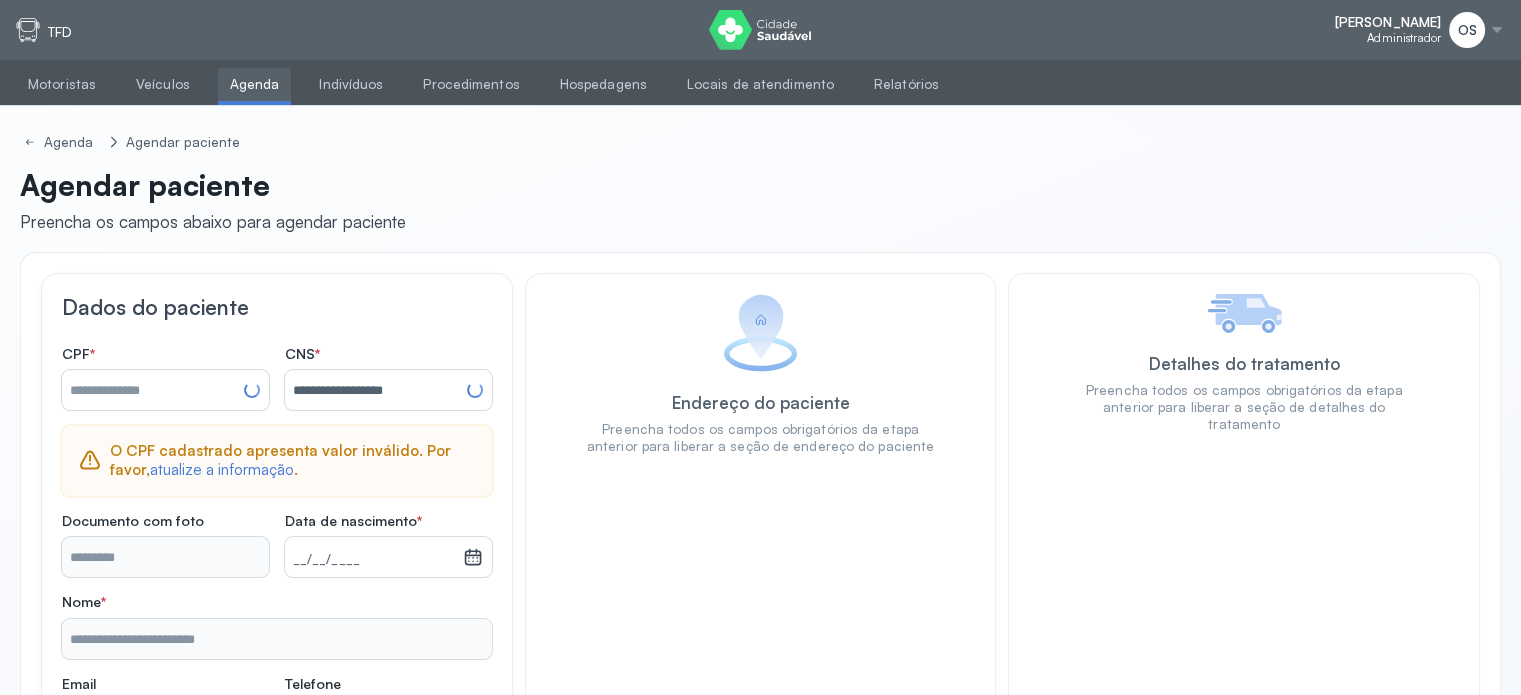 type on "**********" 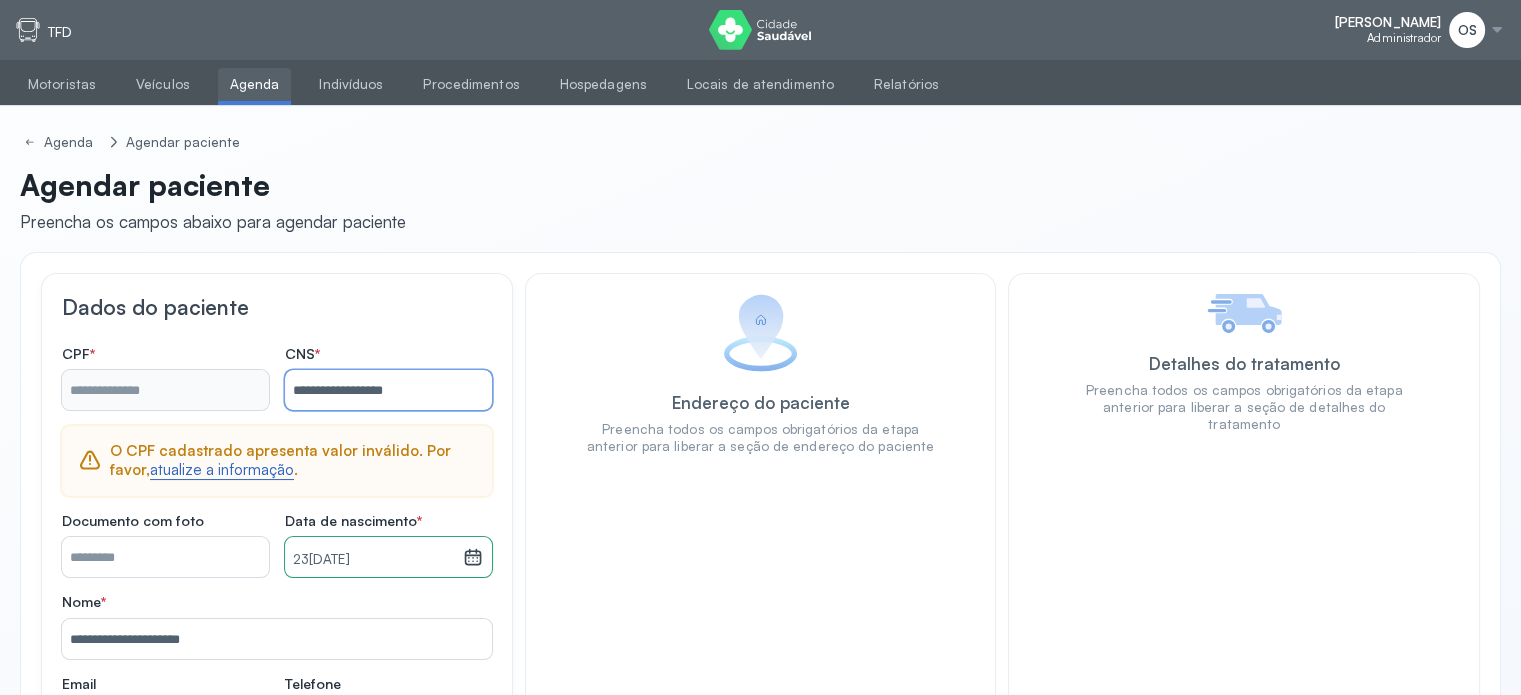 type on "**********" 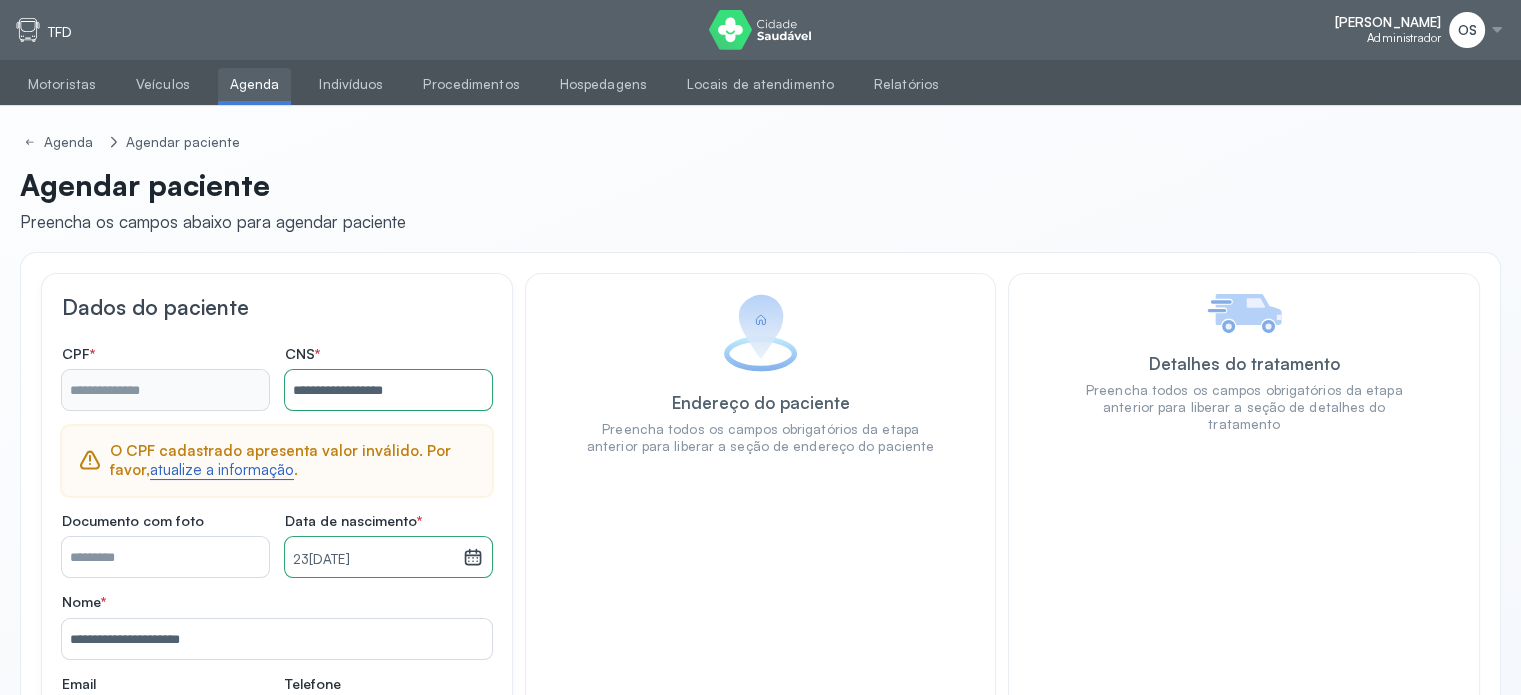 click on "atualize a informação" at bounding box center [222, 470] 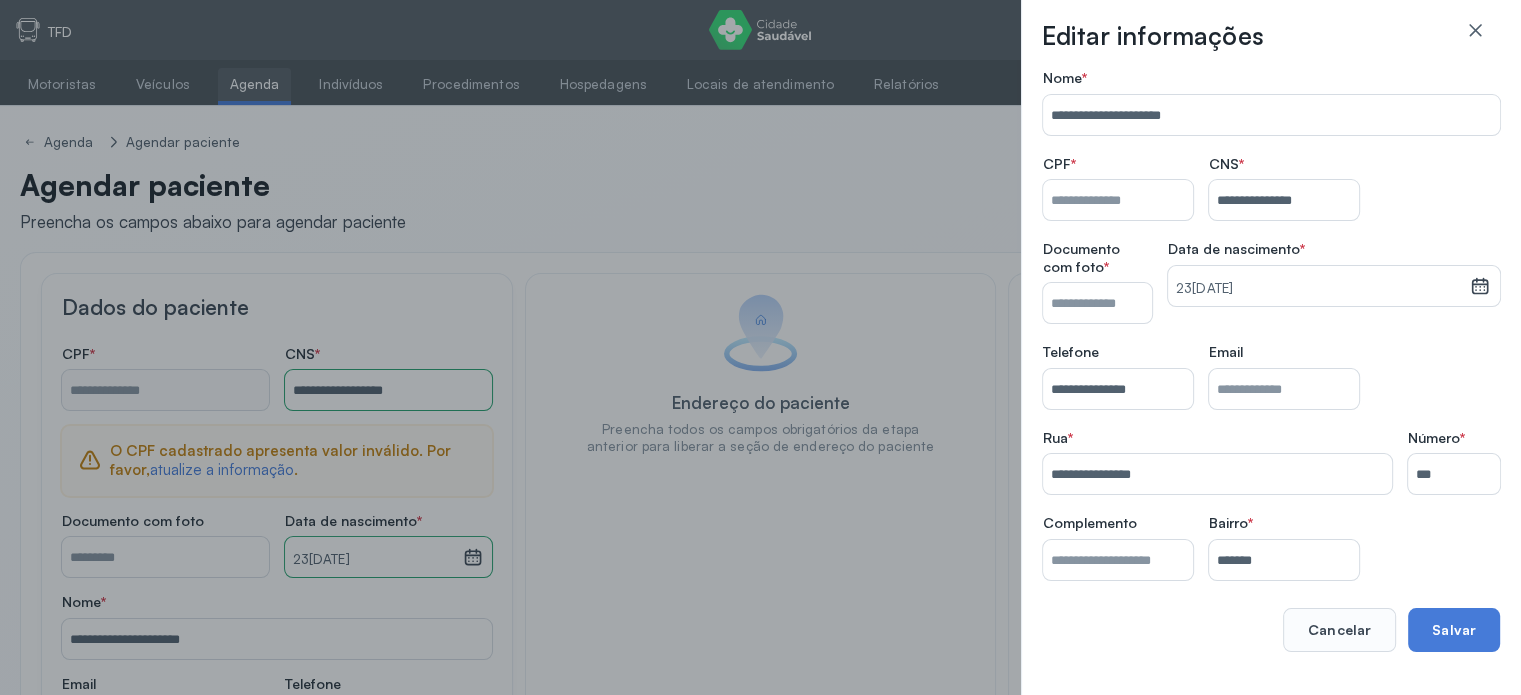 click on "Nome   *" at bounding box center (1118, 200) 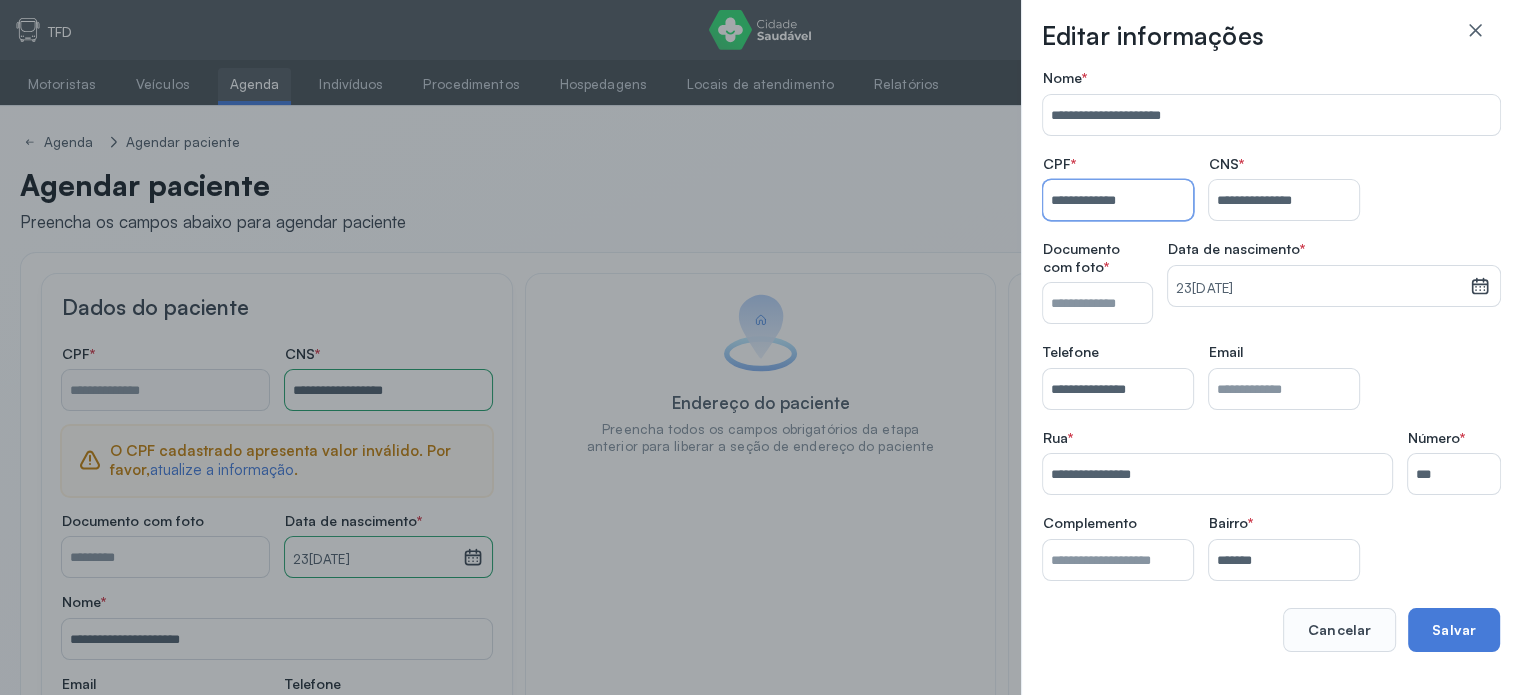 type on "**********" 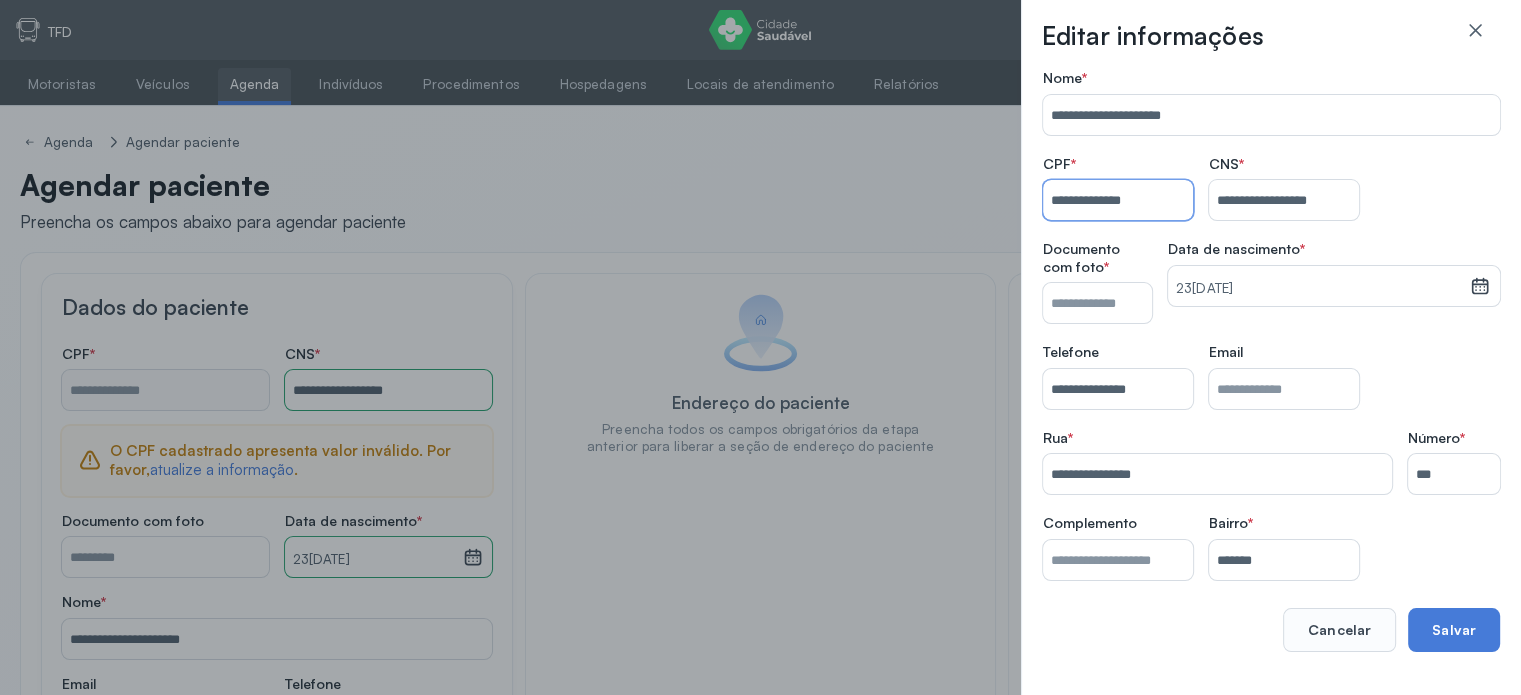 type on "**********" 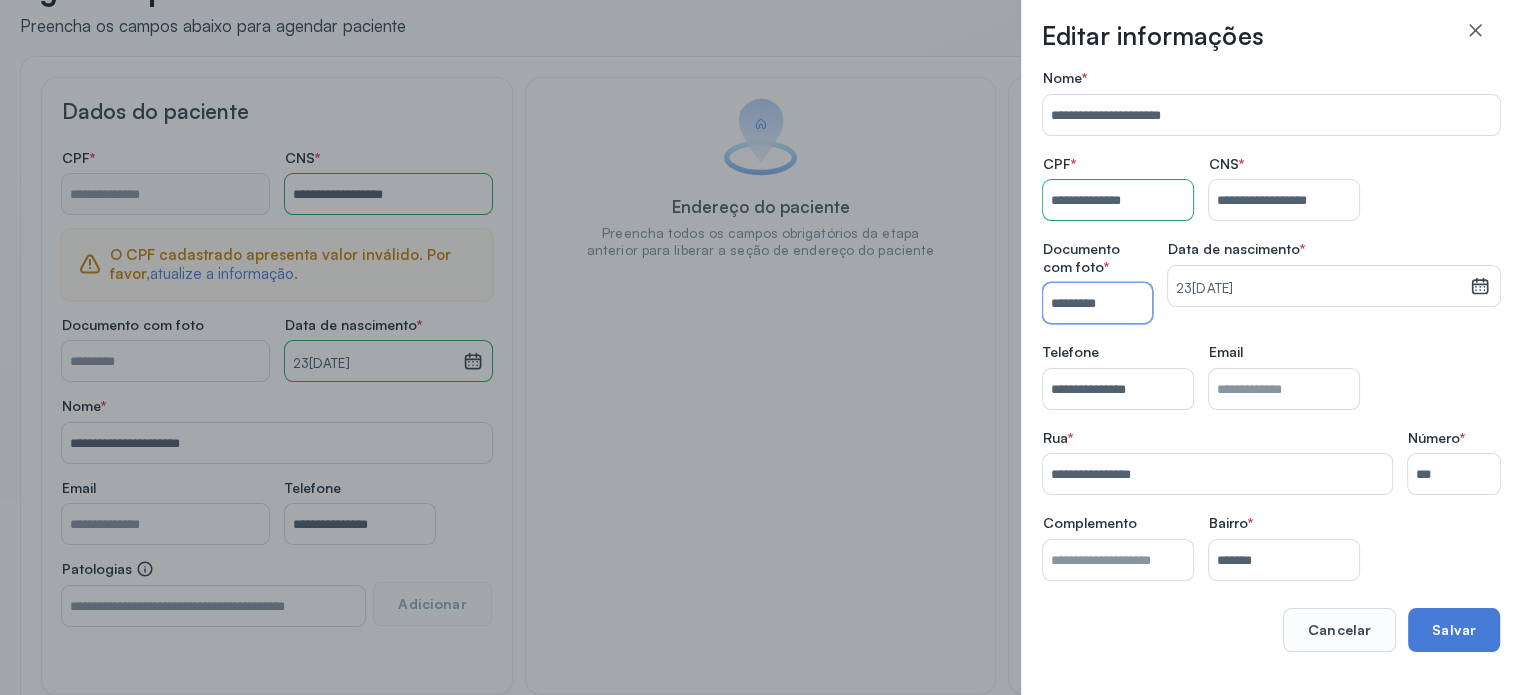scroll, scrollTop: 200, scrollLeft: 0, axis: vertical 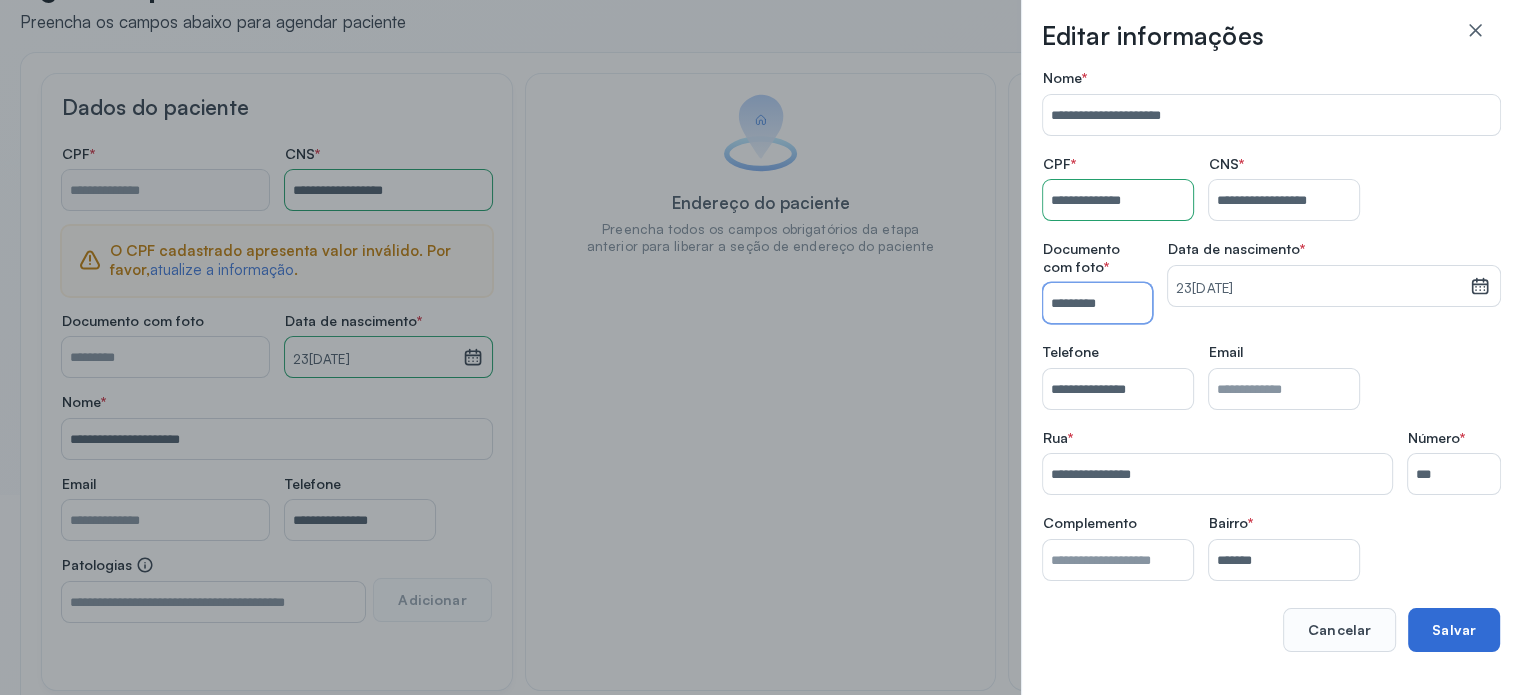 type on "*********" 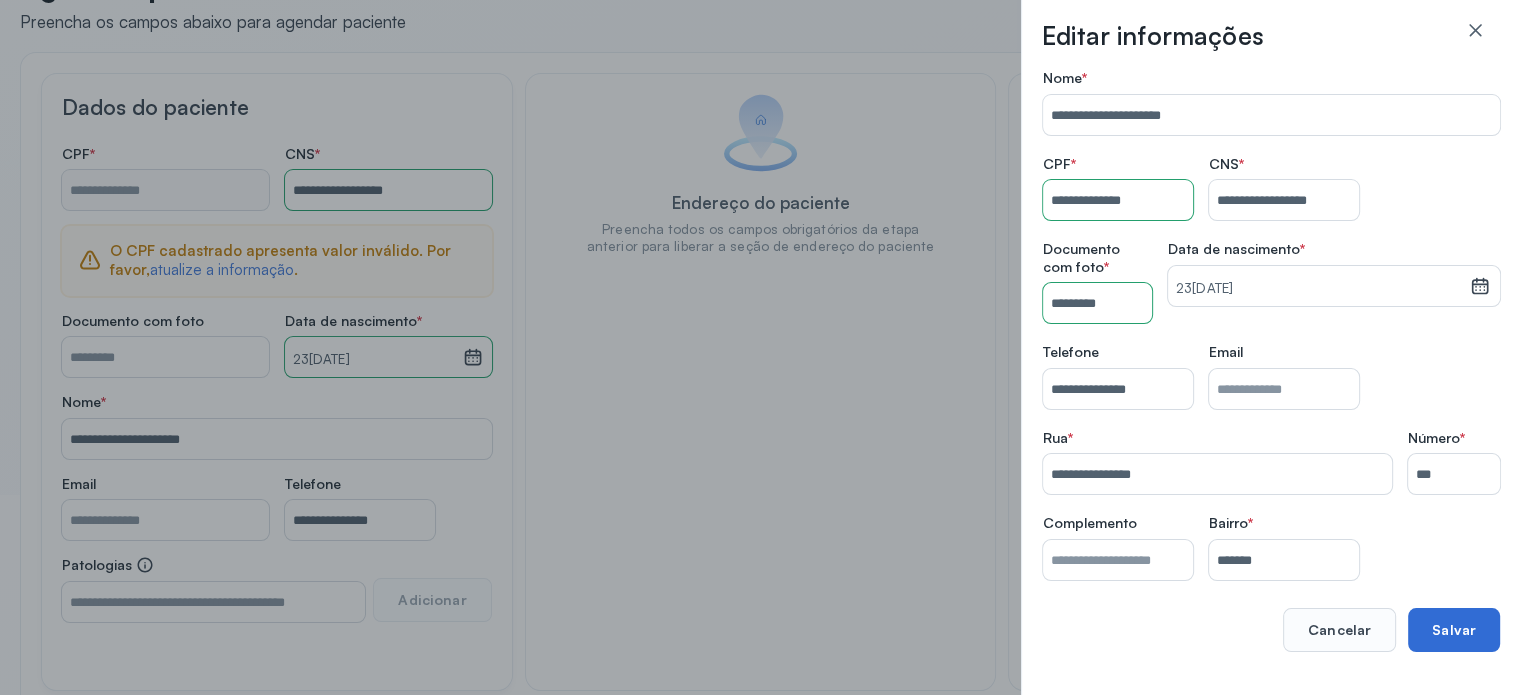 click on "Salvar" at bounding box center (1454, 630) 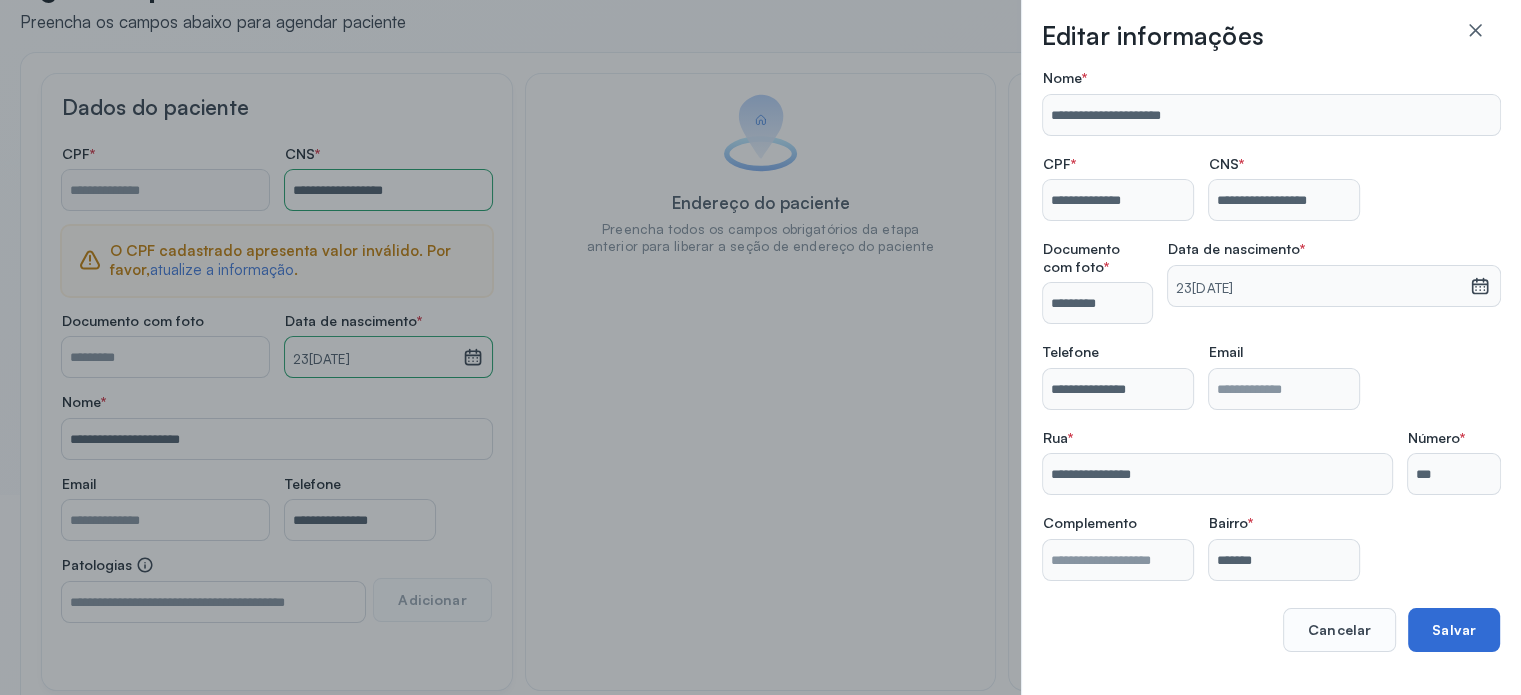 type on "**********" 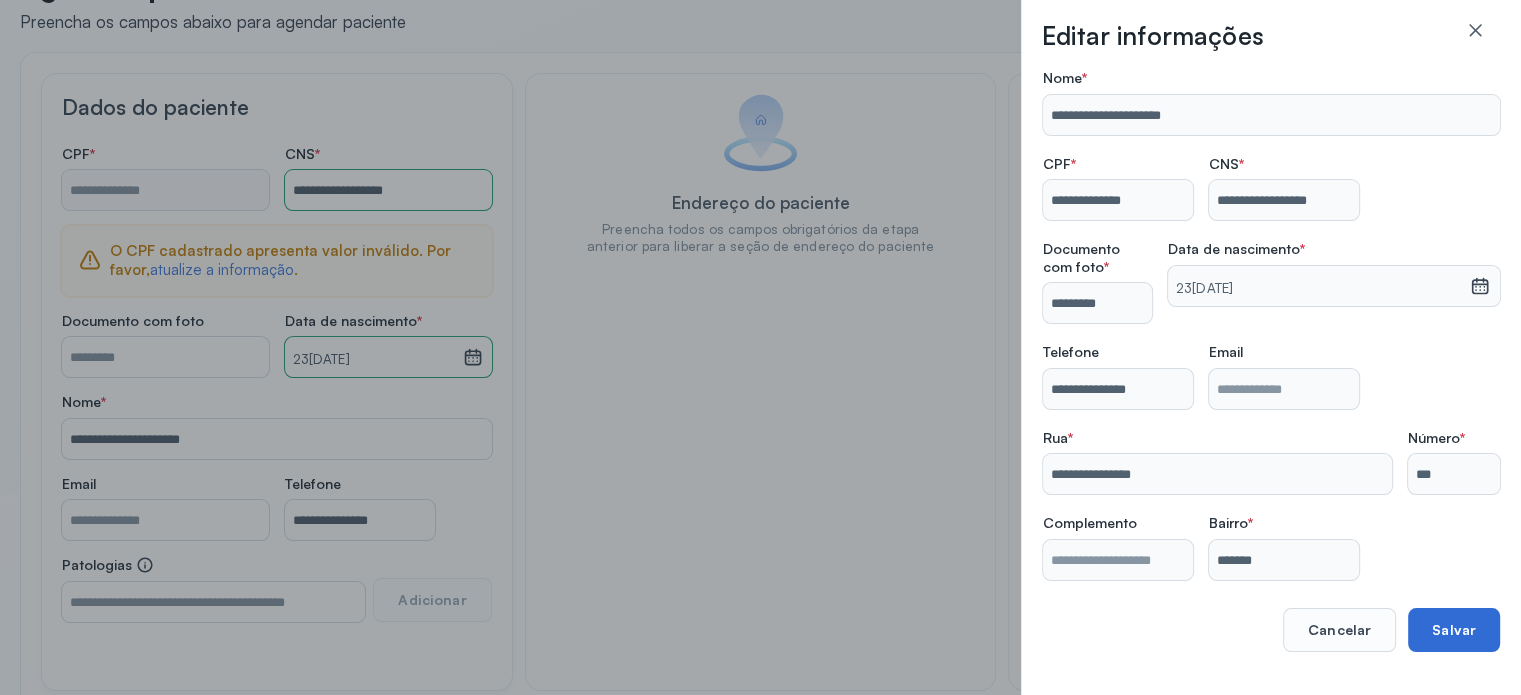 type on "**********" 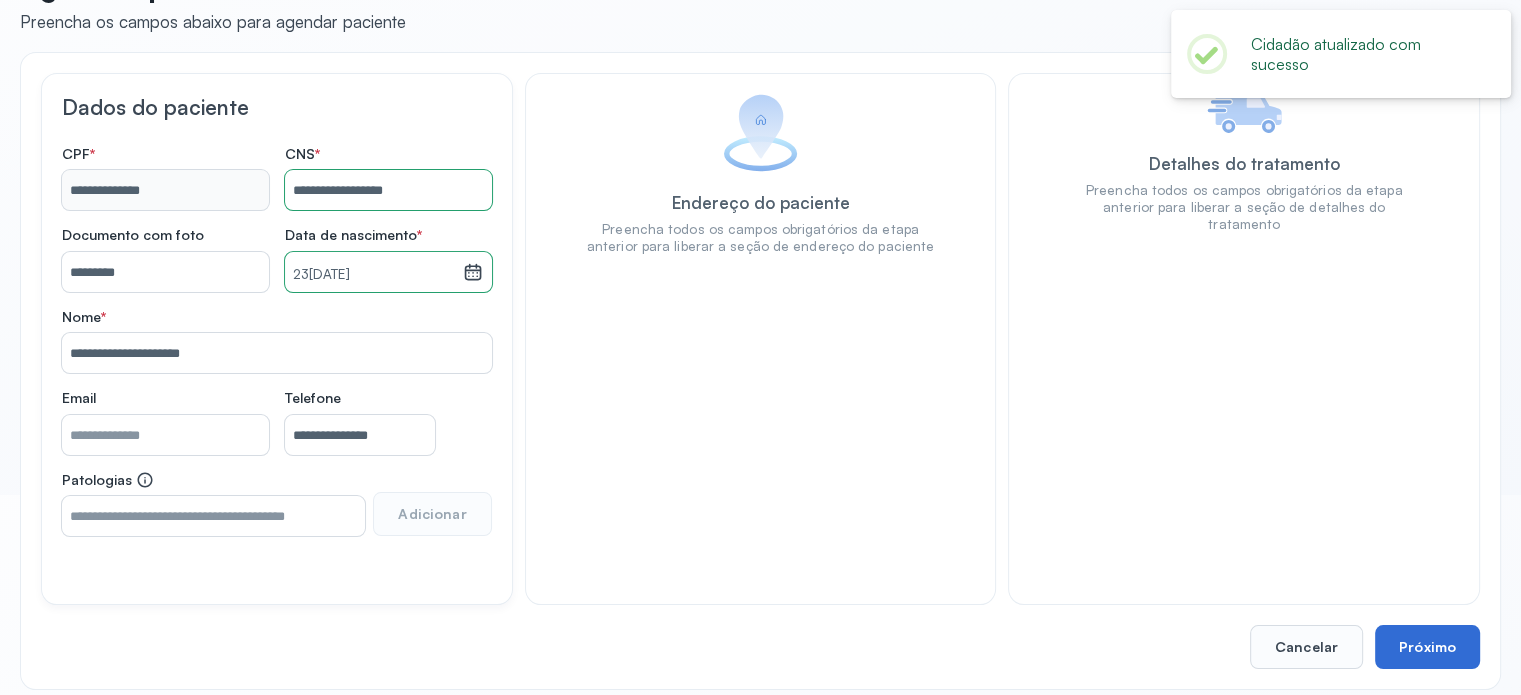 click on "Próximo" at bounding box center (1427, 647) 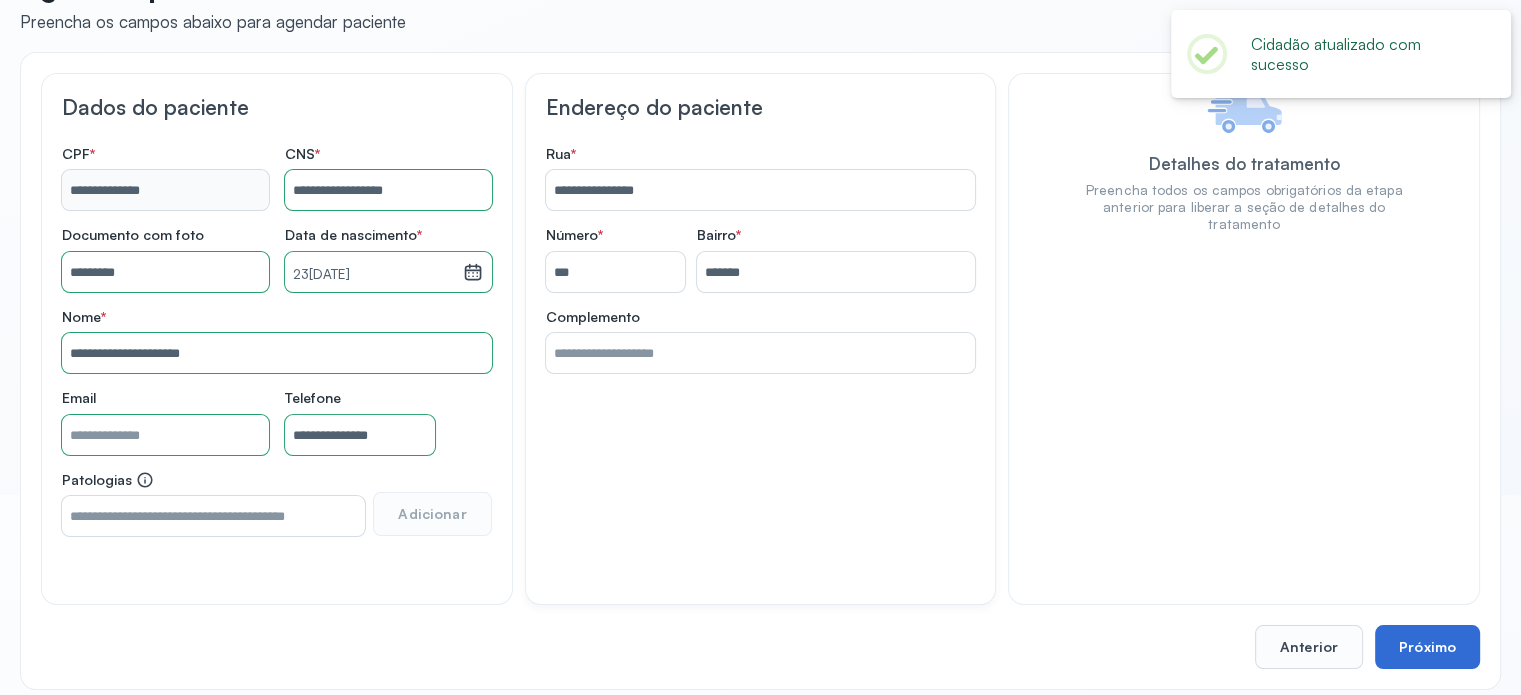 click on "Próximo" at bounding box center [1427, 647] 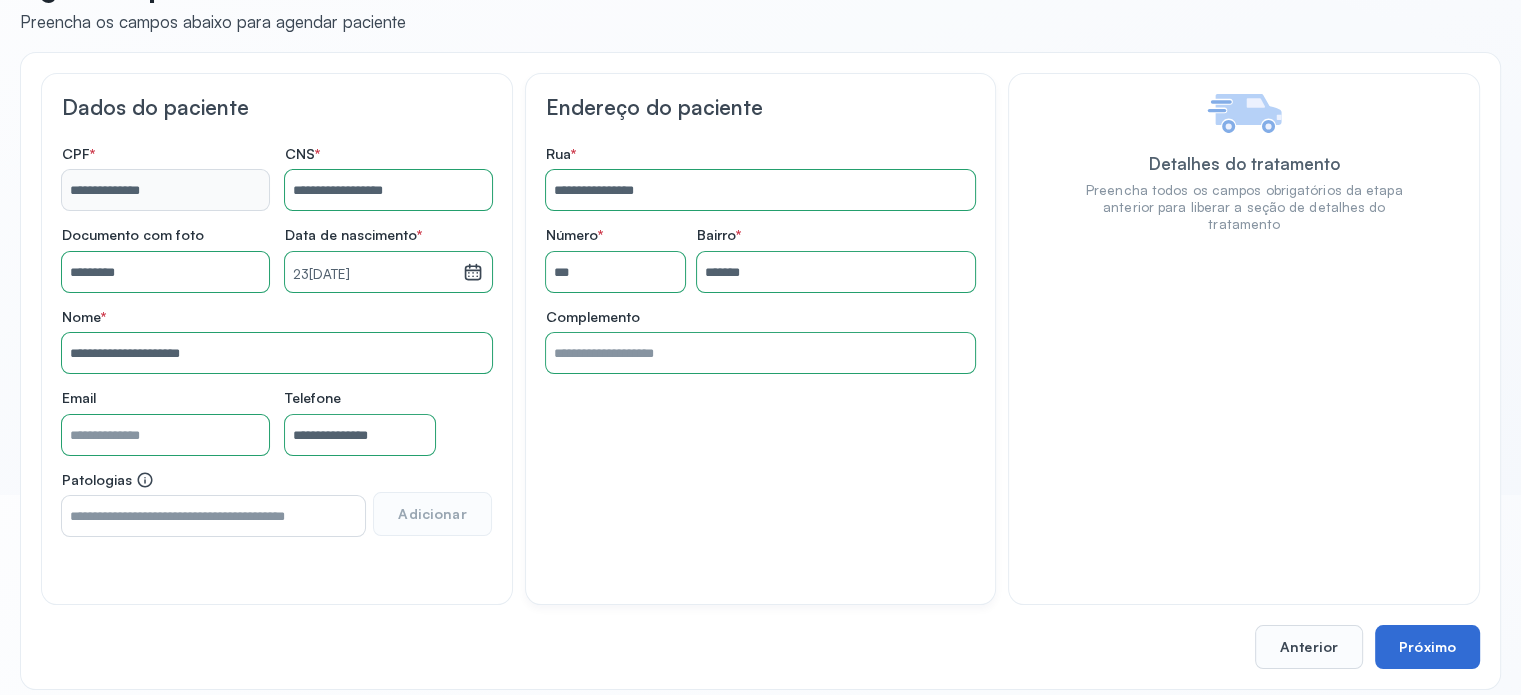 click on "Próximo" at bounding box center (1427, 647) 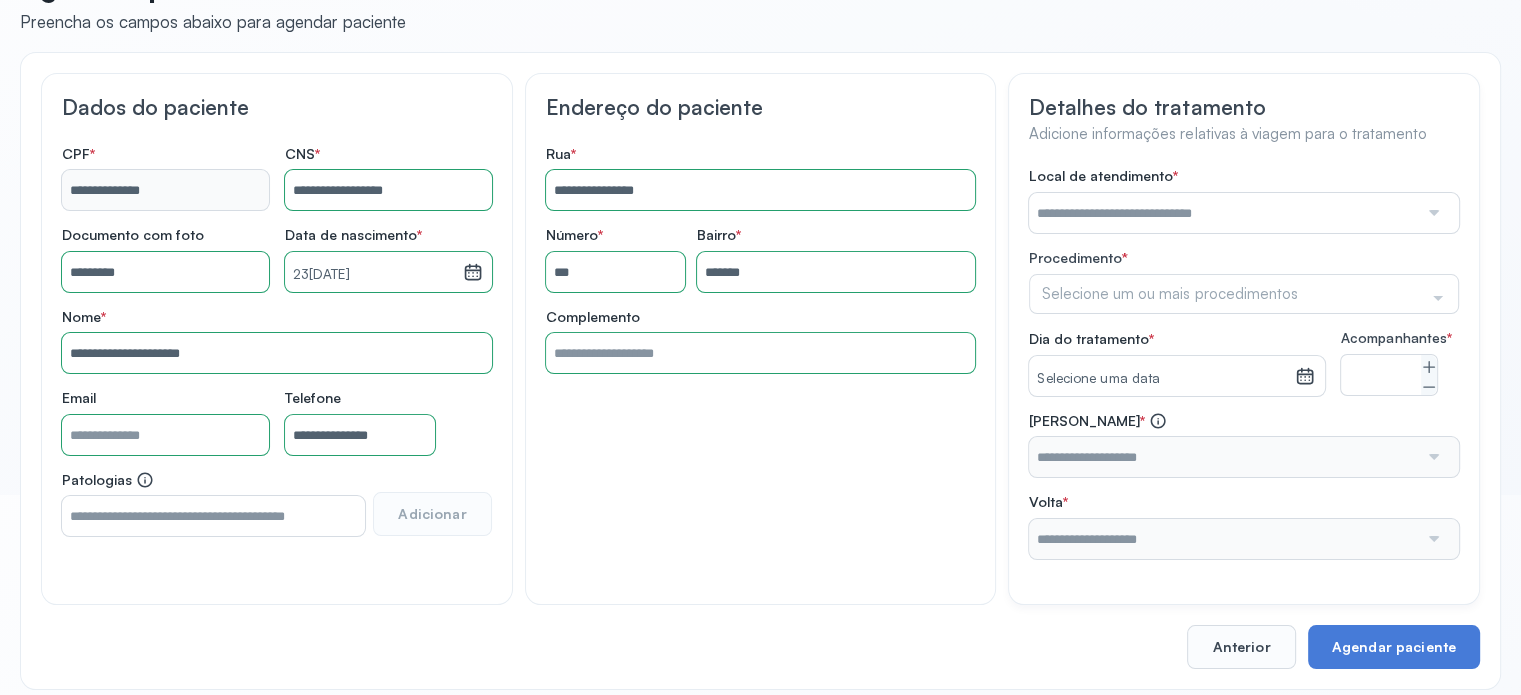 click at bounding box center [1223, 213] 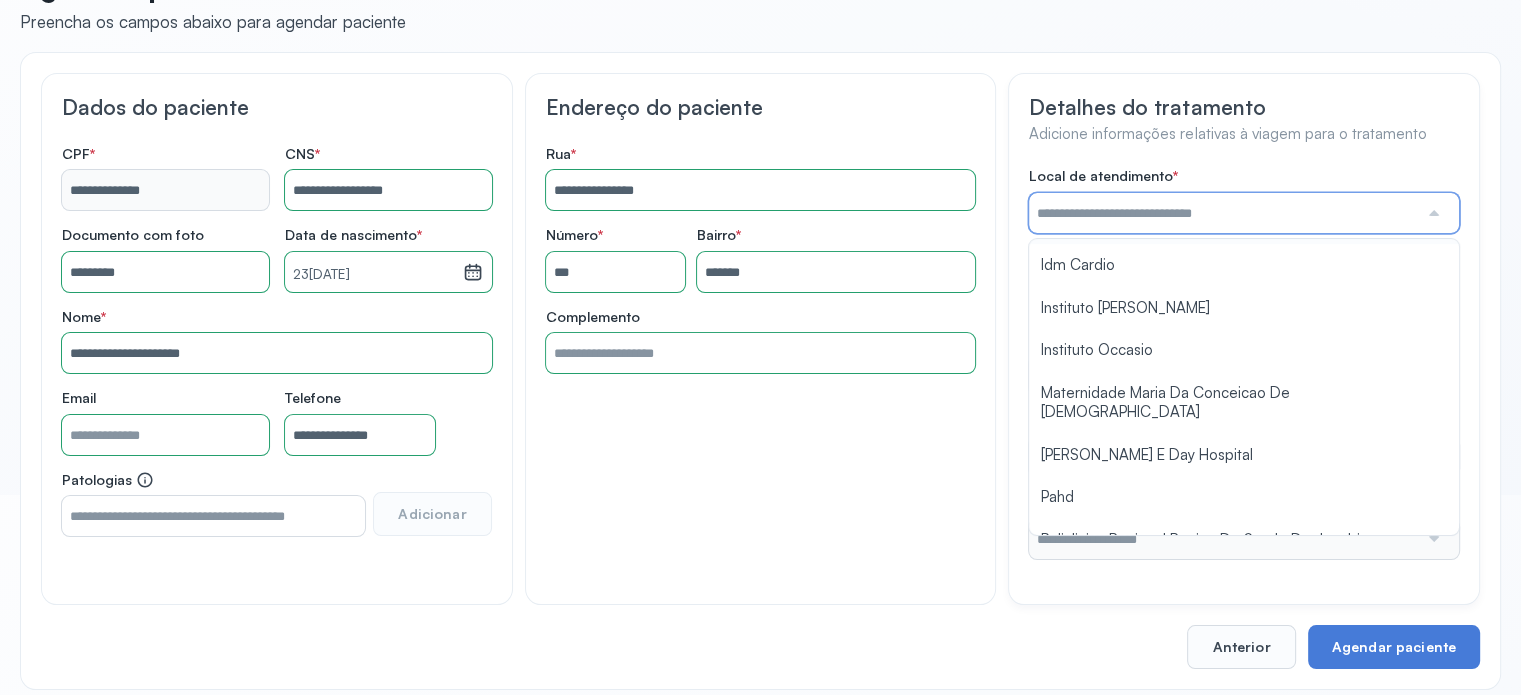 scroll, scrollTop: 1584, scrollLeft: 0, axis: vertical 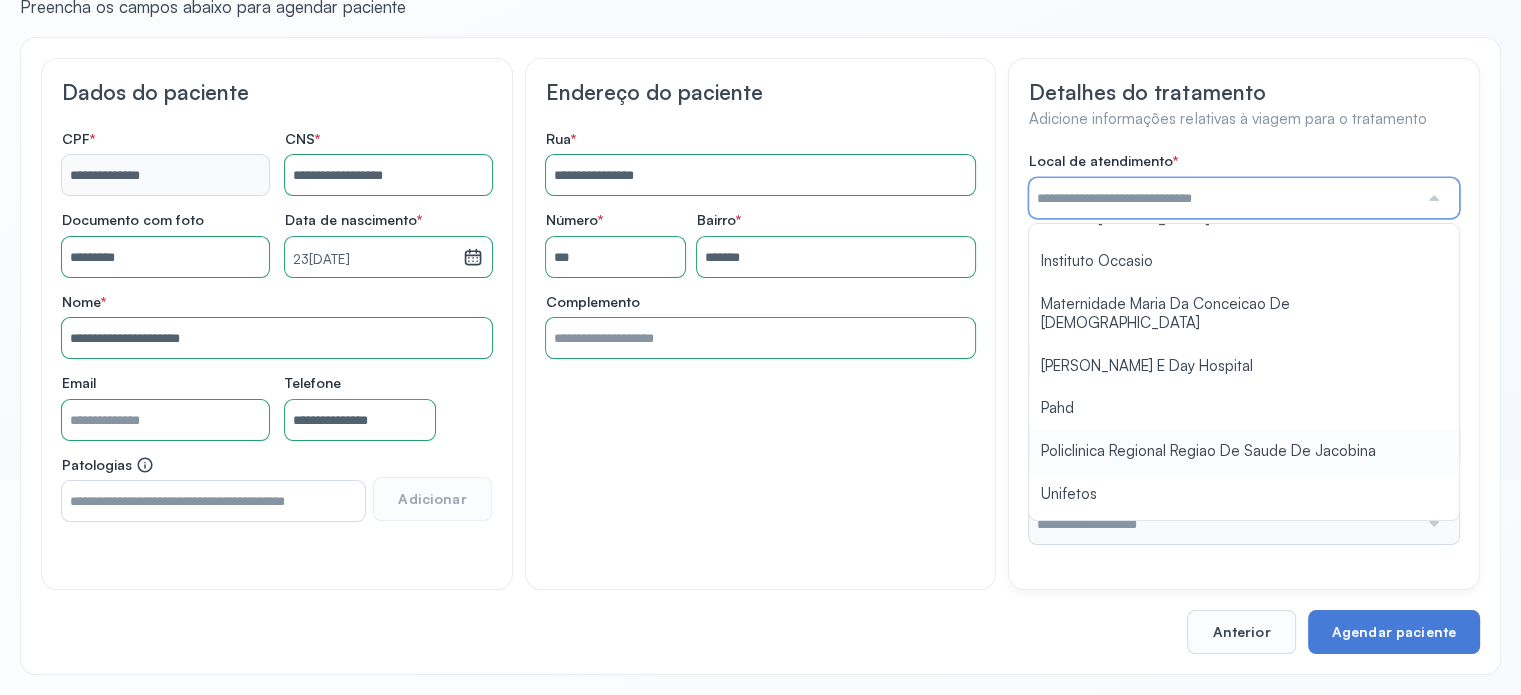 type on "**********" 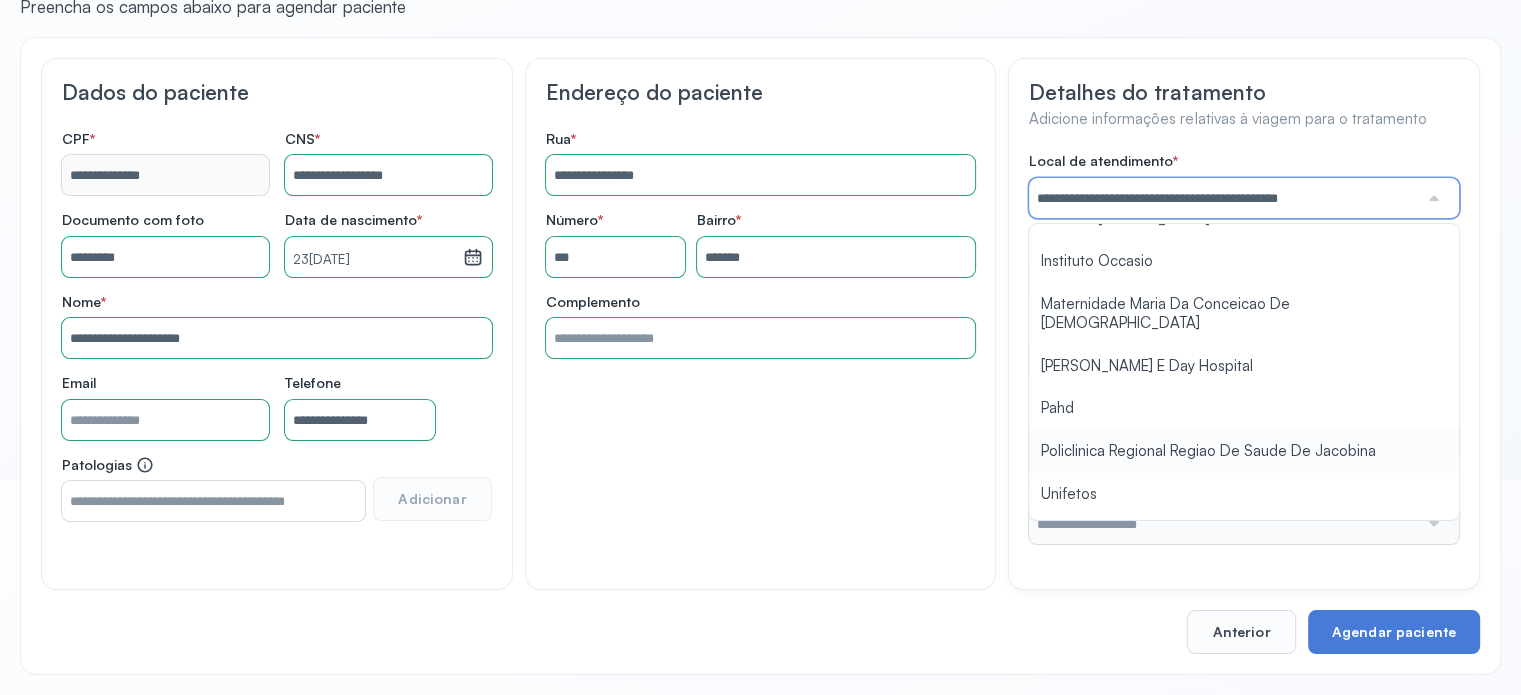 click on "**********" at bounding box center [1244, 348] 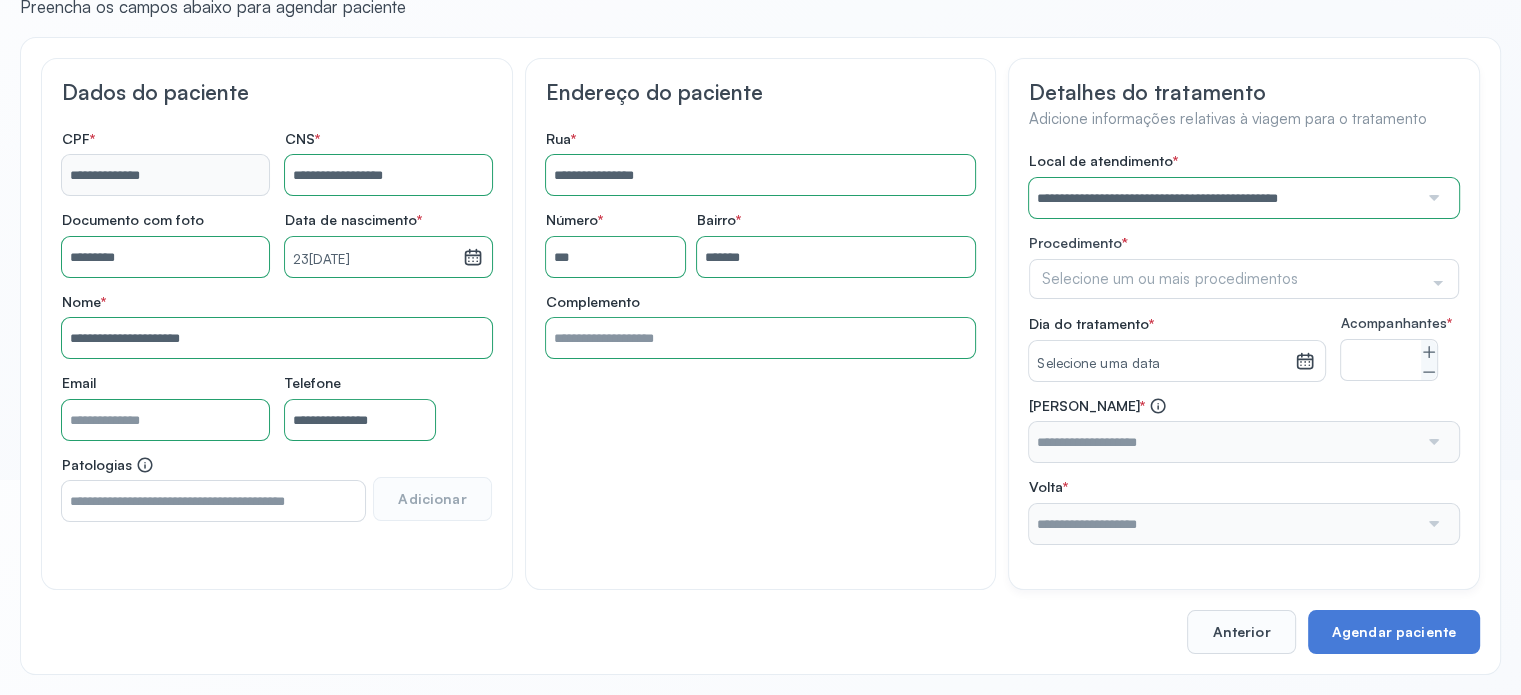click on "Selecione um ou mais procedimentos" 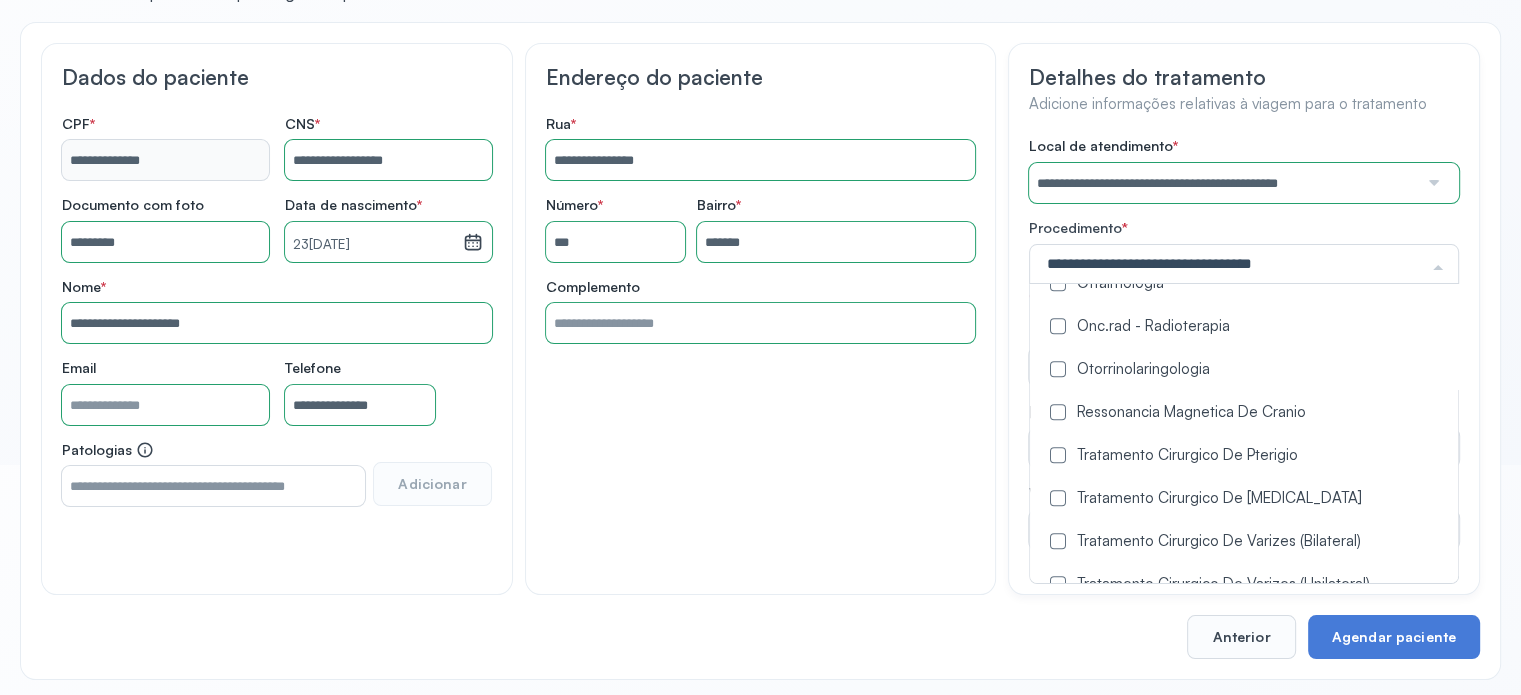 scroll, scrollTop: 1200, scrollLeft: 0, axis: vertical 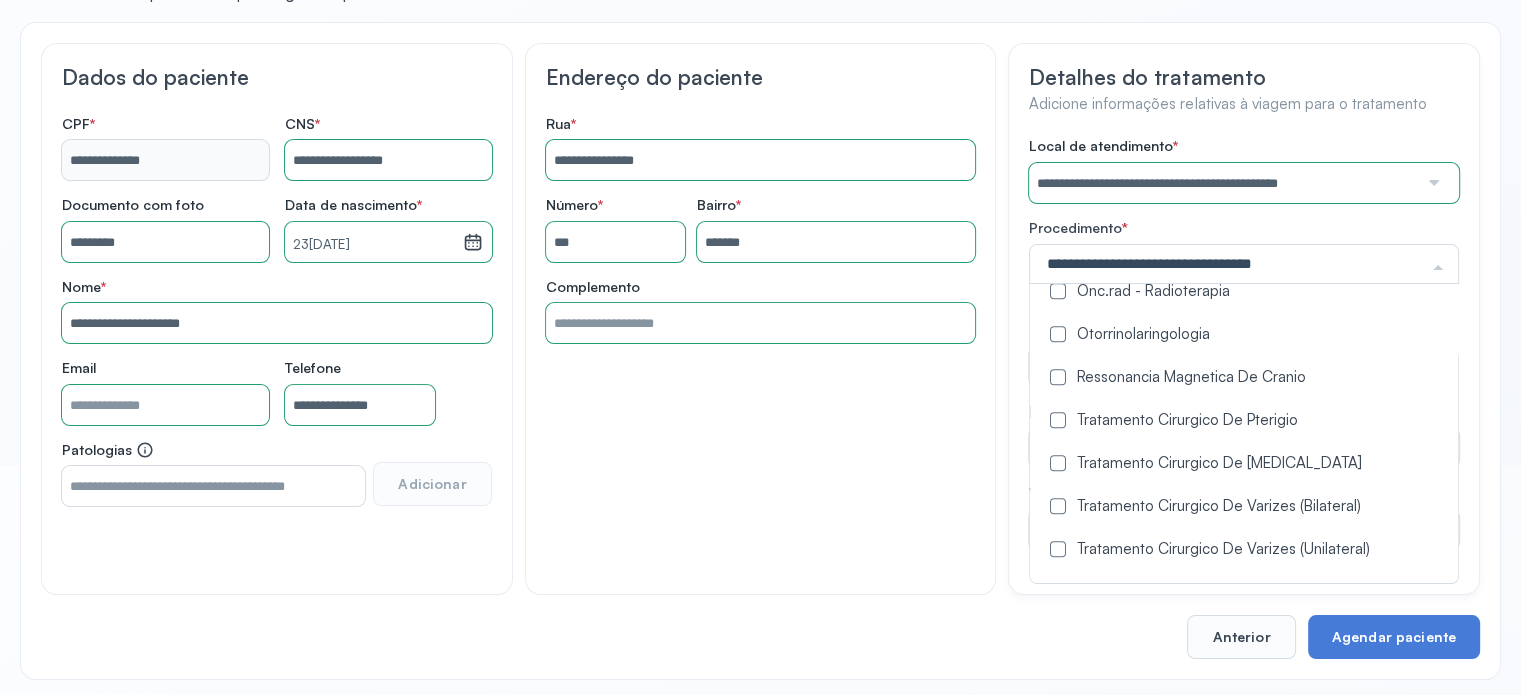 click on "Ressonancia Magnetica De Cranio" 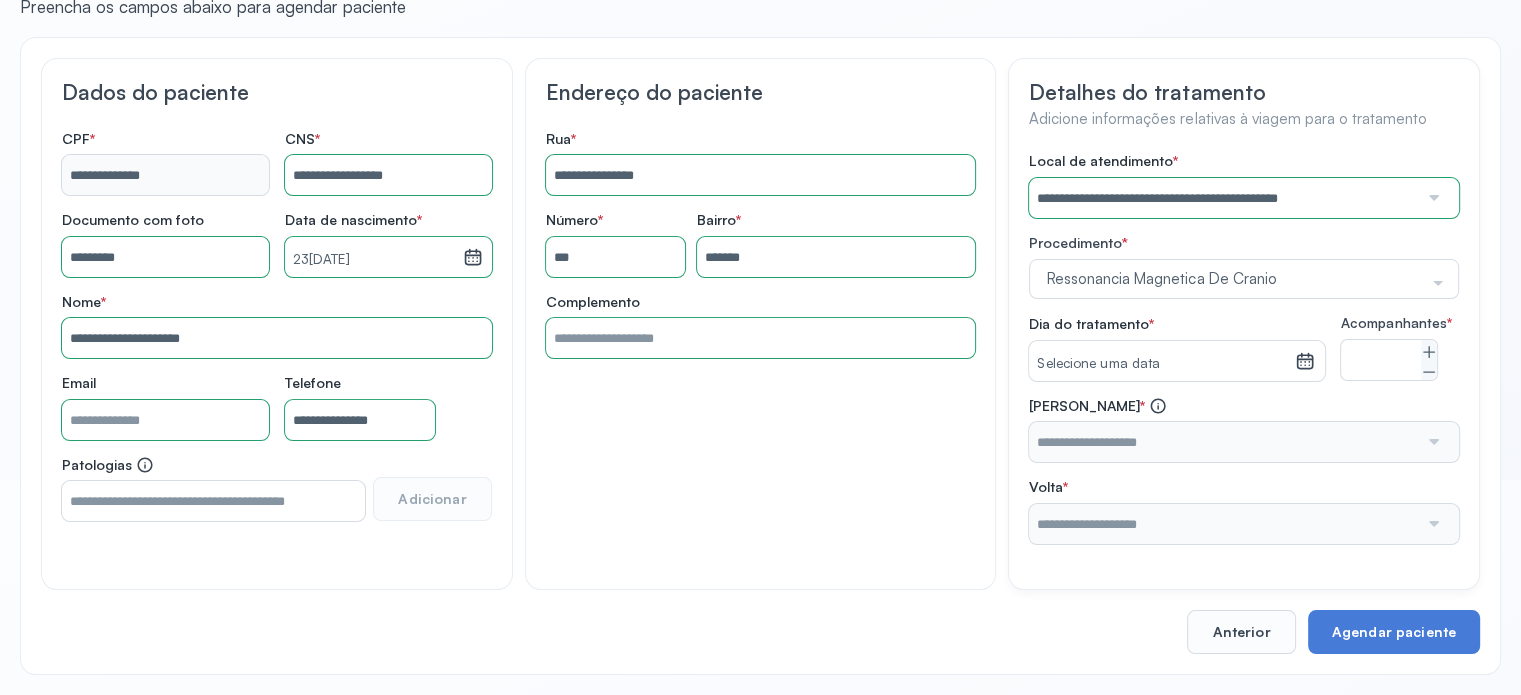 click on "**********" 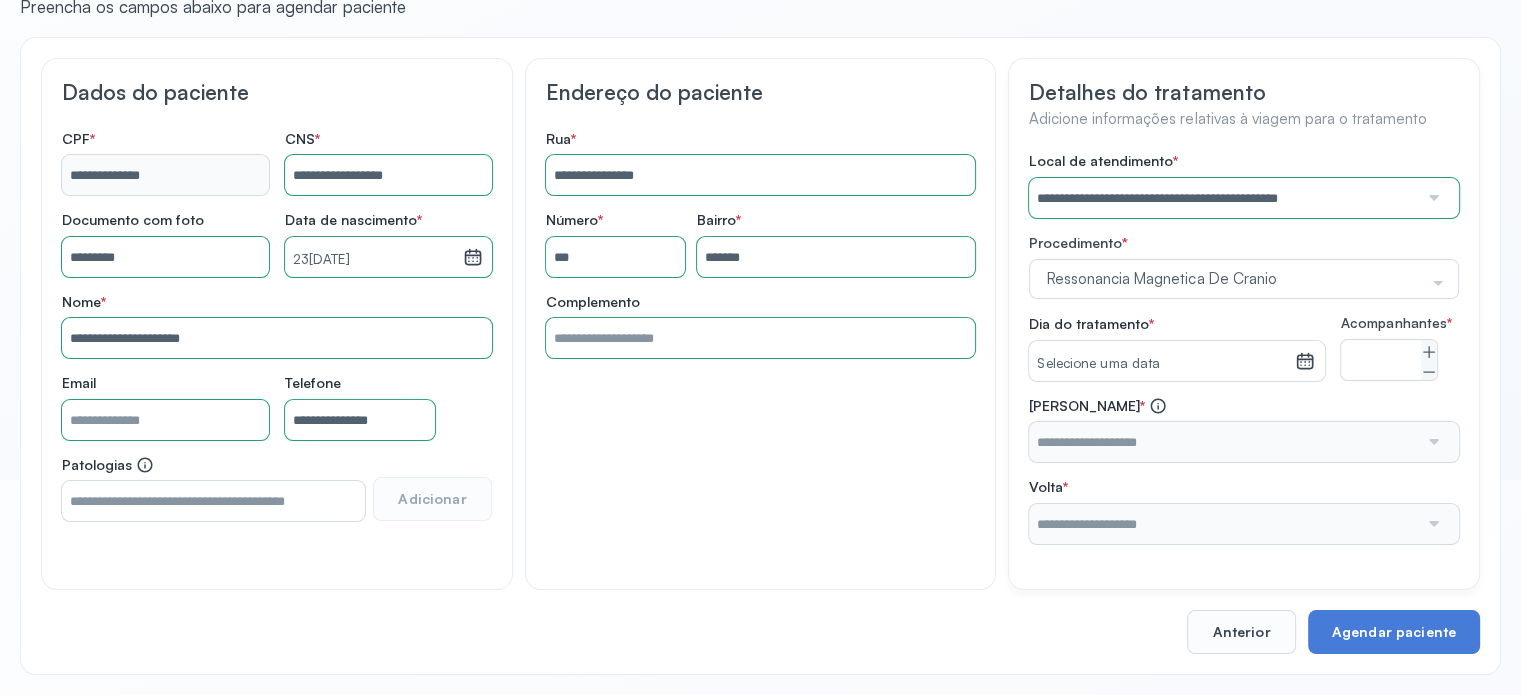 click 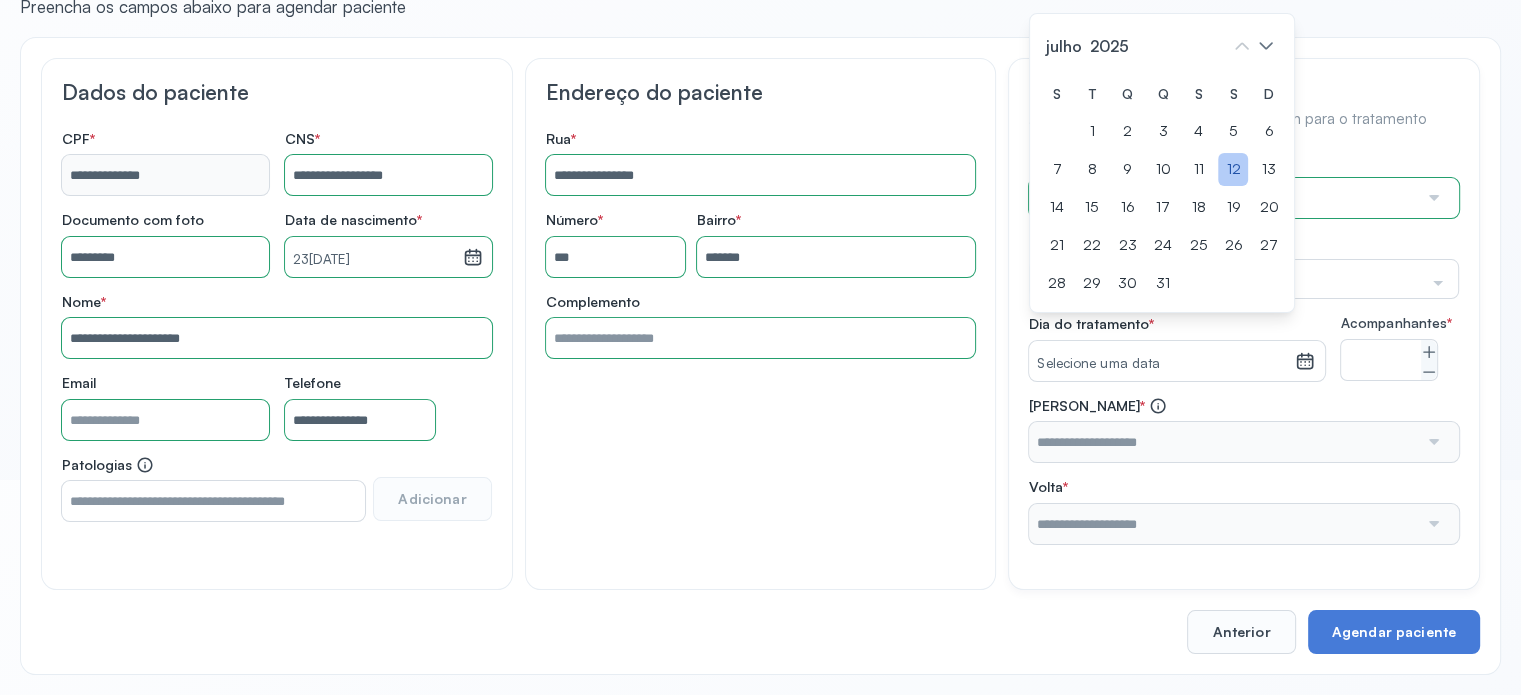 click on "12" 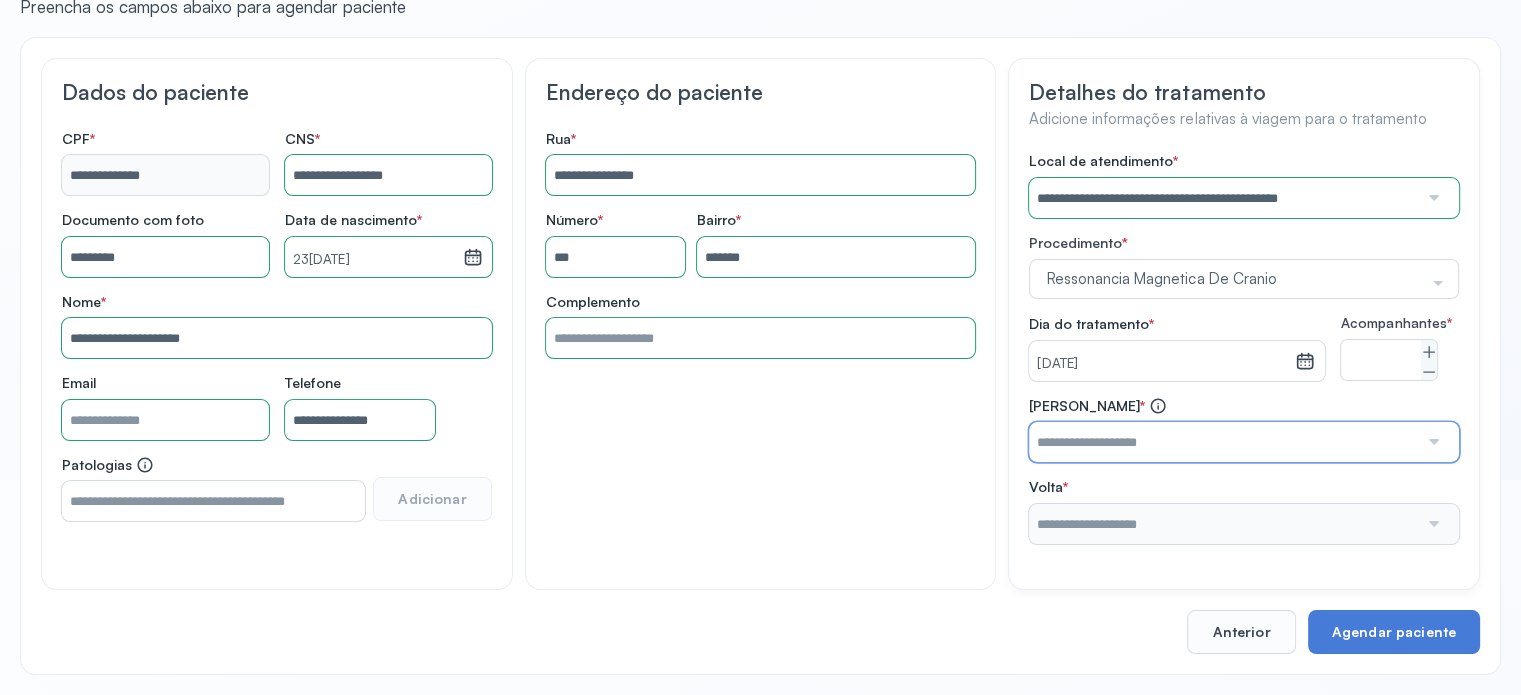 click at bounding box center [1223, 442] 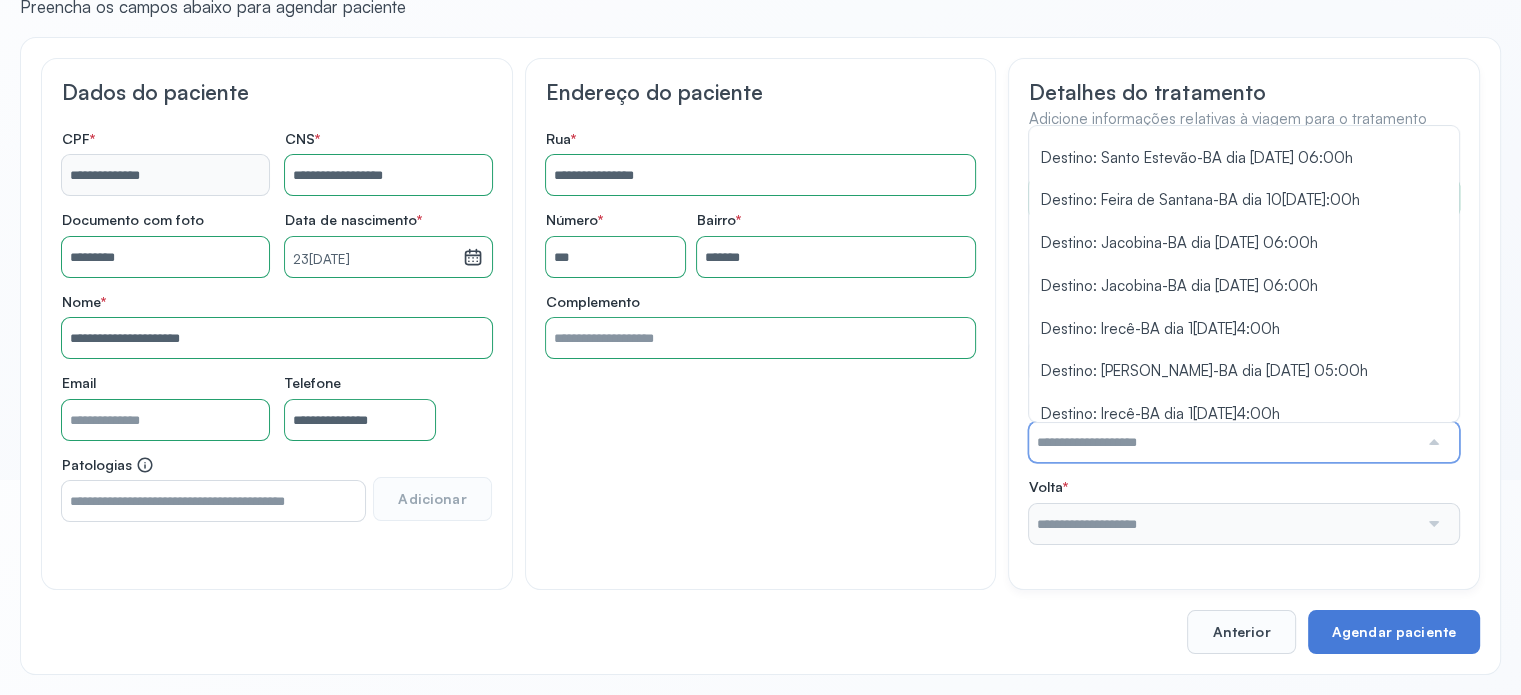 scroll, scrollTop: 1285, scrollLeft: 0, axis: vertical 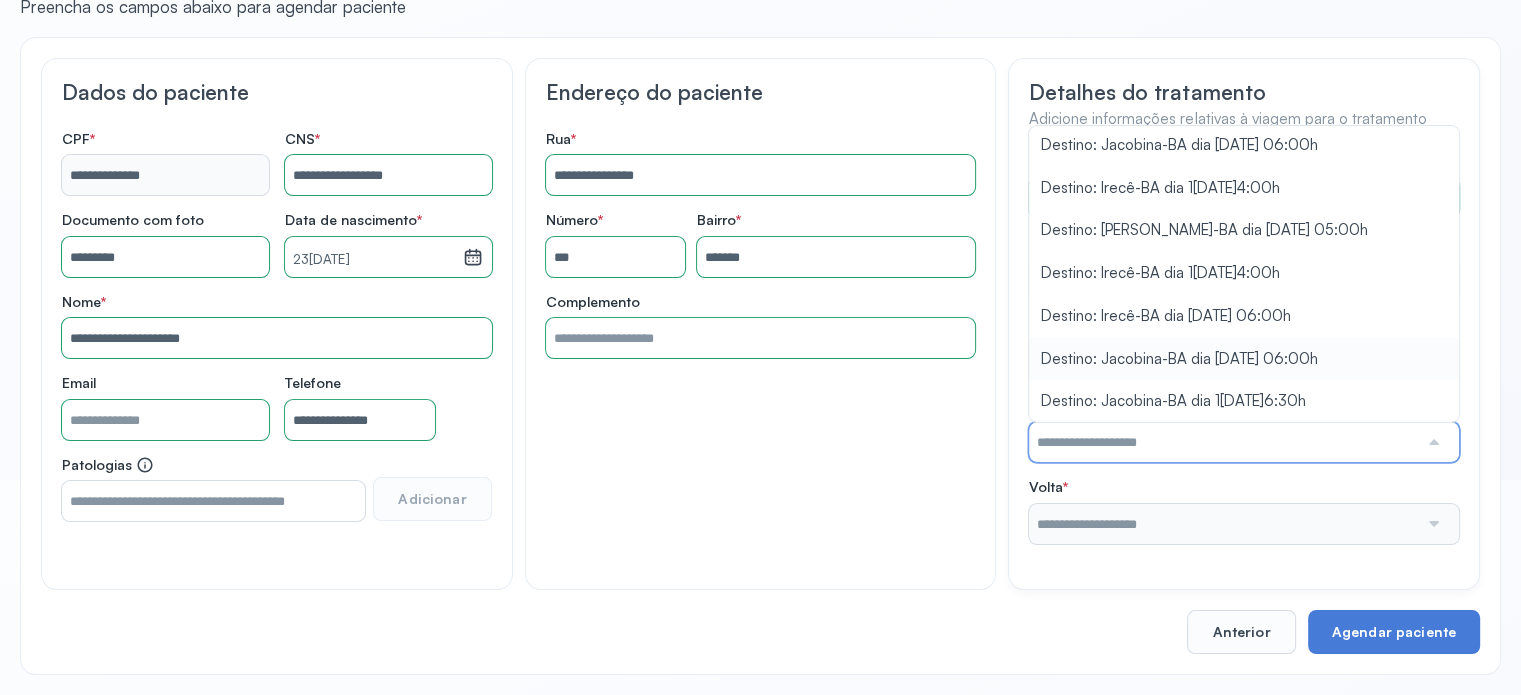 type on "**********" 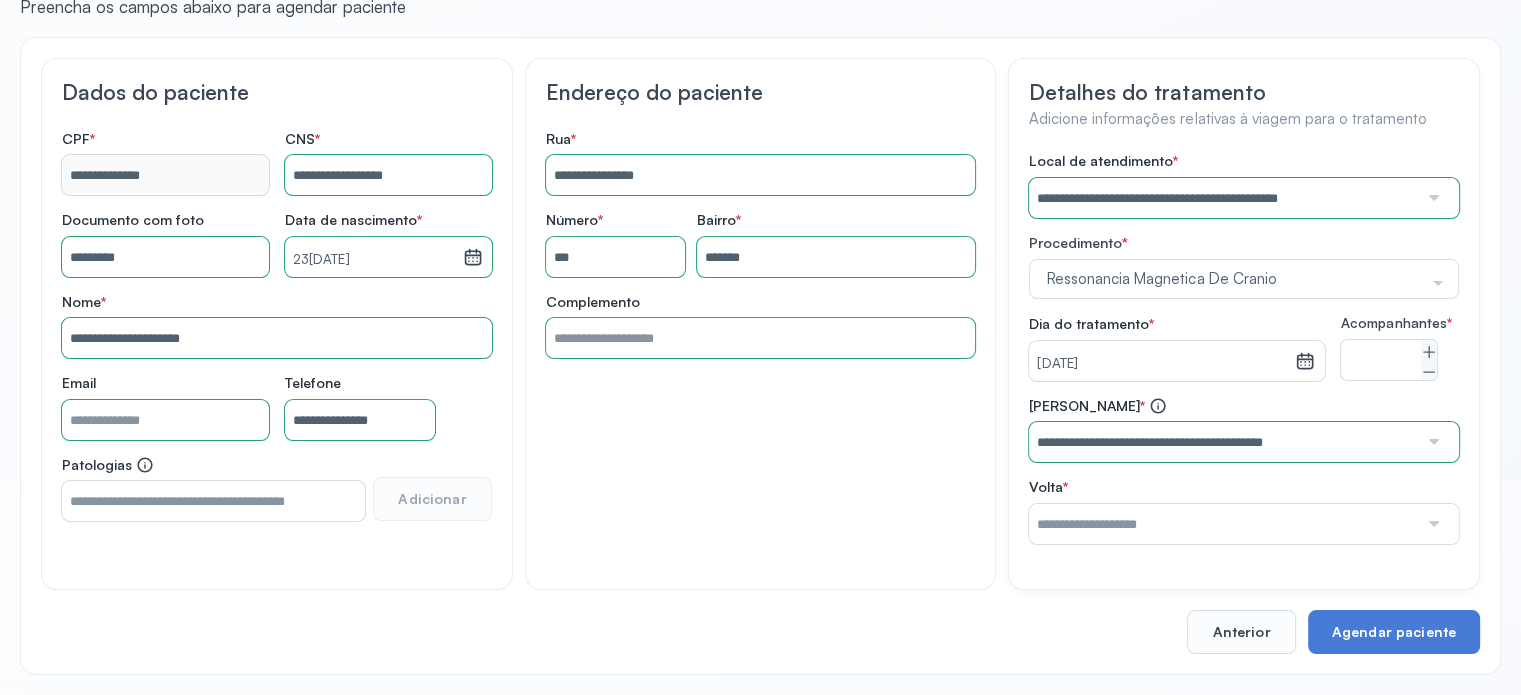 click on "**********" at bounding box center (1244, 348) 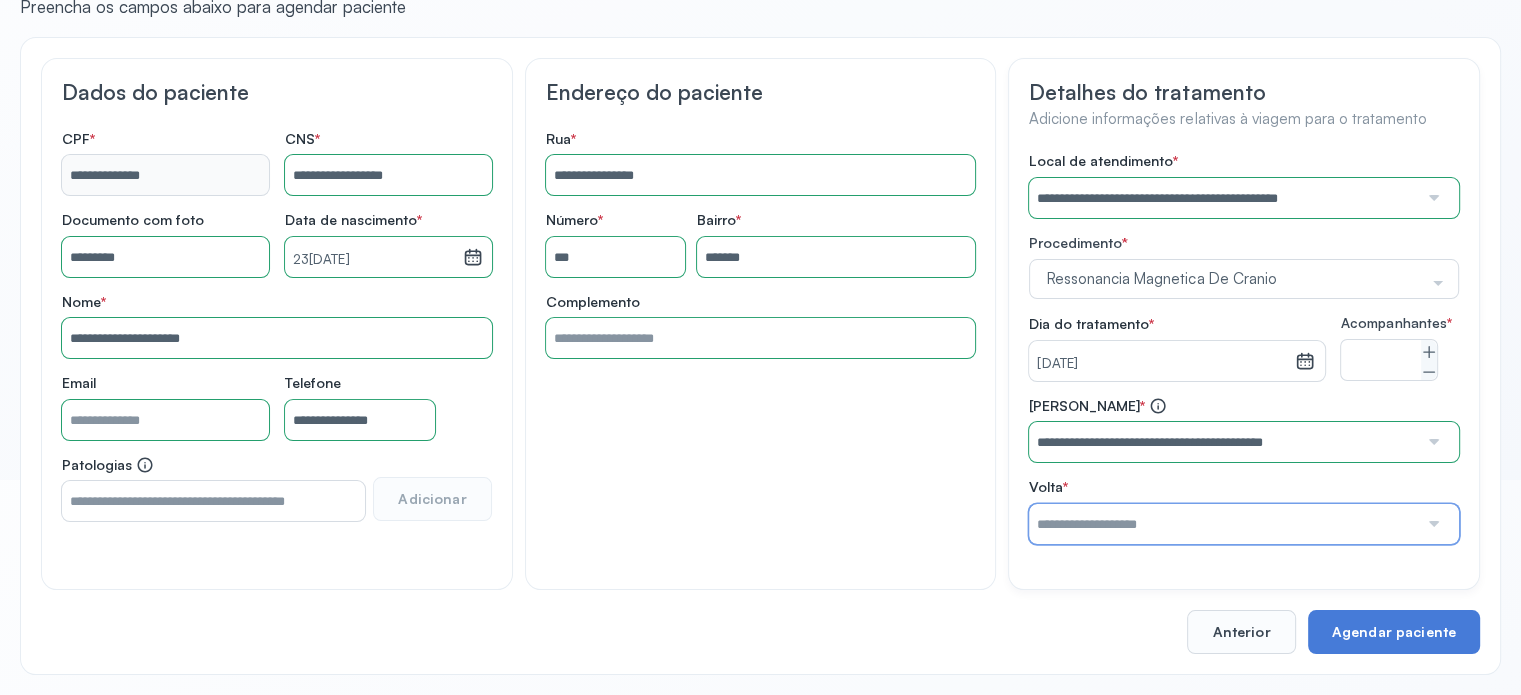 click at bounding box center [1223, 524] 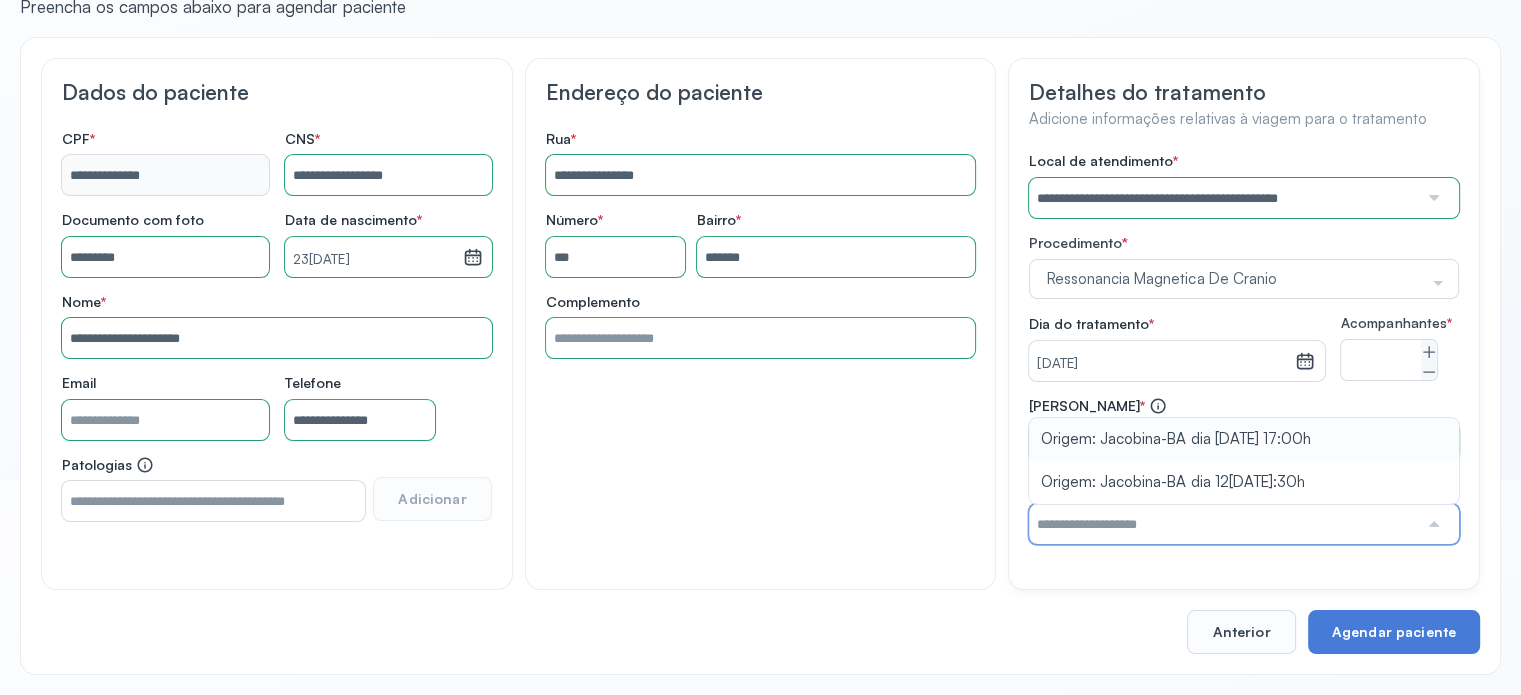 type on "**********" 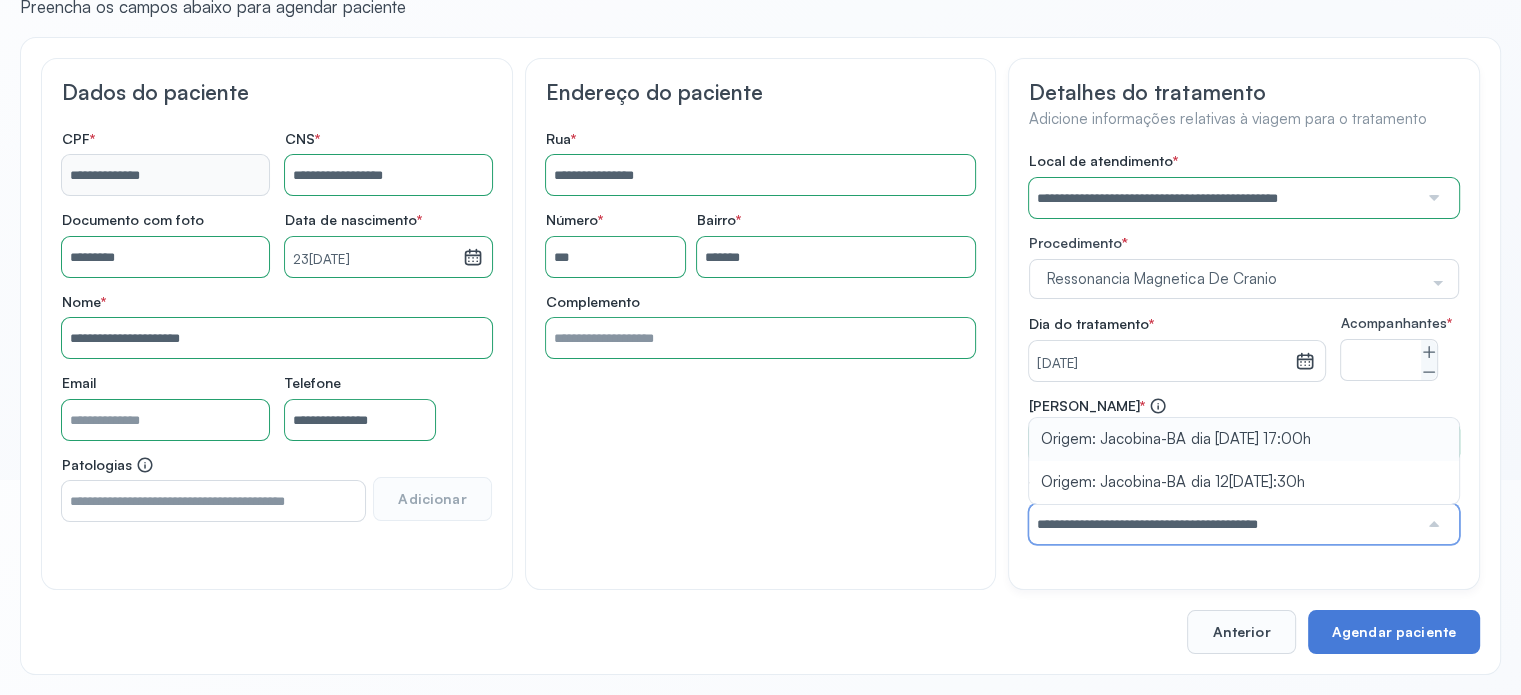 click on "**********" at bounding box center [1244, 470] 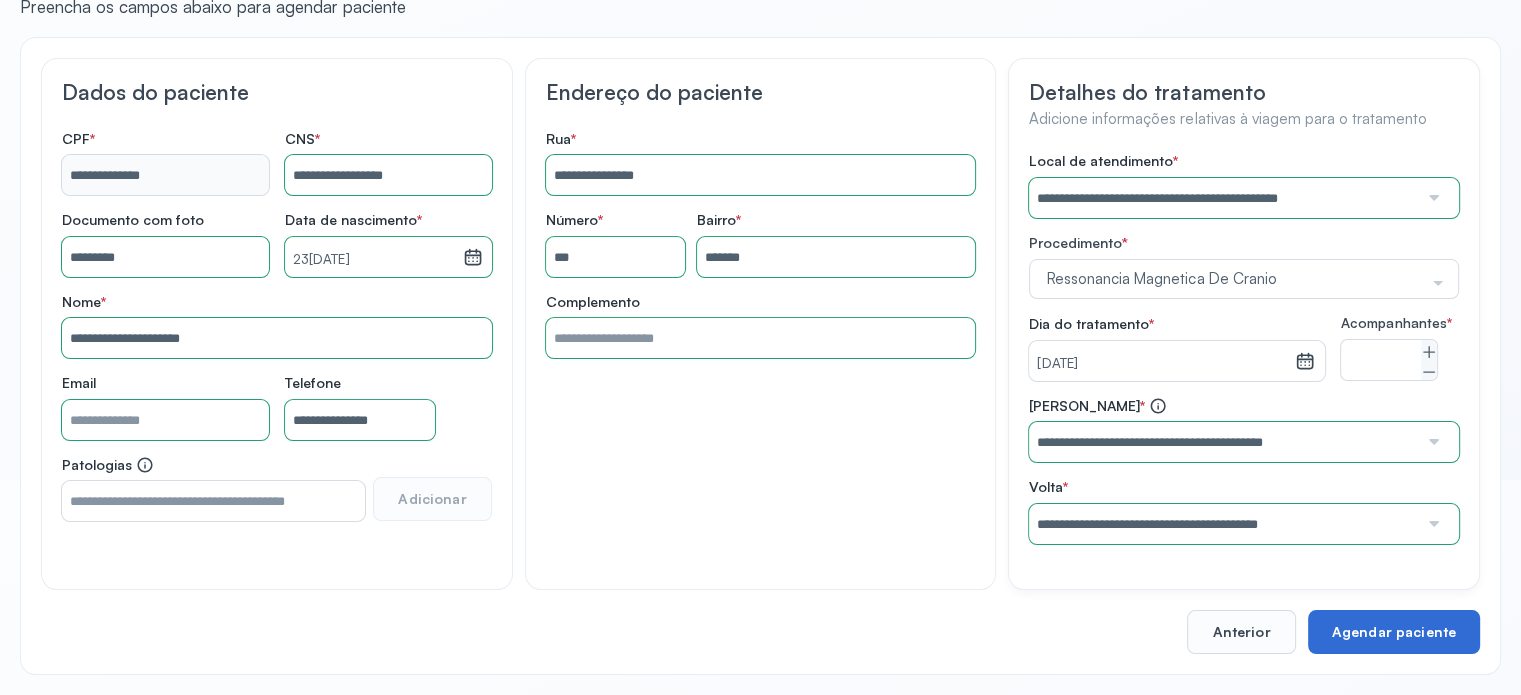 click on "Agendar paciente" at bounding box center (1394, 632) 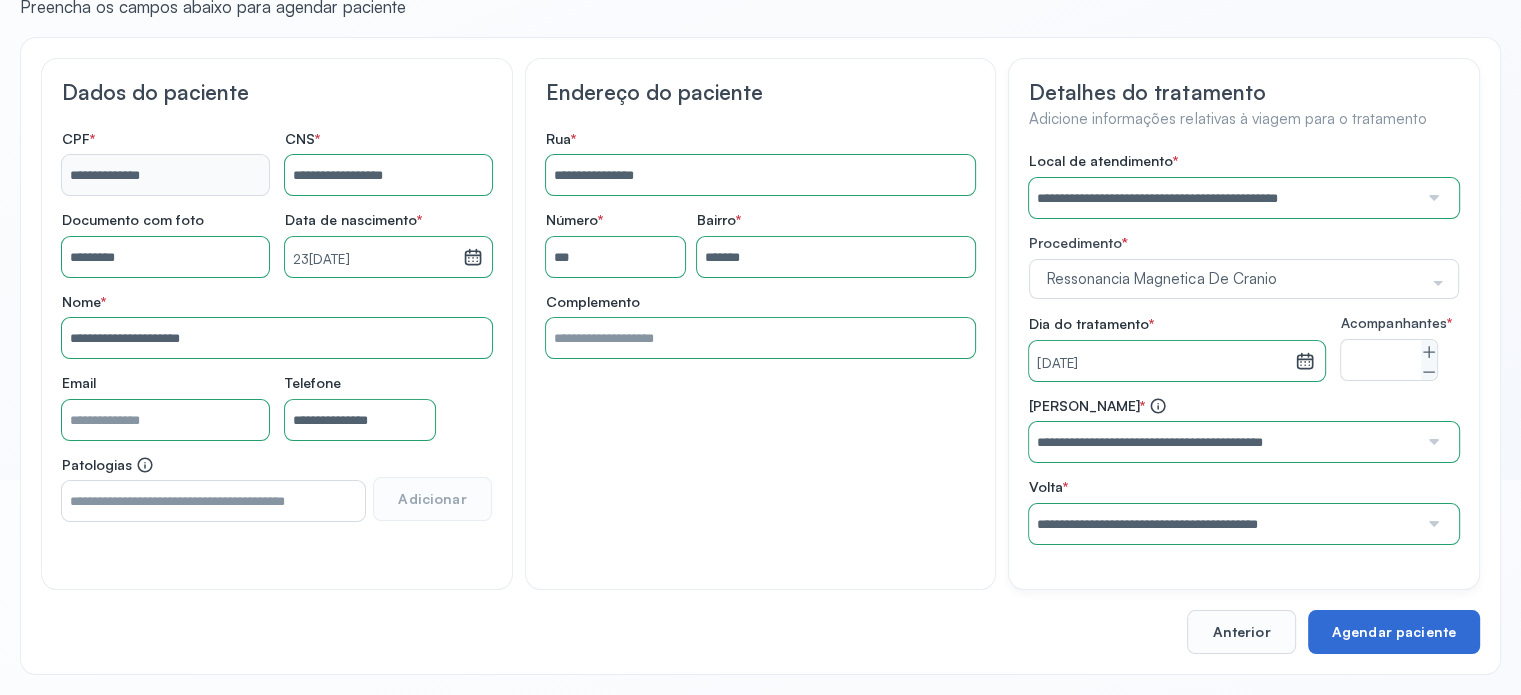 scroll, scrollTop: 0, scrollLeft: 0, axis: both 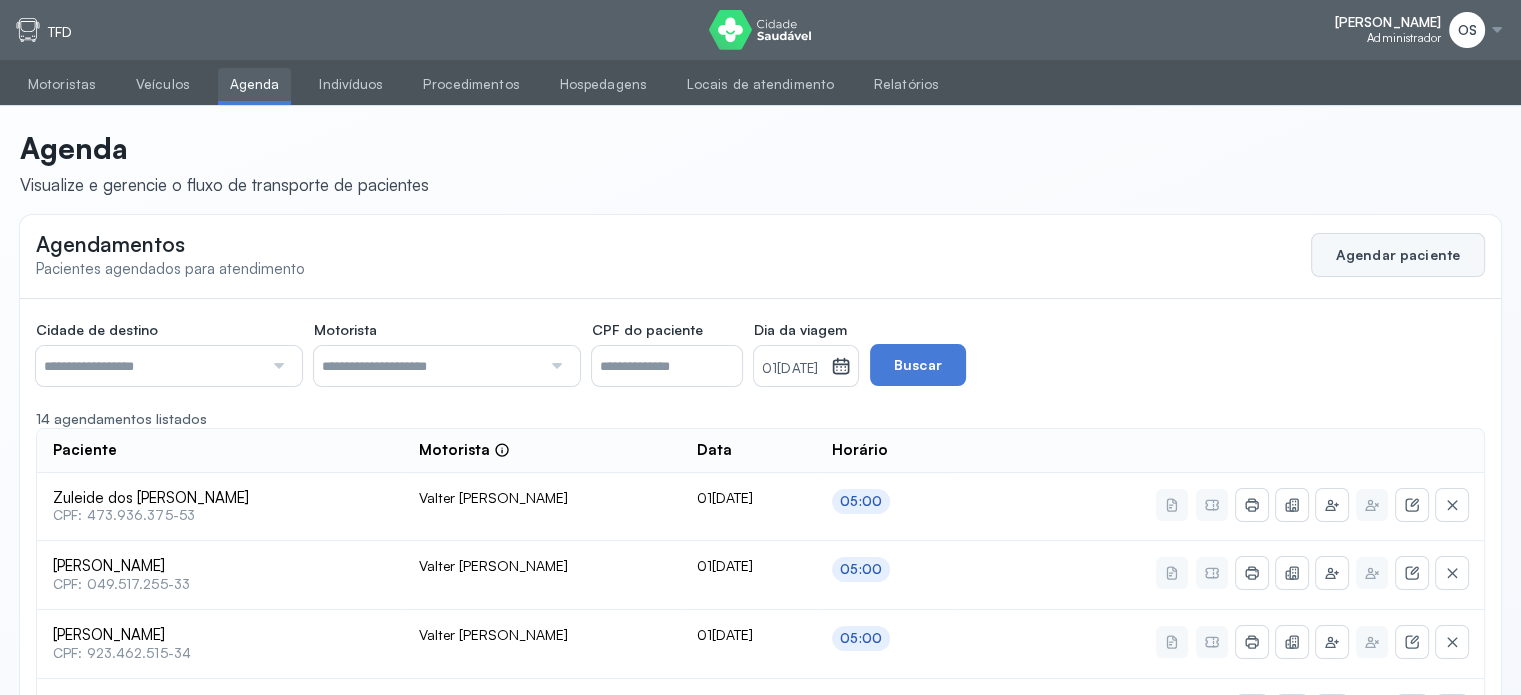 click on "Agendar paciente" 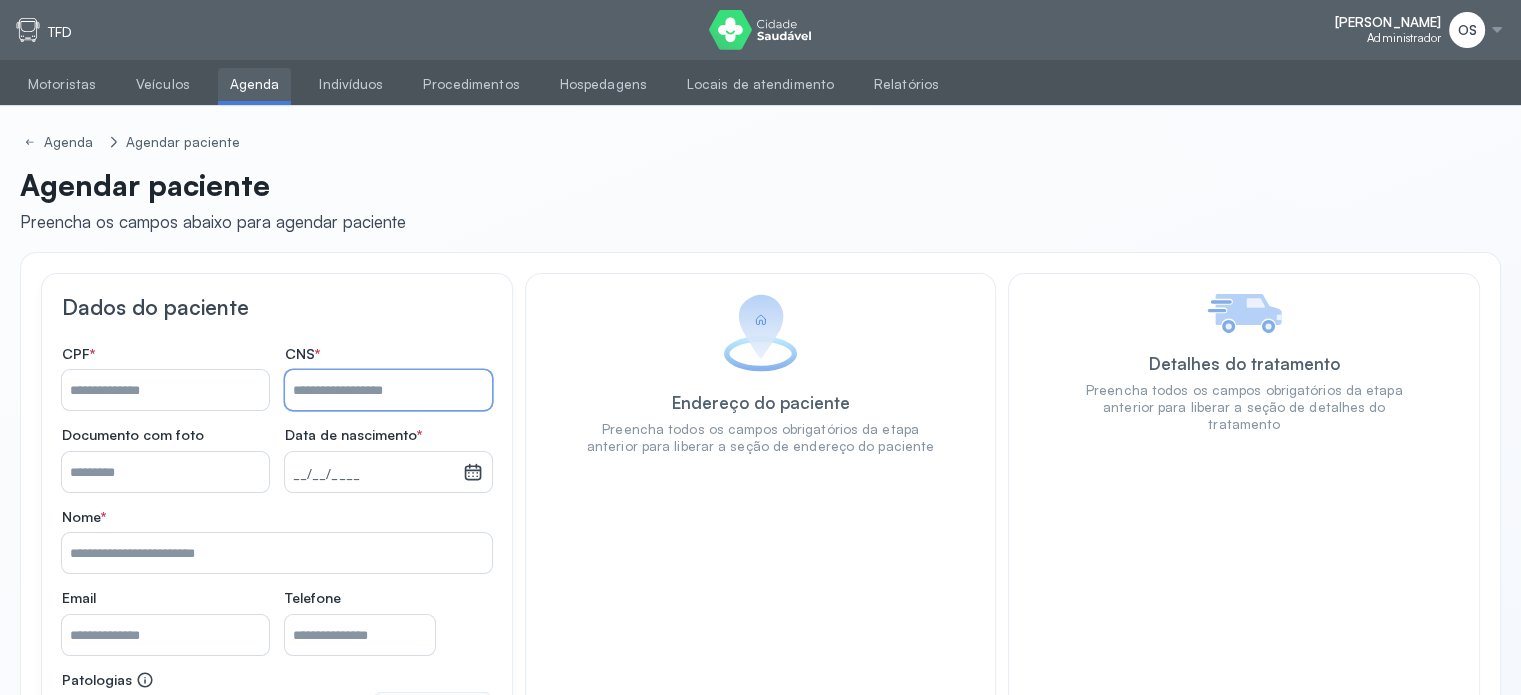paste on "**********" 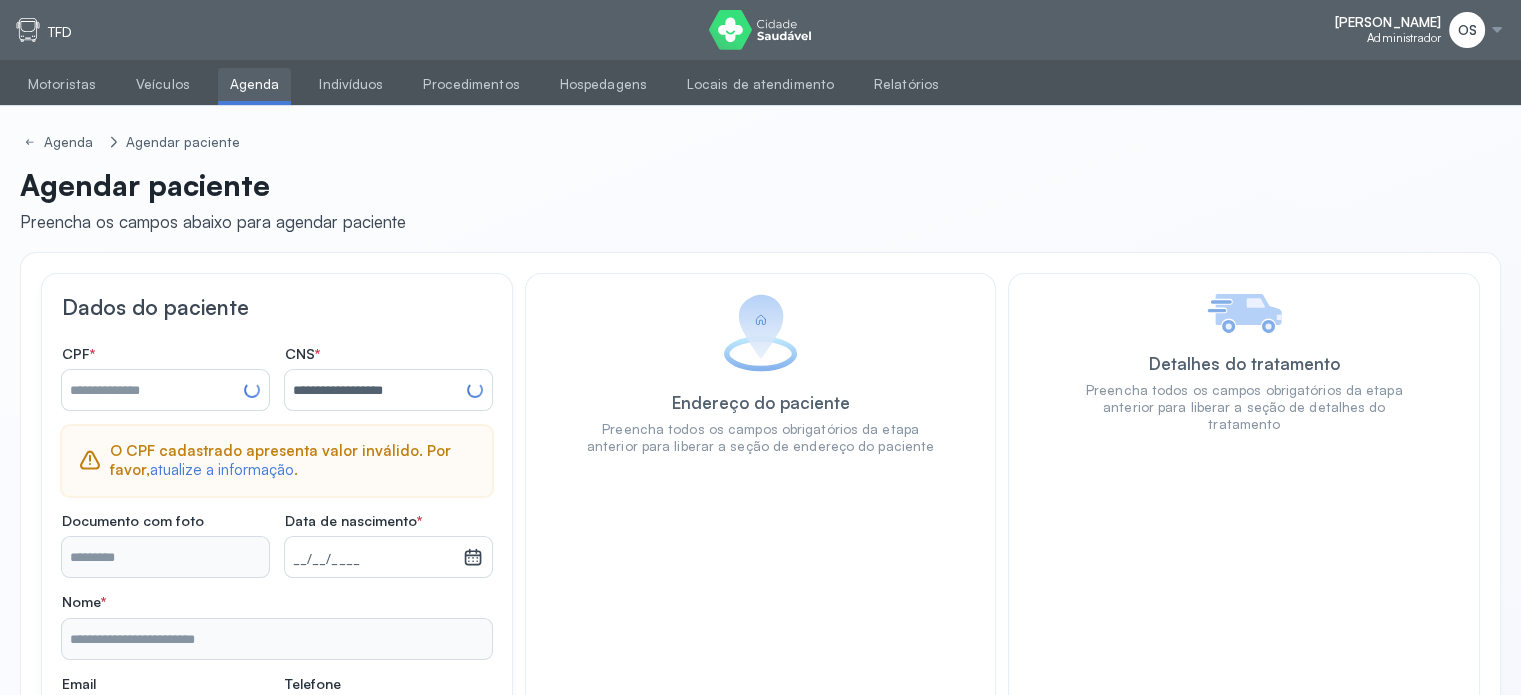 type on "**********" 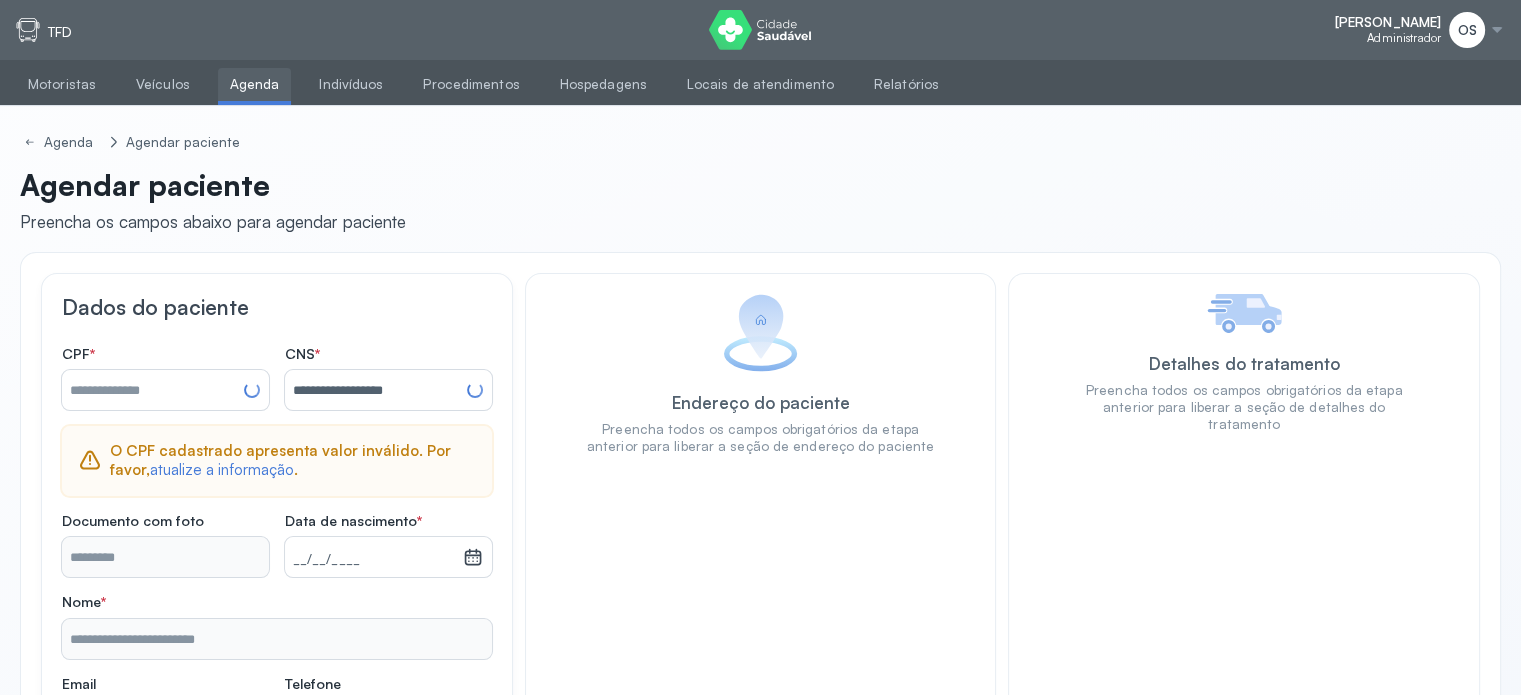 type on "**********" 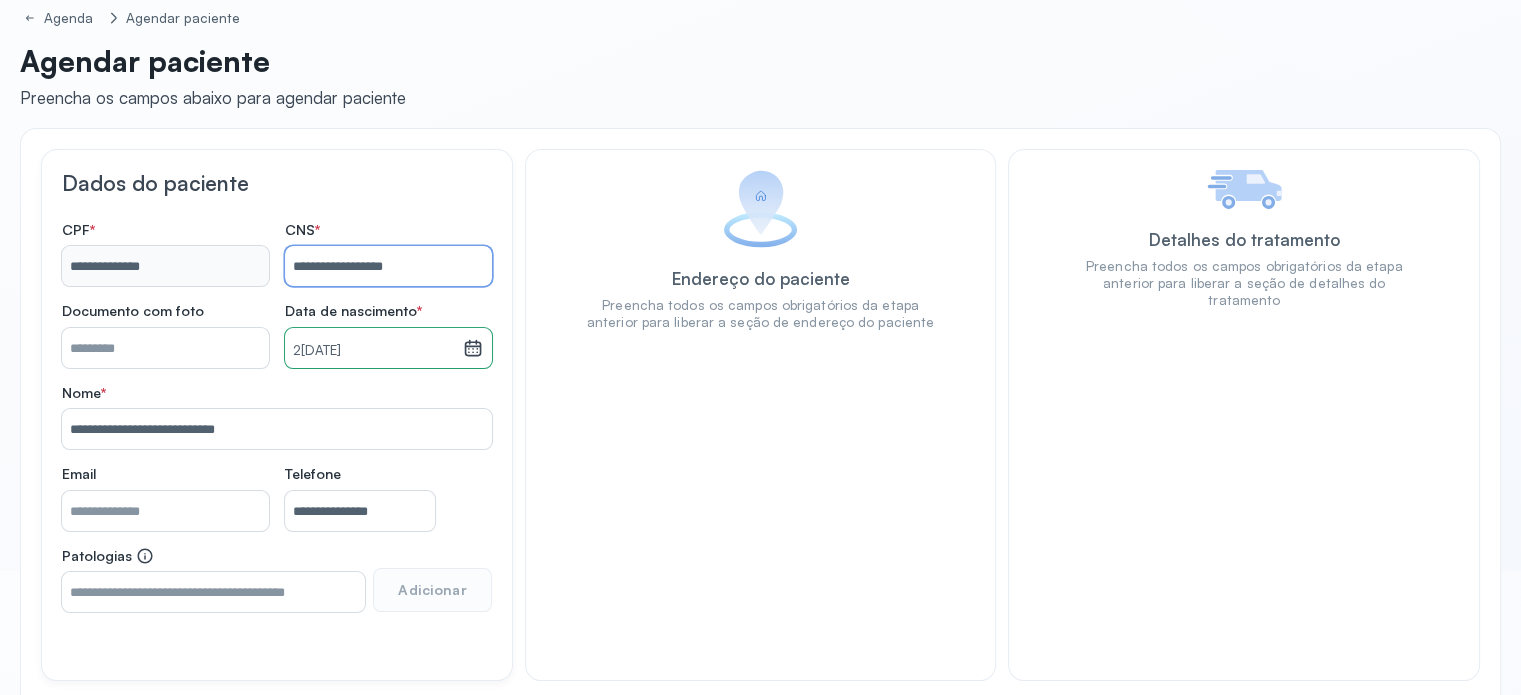 scroll, scrollTop: 215, scrollLeft: 0, axis: vertical 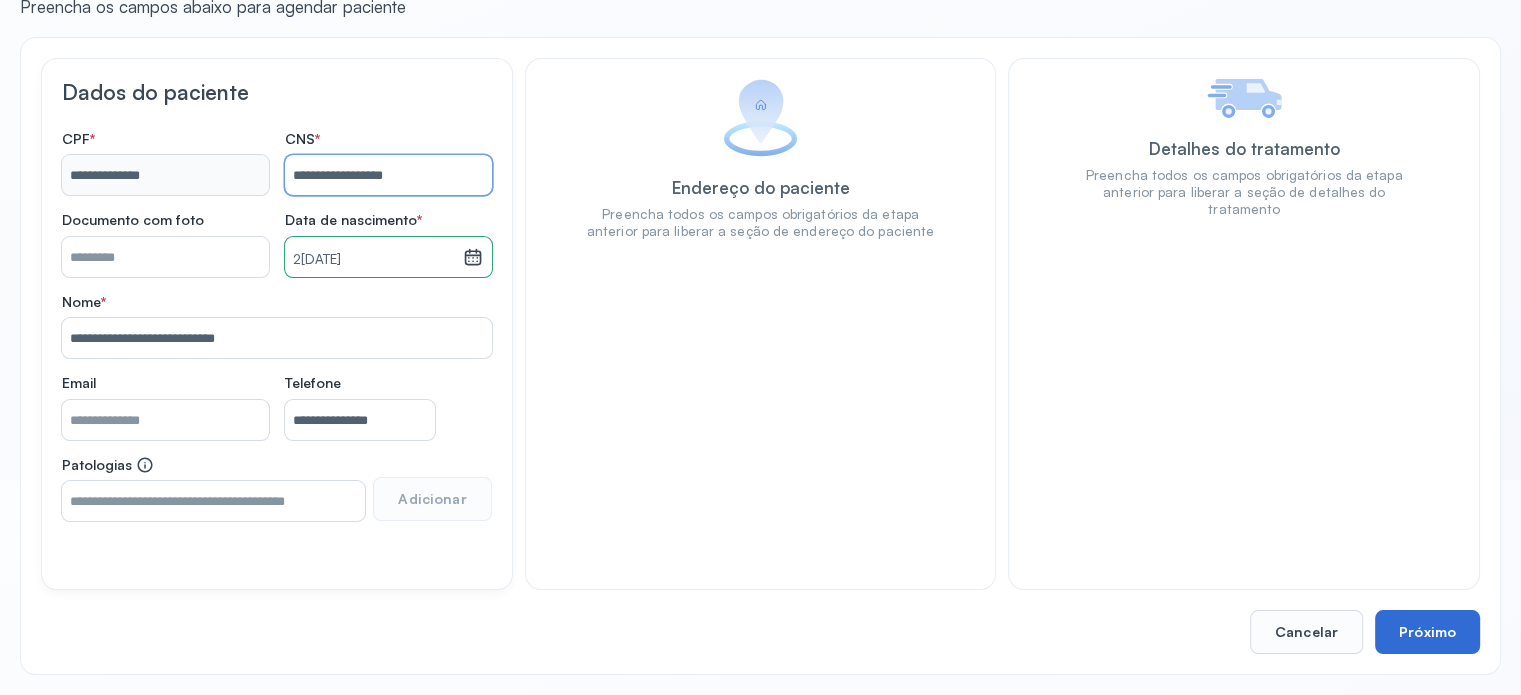 type on "**********" 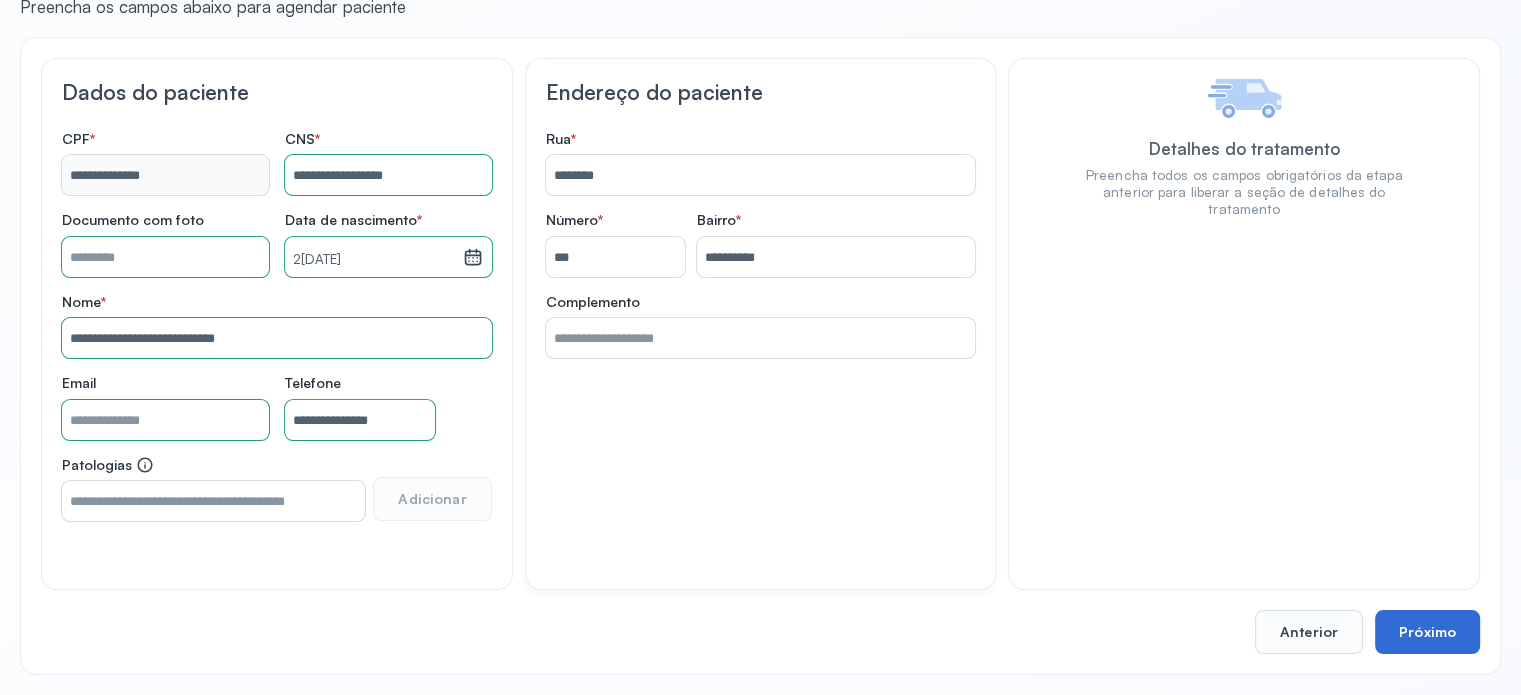 click on "Próximo" at bounding box center [1427, 632] 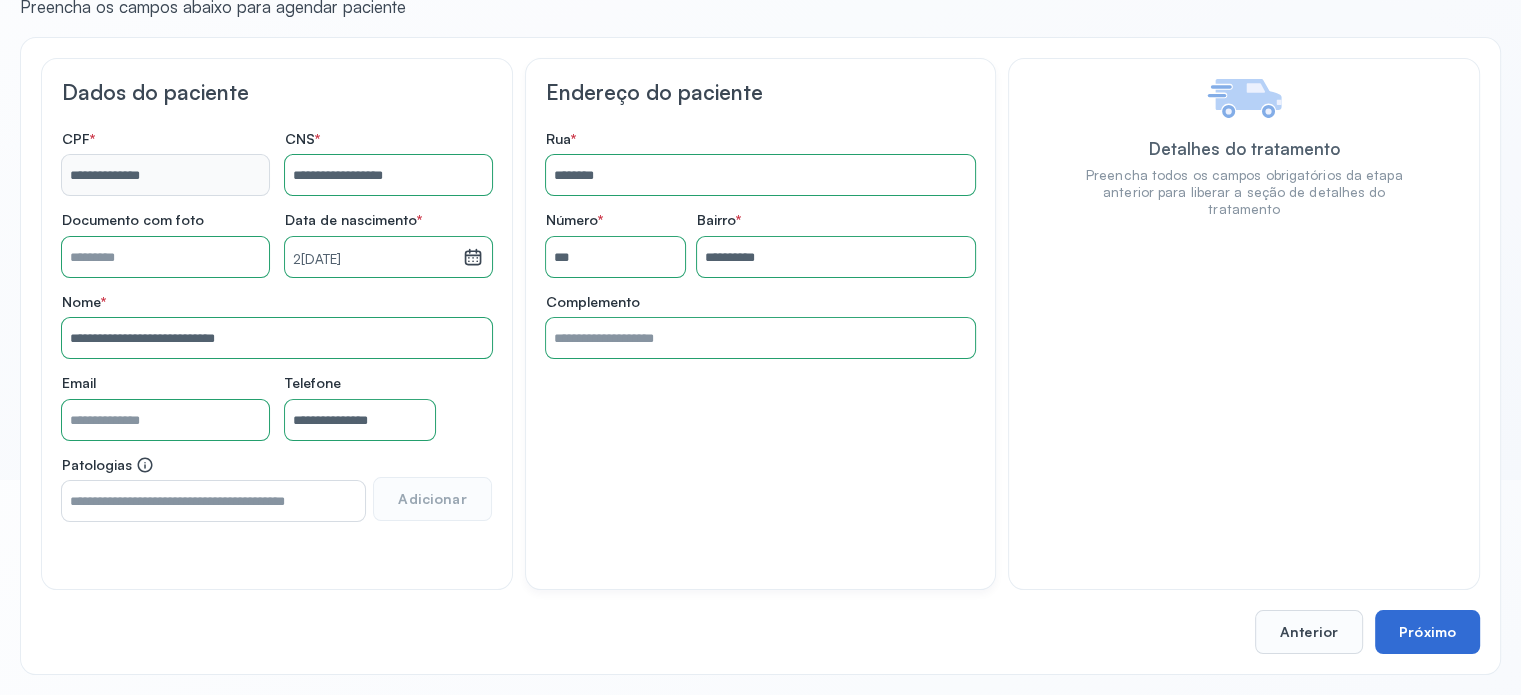 click on "Próximo" at bounding box center (1427, 632) 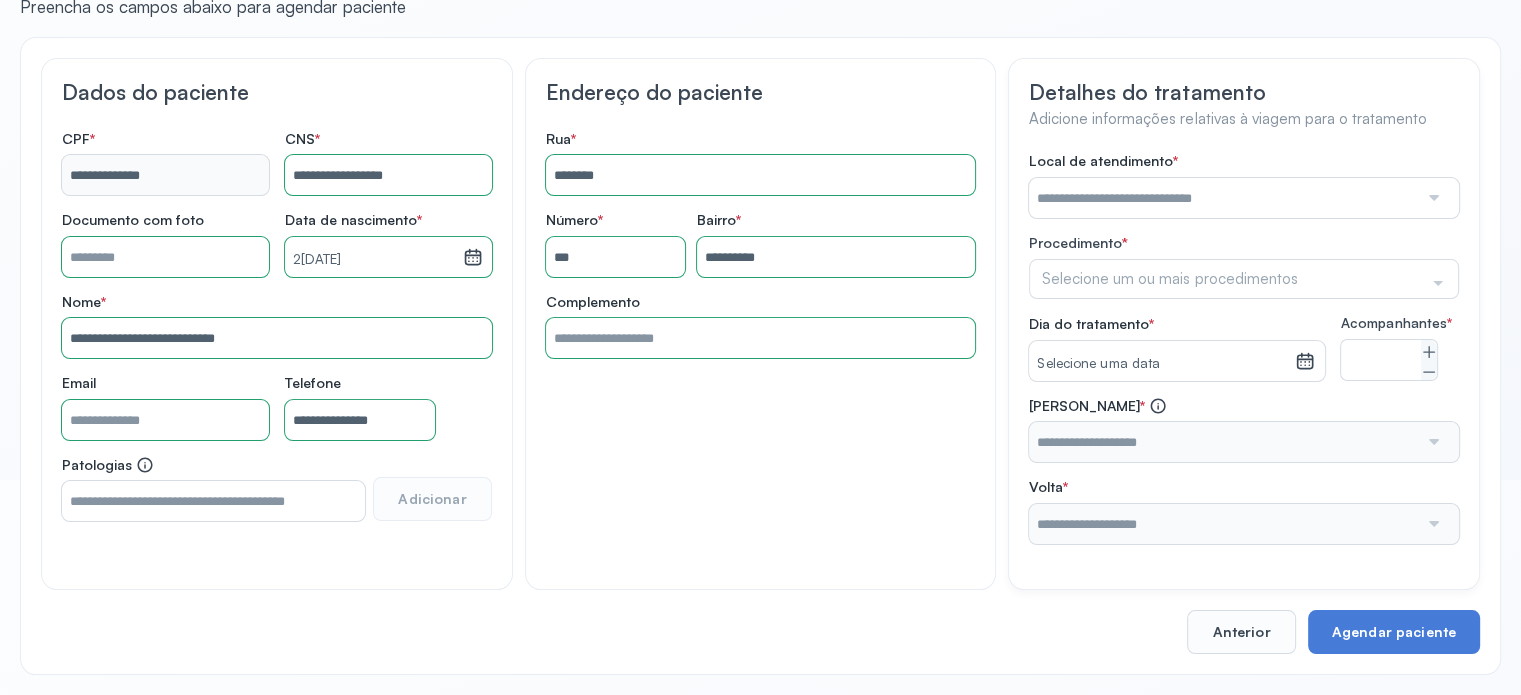 click at bounding box center [1223, 198] 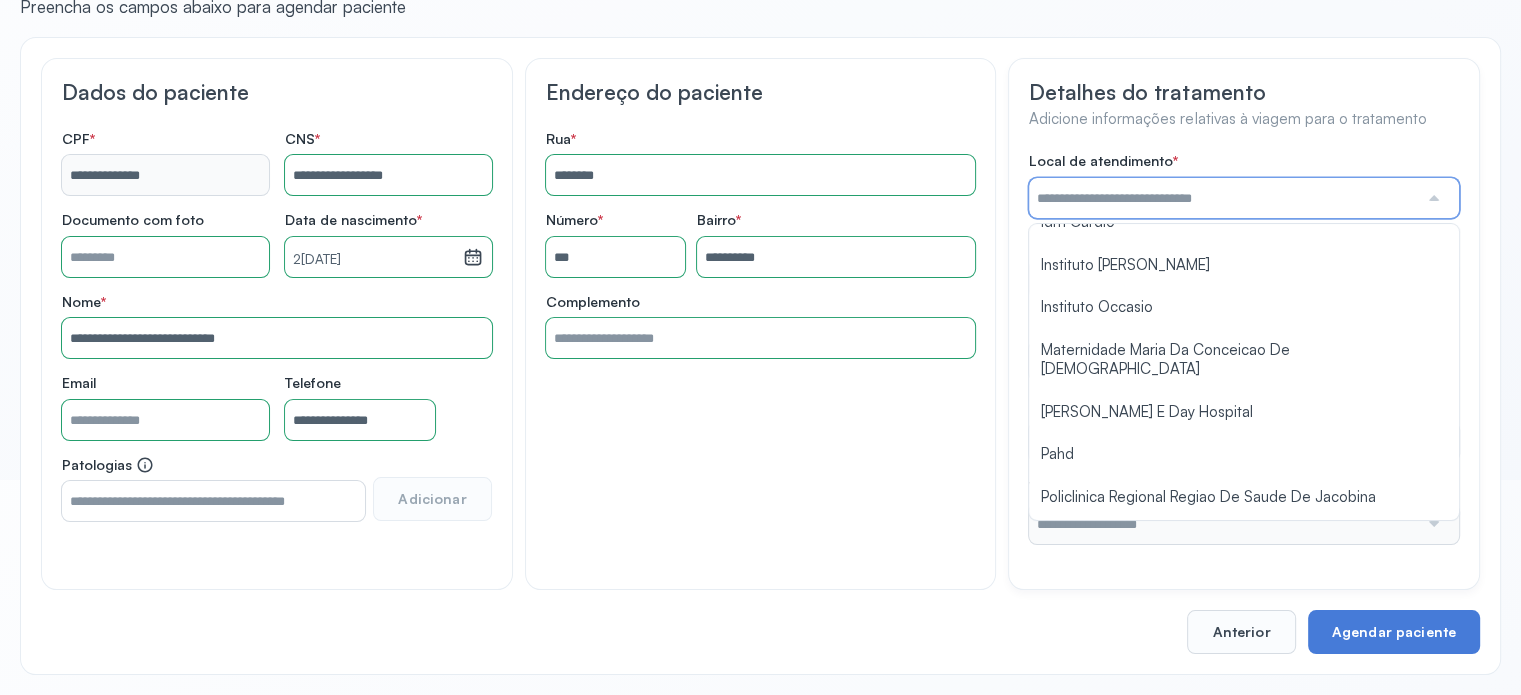 scroll, scrollTop: 1584, scrollLeft: 0, axis: vertical 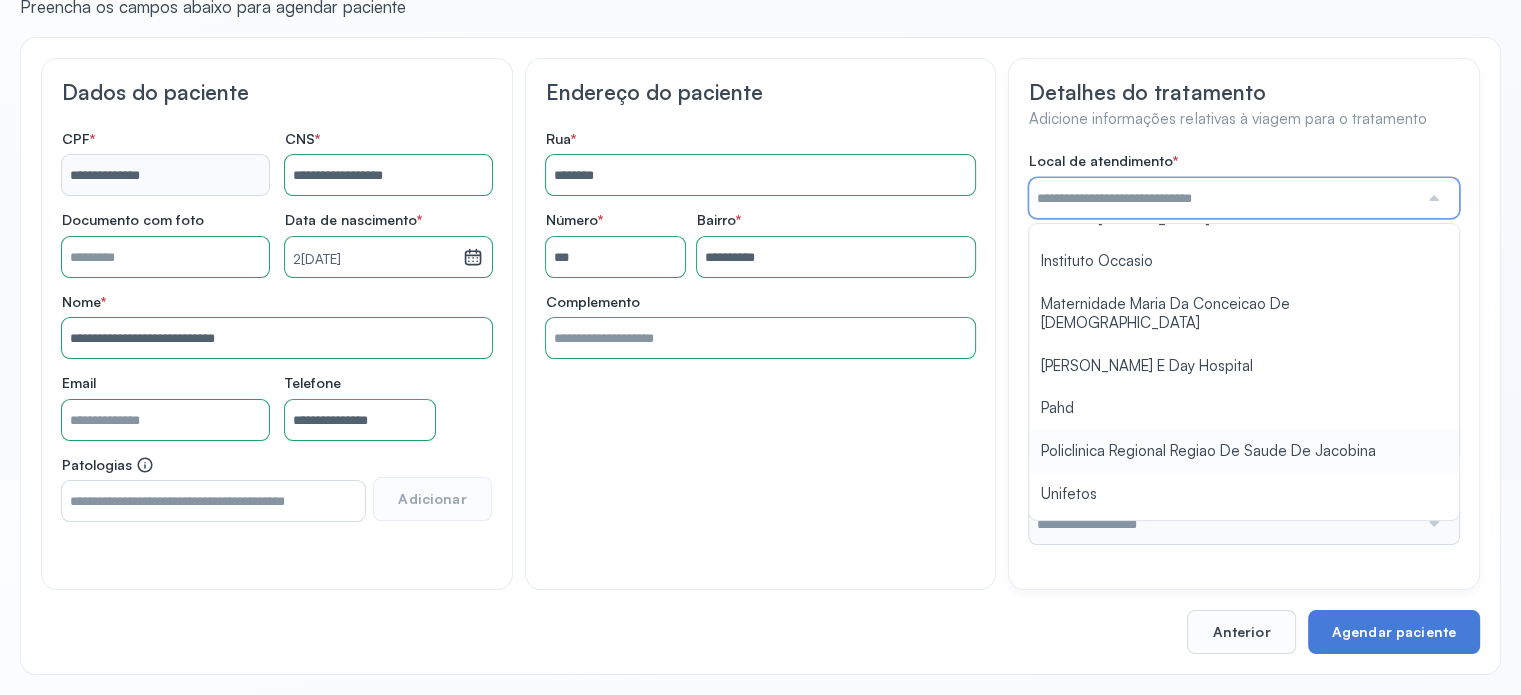 type on "**********" 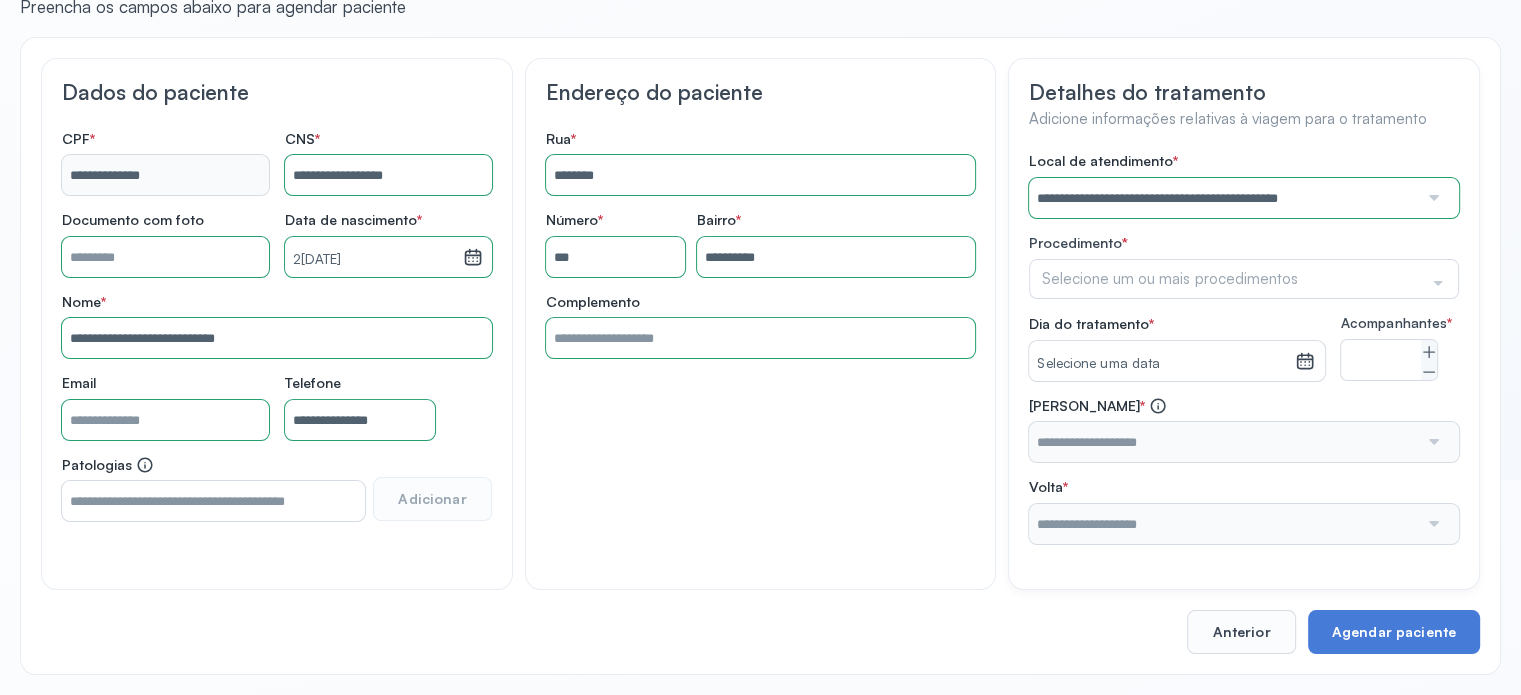 click on "**********" at bounding box center (1244, 348) 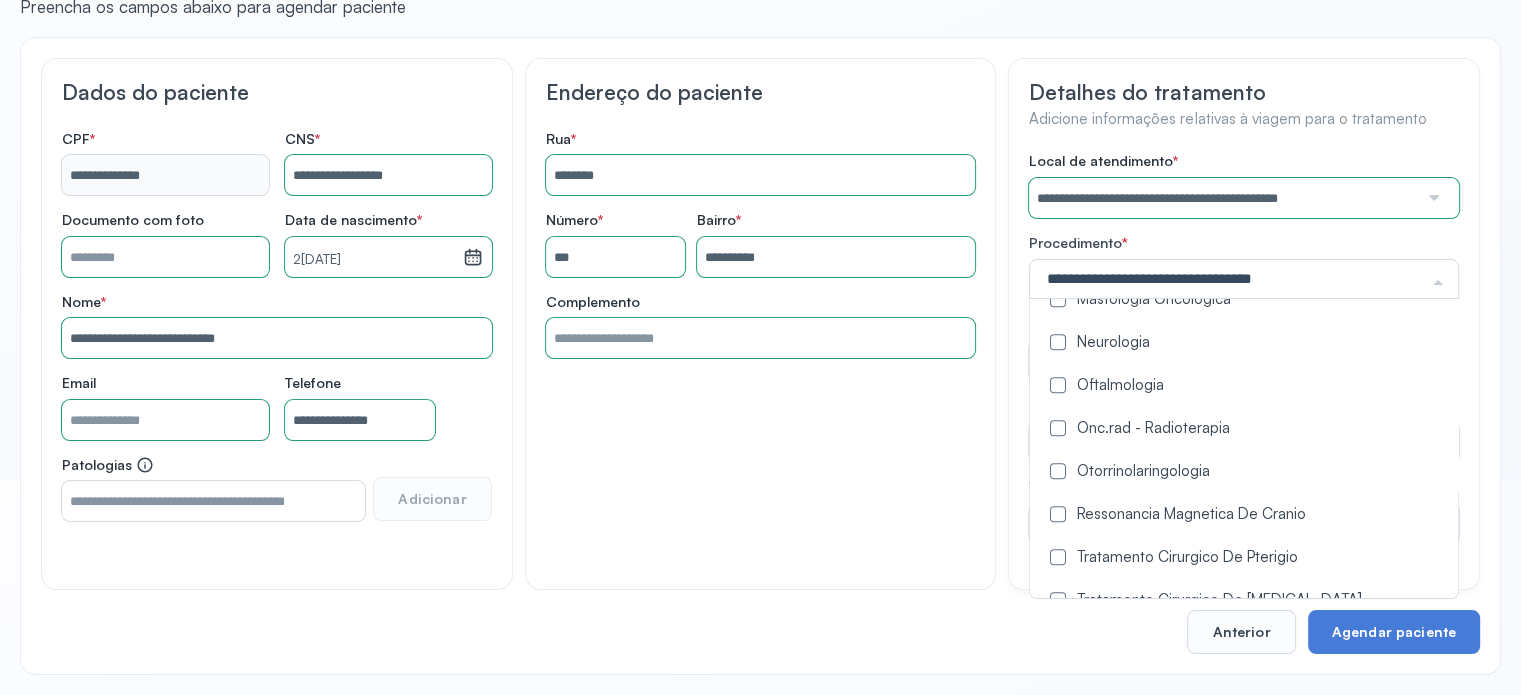 scroll, scrollTop: 1076, scrollLeft: 0, axis: vertical 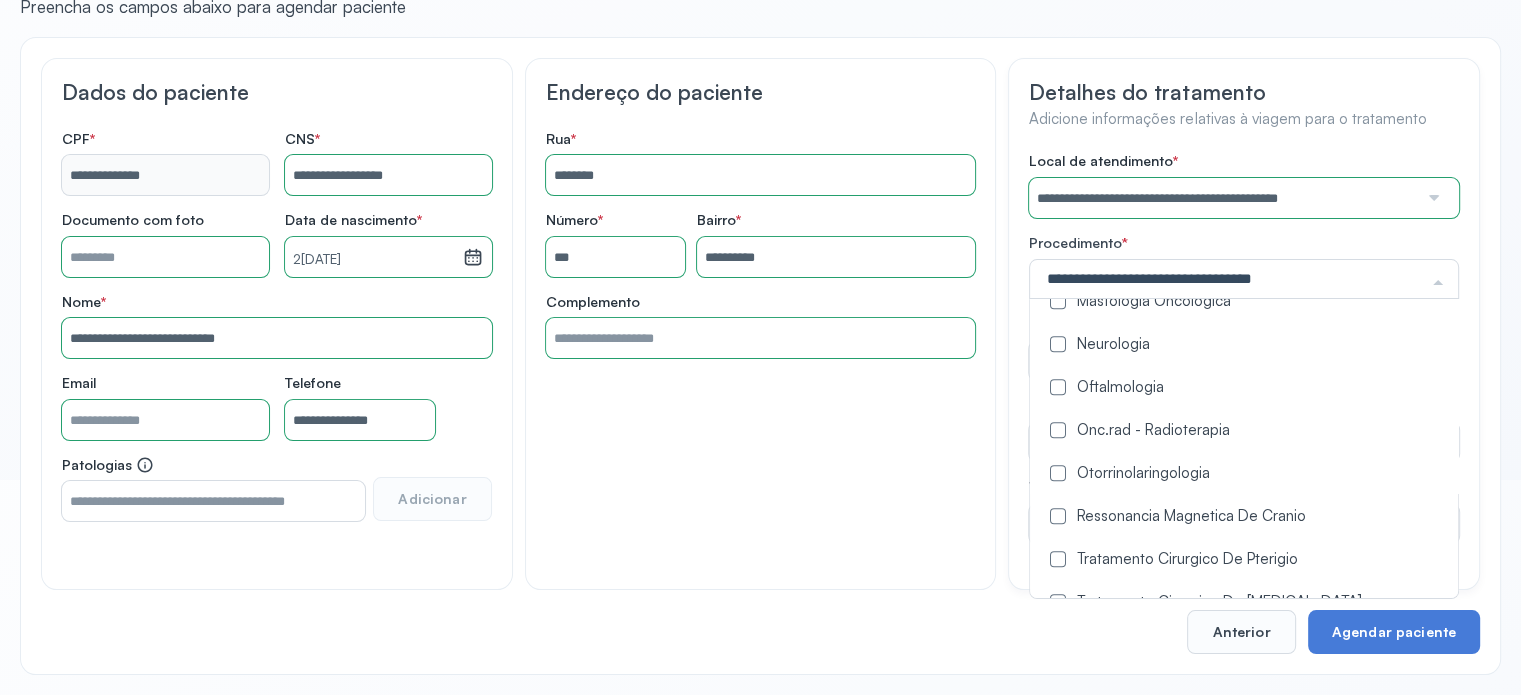 click on "Ressonancia Magnetica De Cranio" 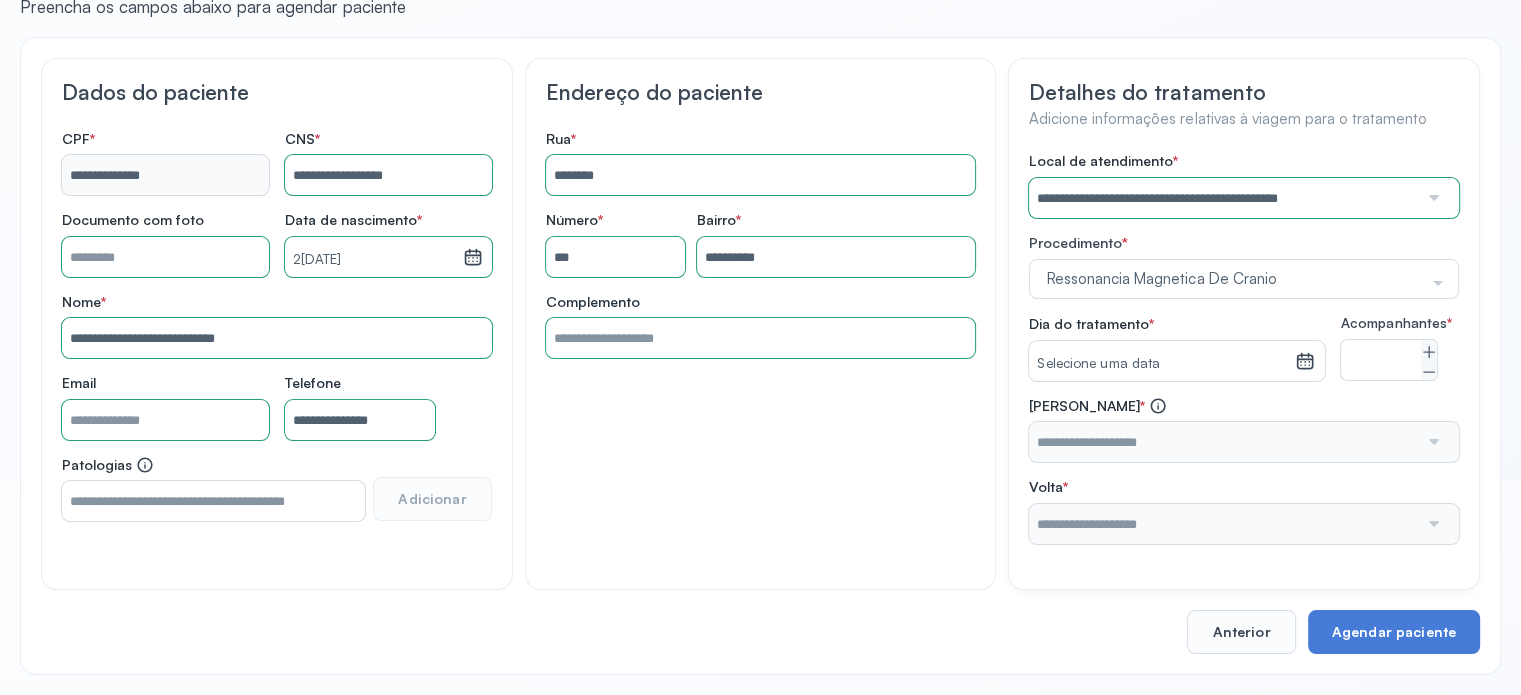 click on "**********" 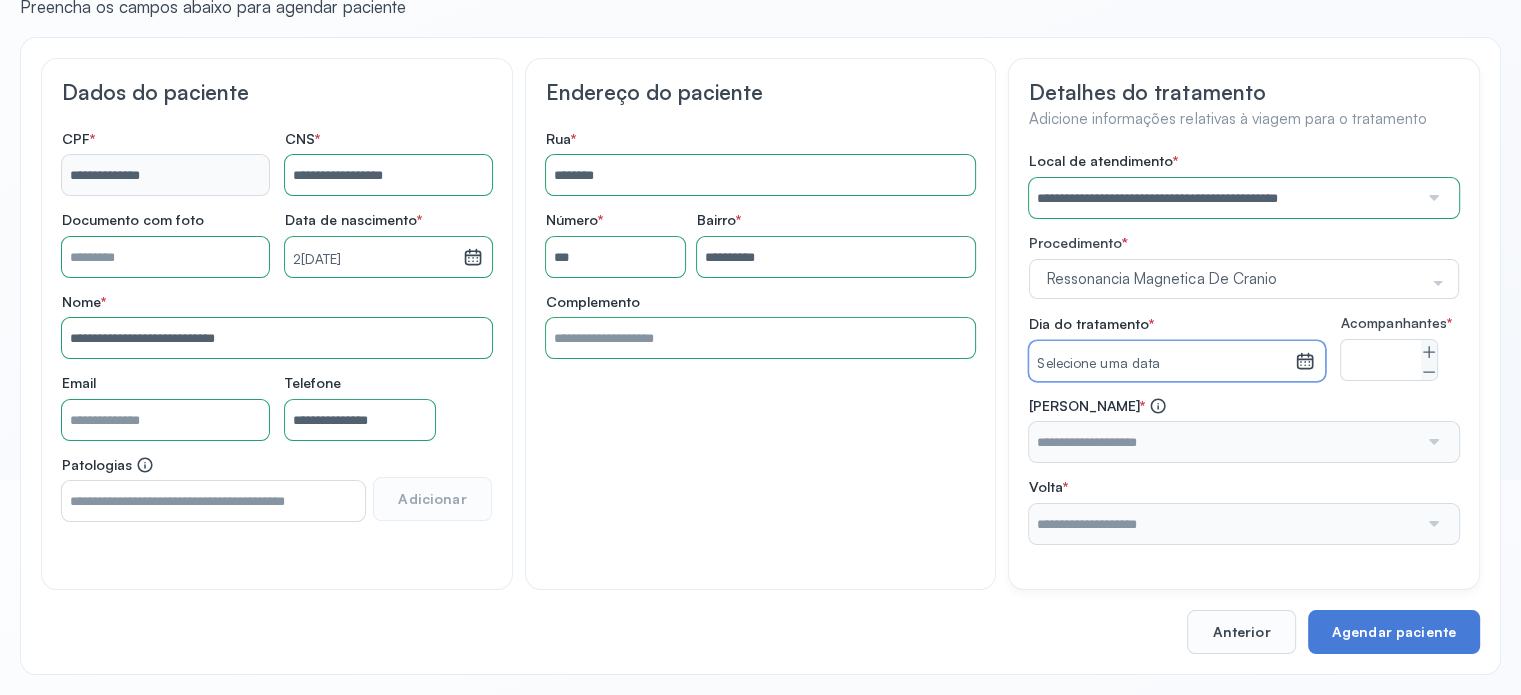 click on "Selecione uma data" at bounding box center (1162, 361) 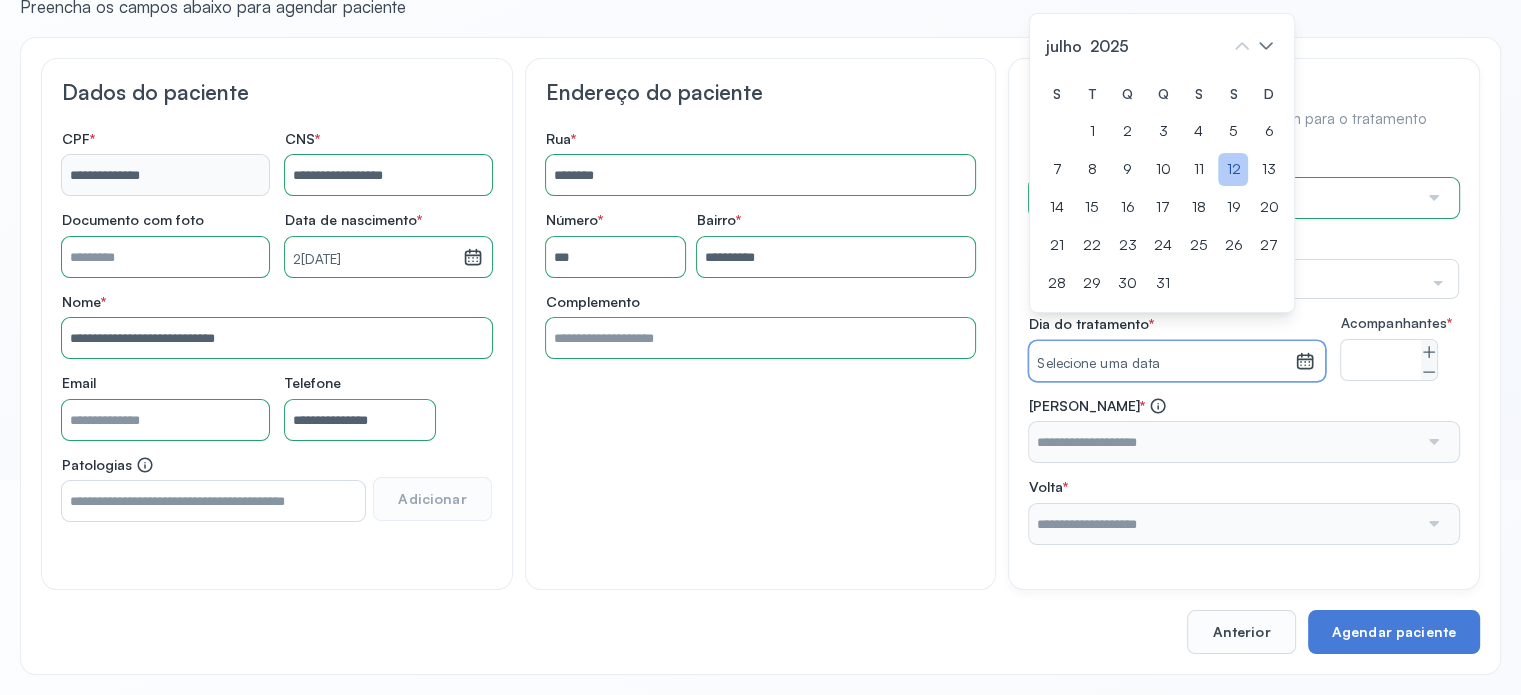 click on "12" 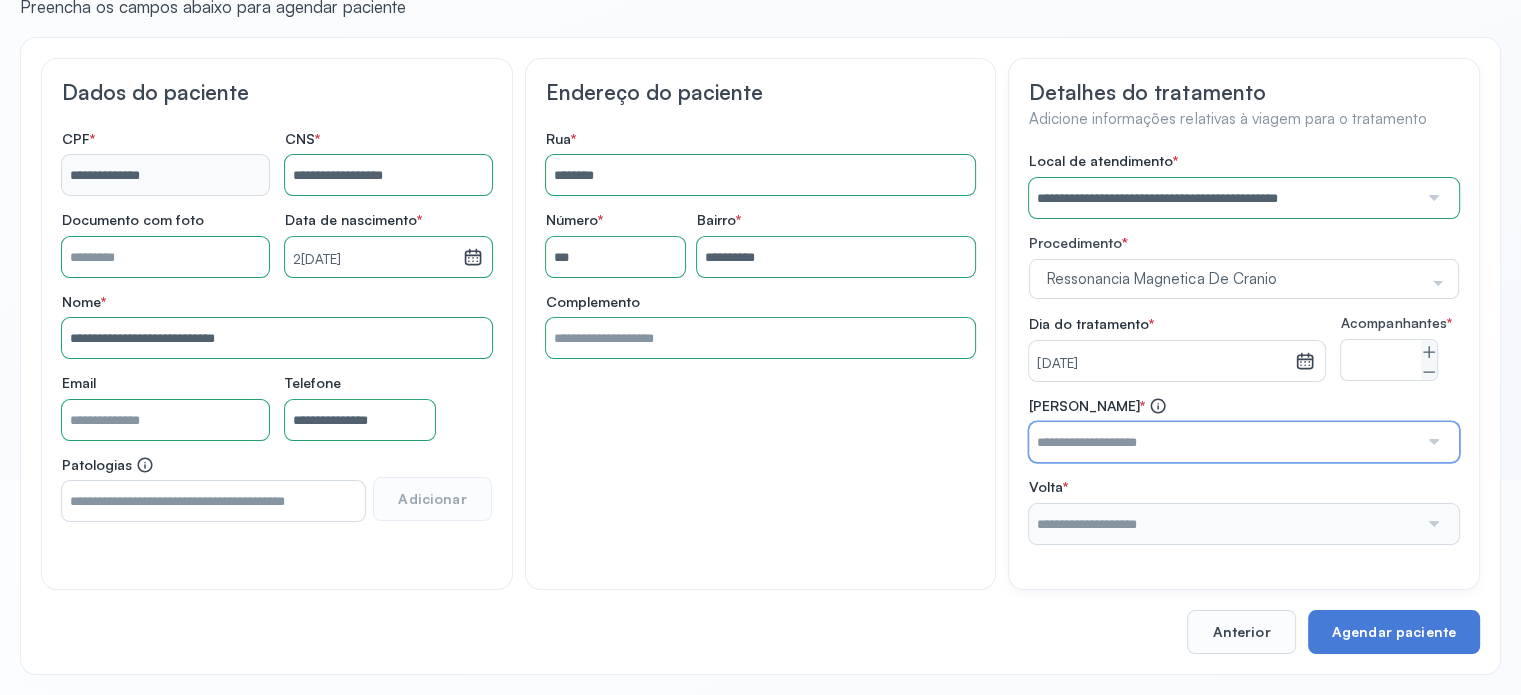 click at bounding box center [1223, 442] 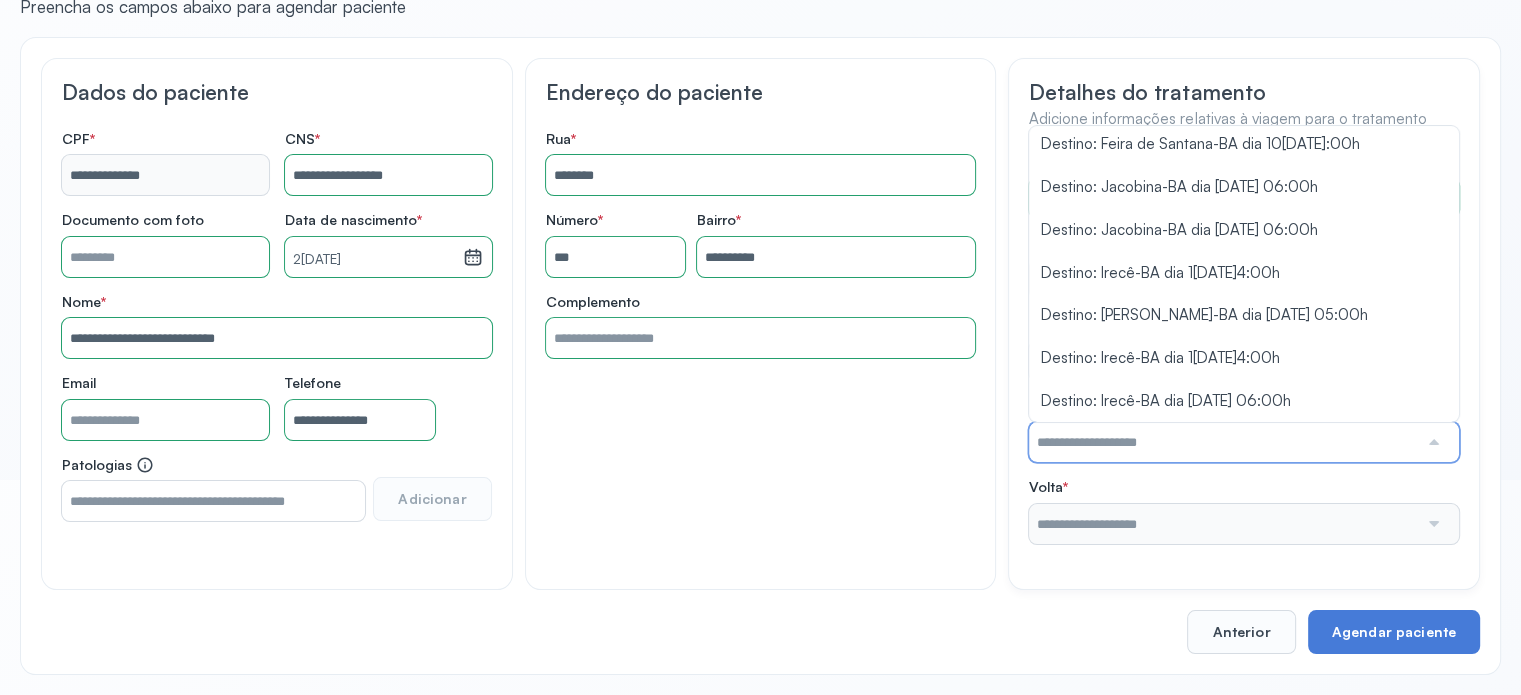 scroll, scrollTop: 1285, scrollLeft: 0, axis: vertical 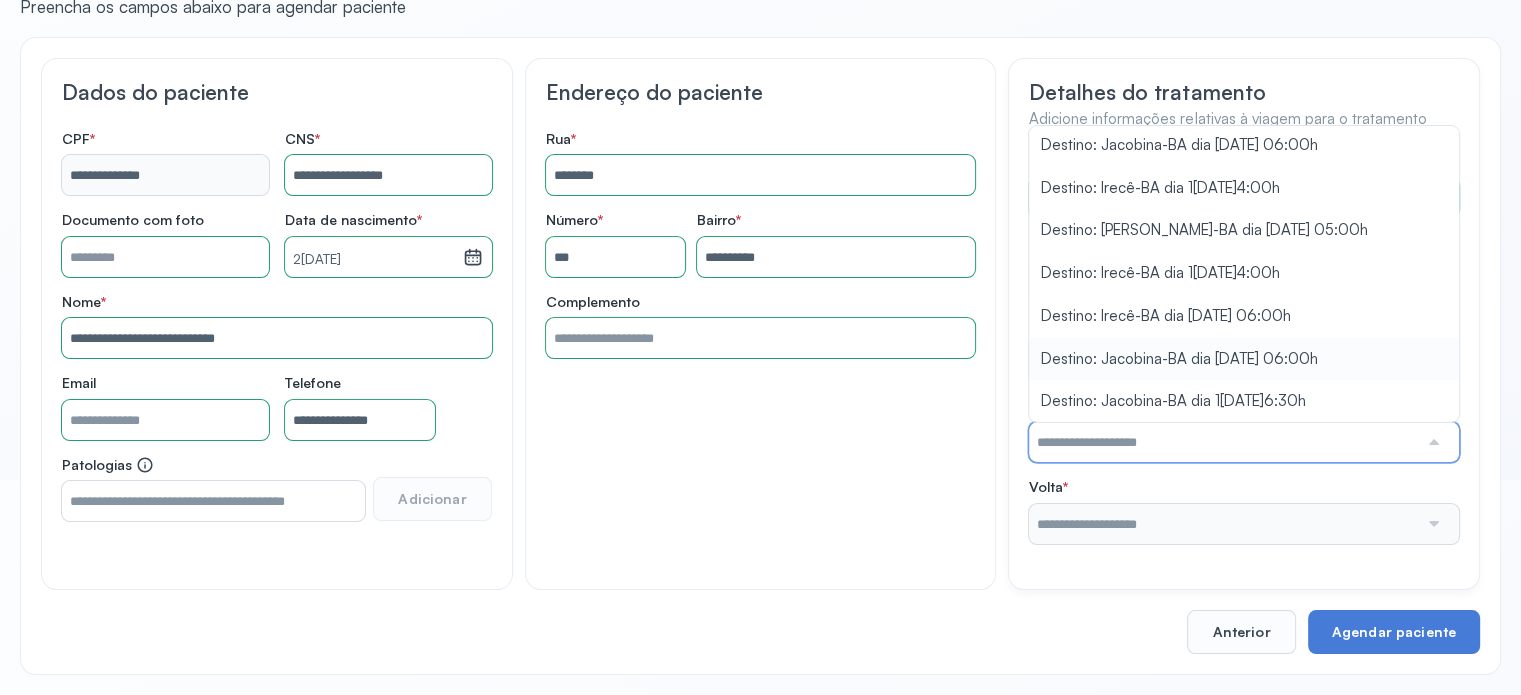 type on "**********" 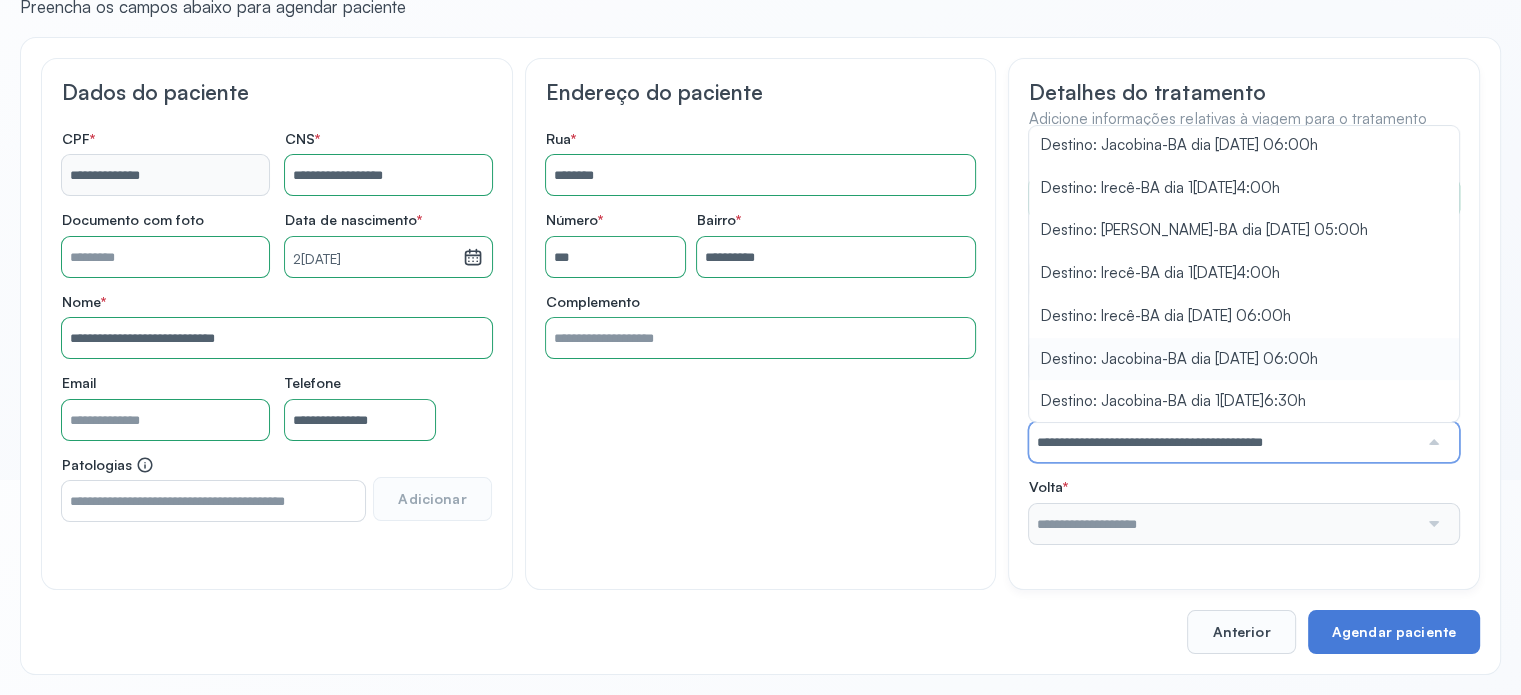 click on "**********" at bounding box center (1244, 348) 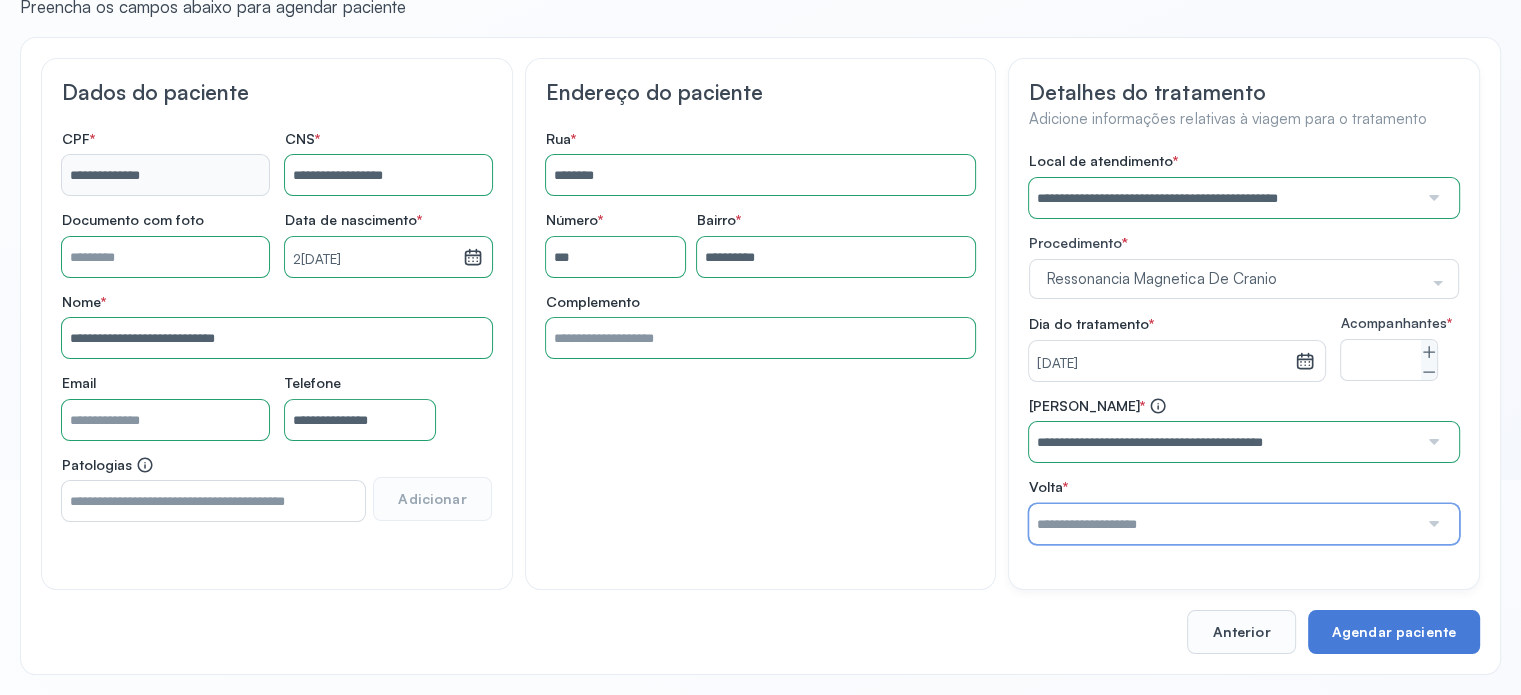 click at bounding box center (1223, 524) 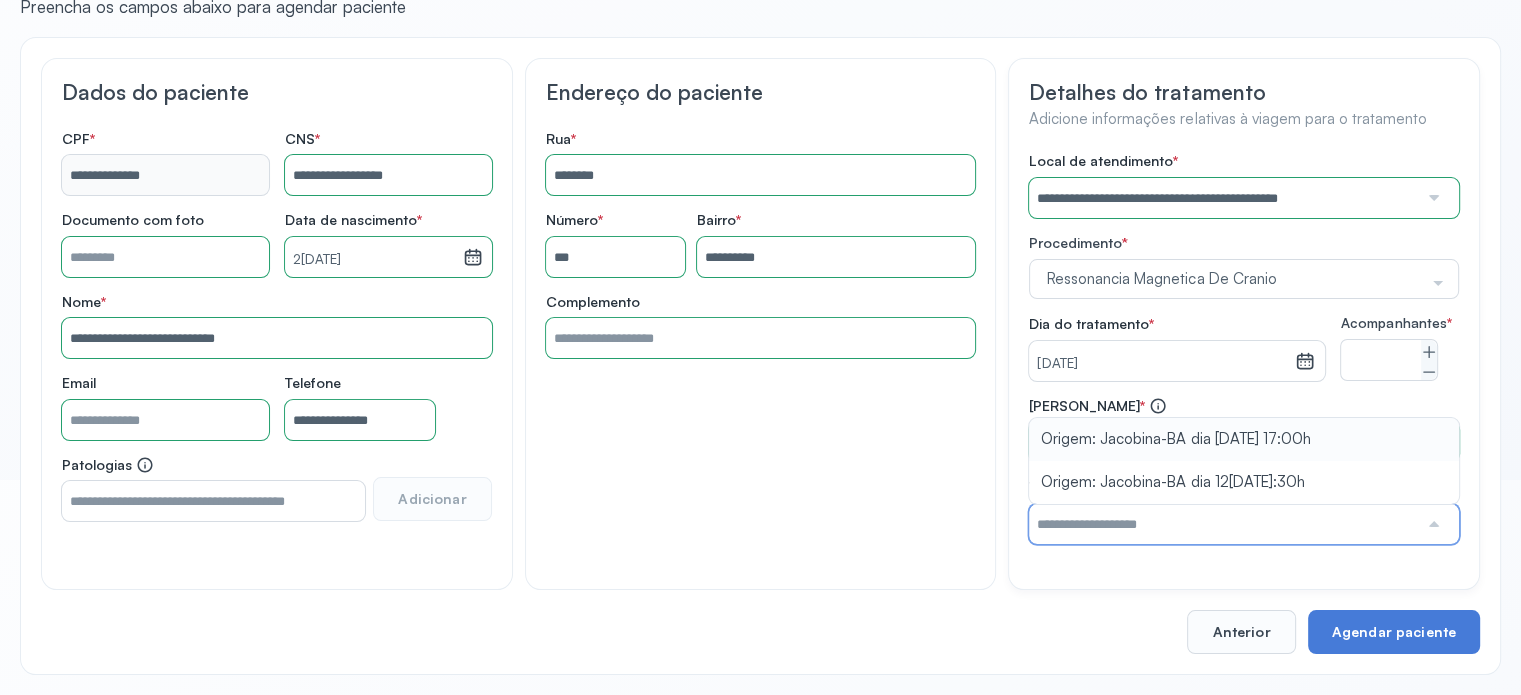 type on "**********" 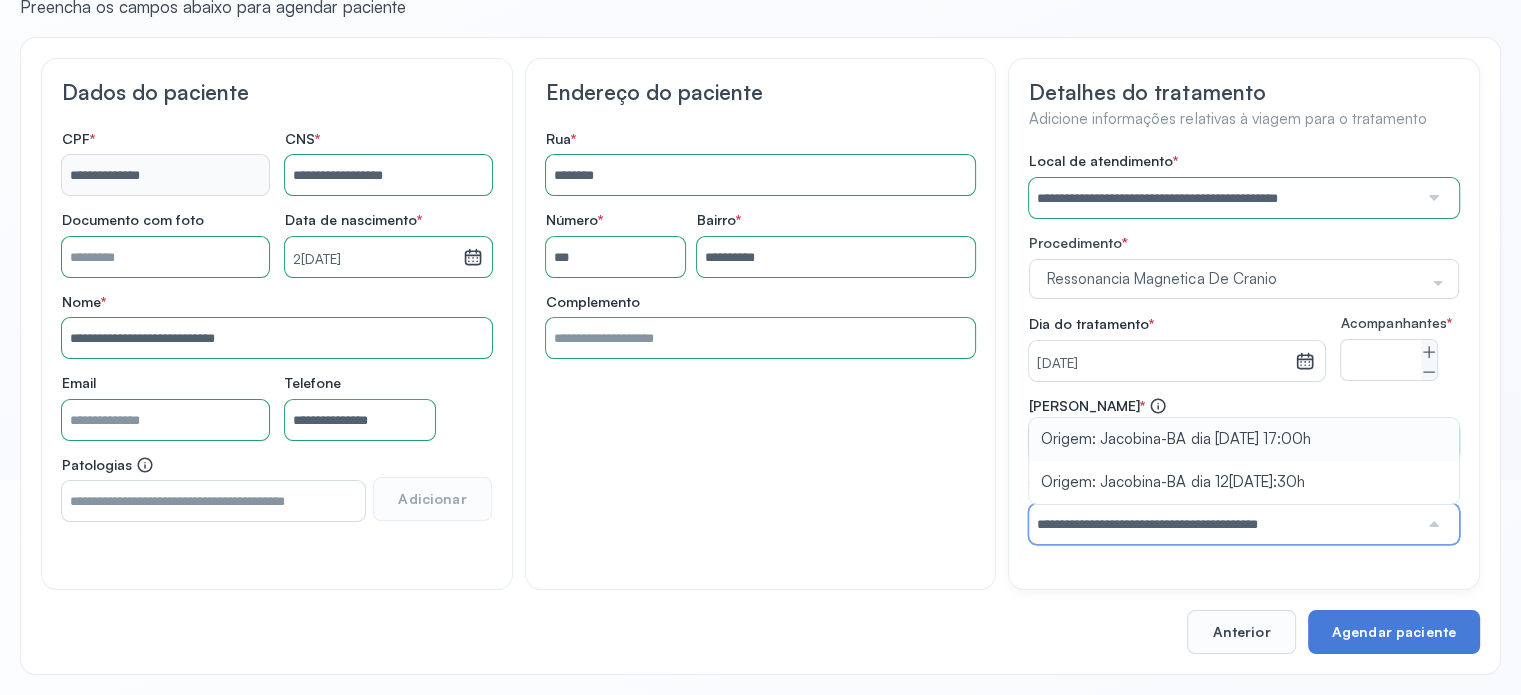 click on "**********" at bounding box center (1244, 470) 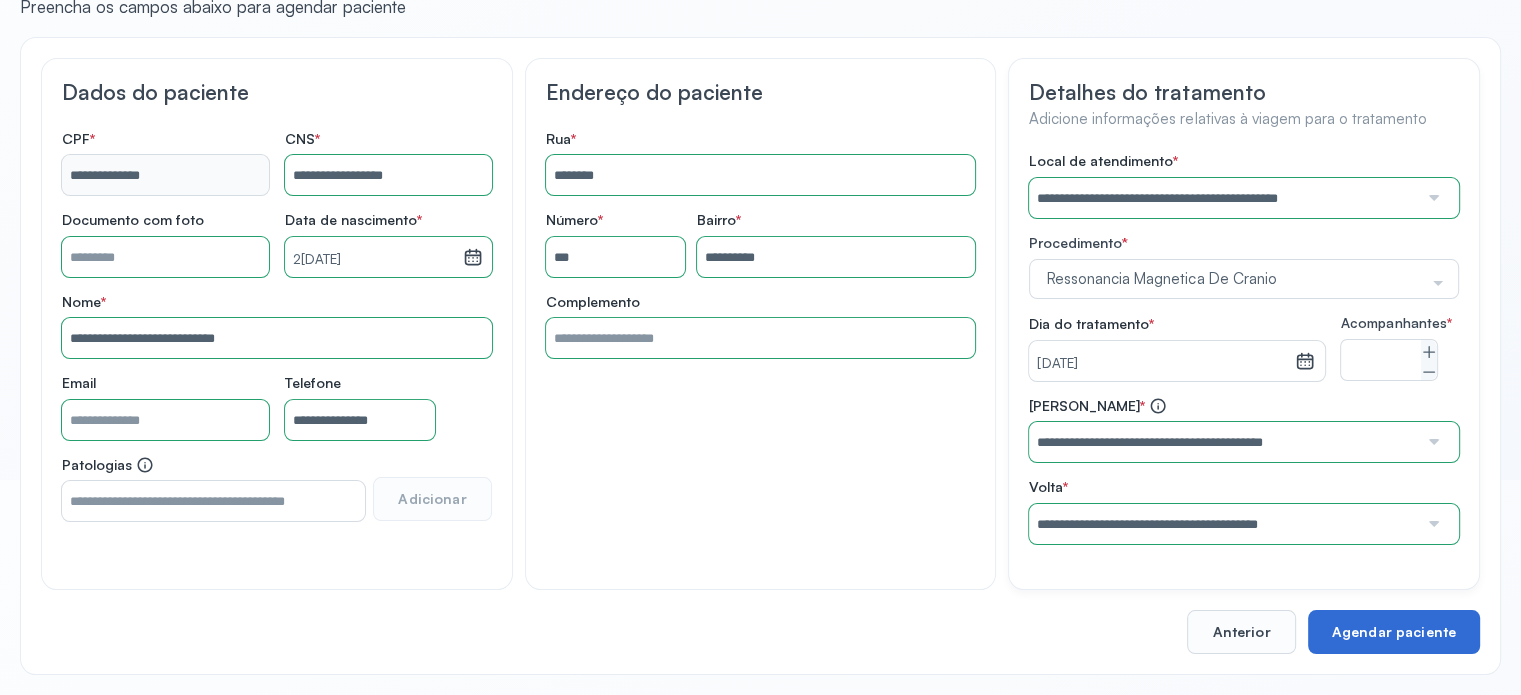 click on "Agendar paciente" at bounding box center (1394, 632) 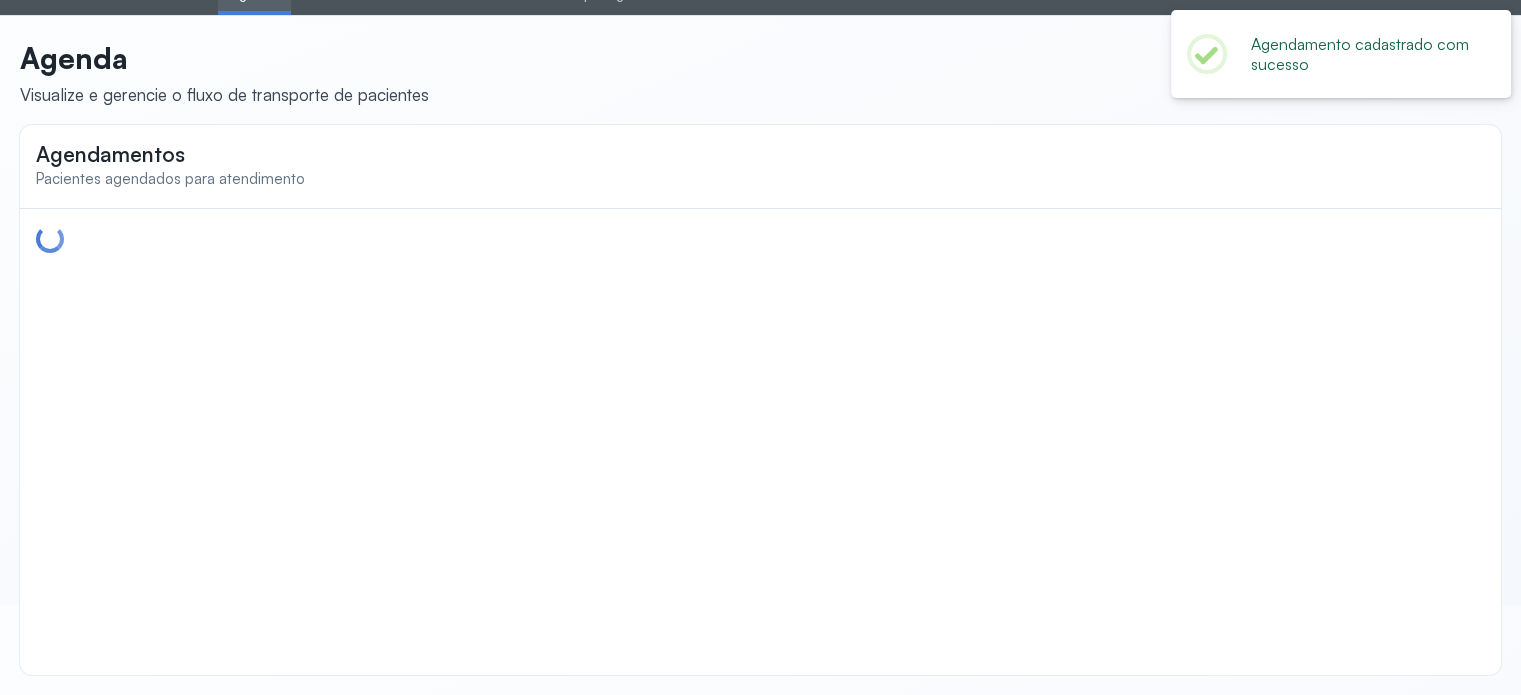 scroll, scrollTop: 0, scrollLeft: 0, axis: both 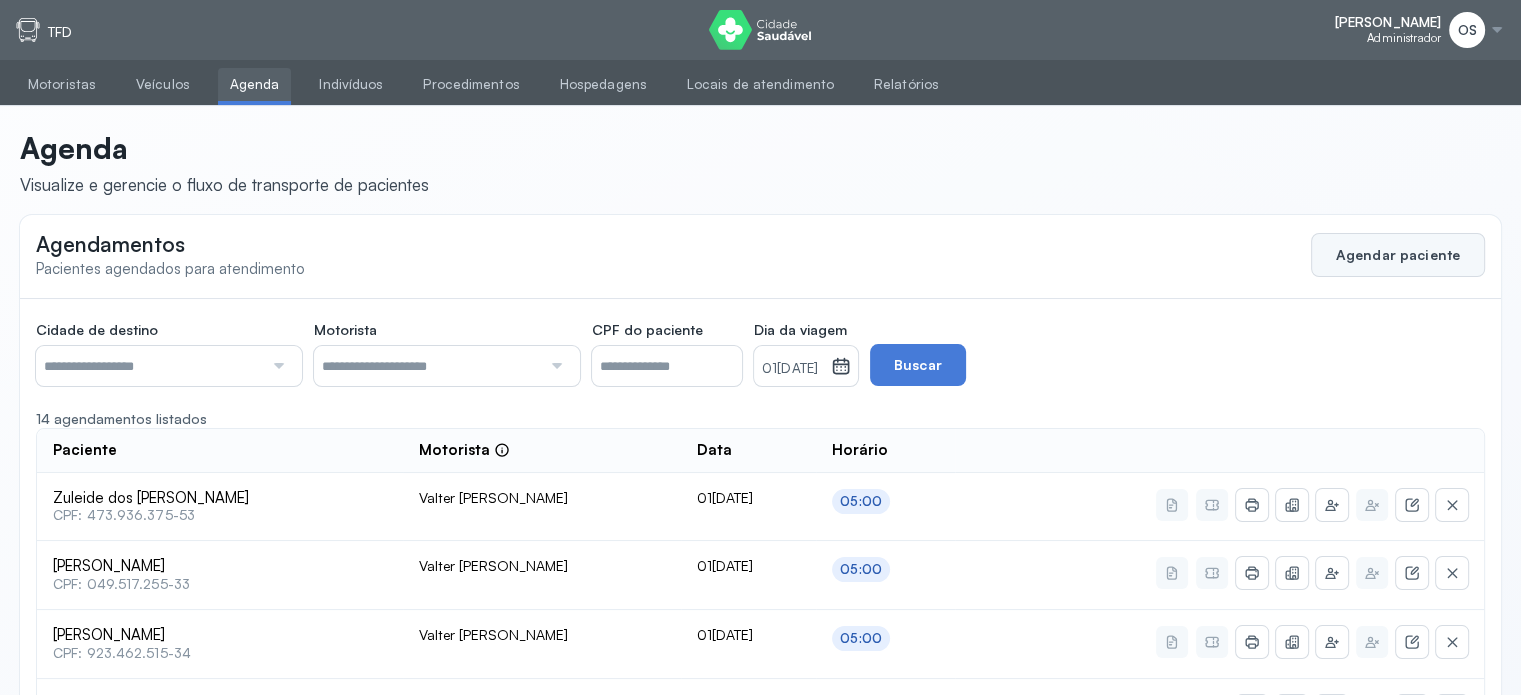 click on "Agendar paciente" 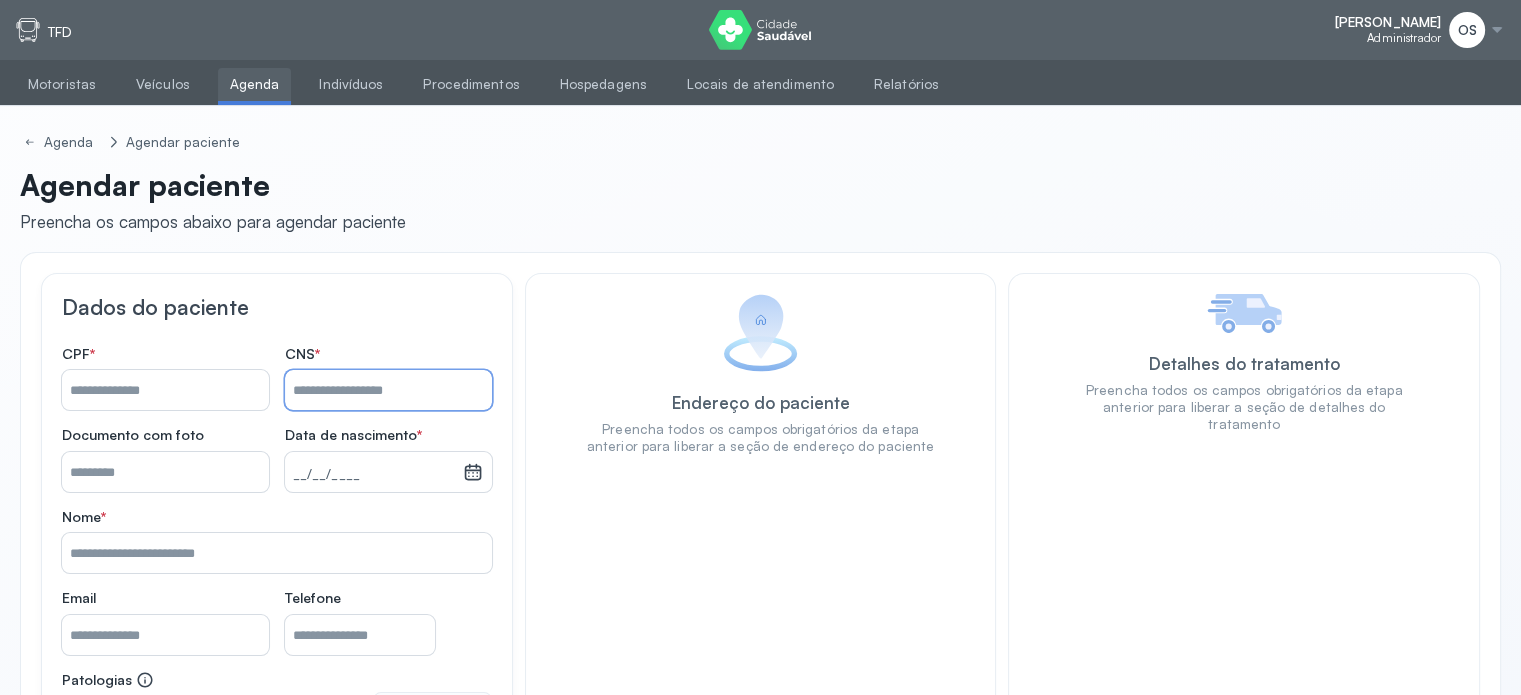 paste on "**********" 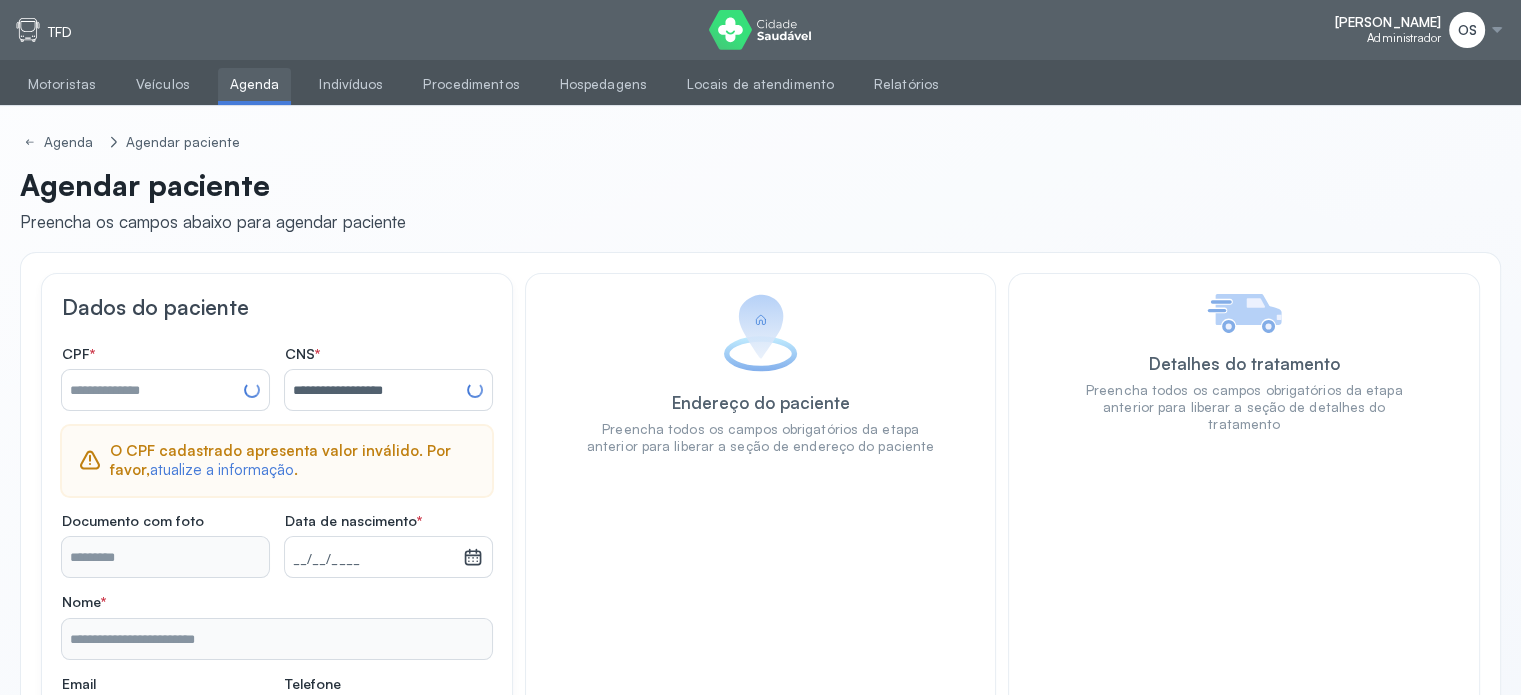 type on "**********" 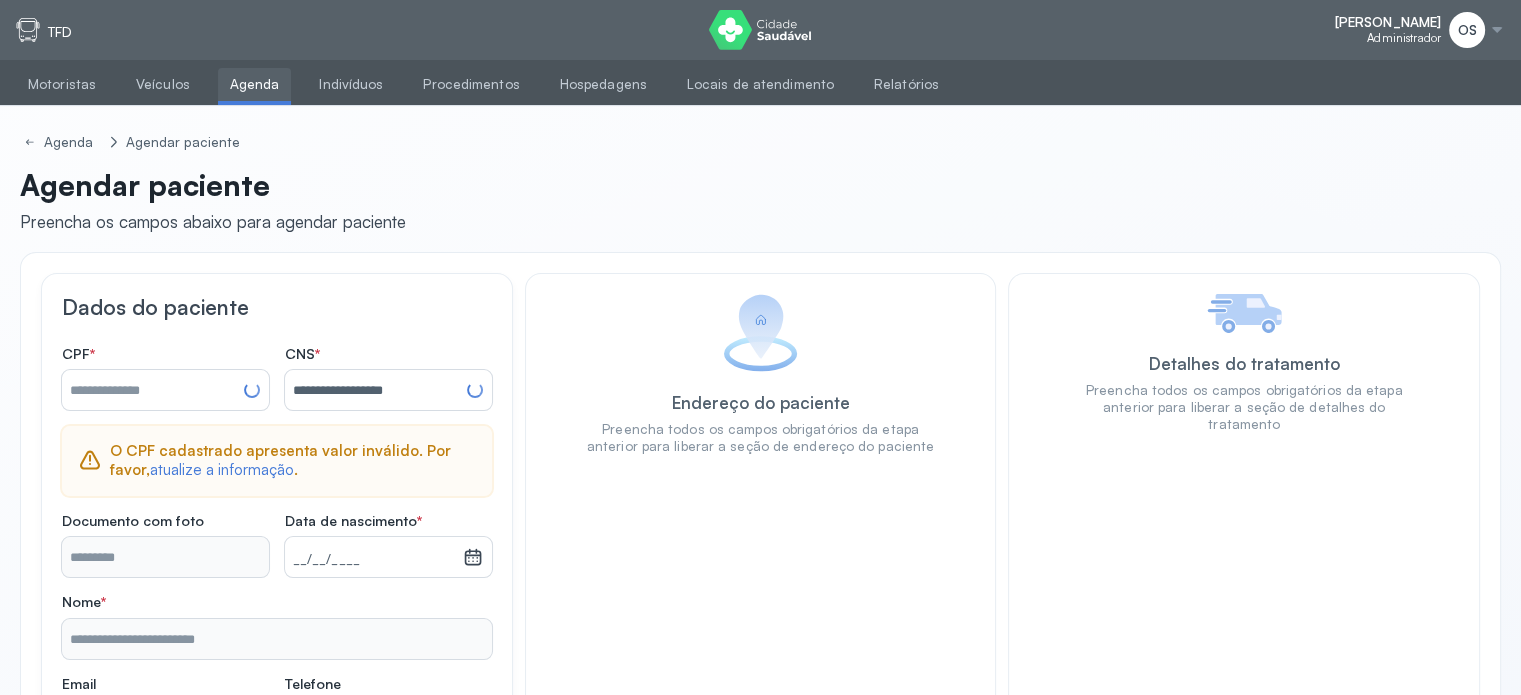 type on "**********" 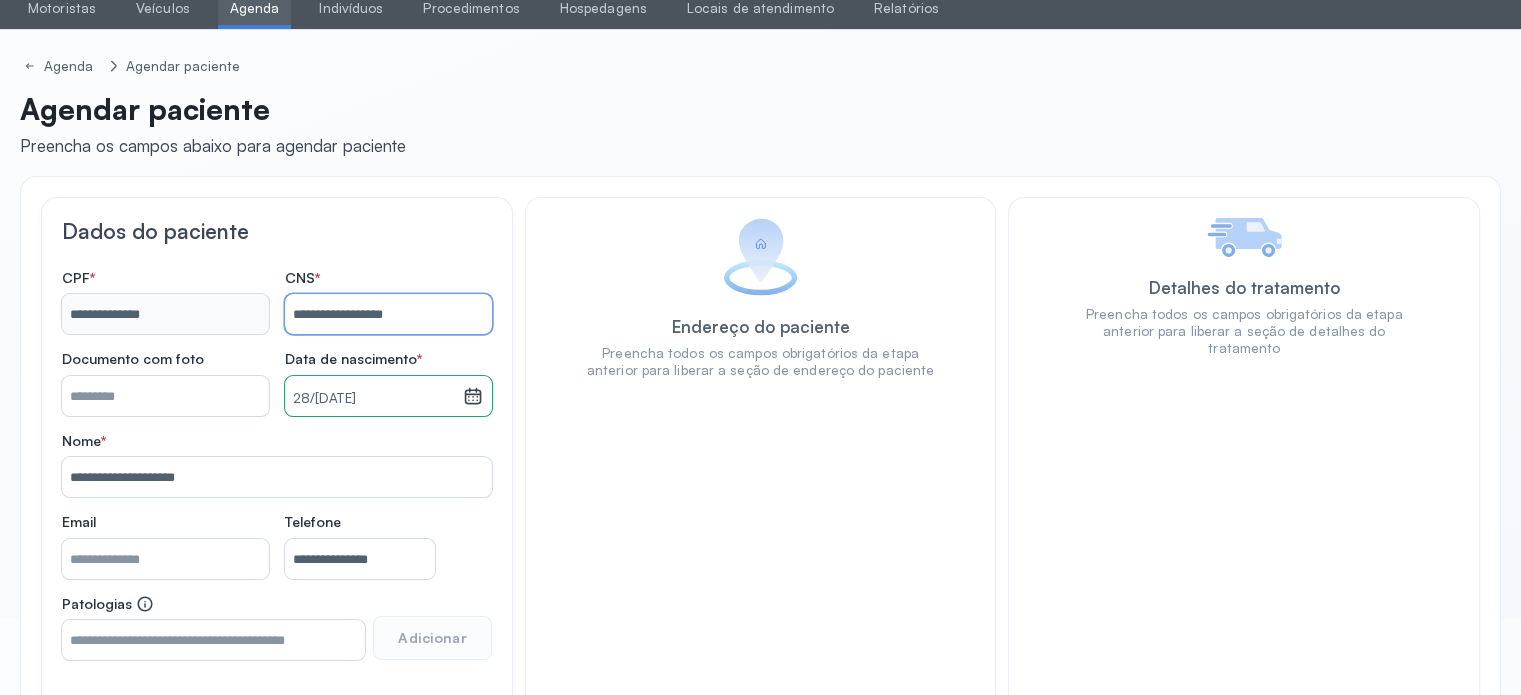 scroll, scrollTop: 215, scrollLeft: 0, axis: vertical 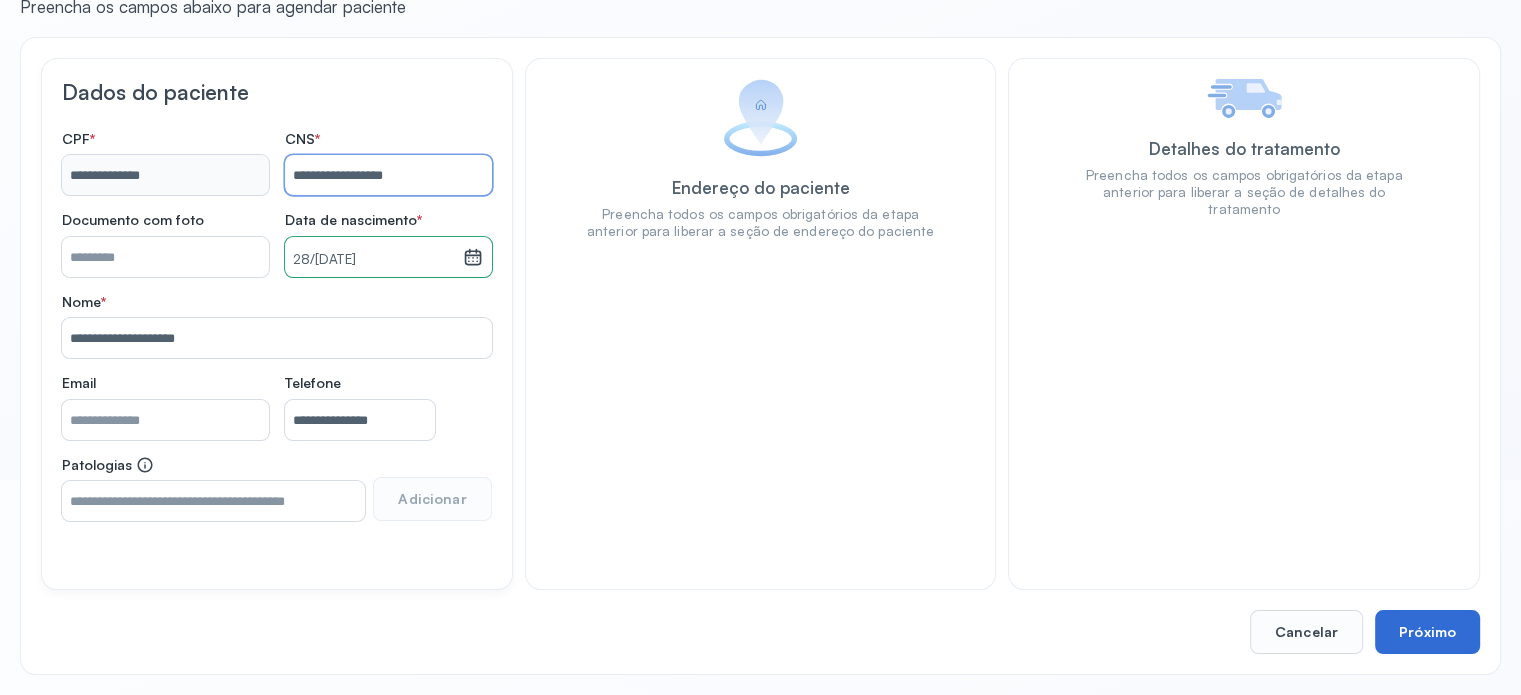 type on "**********" 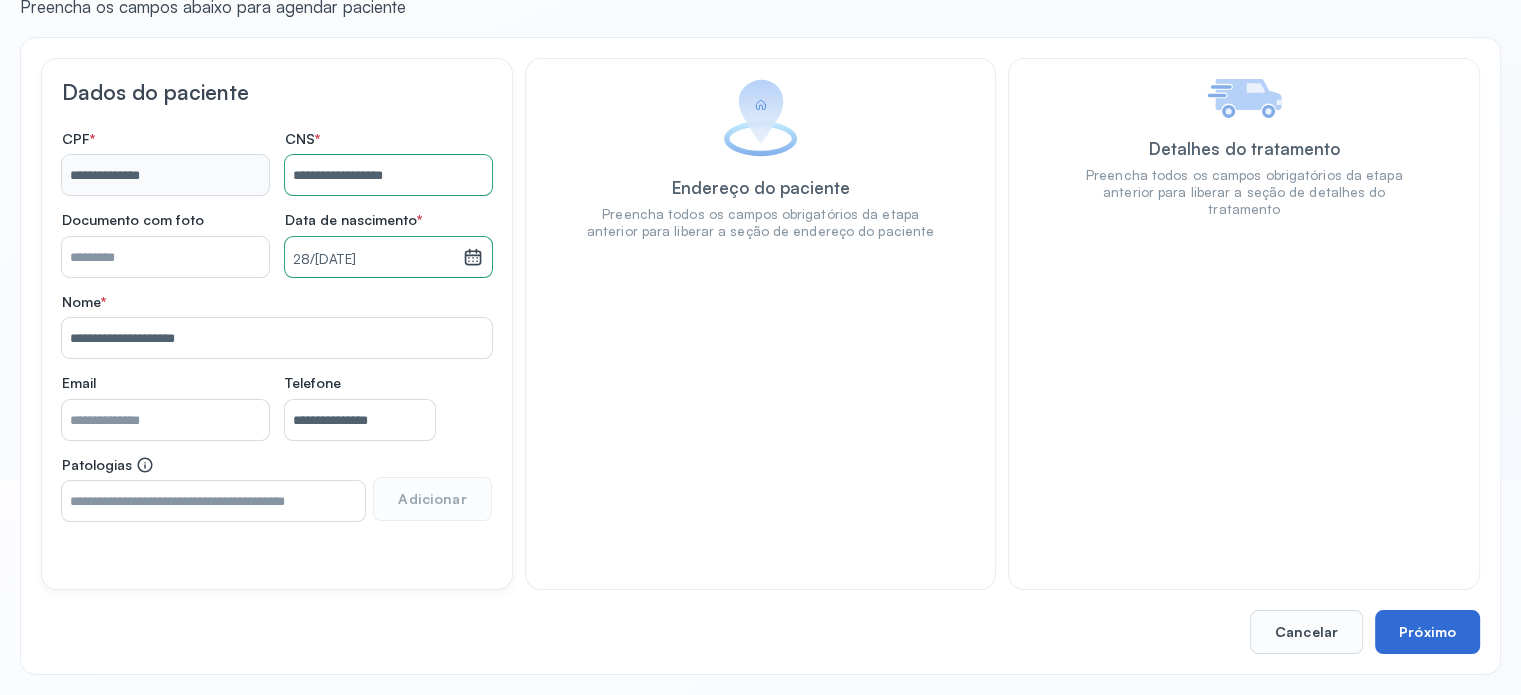 click on "Próximo" at bounding box center (1427, 632) 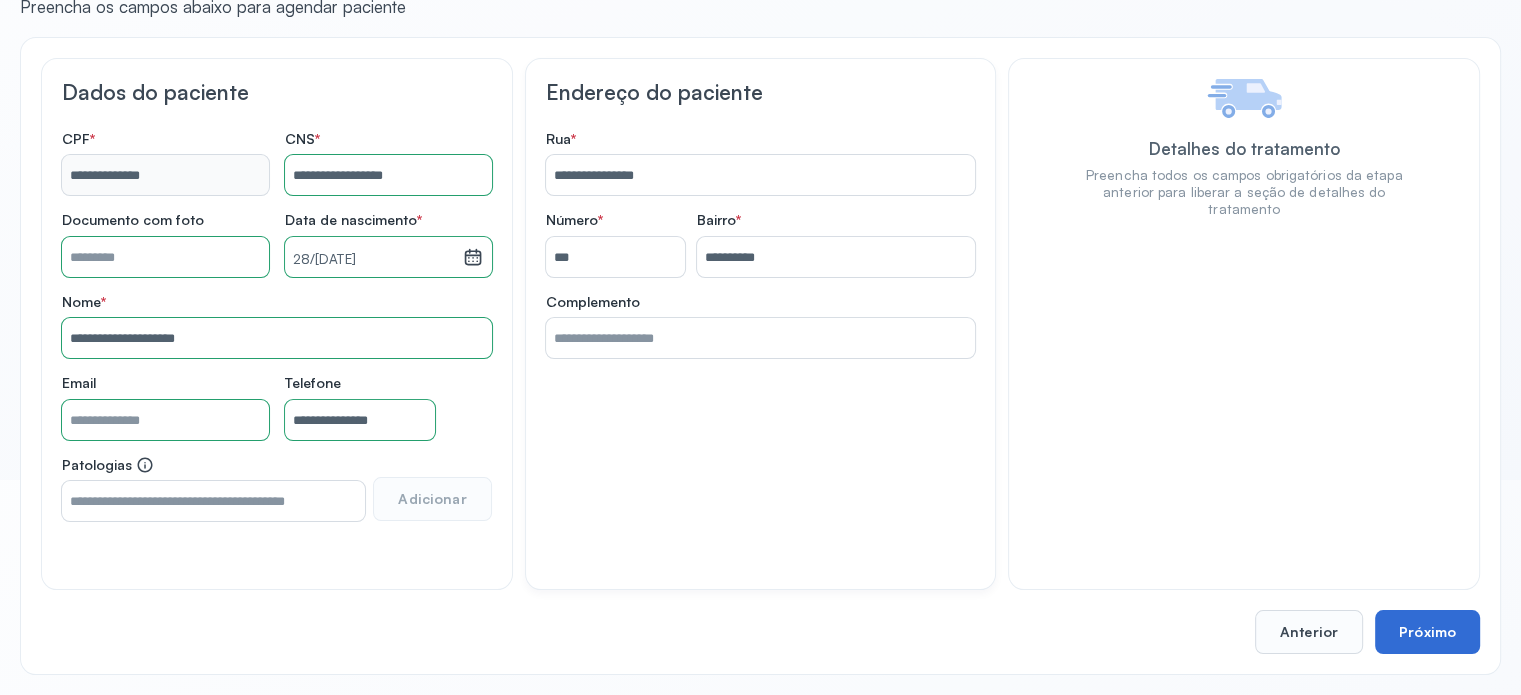 click on "Próximo" at bounding box center (1427, 632) 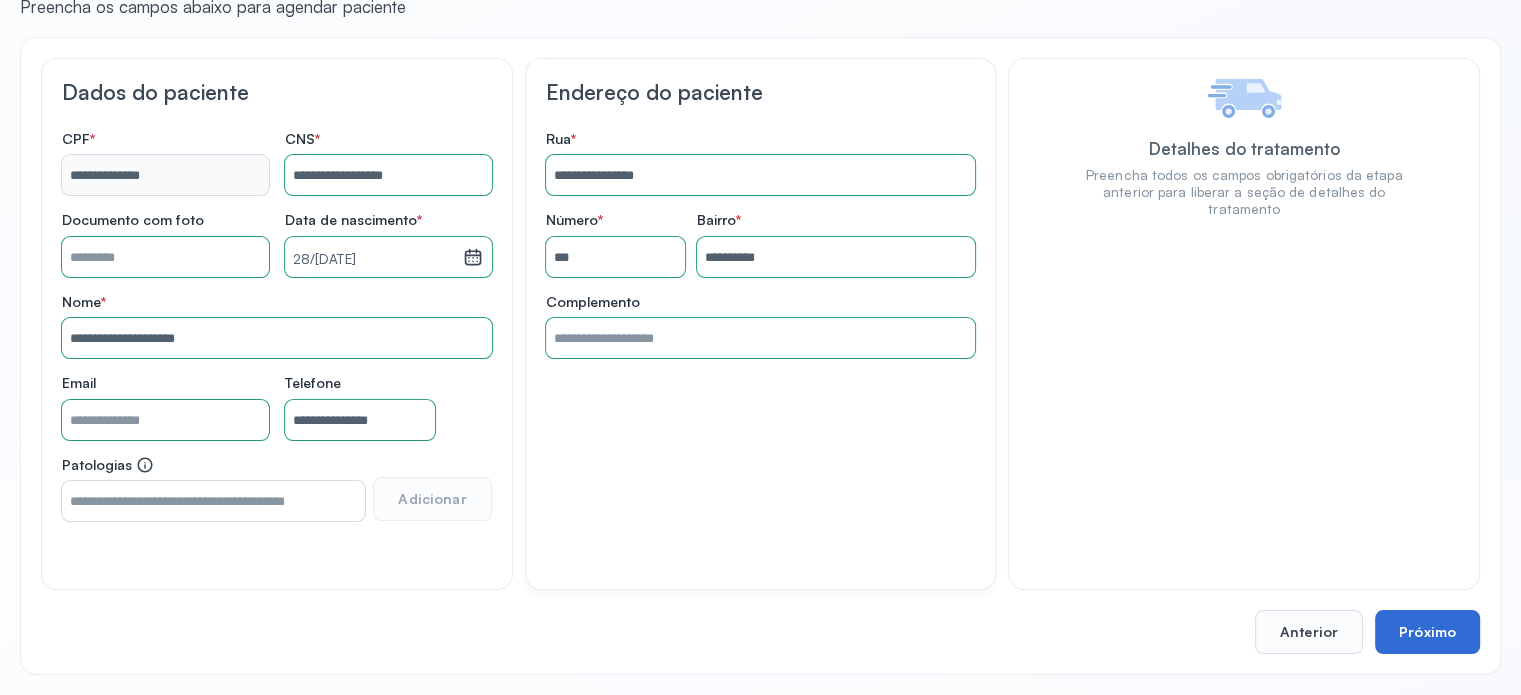 click on "Próximo" at bounding box center [1427, 632] 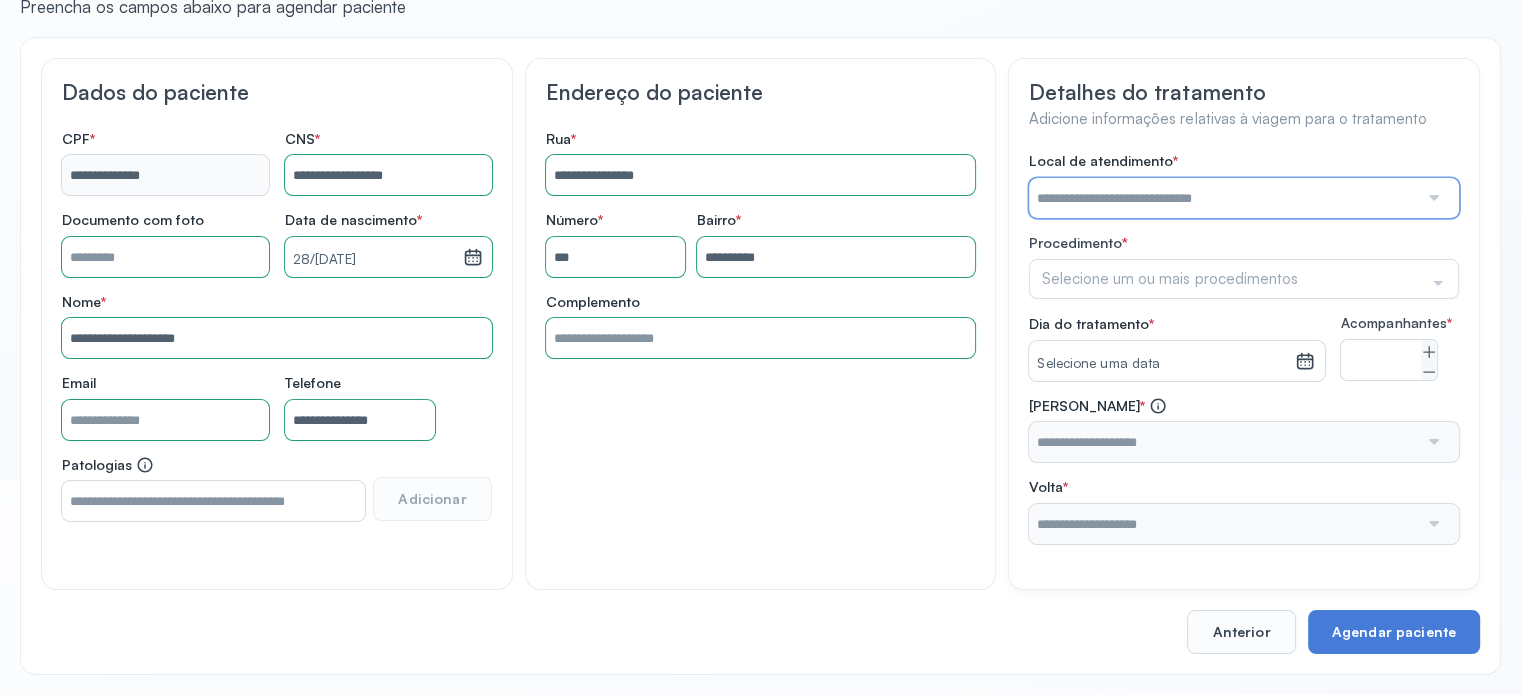 click at bounding box center [1223, 198] 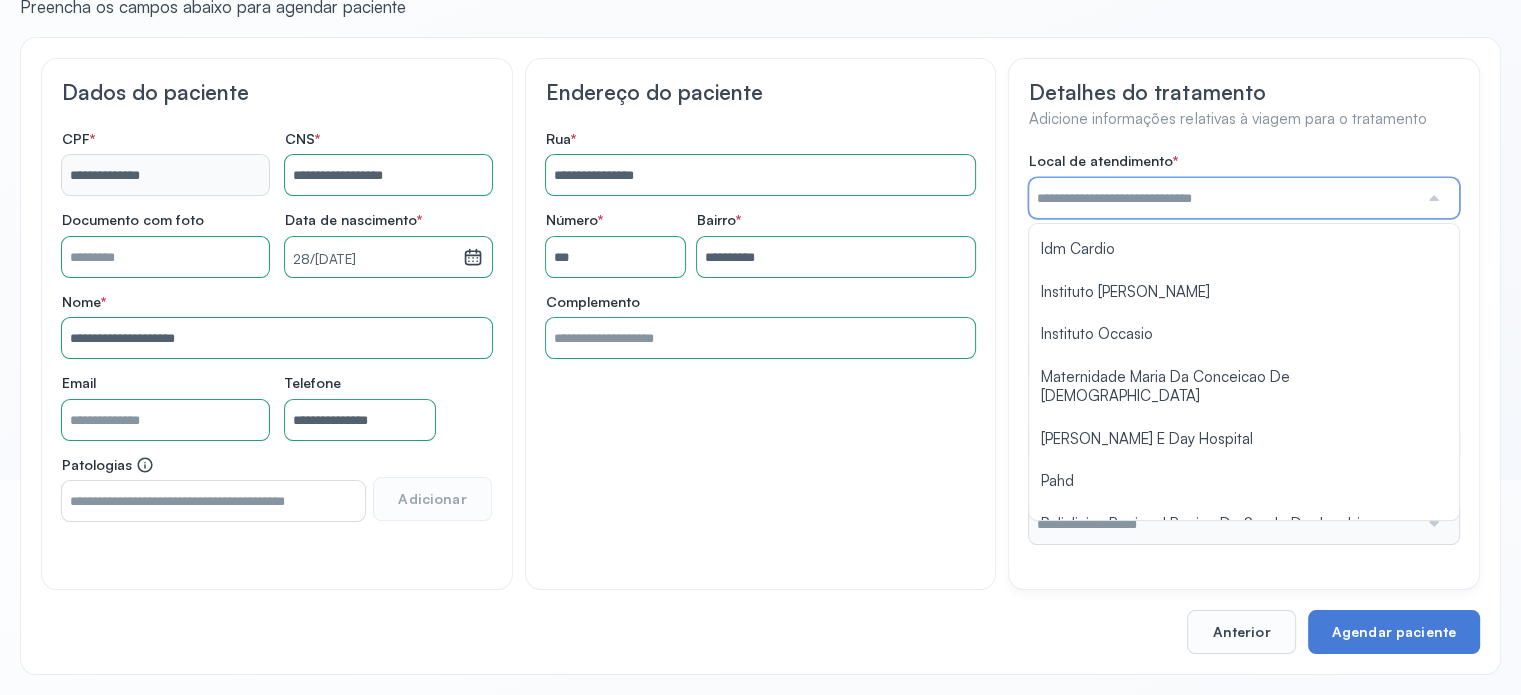 scroll, scrollTop: 1584, scrollLeft: 0, axis: vertical 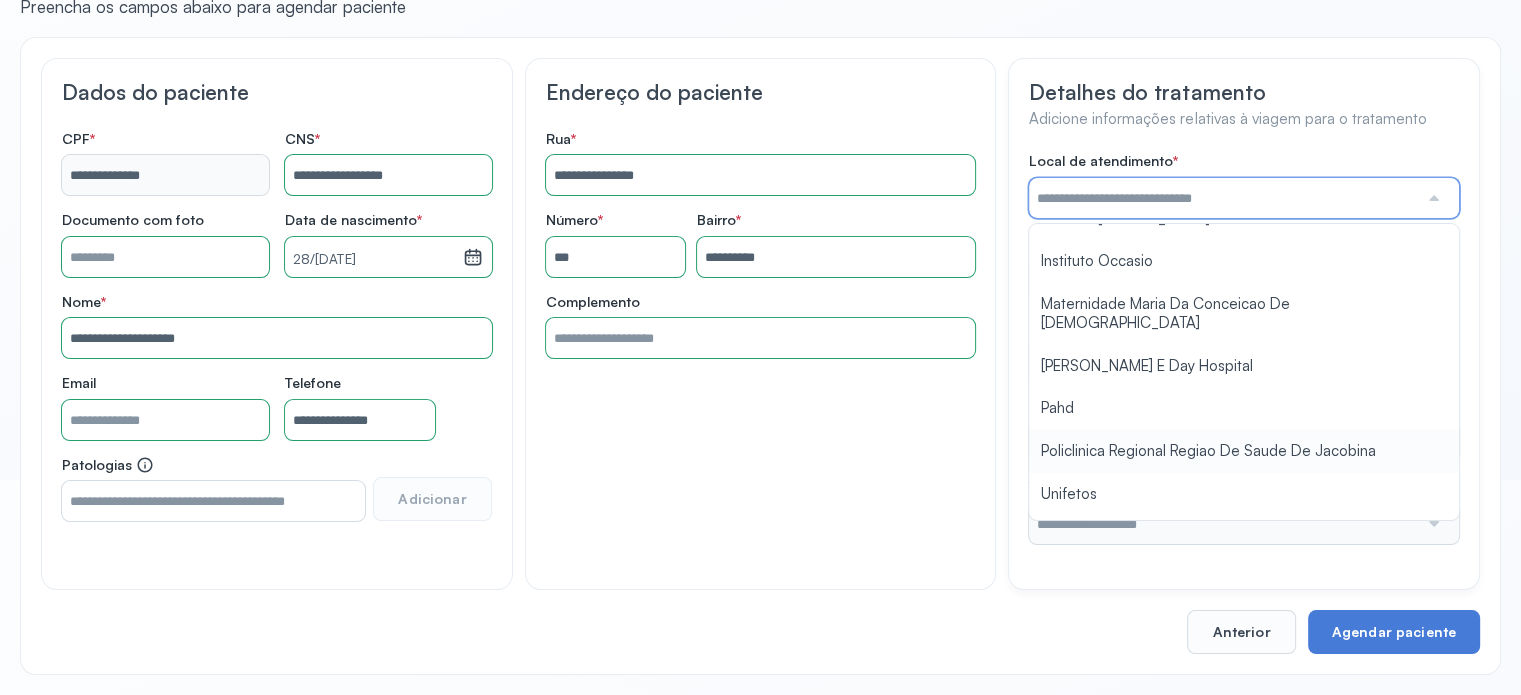 type on "**********" 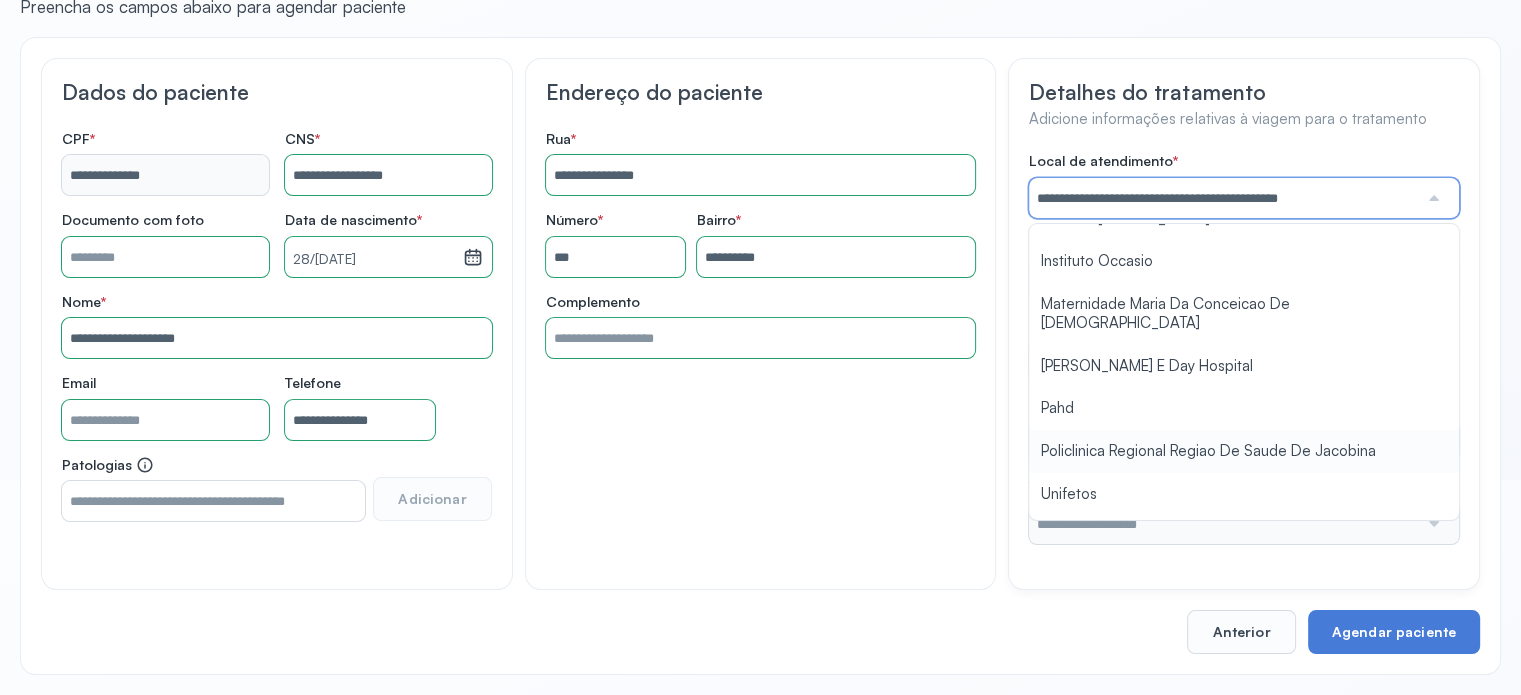 click on "**********" at bounding box center [1244, 348] 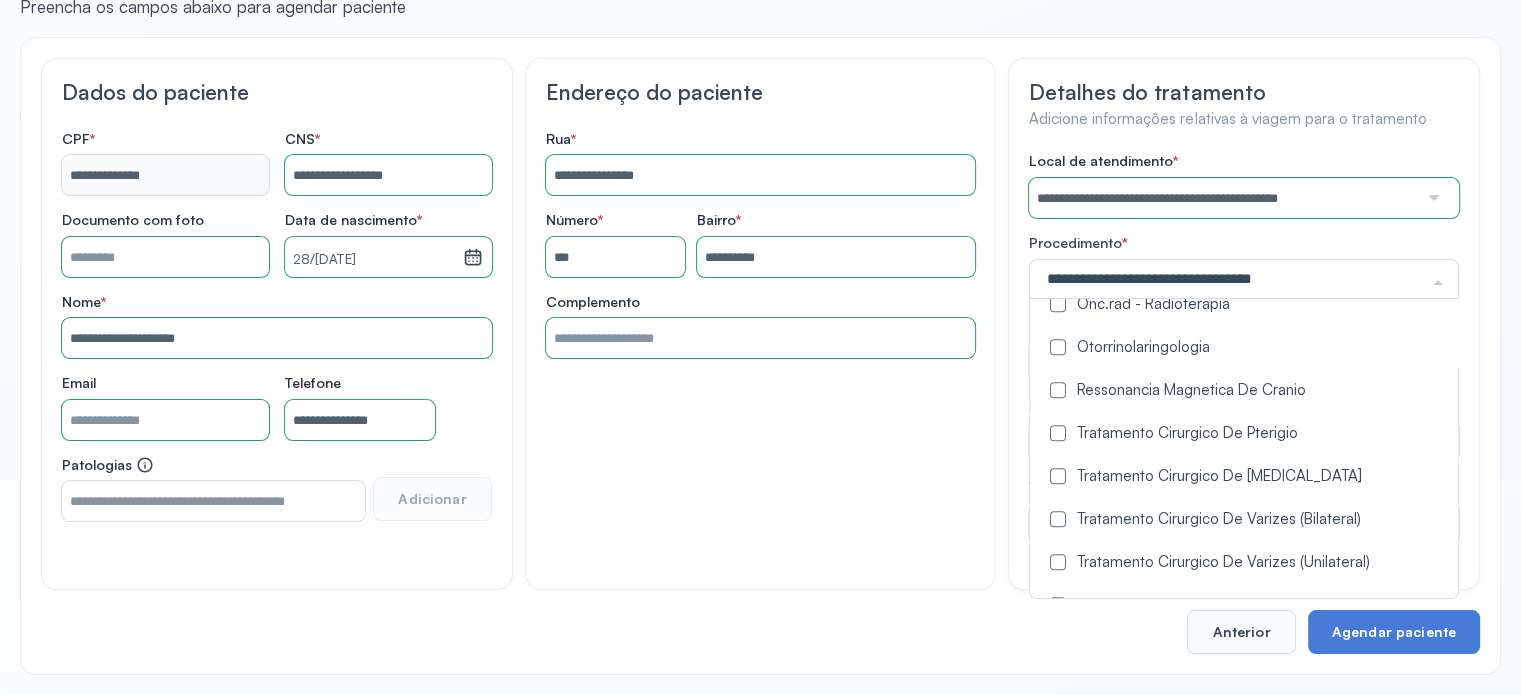 scroll, scrollTop: 1176, scrollLeft: 0, axis: vertical 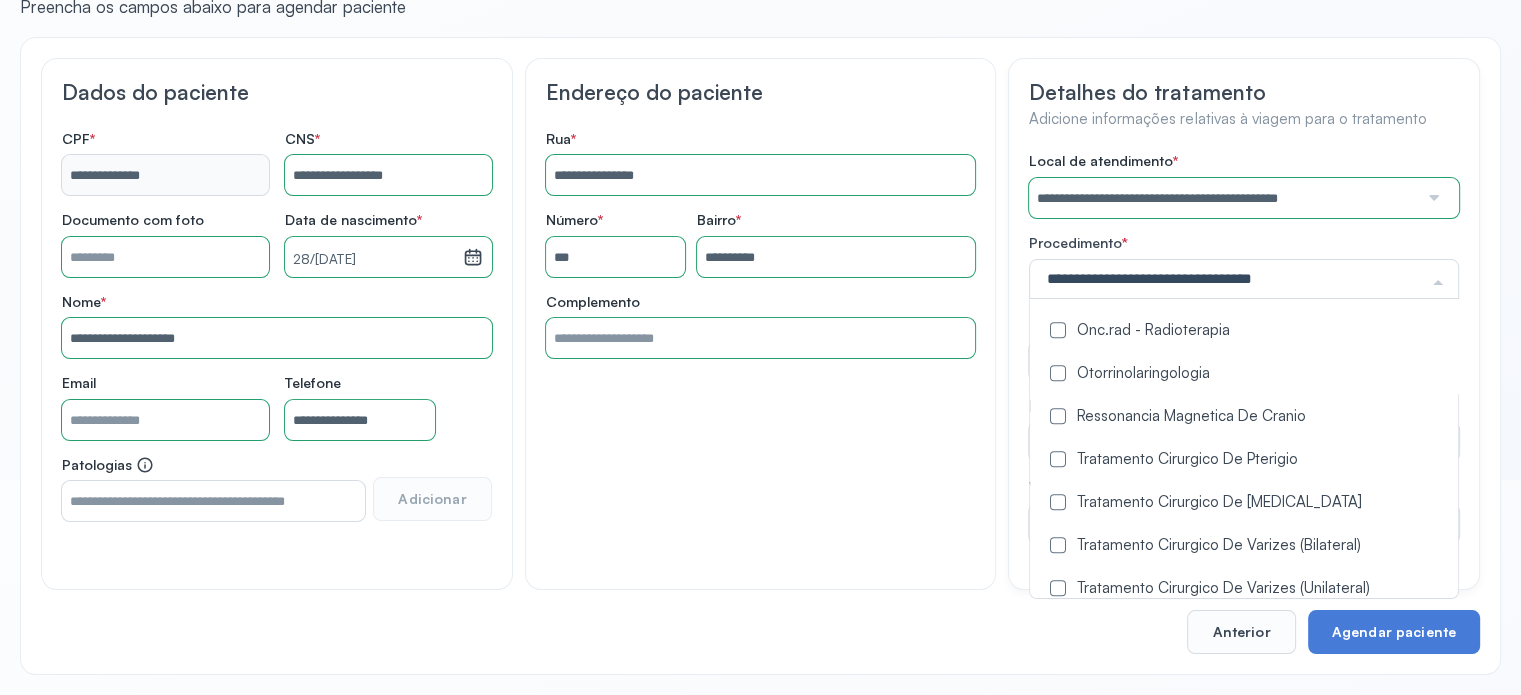 click on "Ressonancia Magnetica De Cranio" 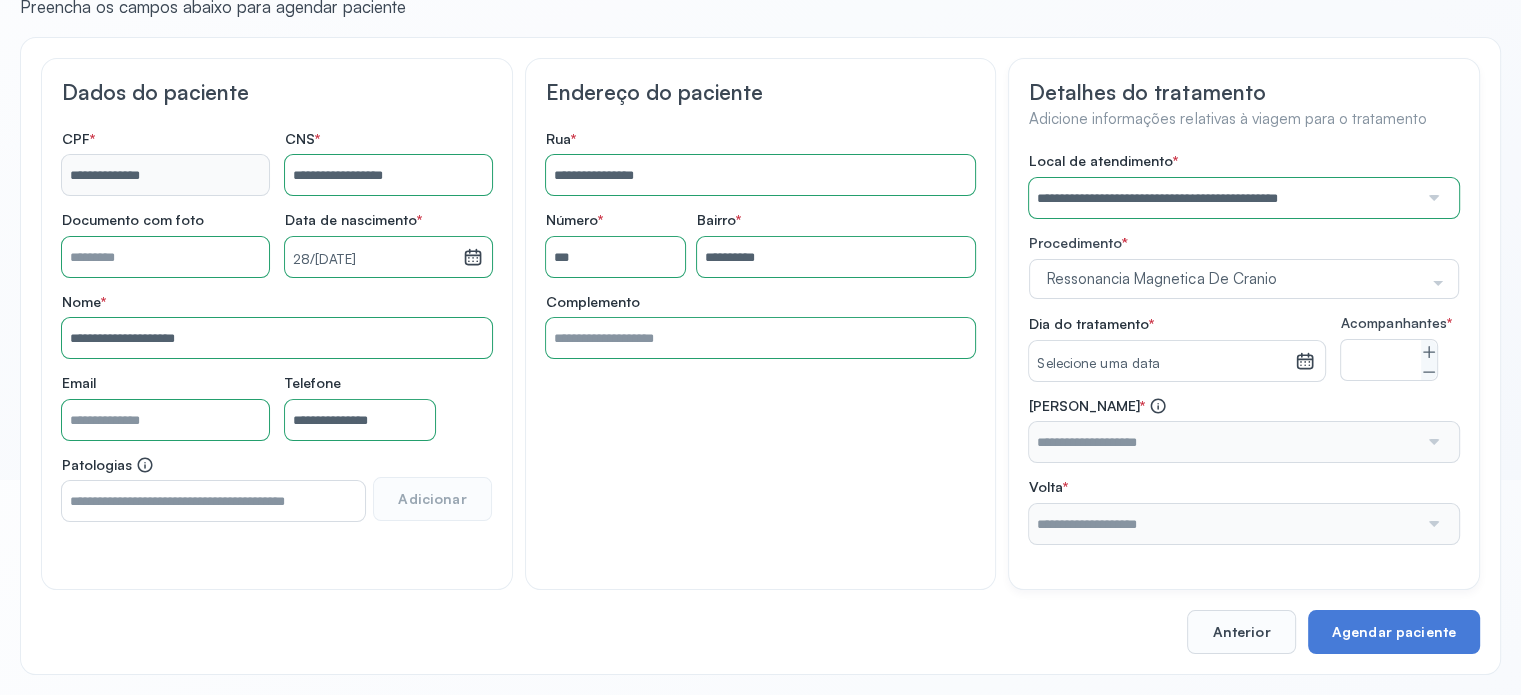 click on "**********" 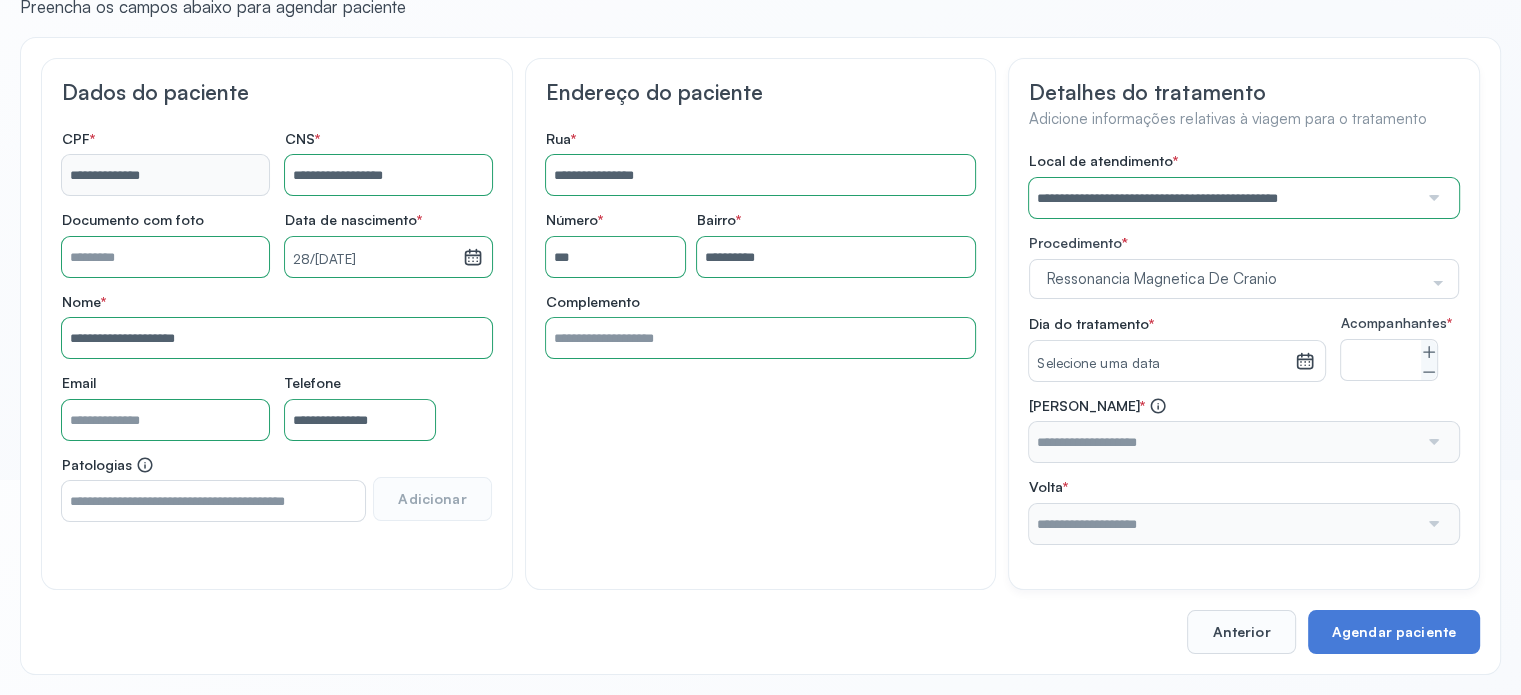 click 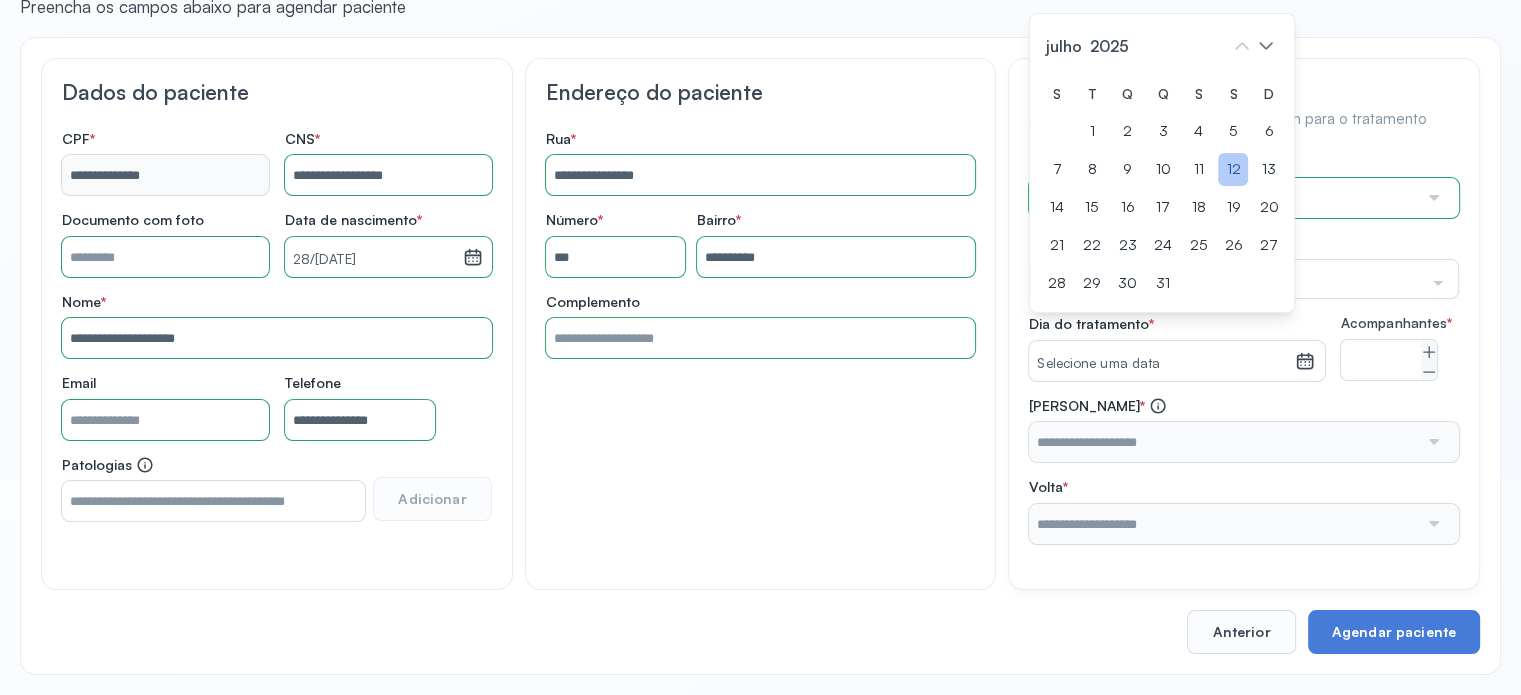 click on "12" 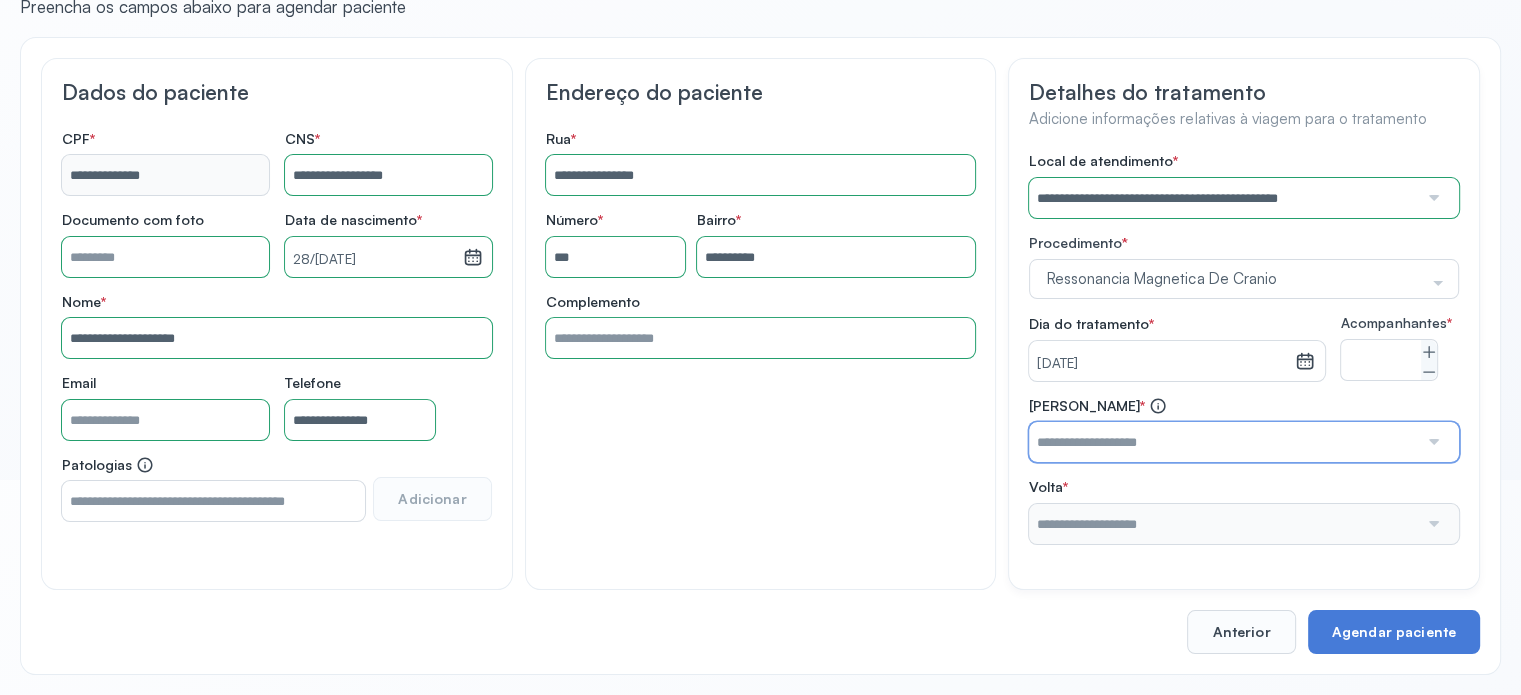 click at bounding box center [1223, 442] 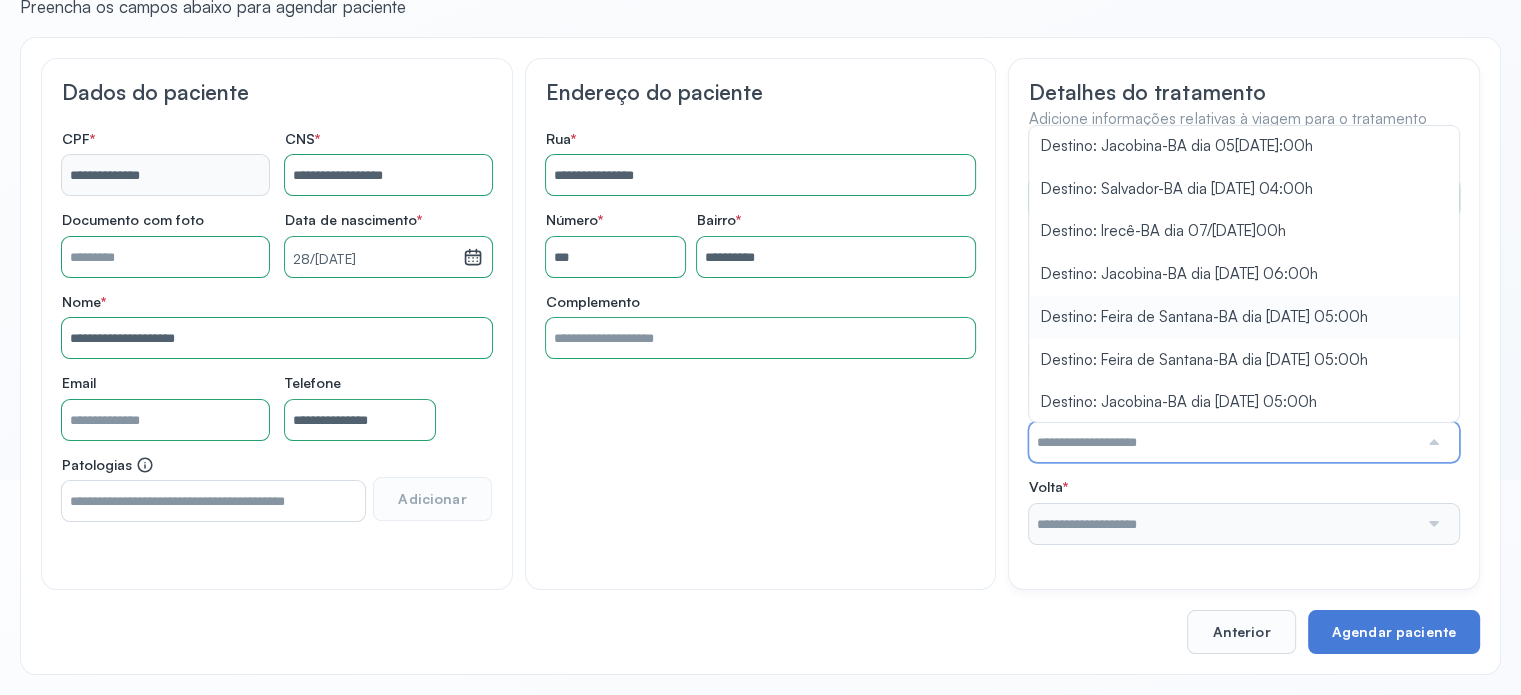 scroll, scrollTop: 1285, scrollLeft: 0, axis: vertical 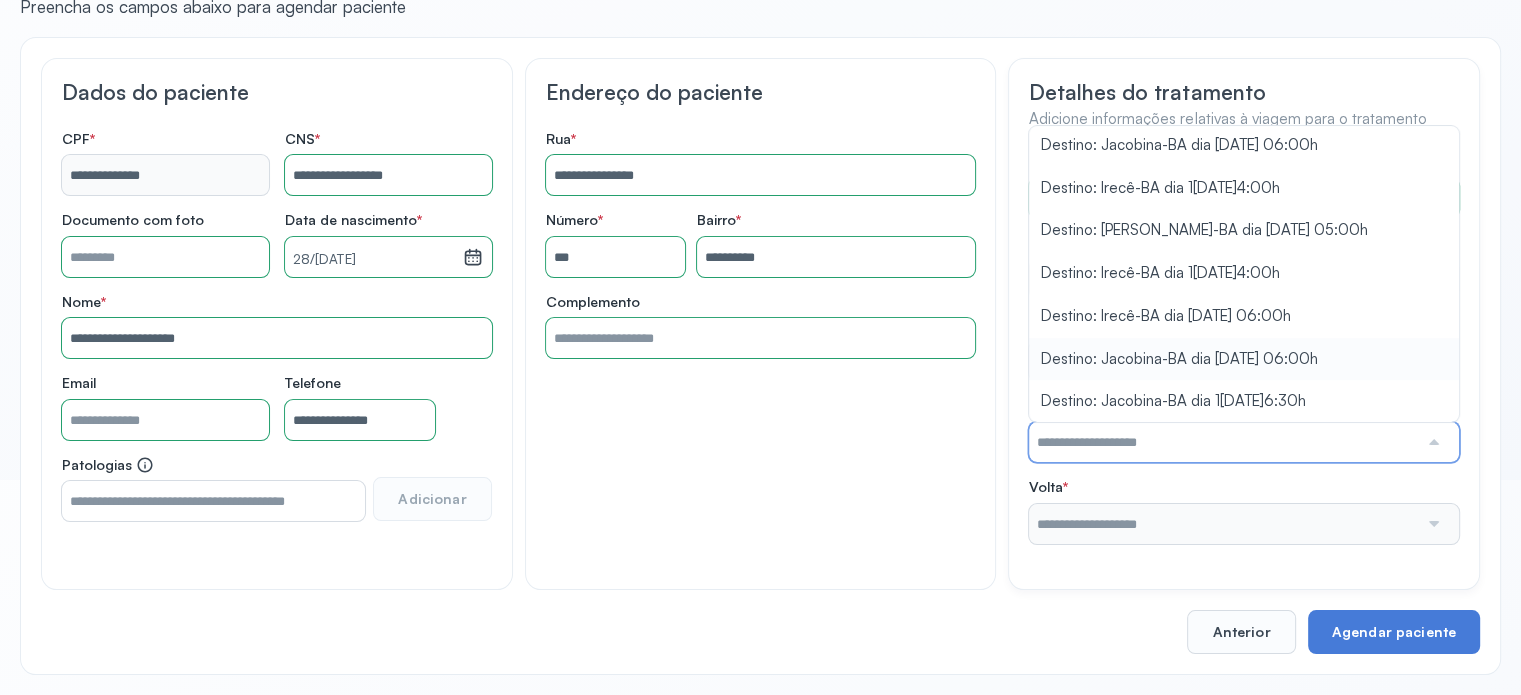 type on "**********" 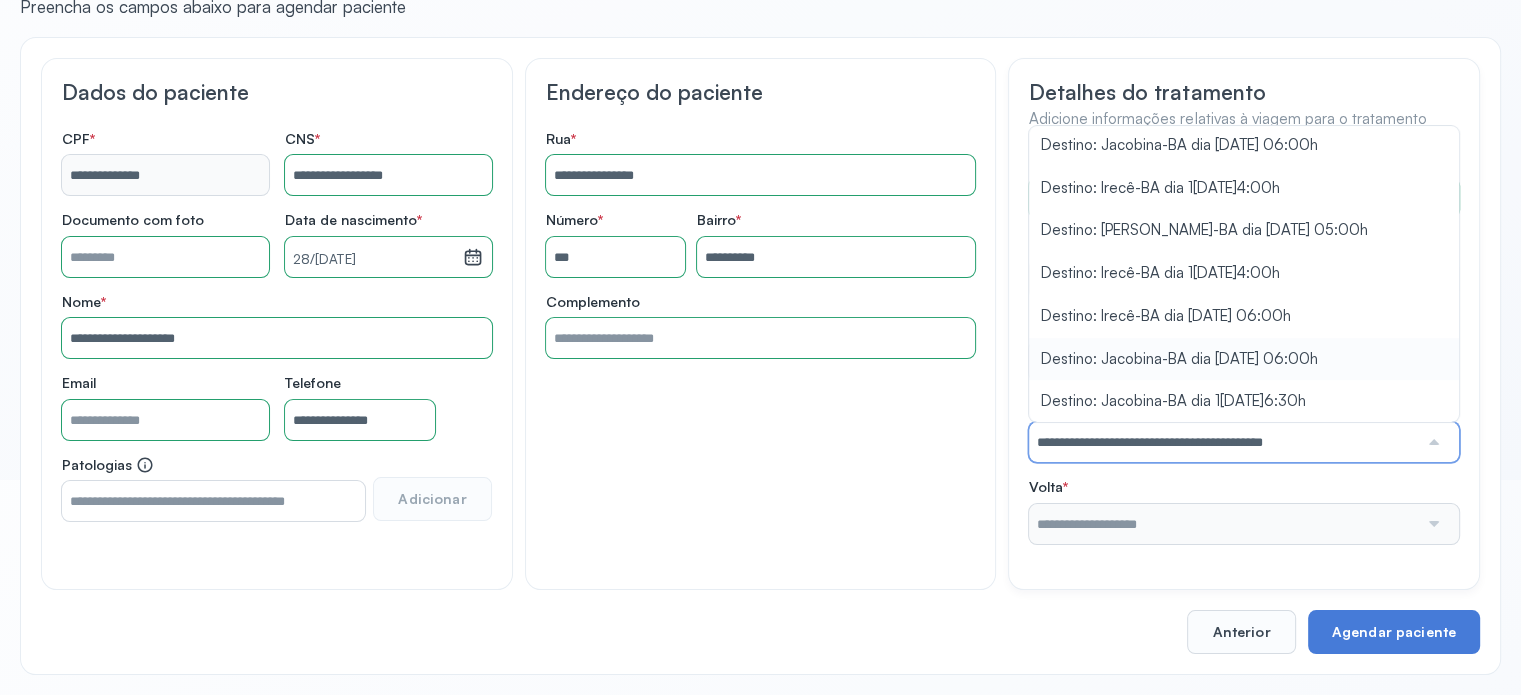 click on "**********" at bounding box center [1244, 348] 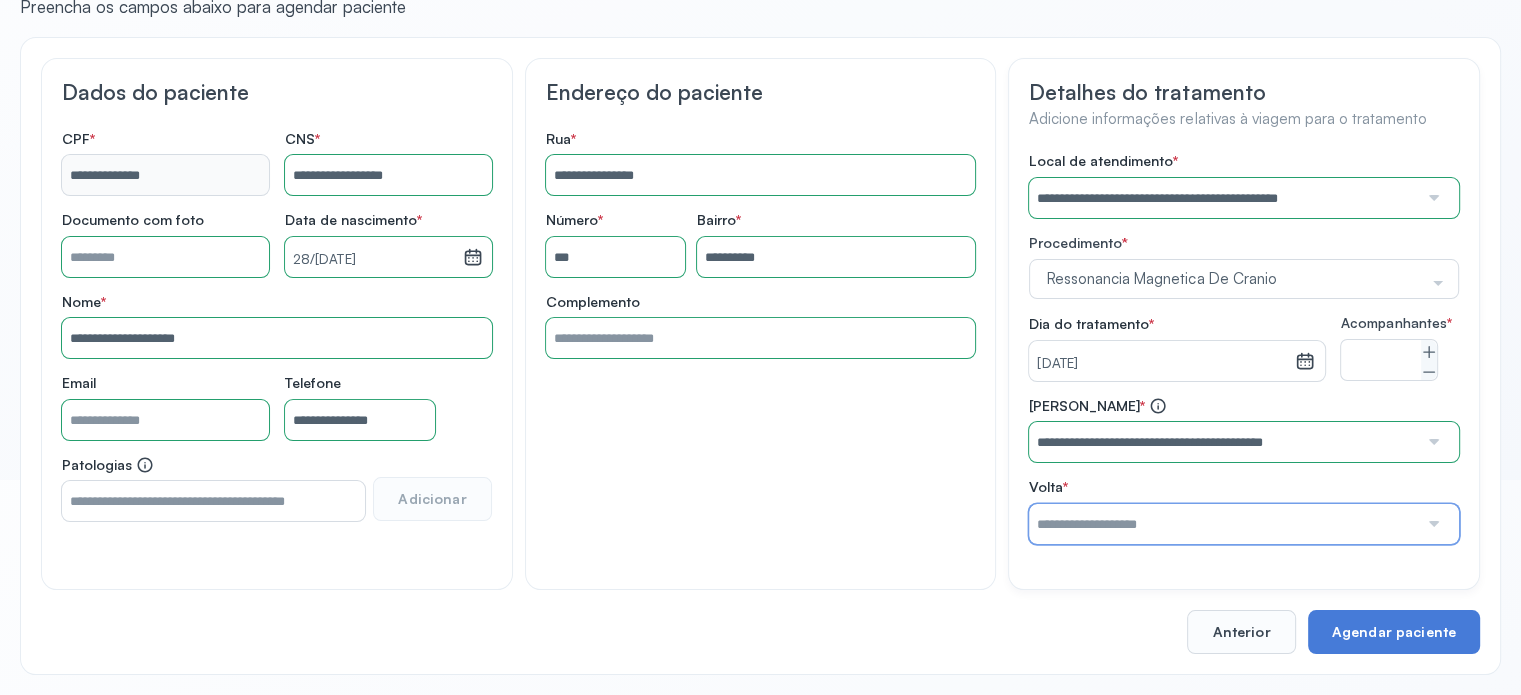 click at bounding box center (1223, 524) 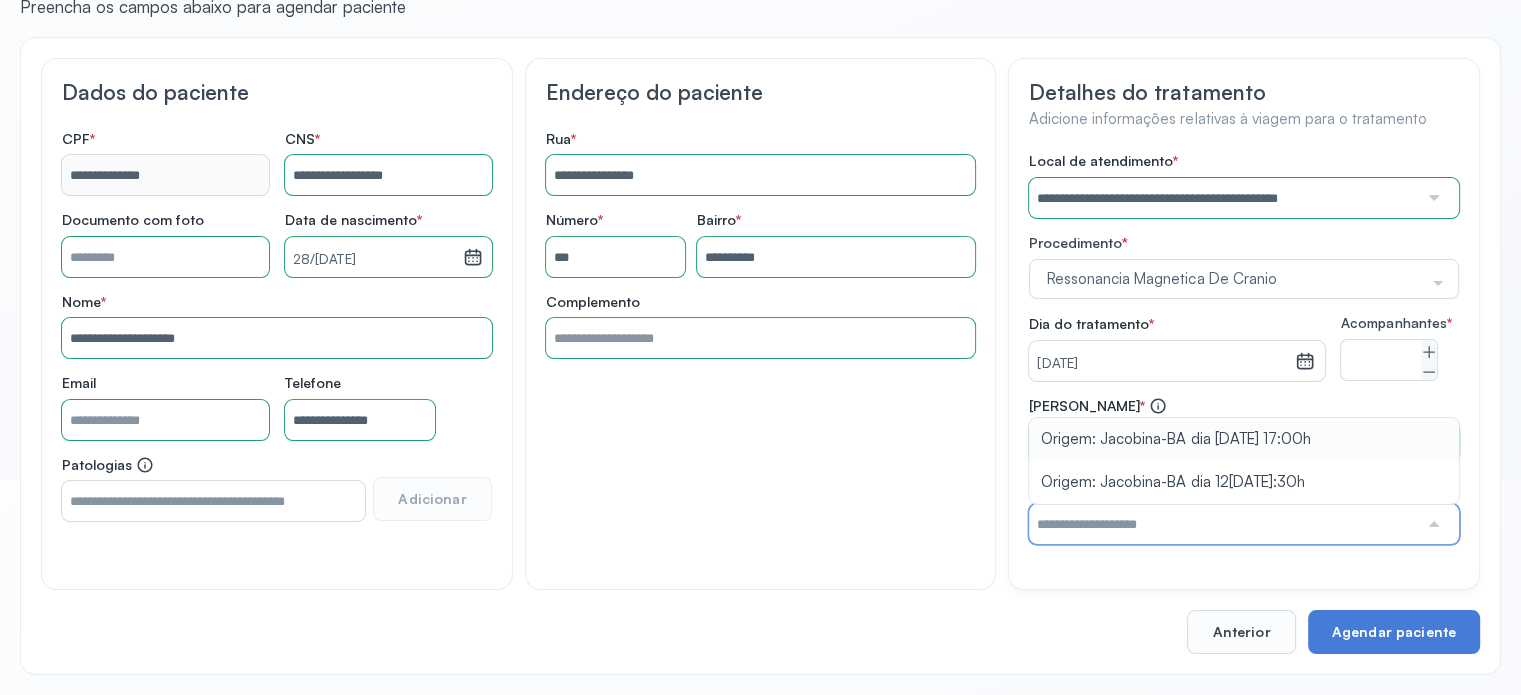 type on "**********" 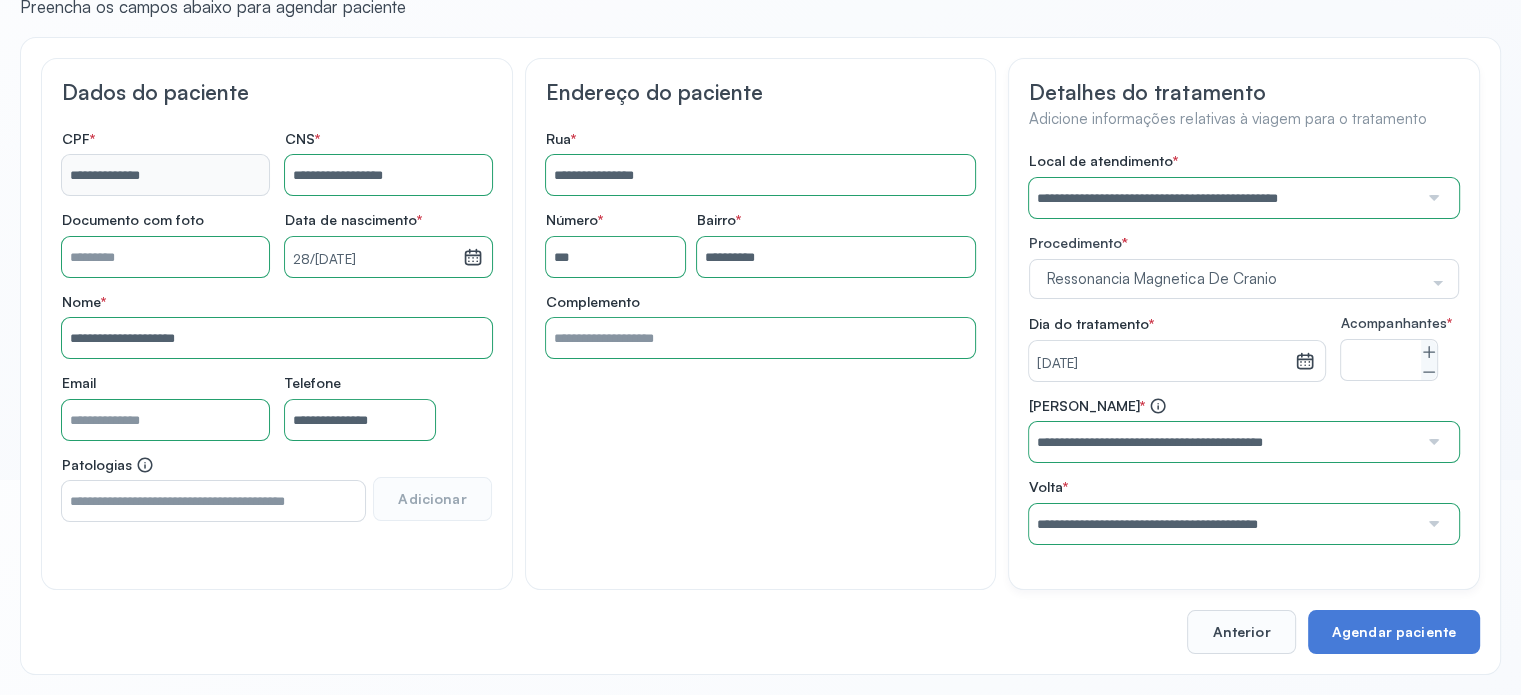 click on "**********" at bounding box center [1244, 470] 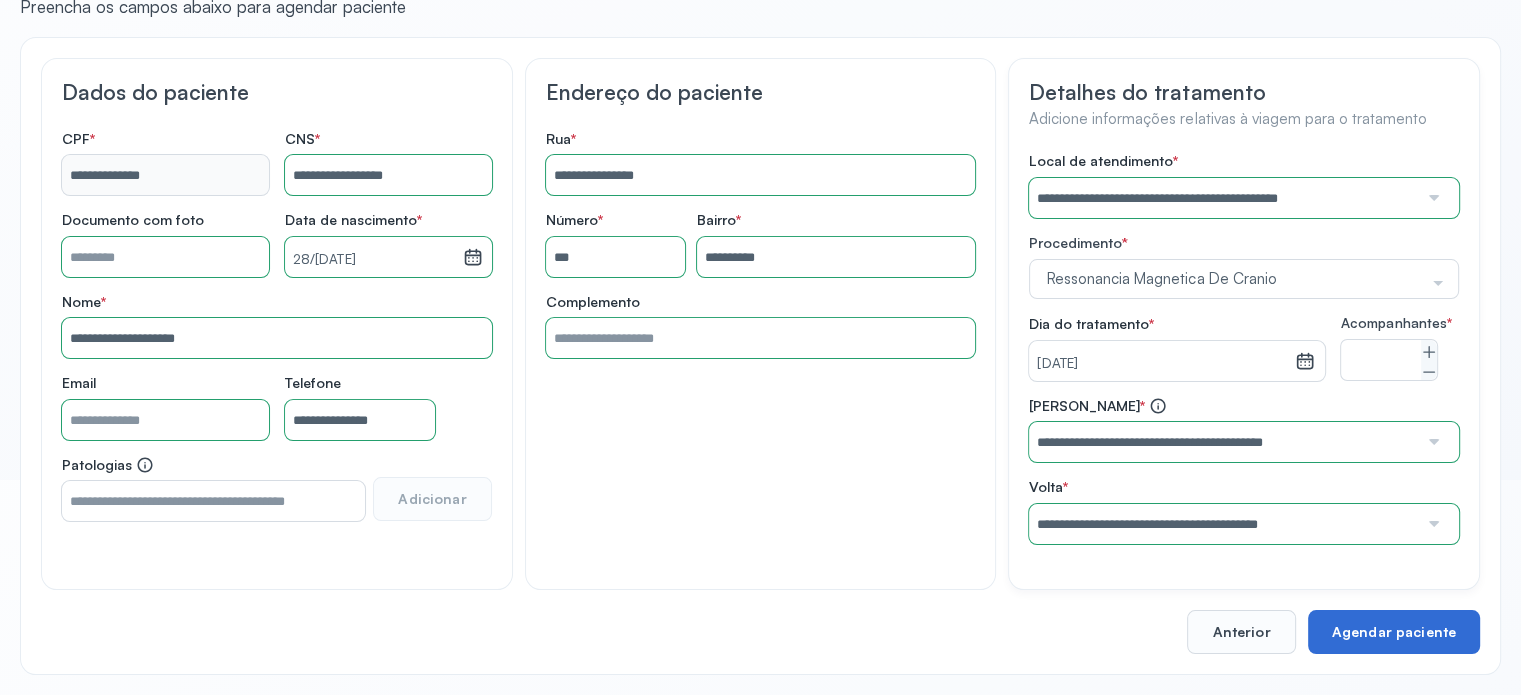 click on "Agendar paciente" at bounding box center [1394, 632] 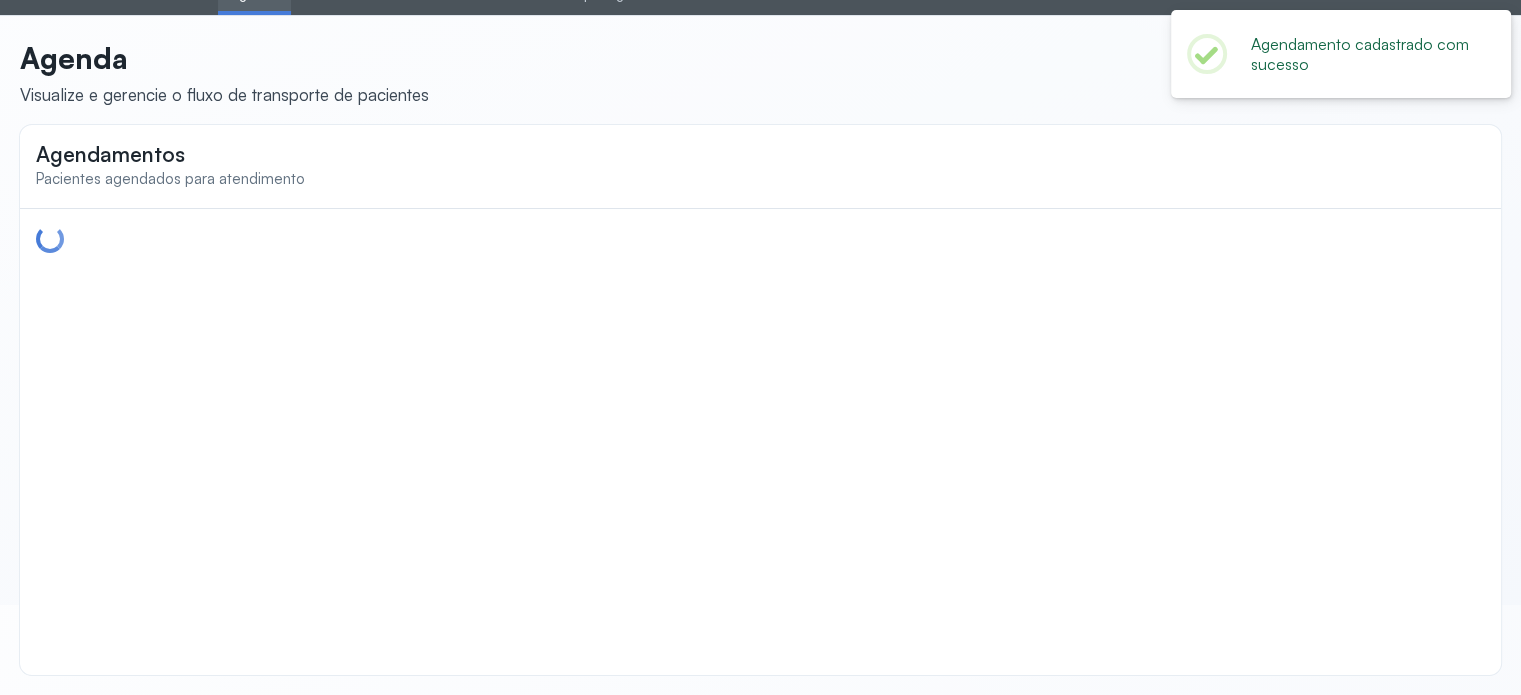 scroll, scrollTop: 0, scrollLeft: 0, axis: both 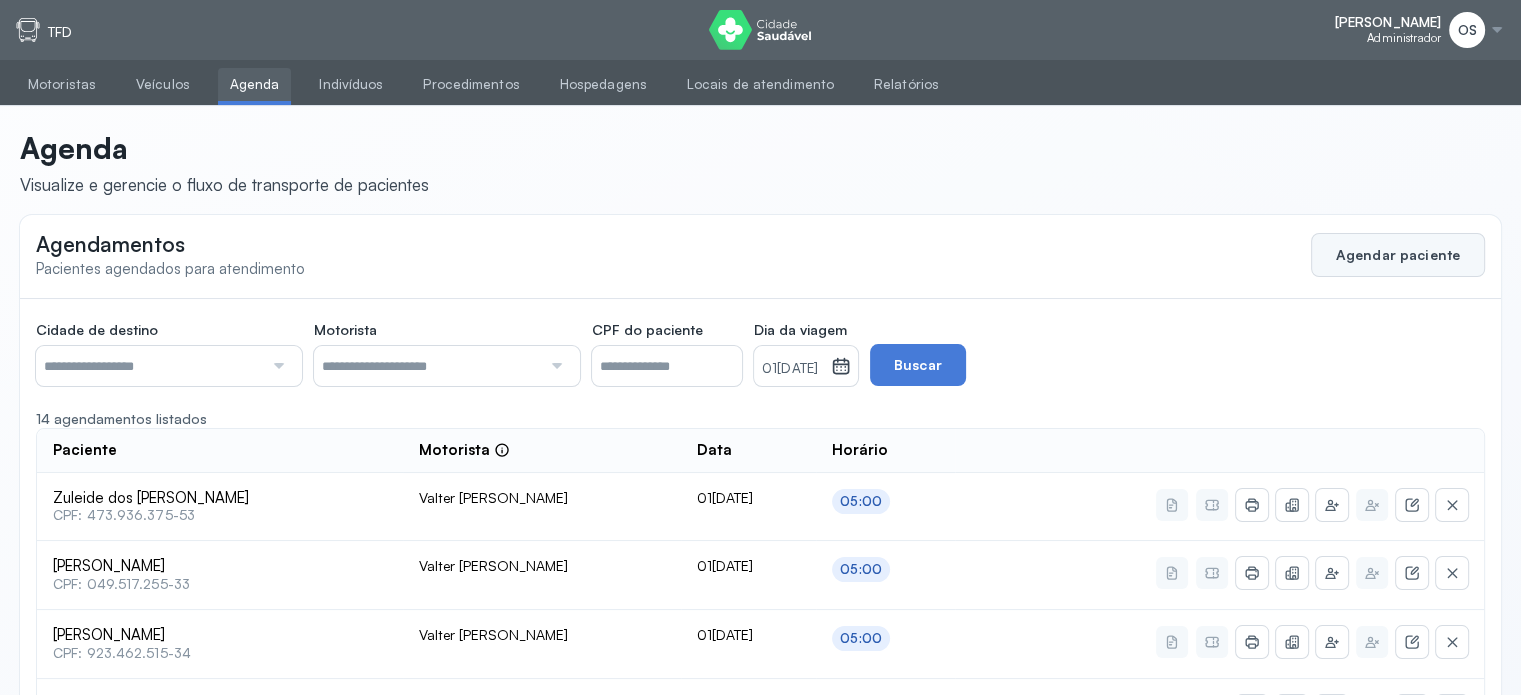 click on "Agendar paciente" 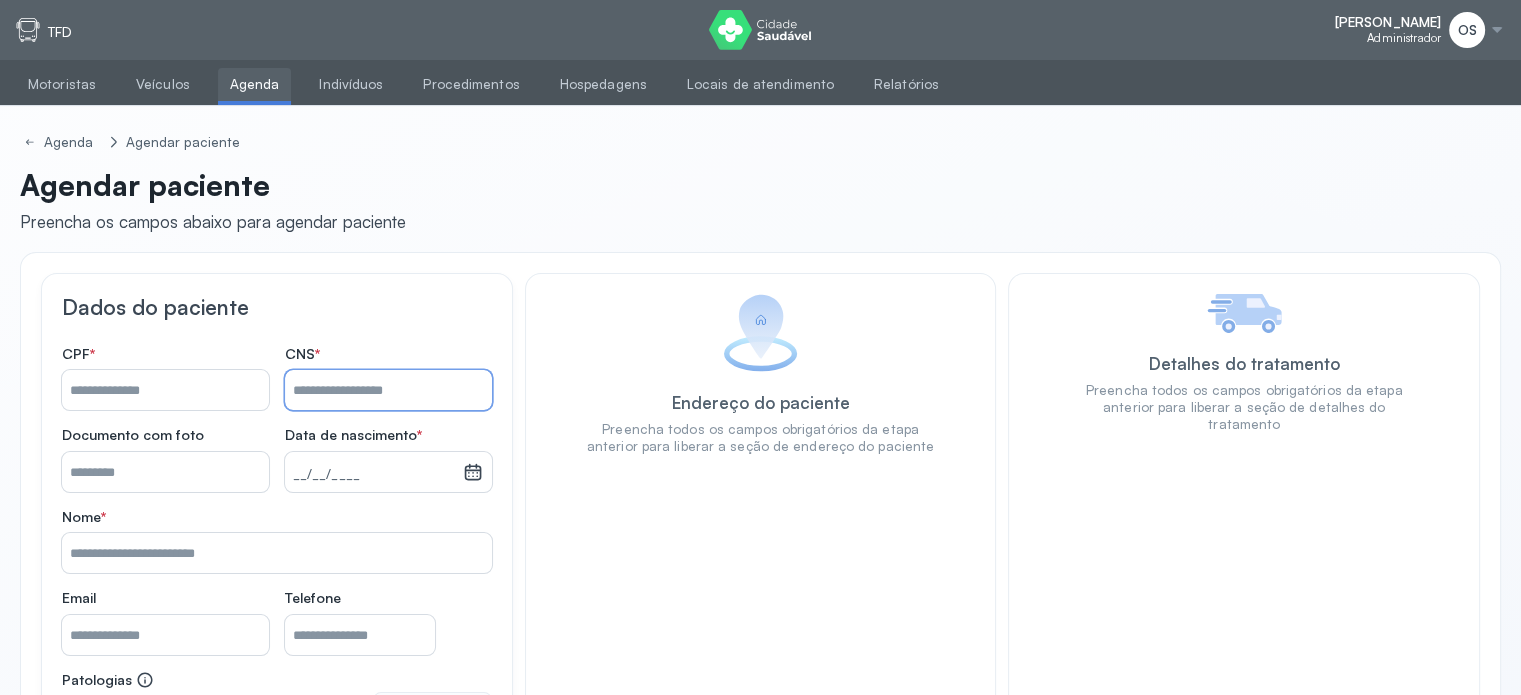 paste on "**********" 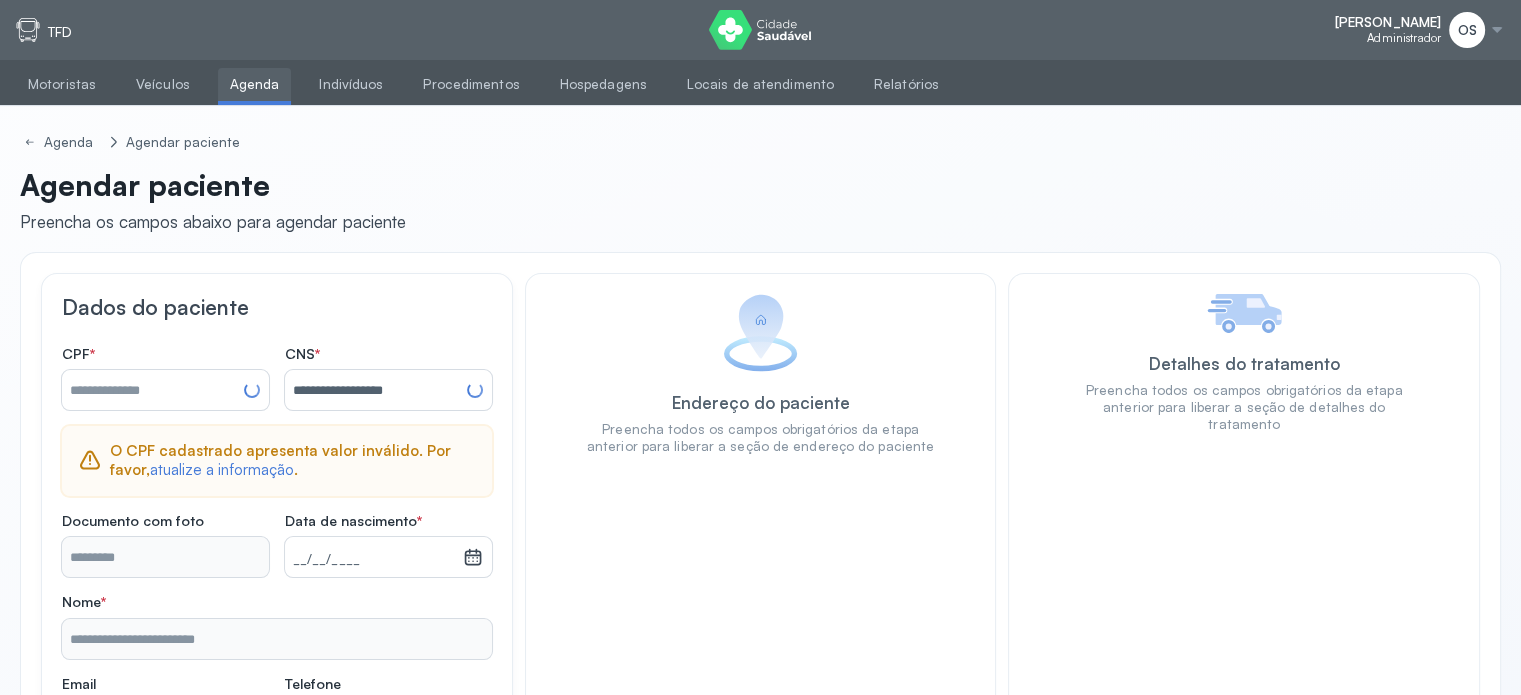 type on "**********" 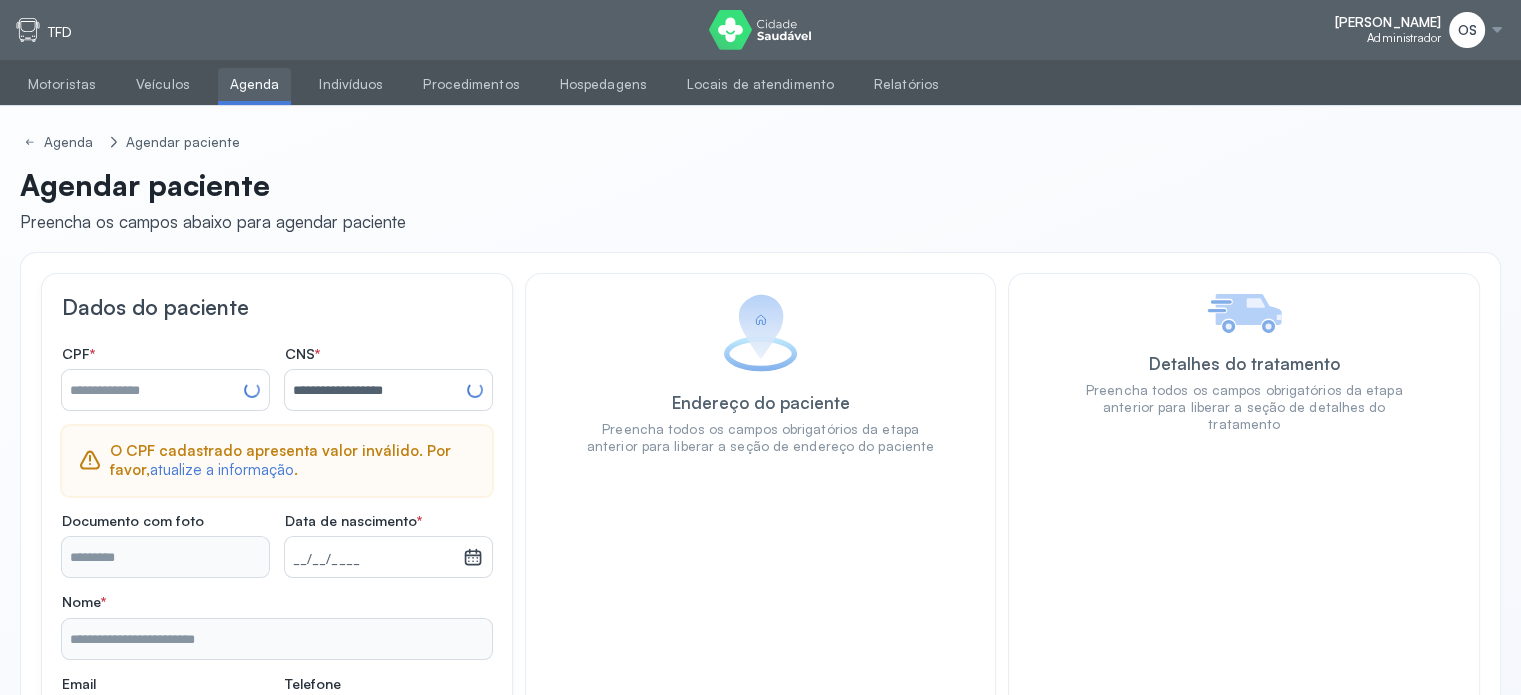 type on "**********" 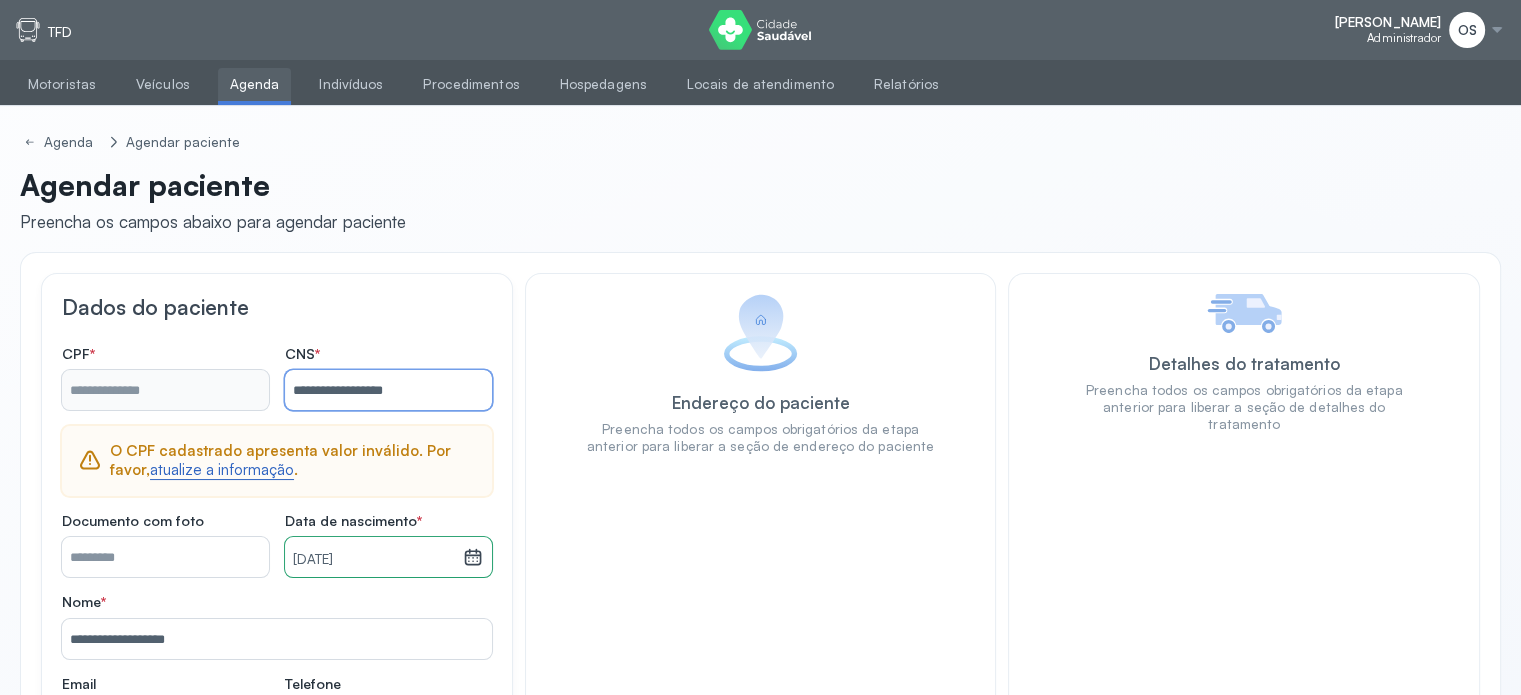 type on "**********" 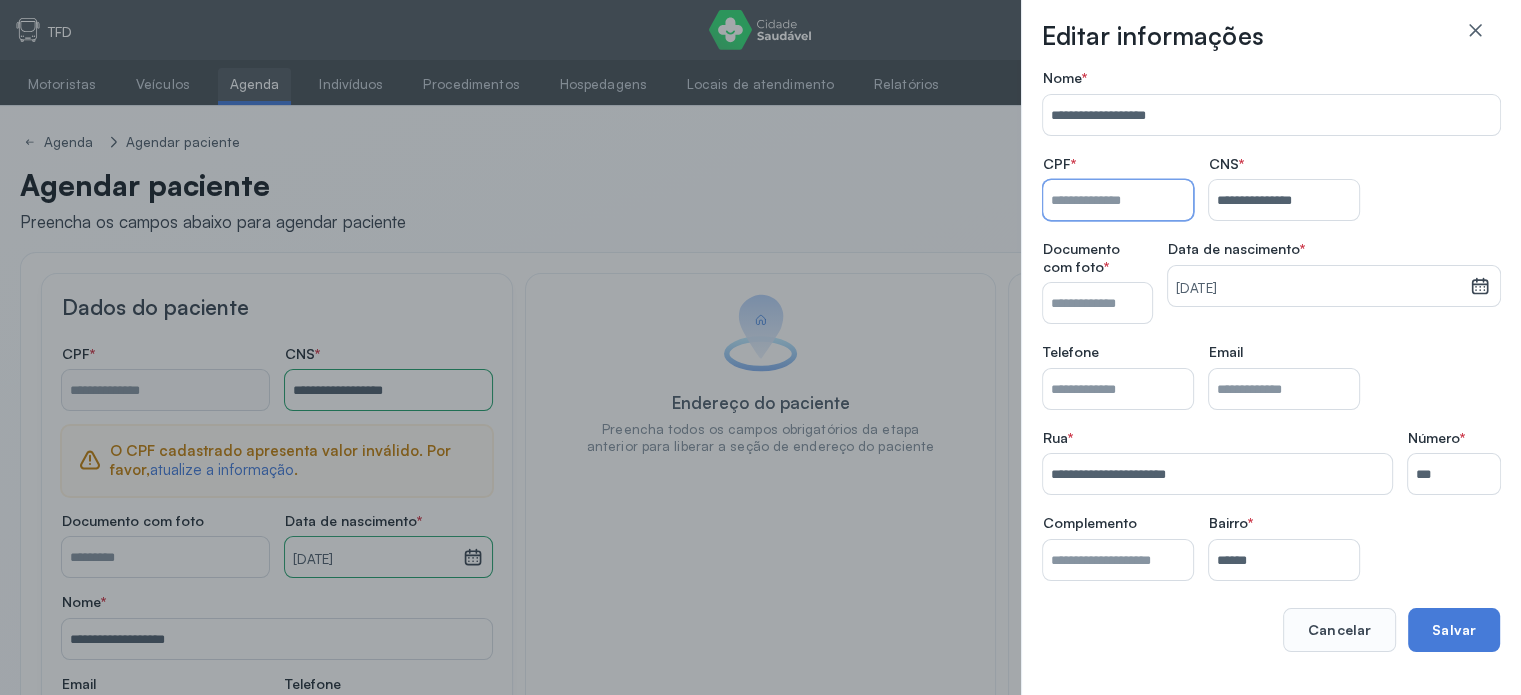 click on "Nome   *" at bounding box center [1118, 200] 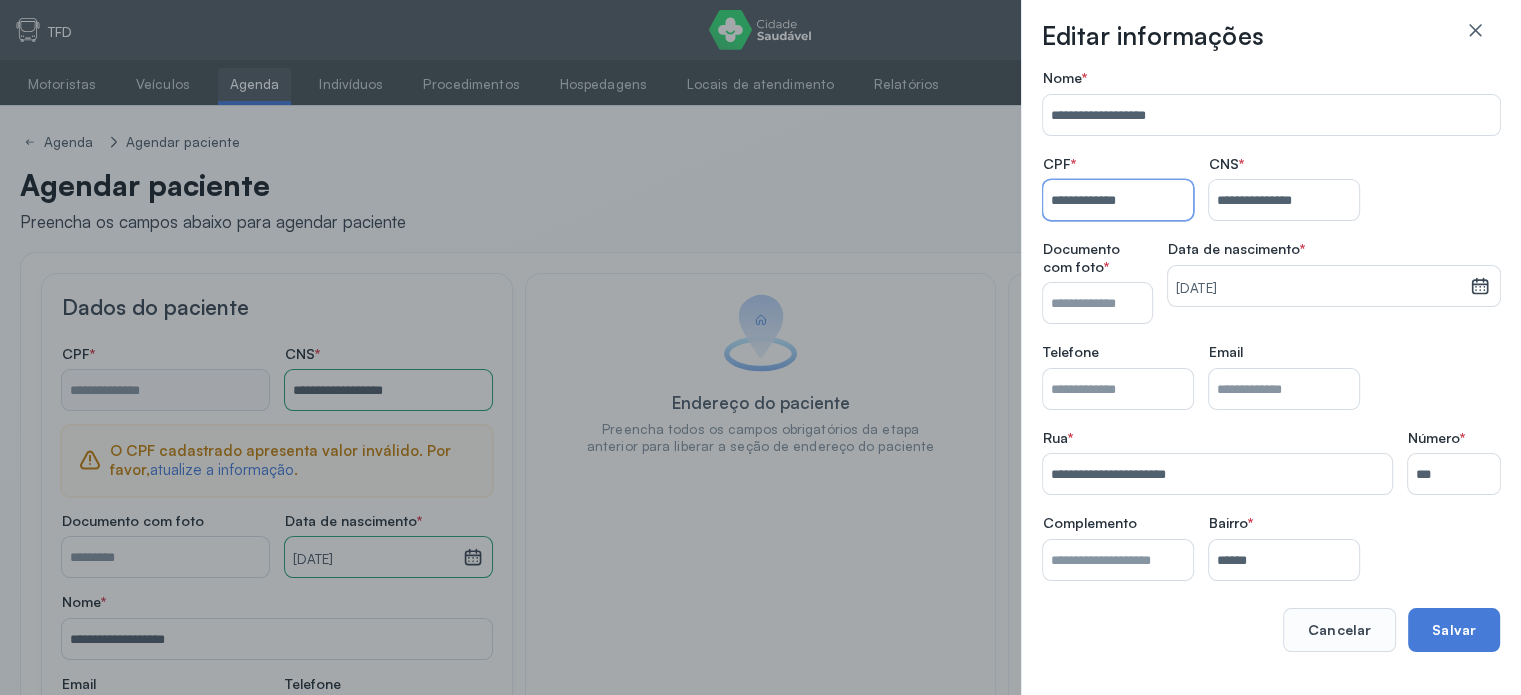 type on "**********" 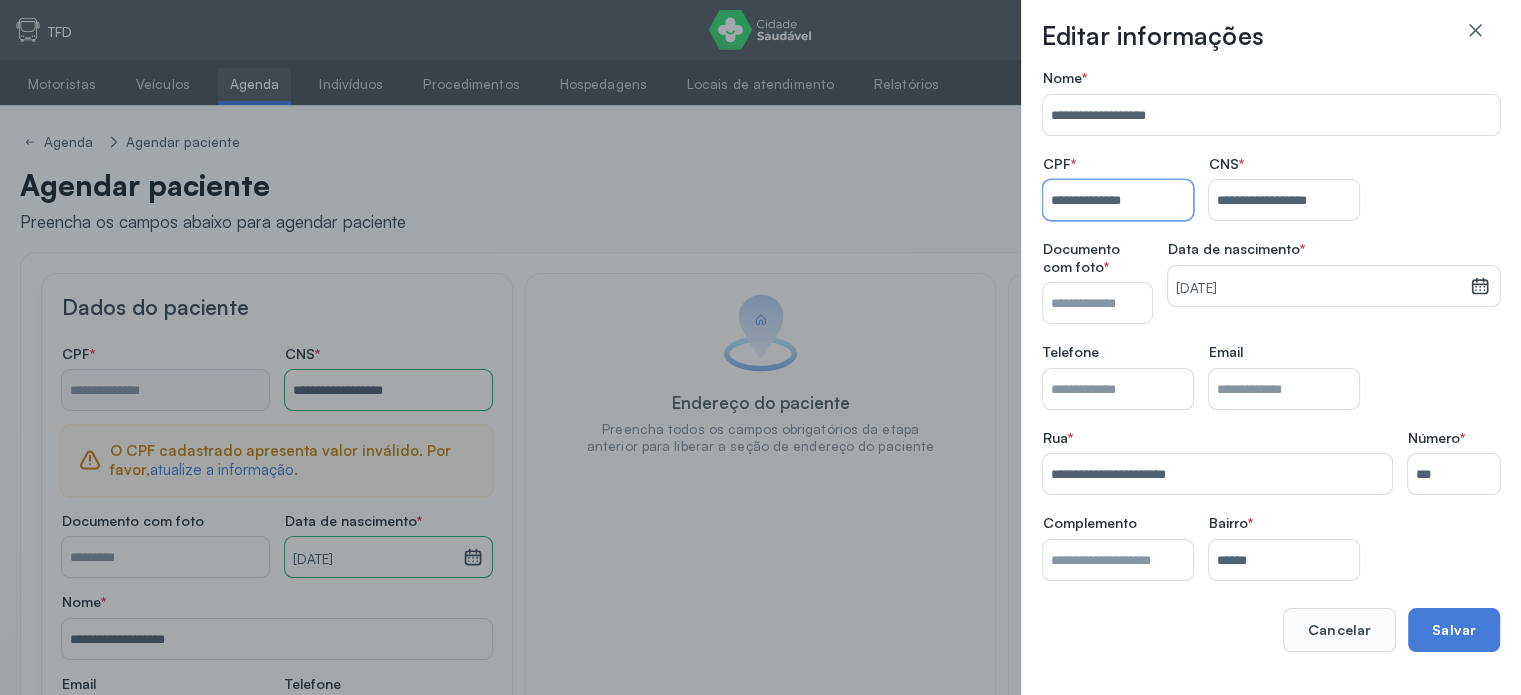 type on "**********" 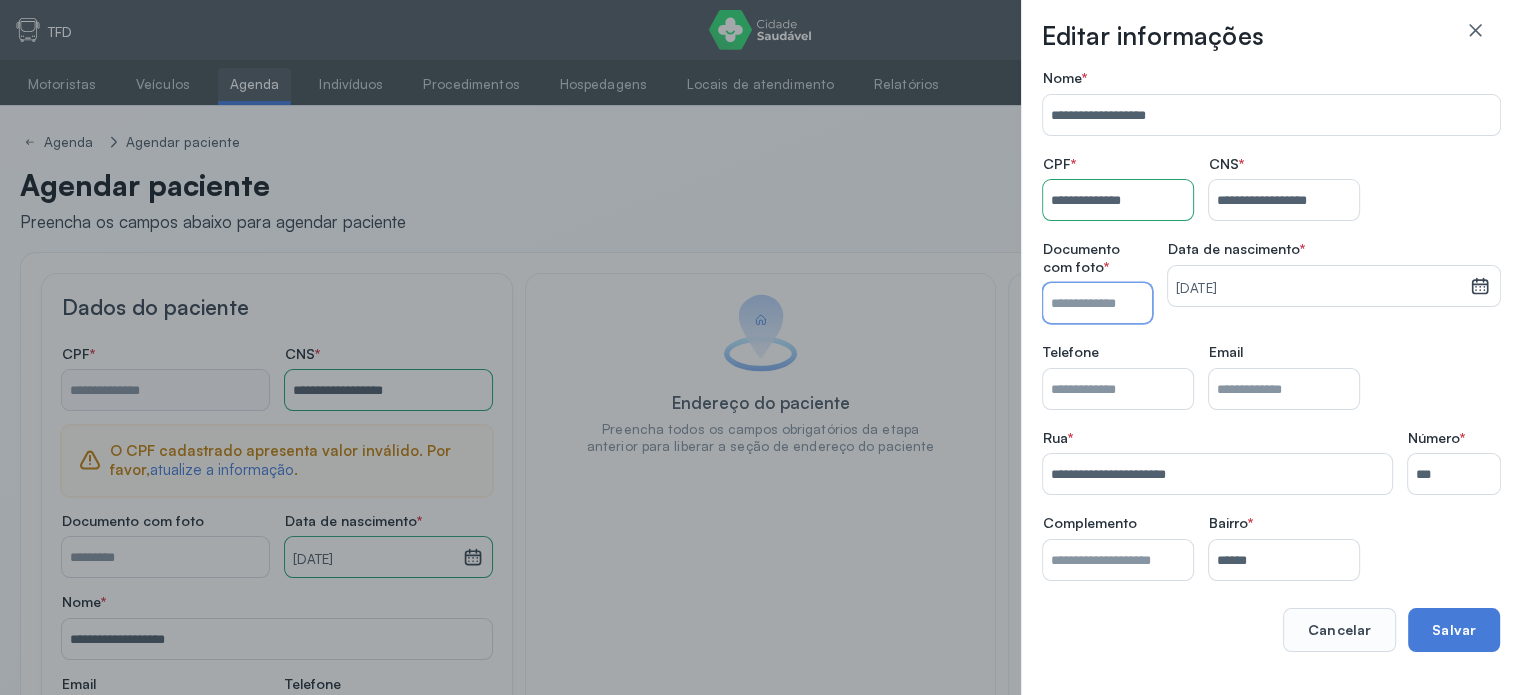 click on "Nome   *" at bounding box center (1097, 303) 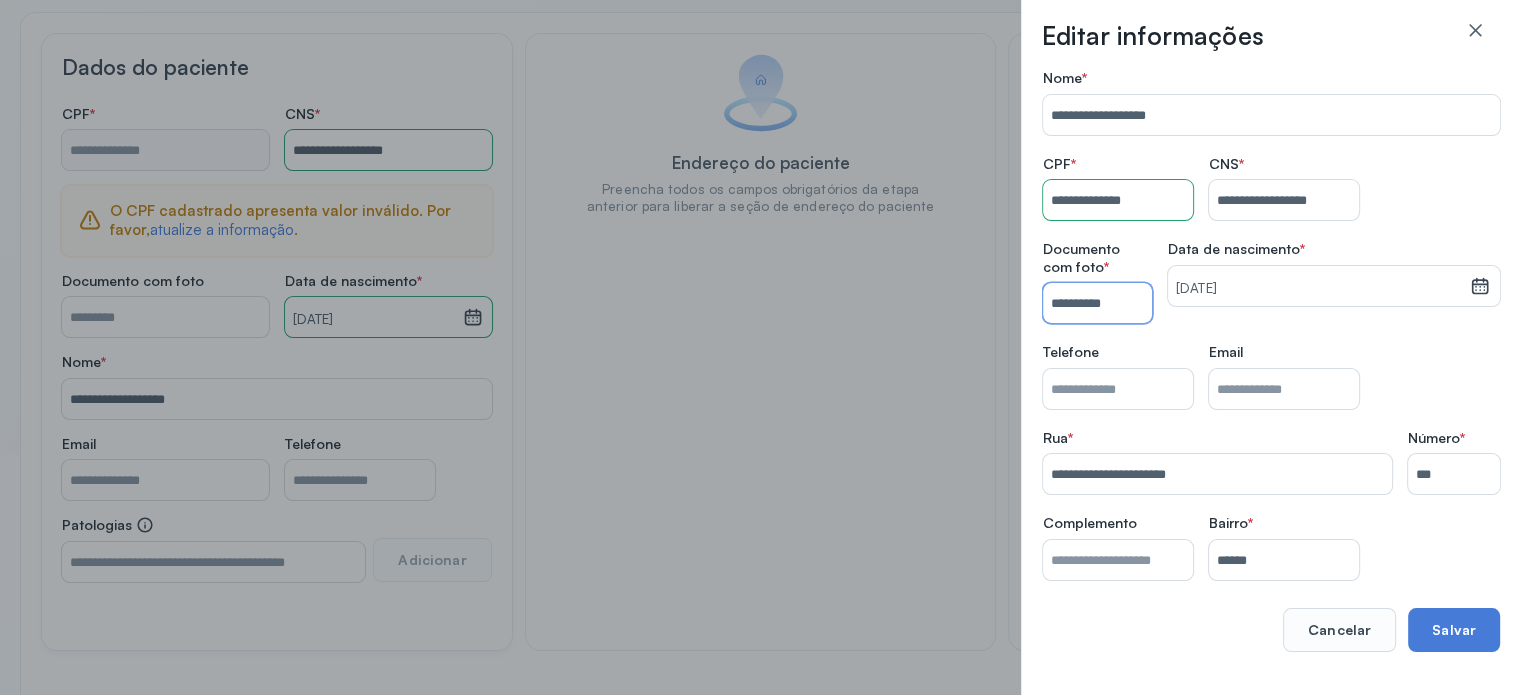scroll, scrollTop: 300, scrollLeft: 0, axis: vertical 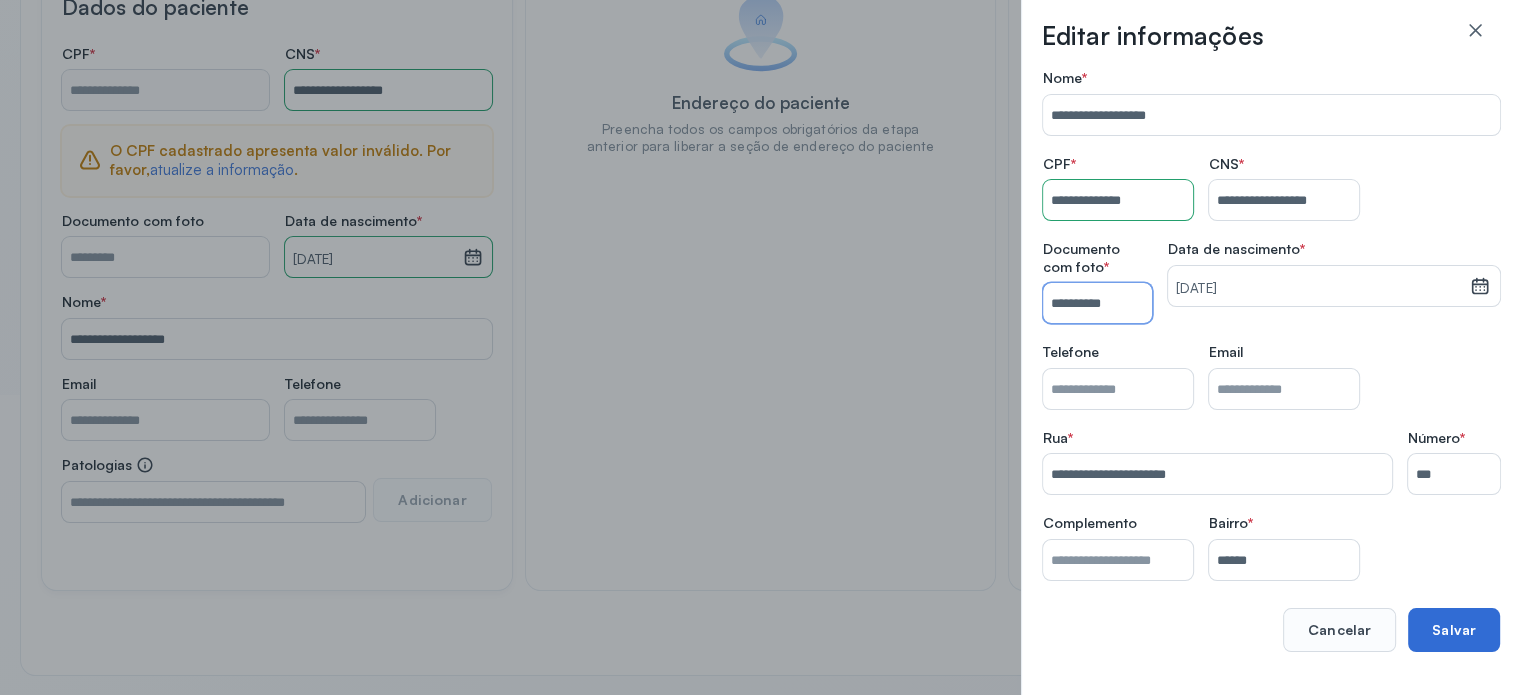 type on "**********" 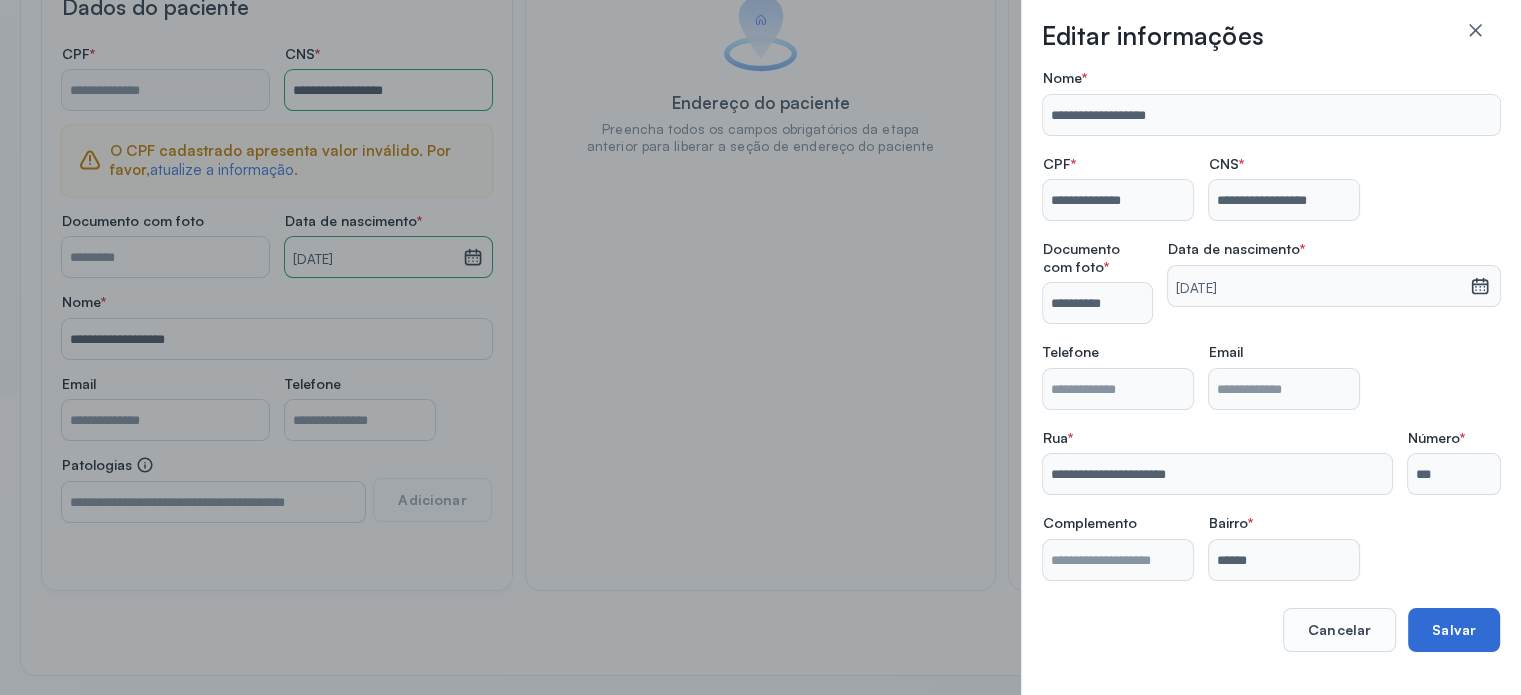 type on "**********" 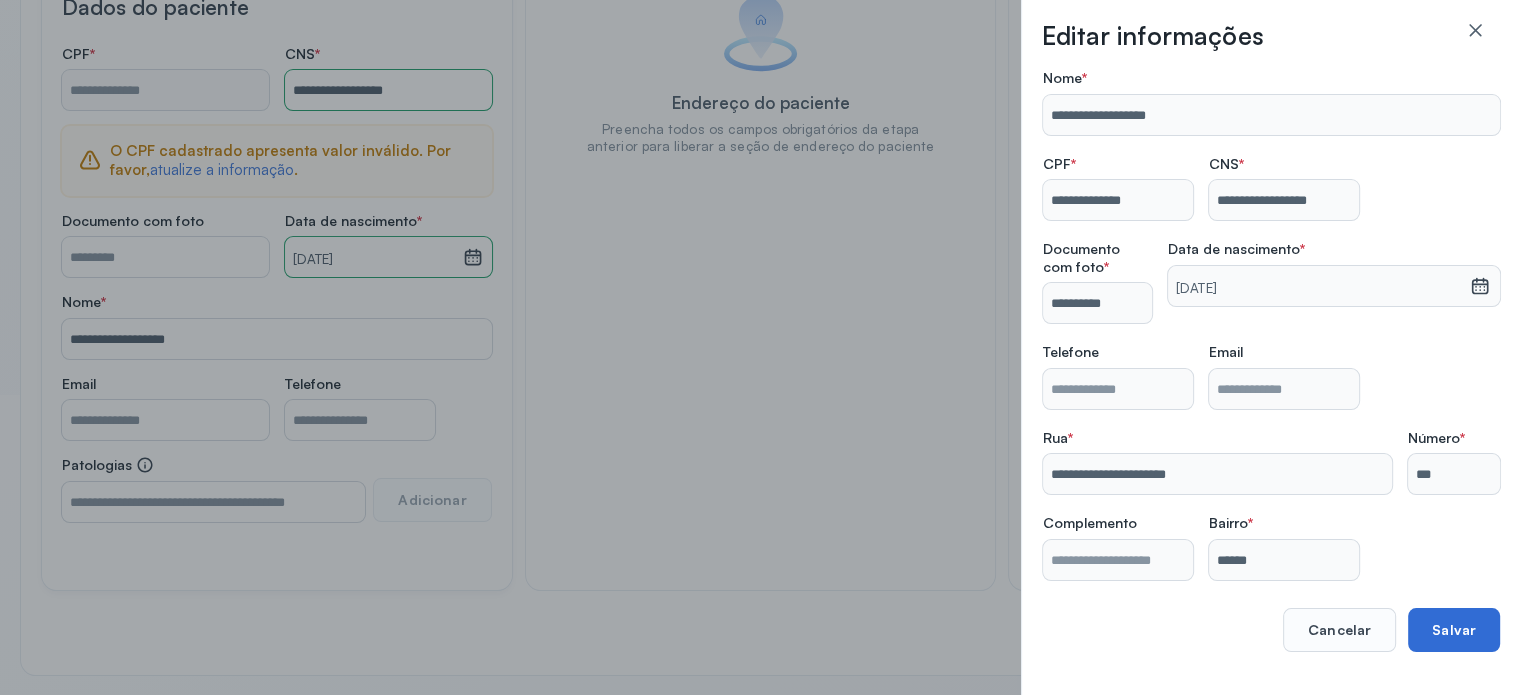 type on "**********" 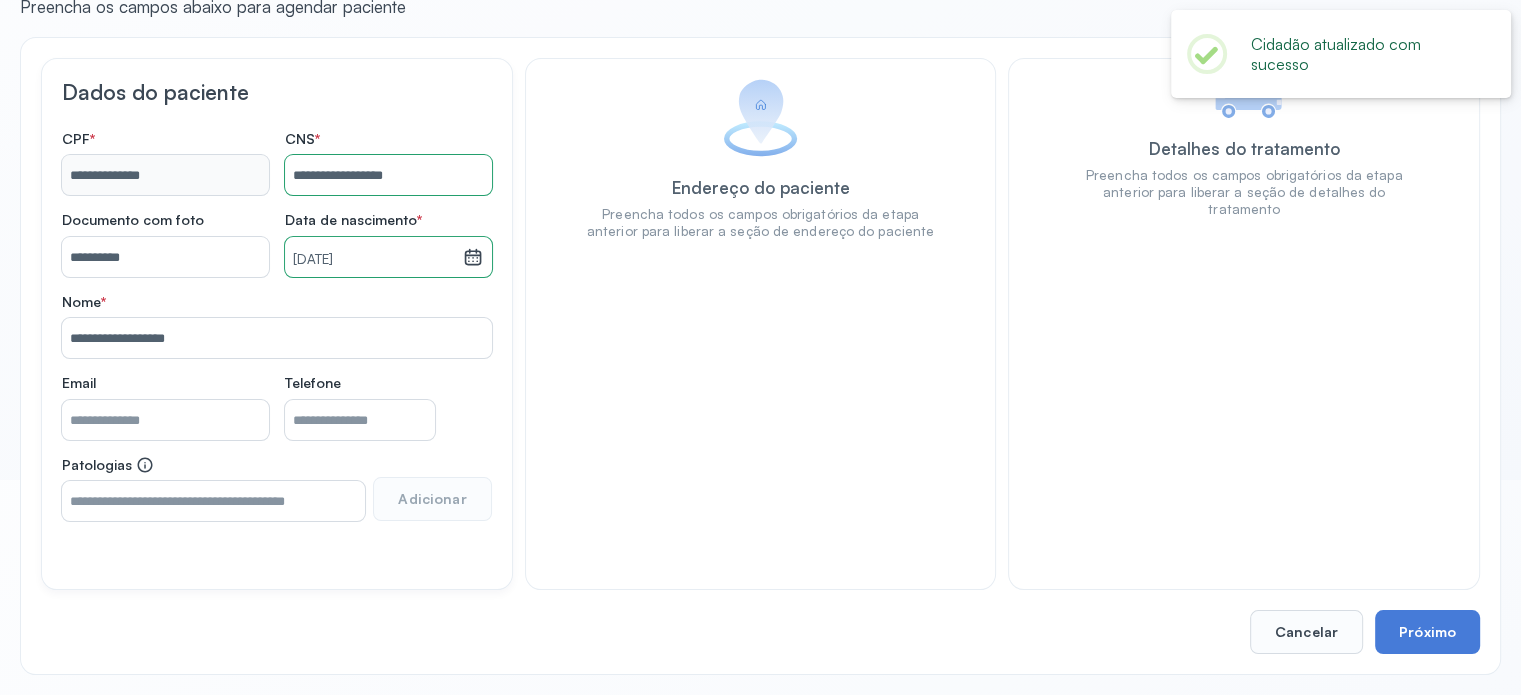 scroll, scrollTop: 215, scrollLeft: 0, axis: vertical 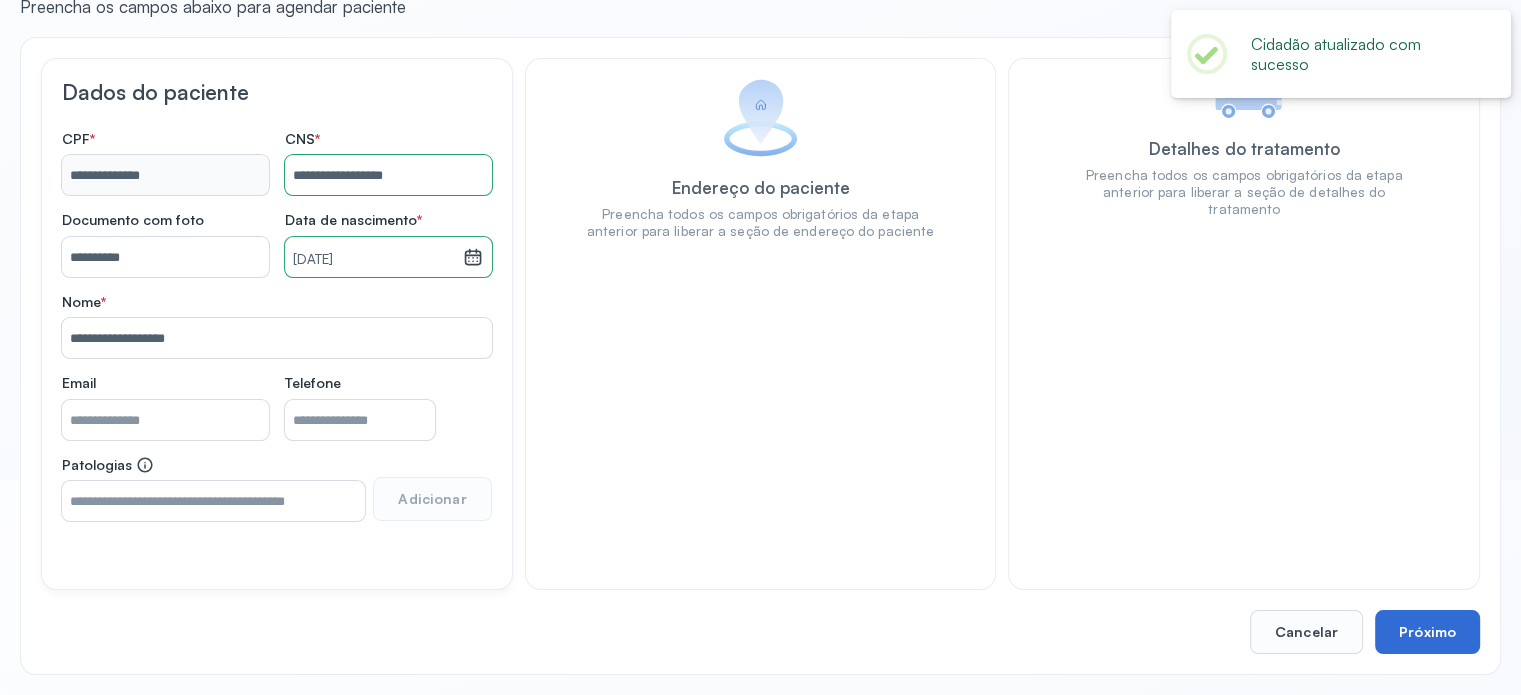 click on "Próximo" at bounding box center [1427, 632] 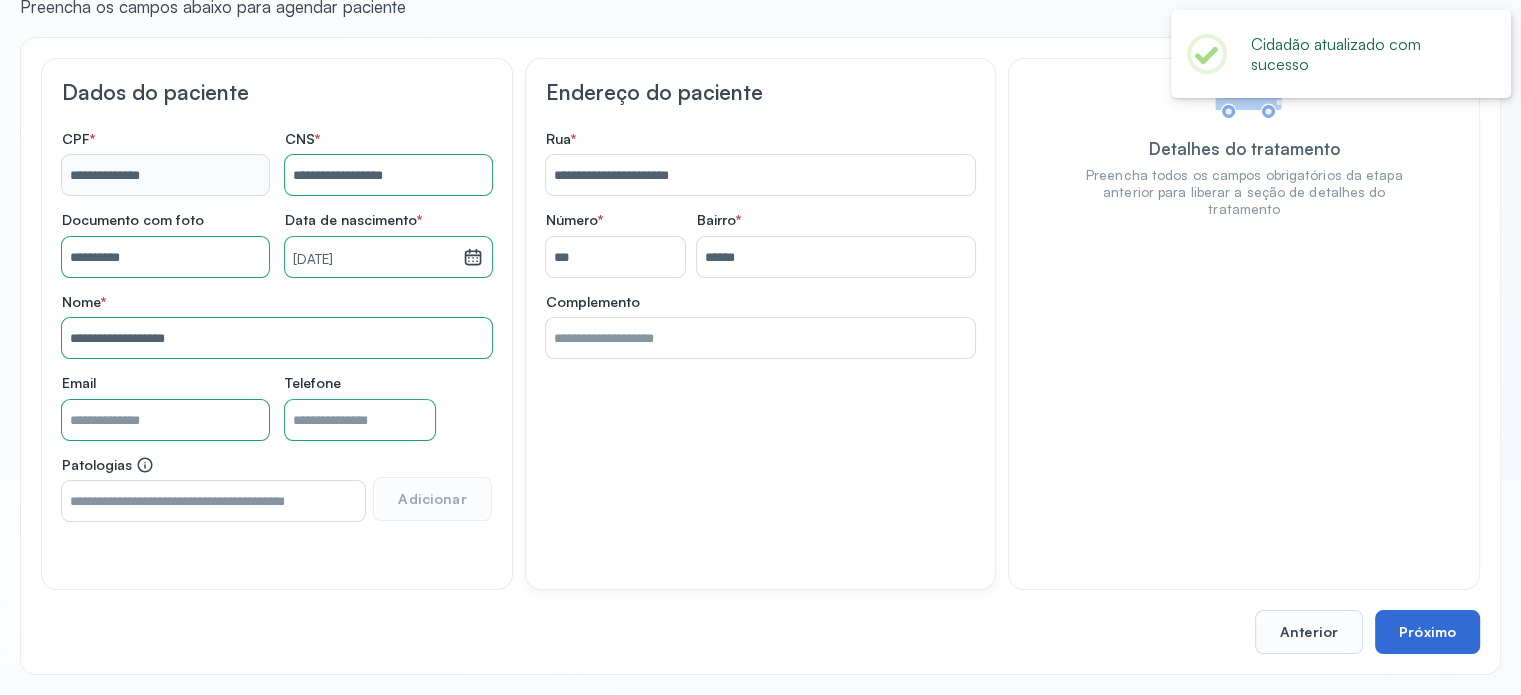 click on "Próximo" at bounding box center (1427, 632) 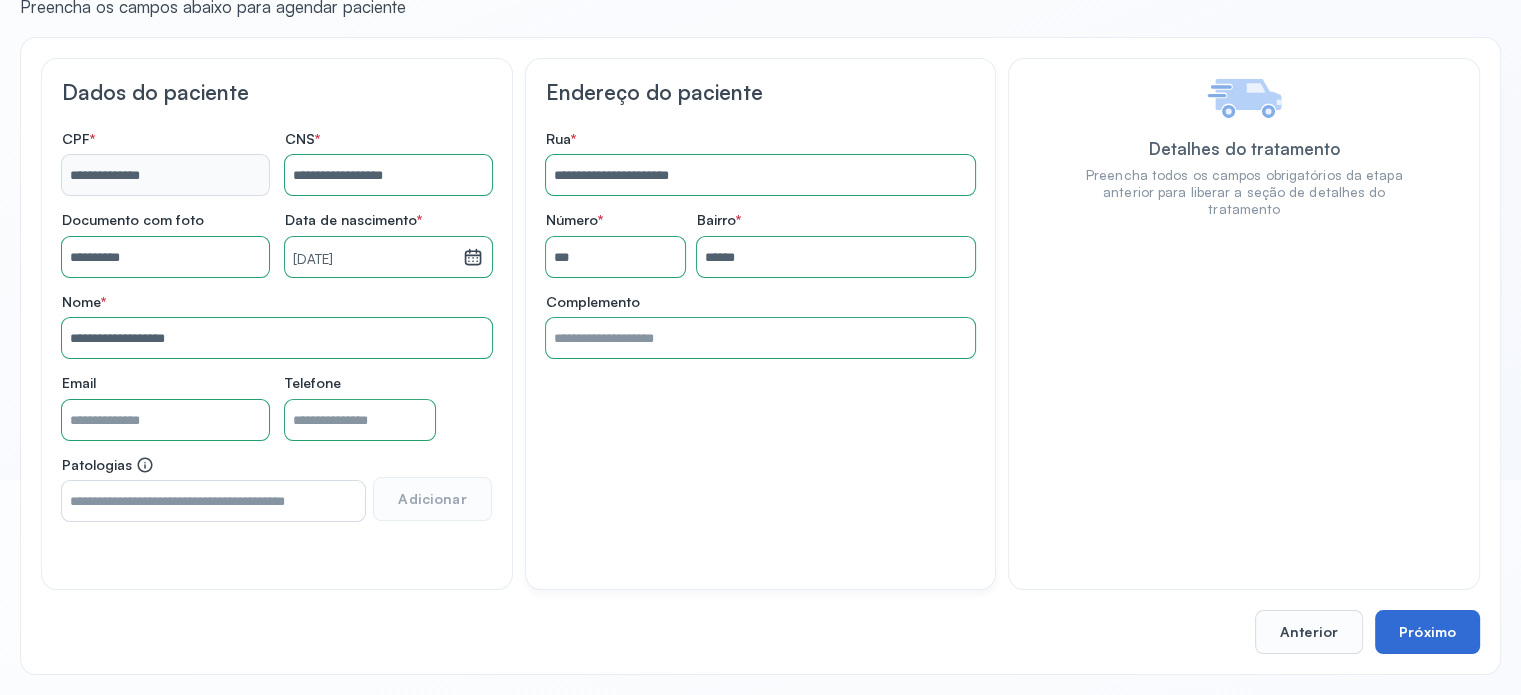 click on "Próximo" at bounding box center [1427, 632] 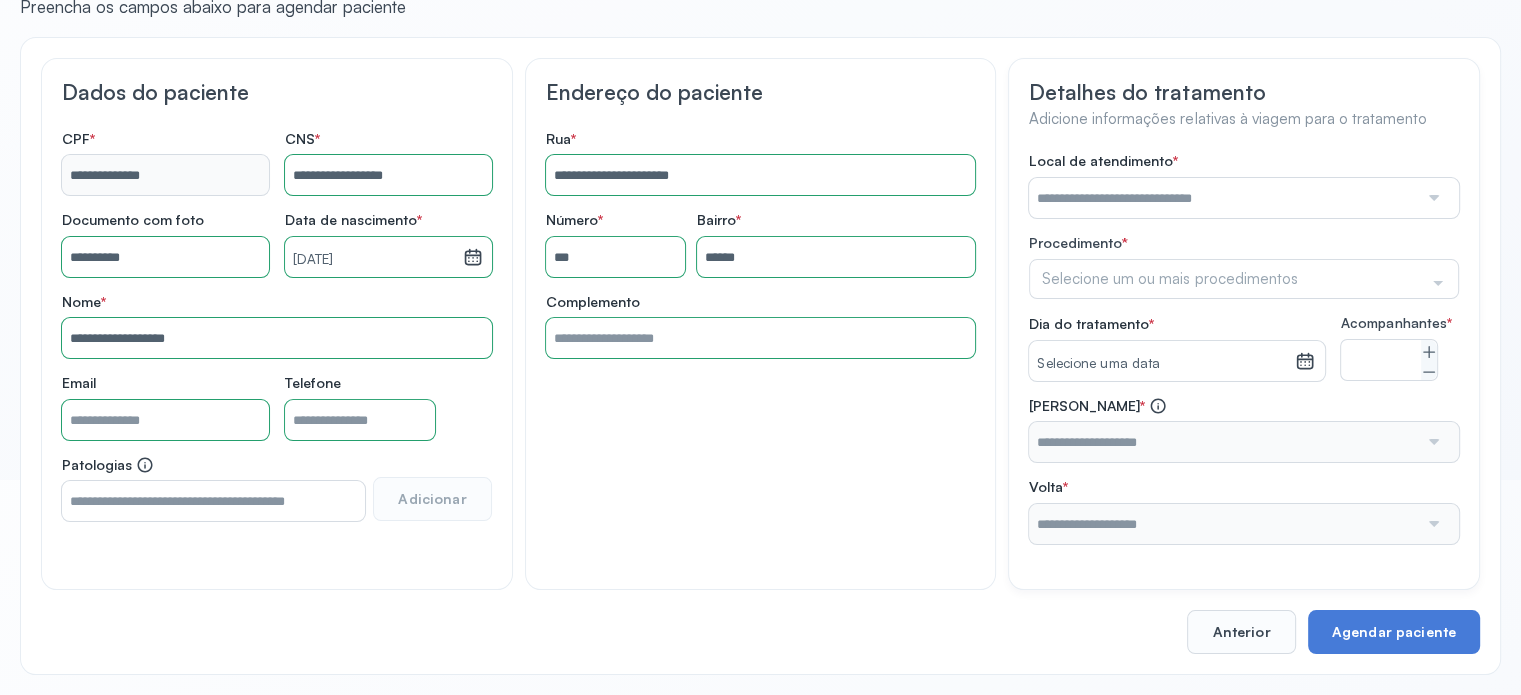 click at bounding box center (1223, 198) 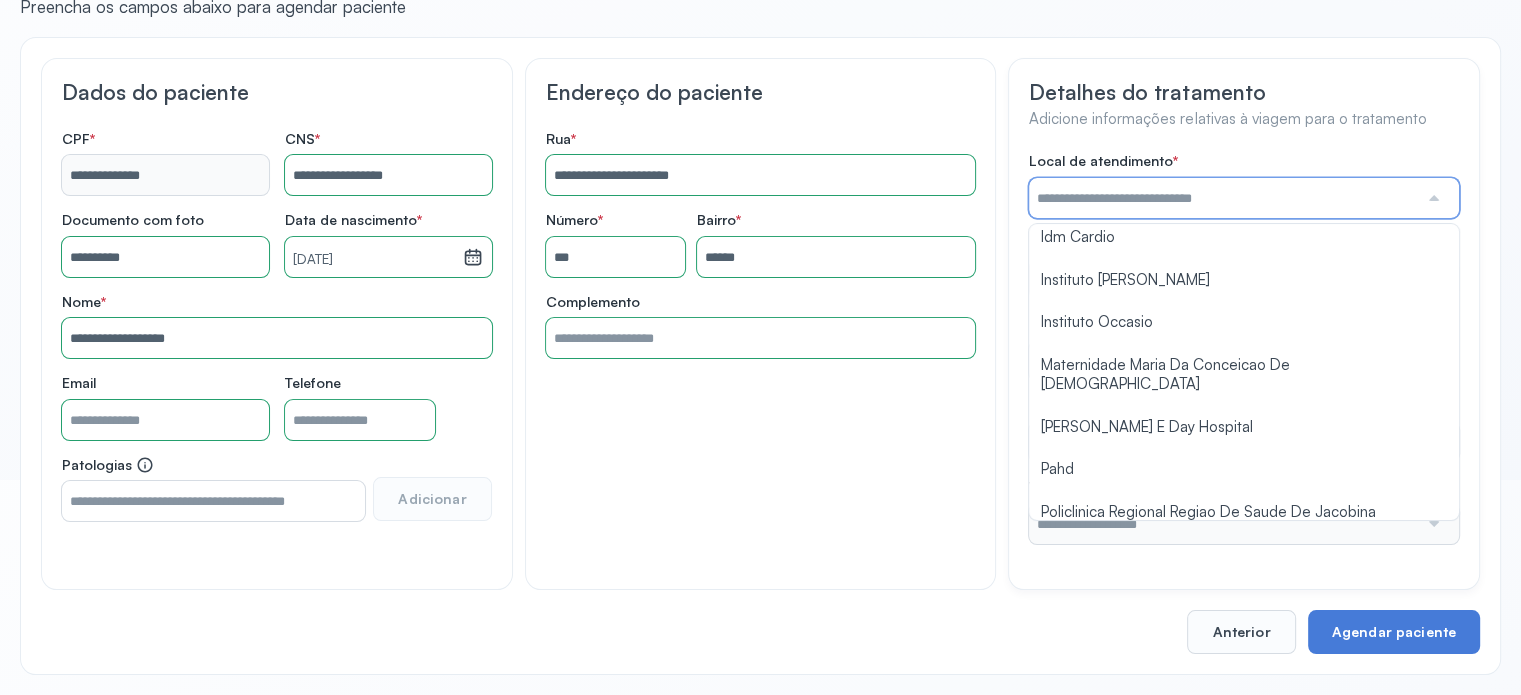 scroll, scrollTop: 1584, scrollLeft: 0, axis: vertical 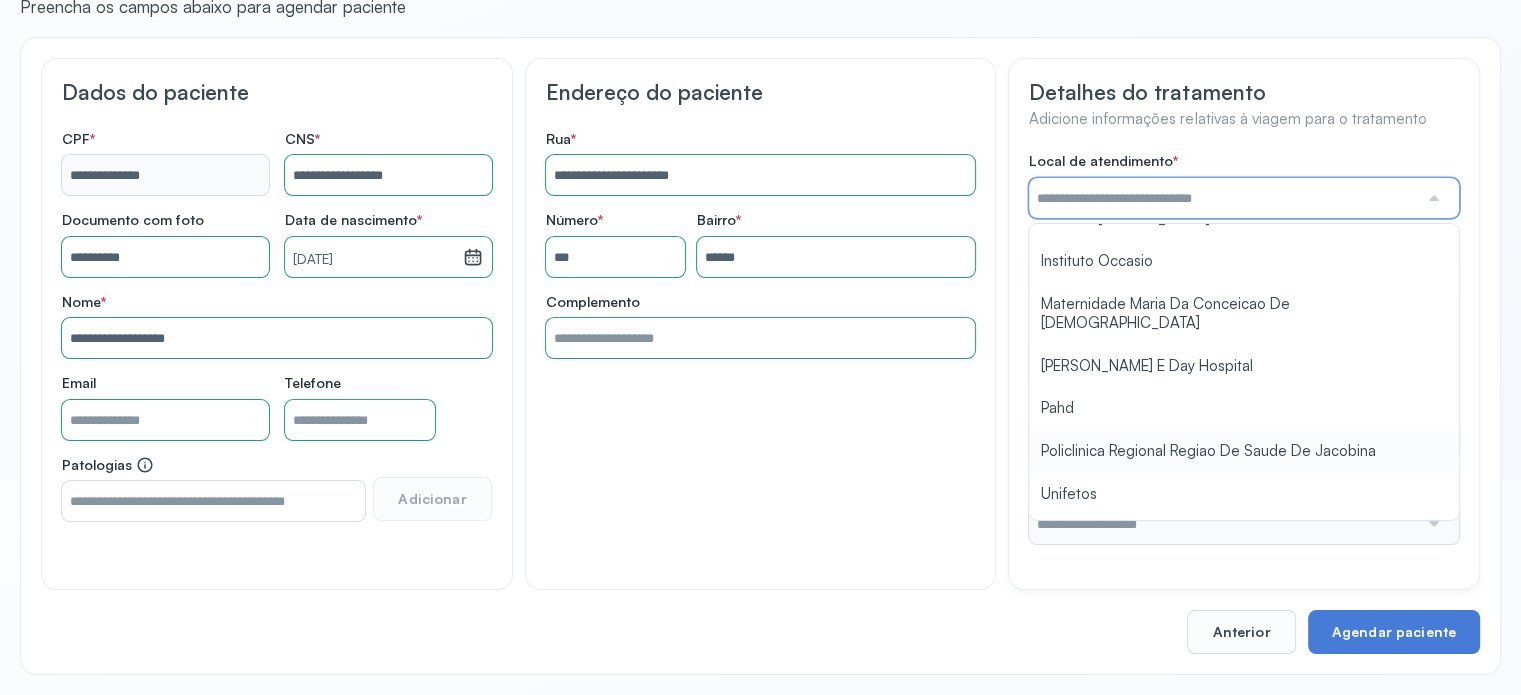 type on "**********" 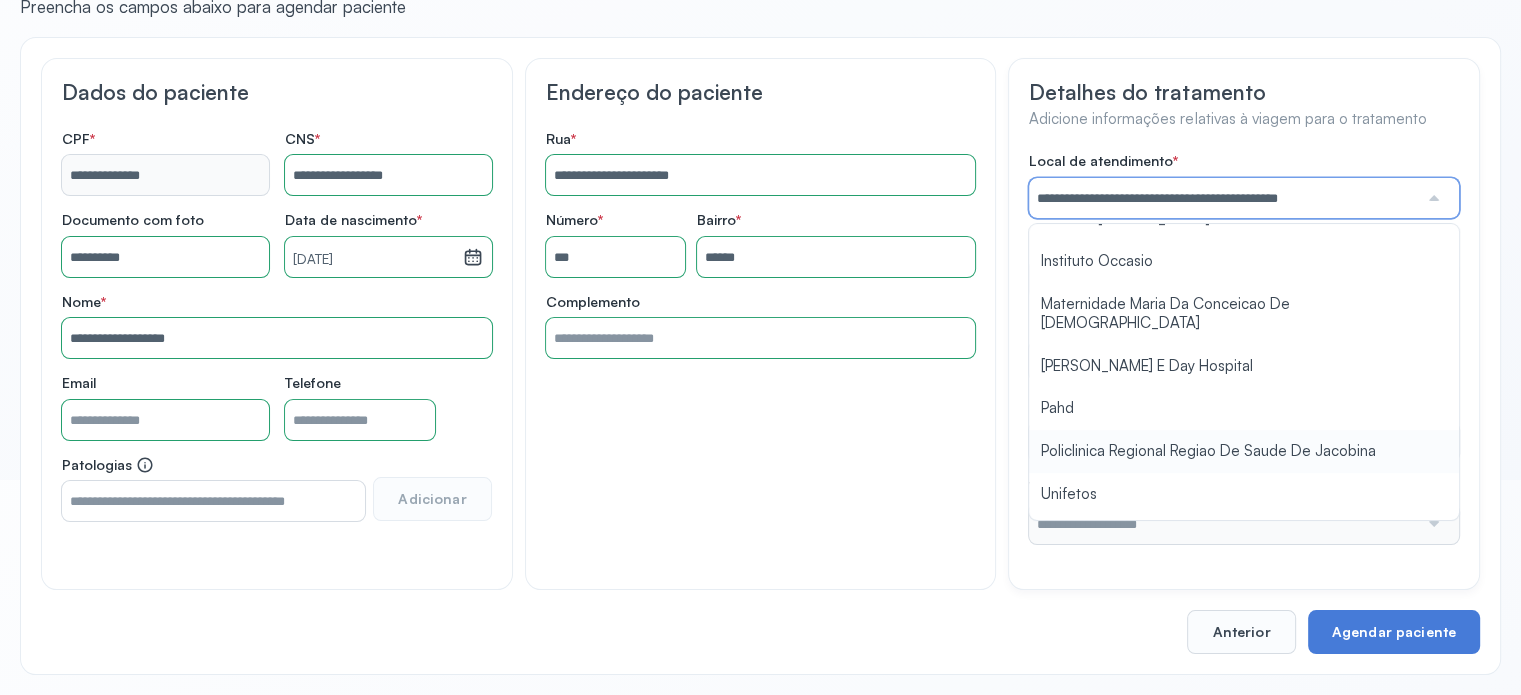 click on "**********" at bounding box center (1244, 348) 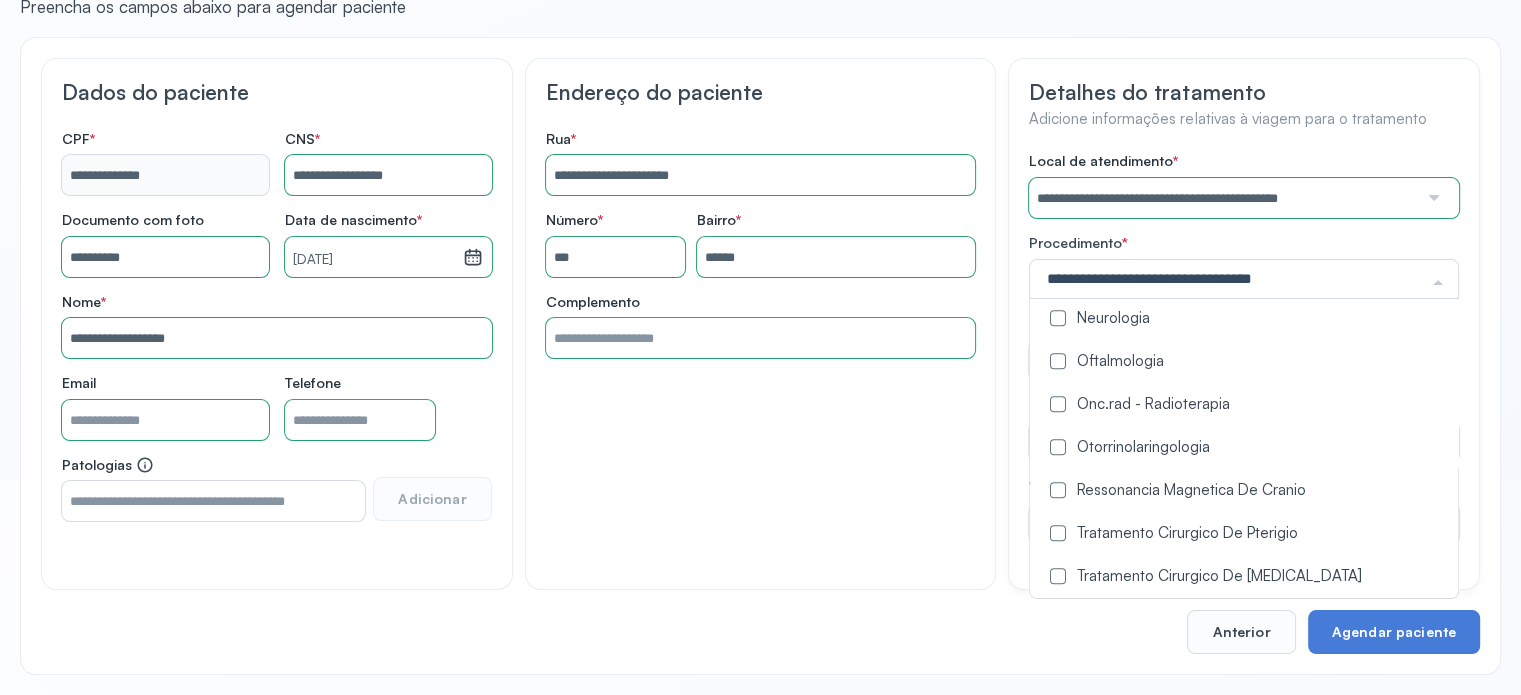 scroll, scrollTop: 1100, scrollLeft: 0, axis: vertical 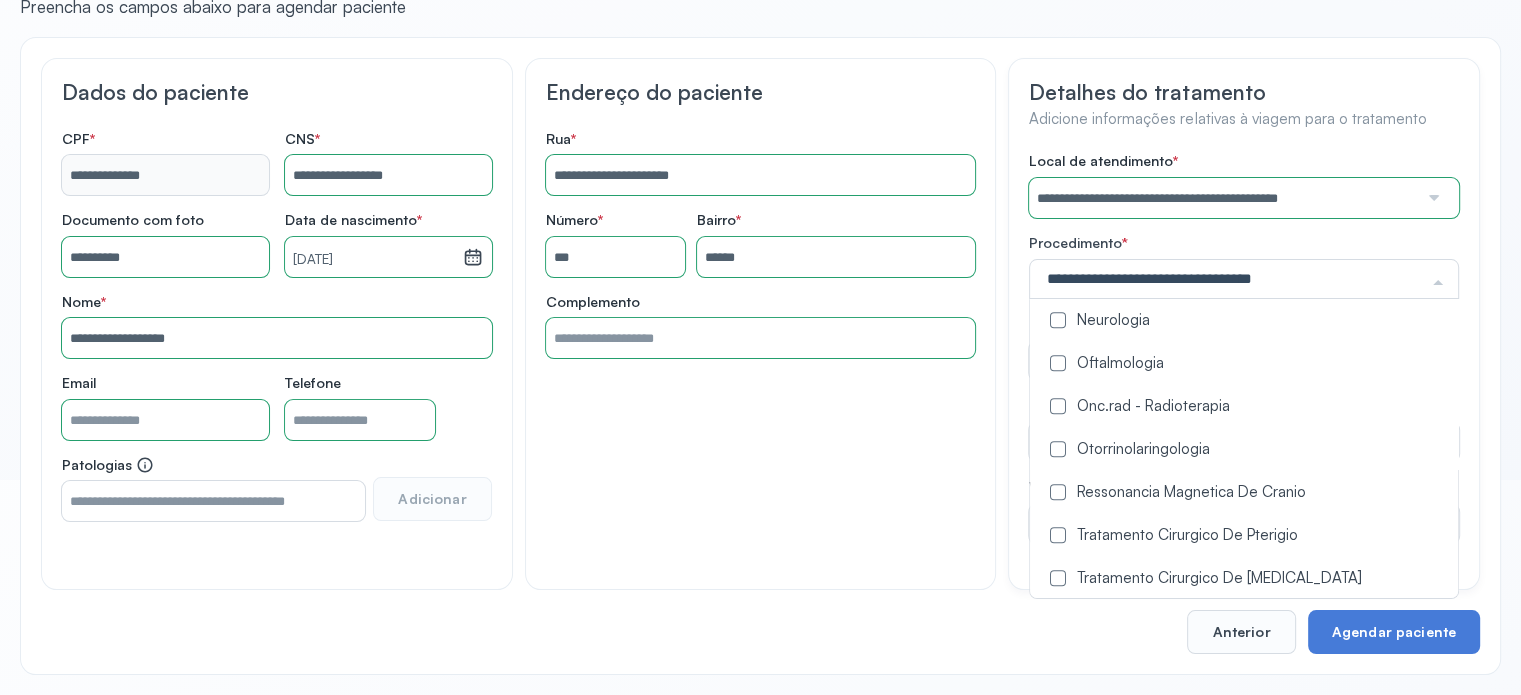 click at bounding box center (1058, 492) 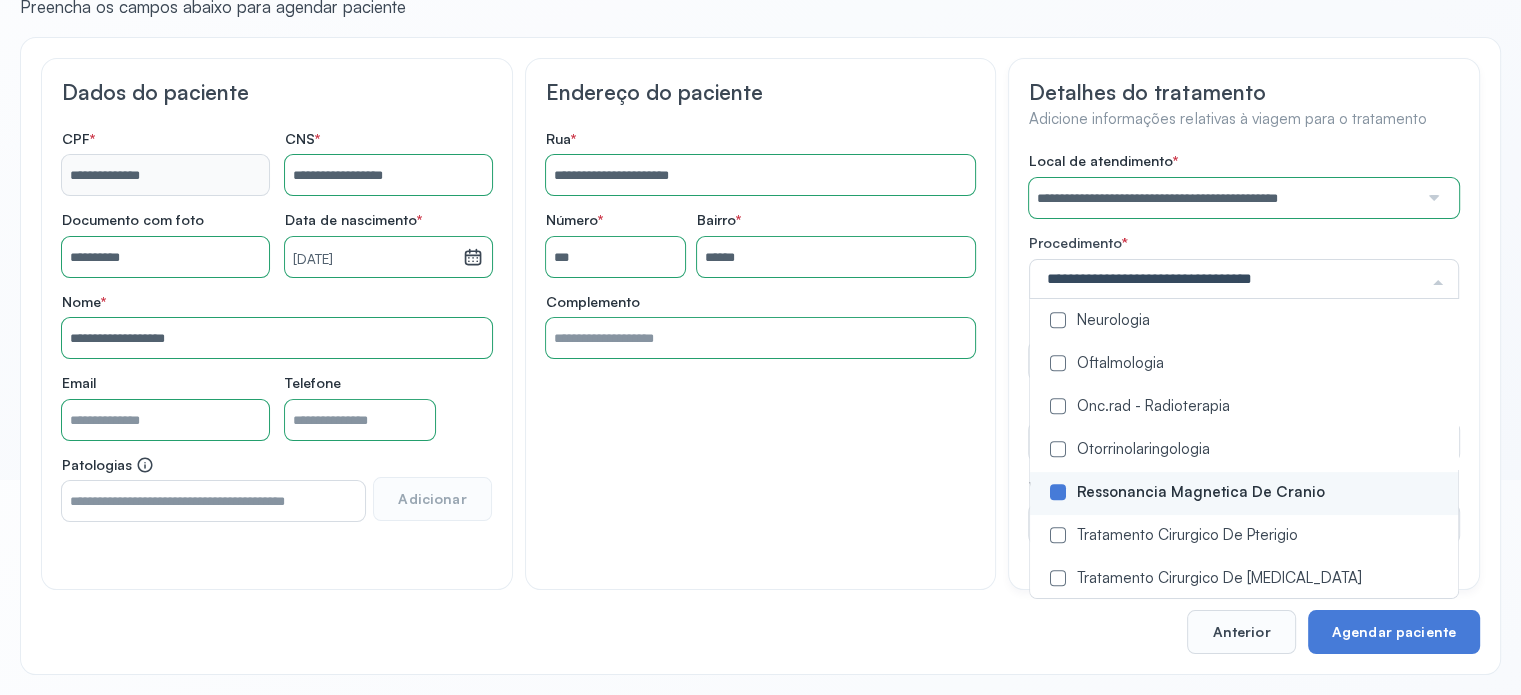 click on "**********" 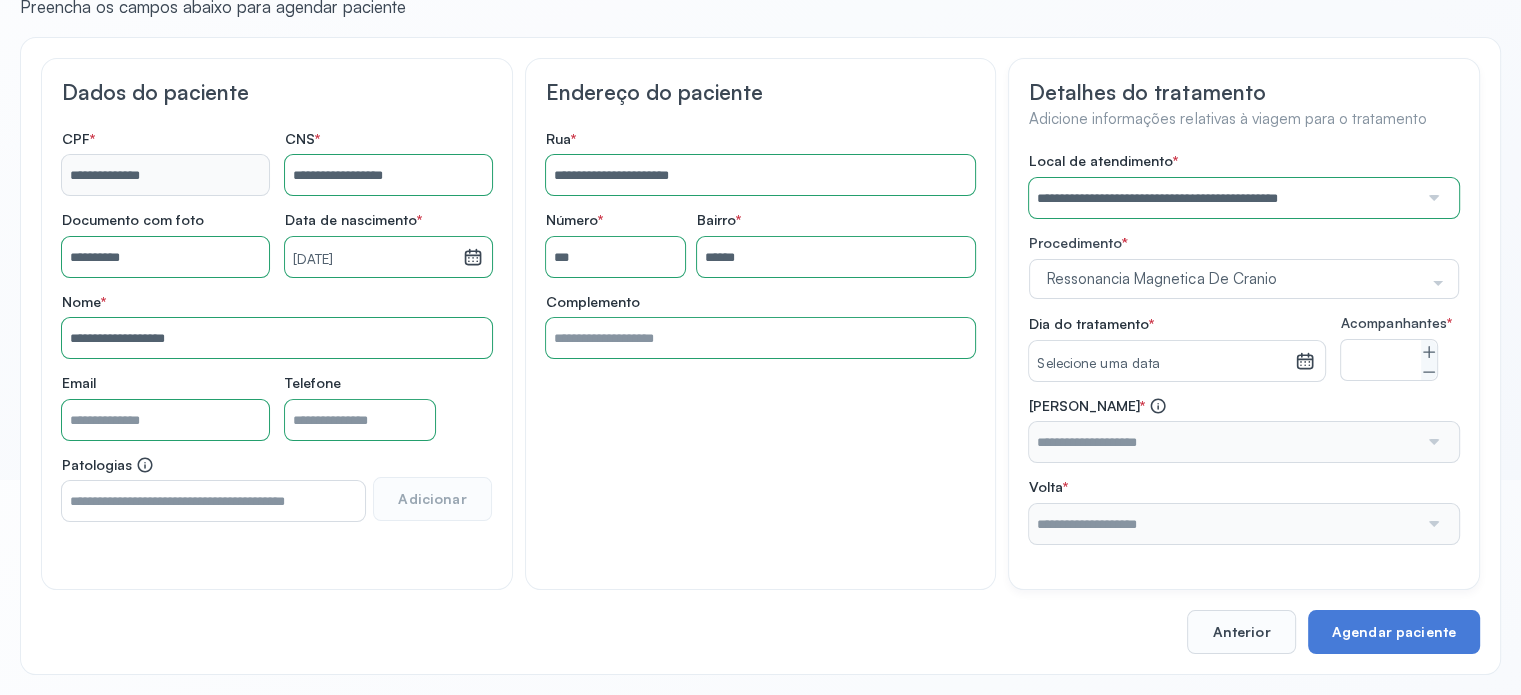 click 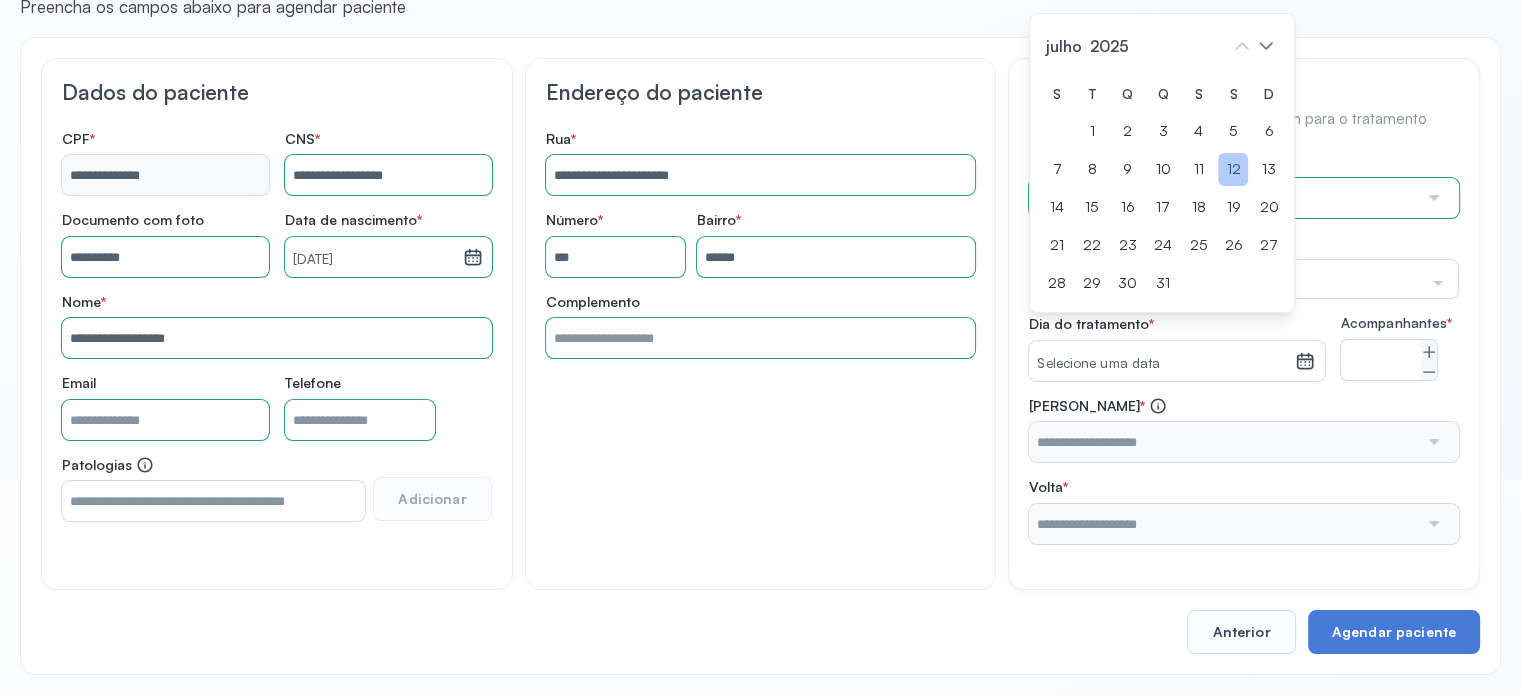 click on "12" 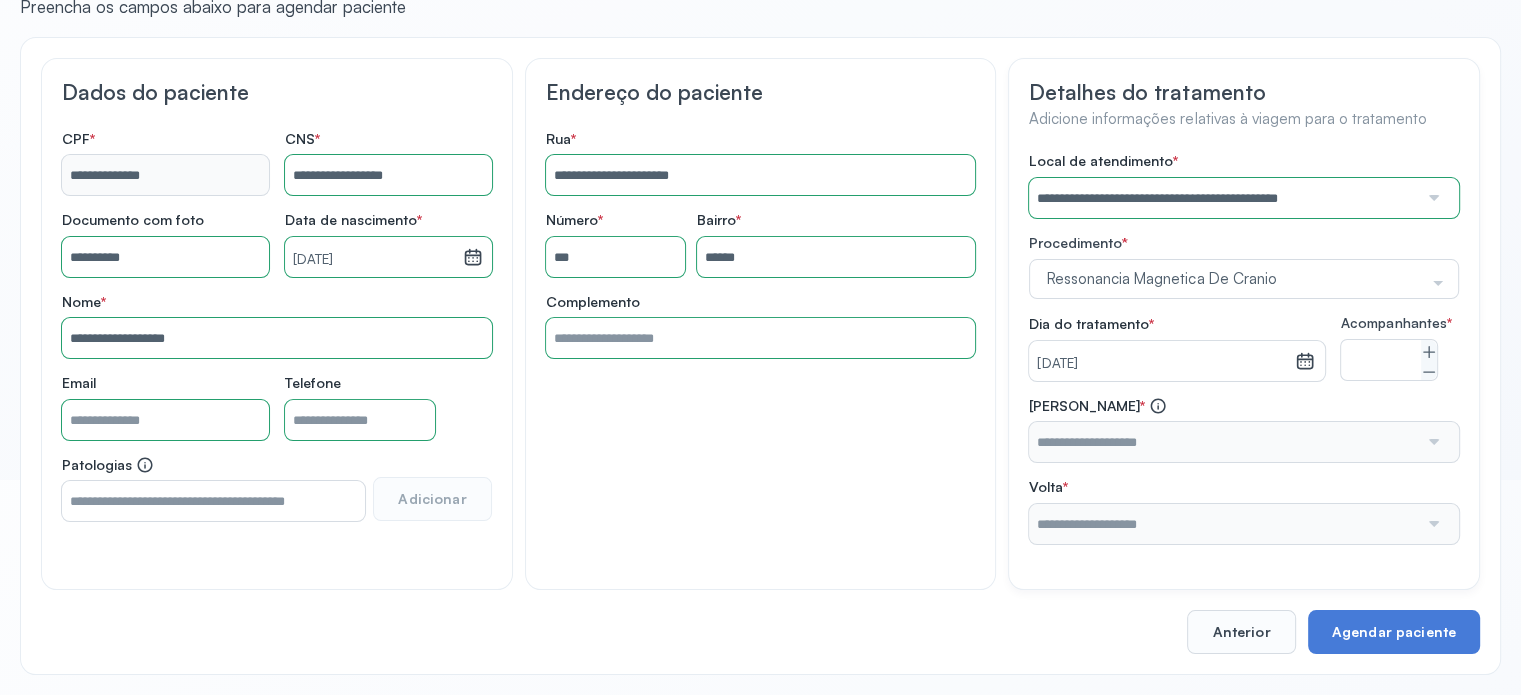 click at bounding box center [1223, 442] 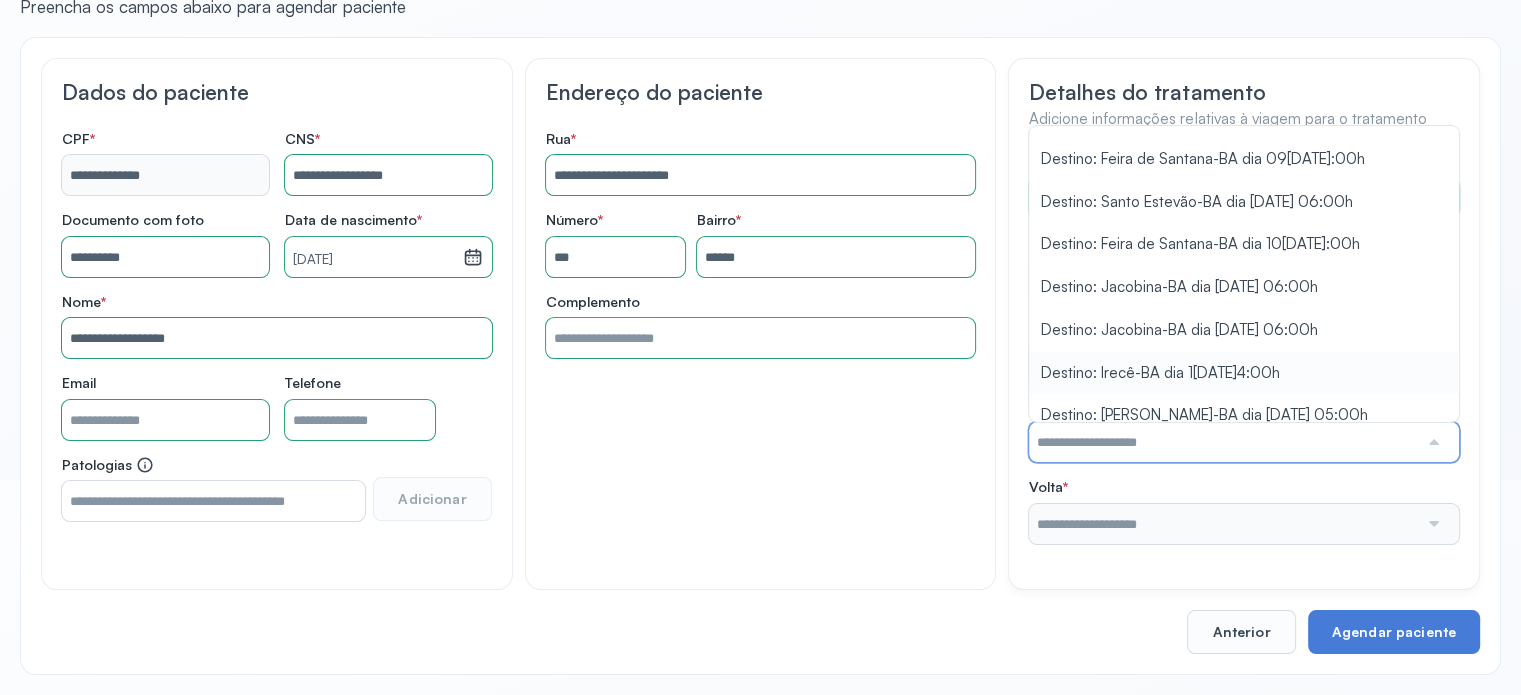 scroll, scrollTop: 1285, scrollLeft: 0, axis: vertical 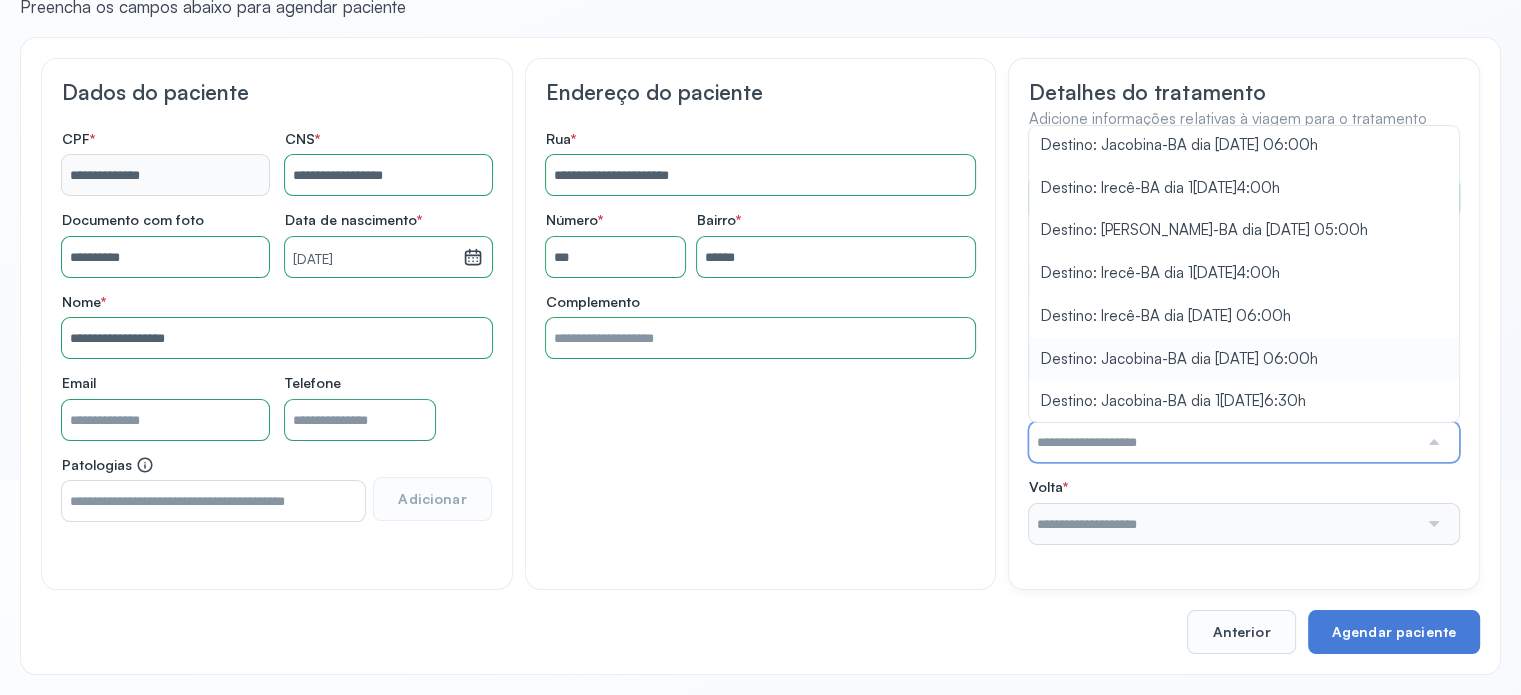 type on "**********" 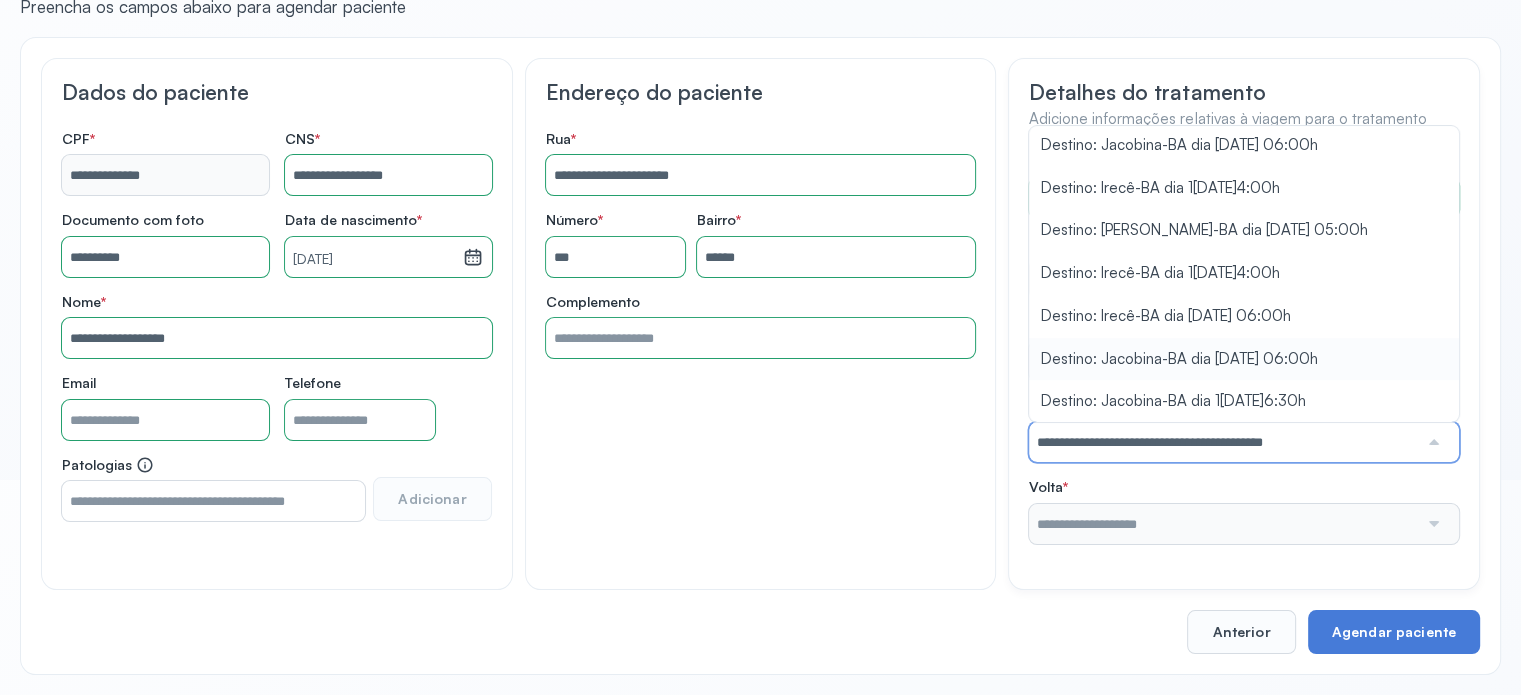 click on "**********" at bounding box center (1244, 348) 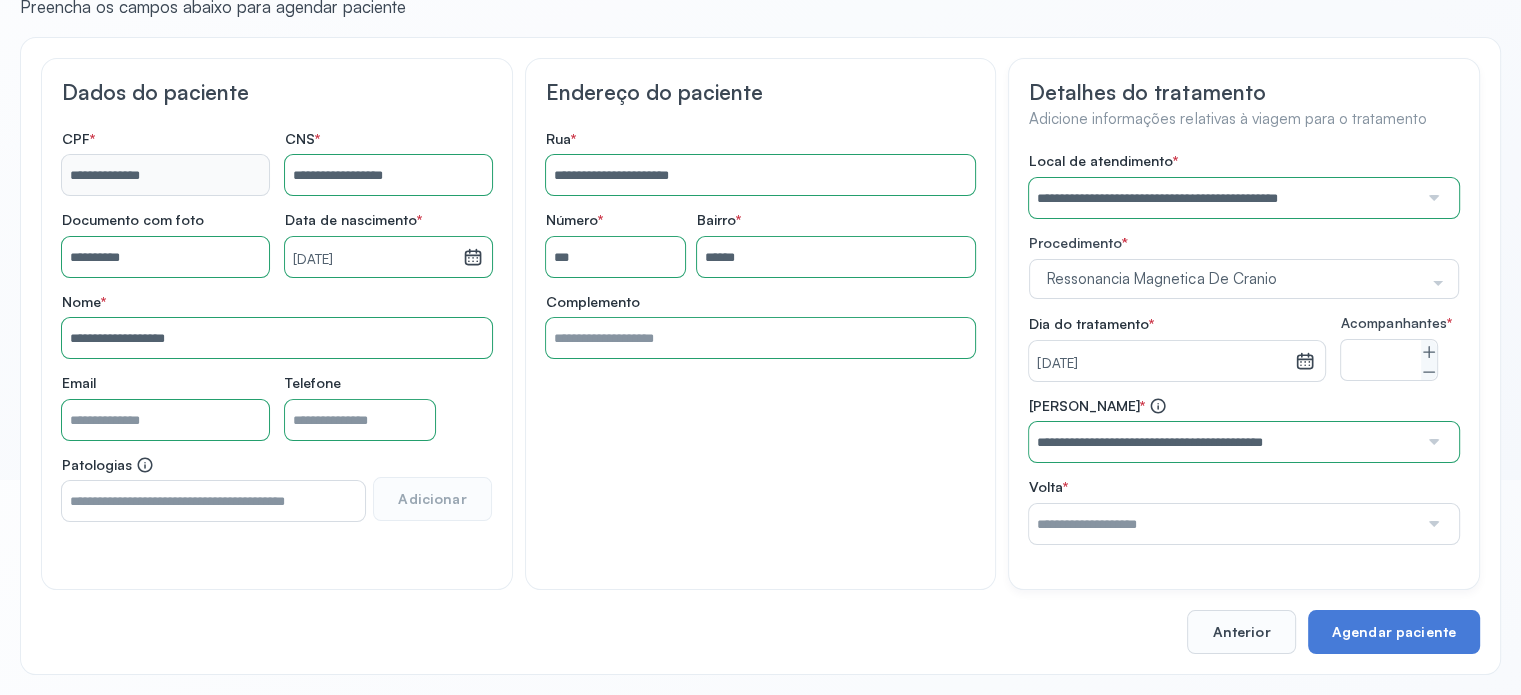 click at bounding box center [1223, 524] 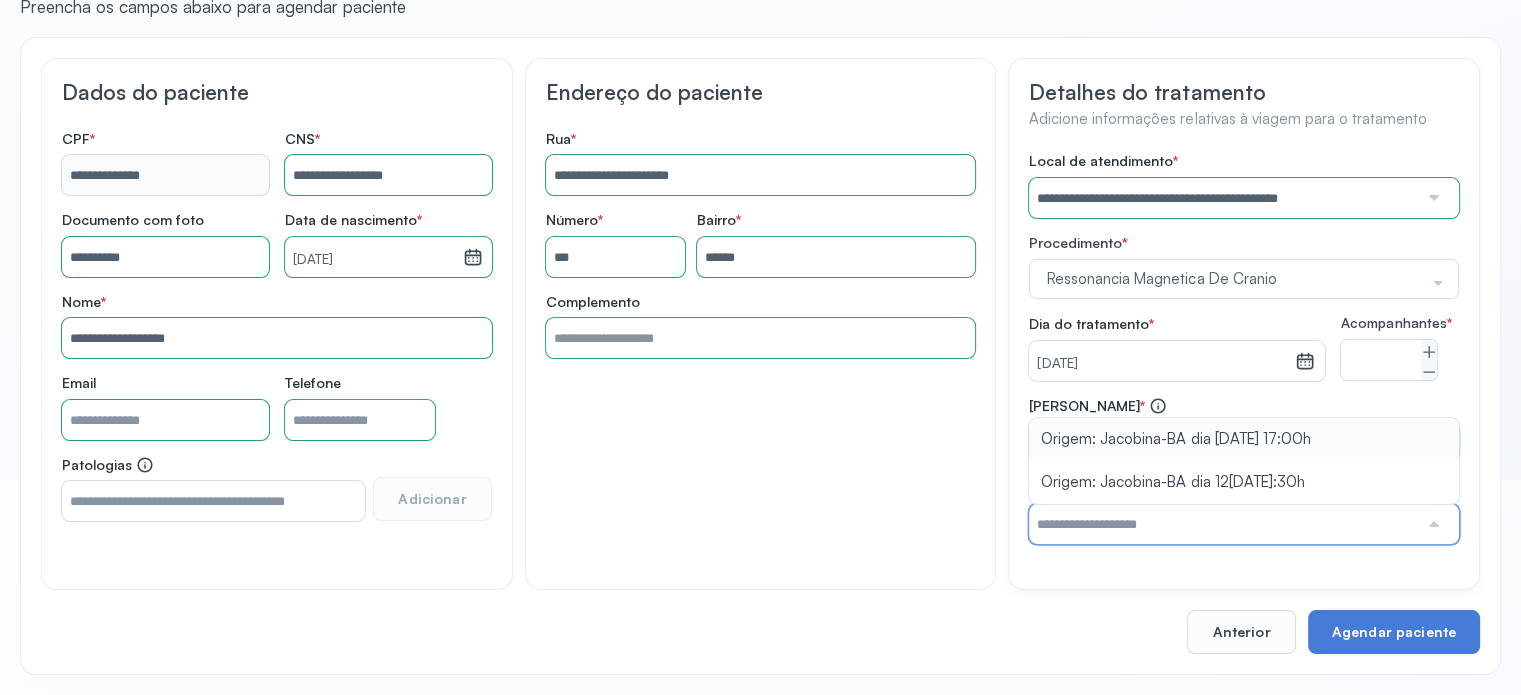 type on "**********" 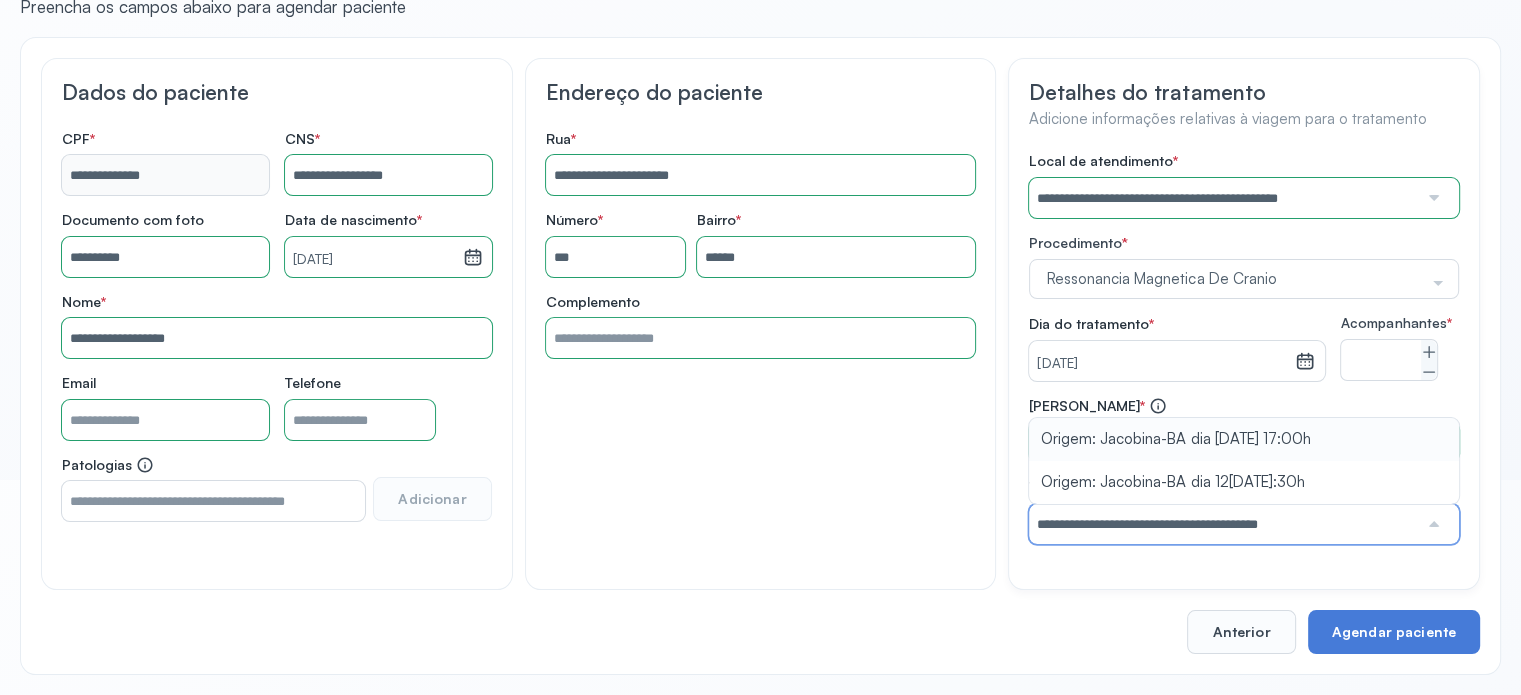 click on "**********" at bounding box center (1244, 470) 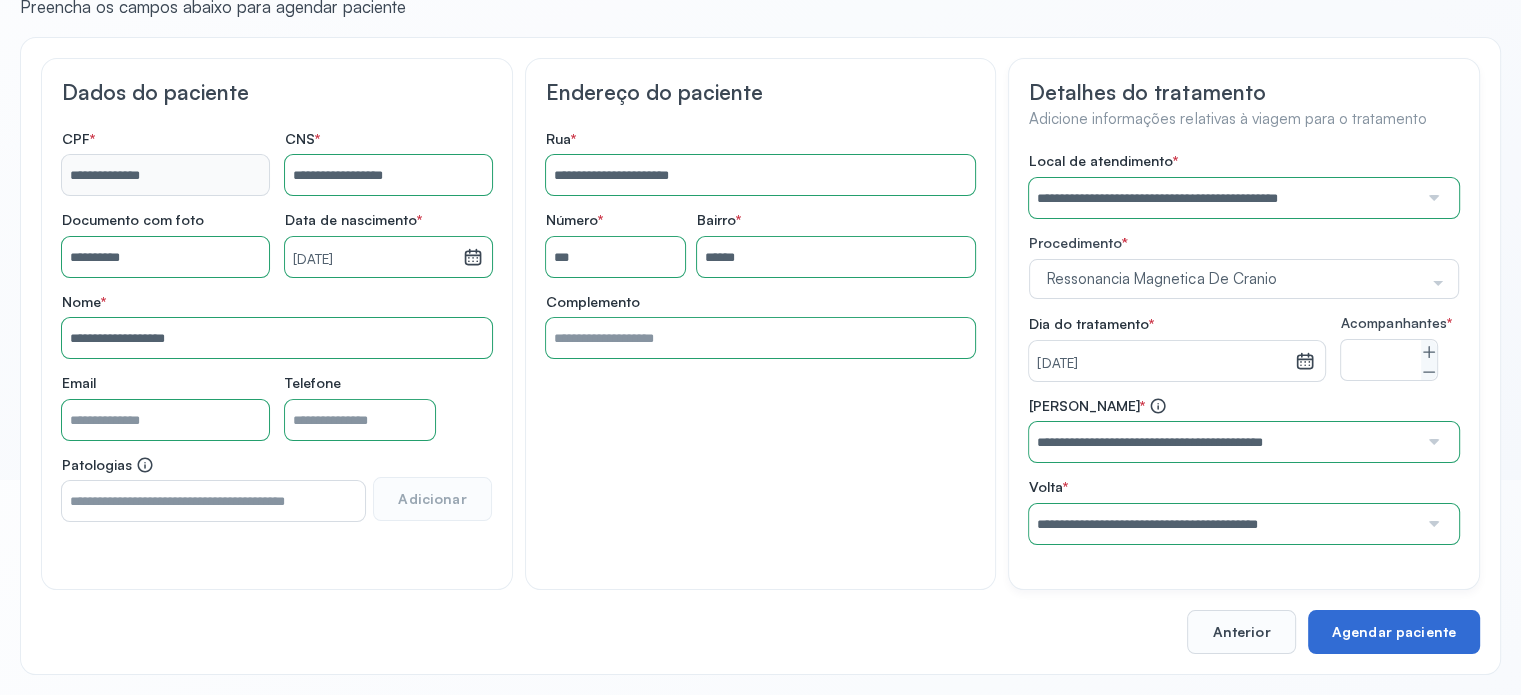 click on "Agendar paciente" at bounding box center (1394, 632) 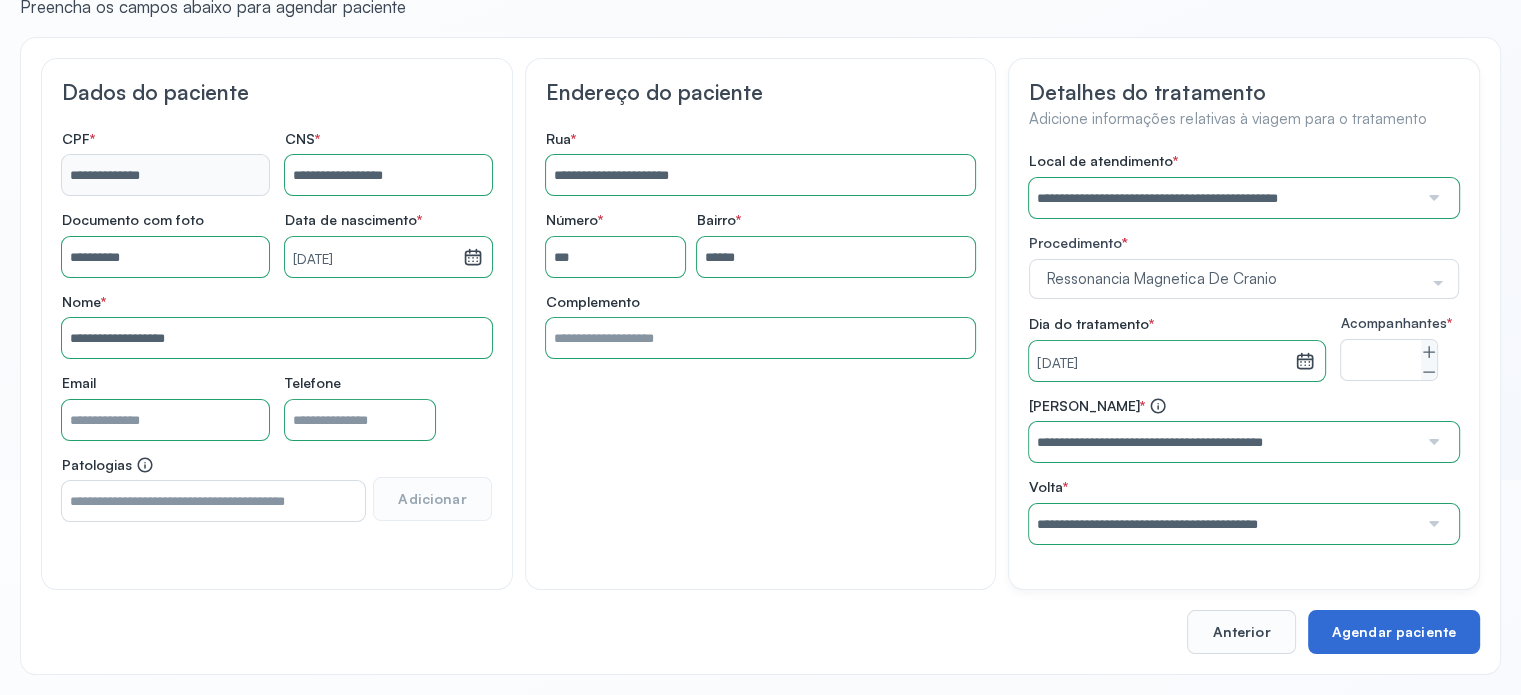 scroll, scrollTop: 0, scrollLeft: 0, axis: both 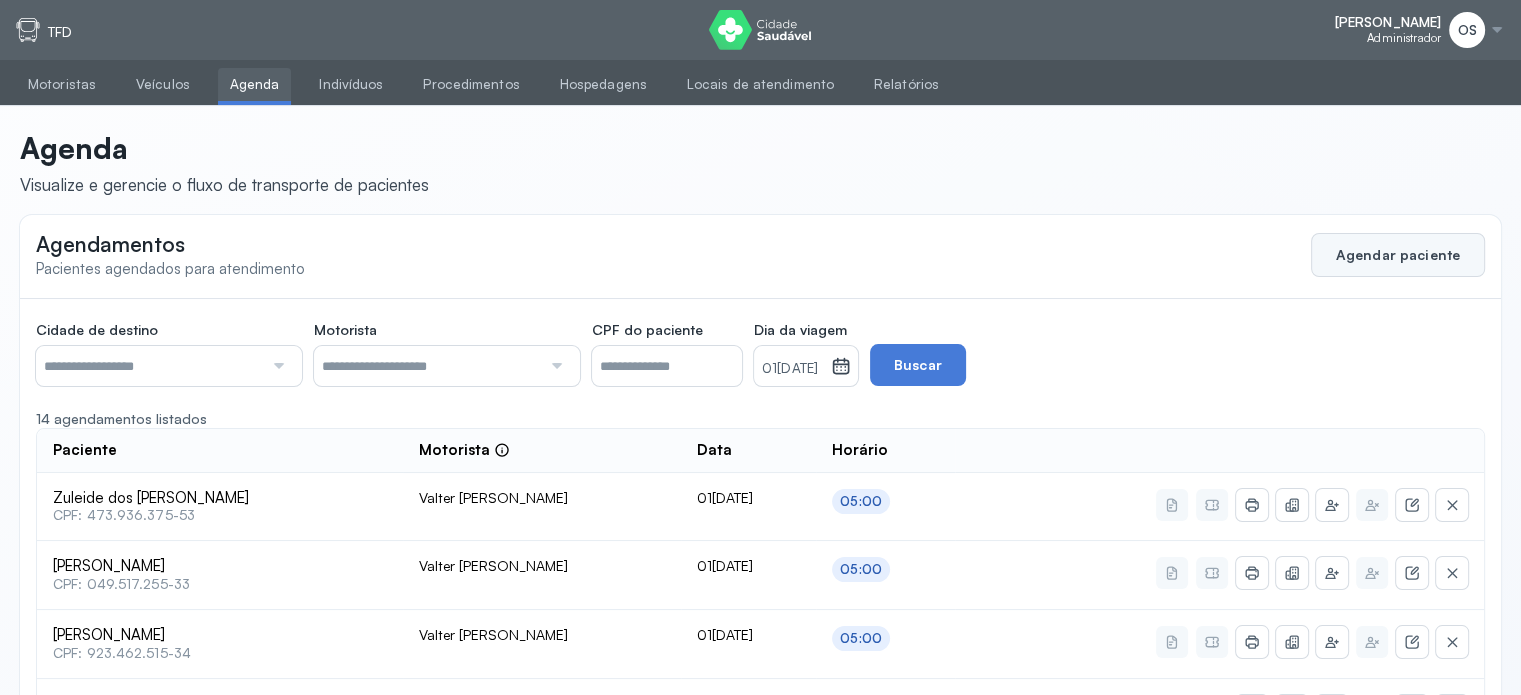 click on "Agendar paciente" 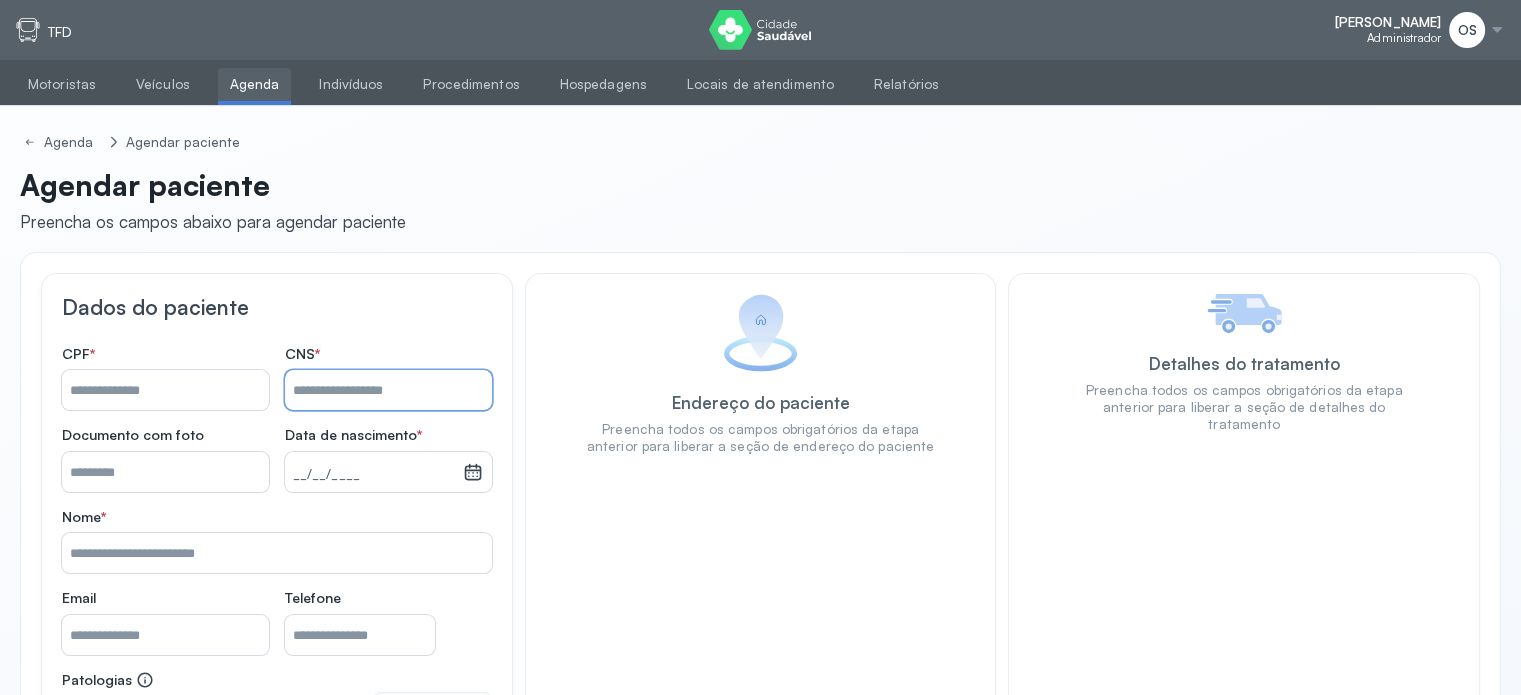 paste on "**********" 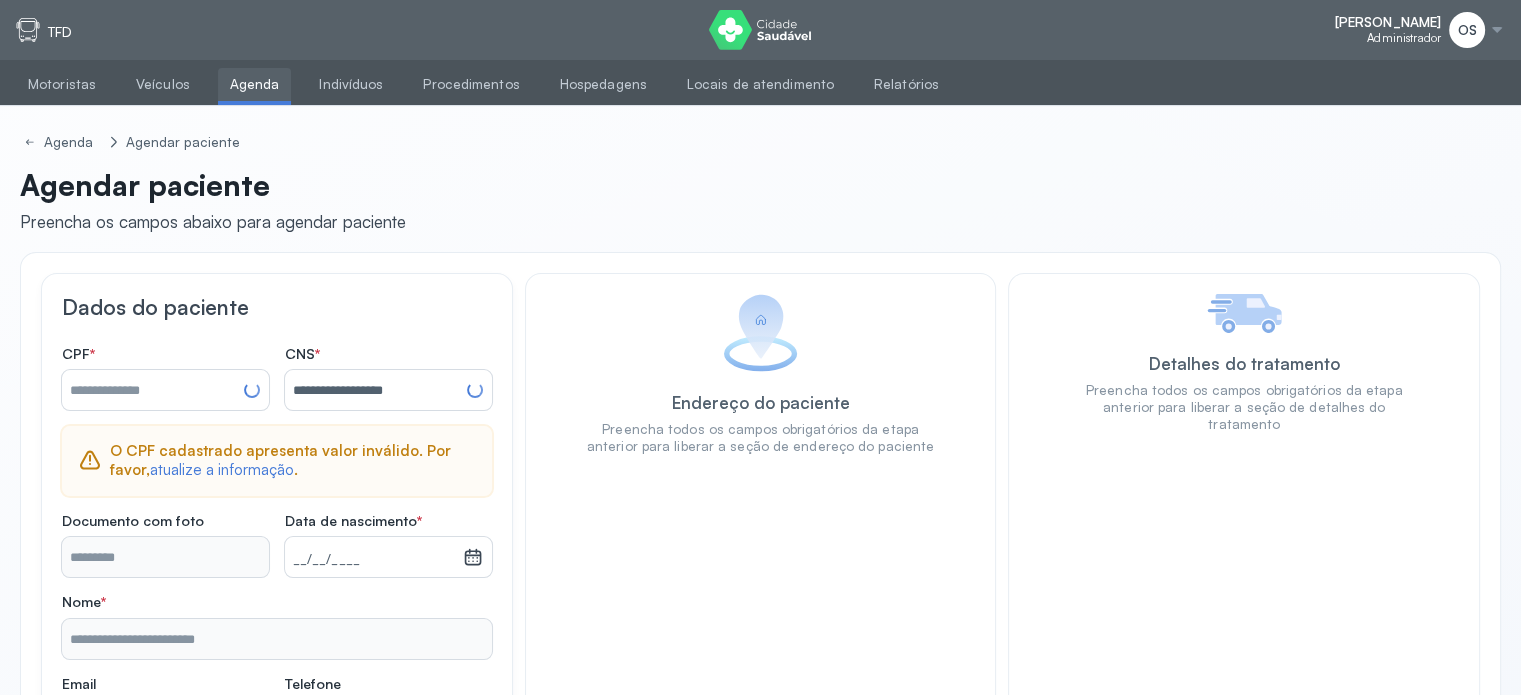 type on "**********" 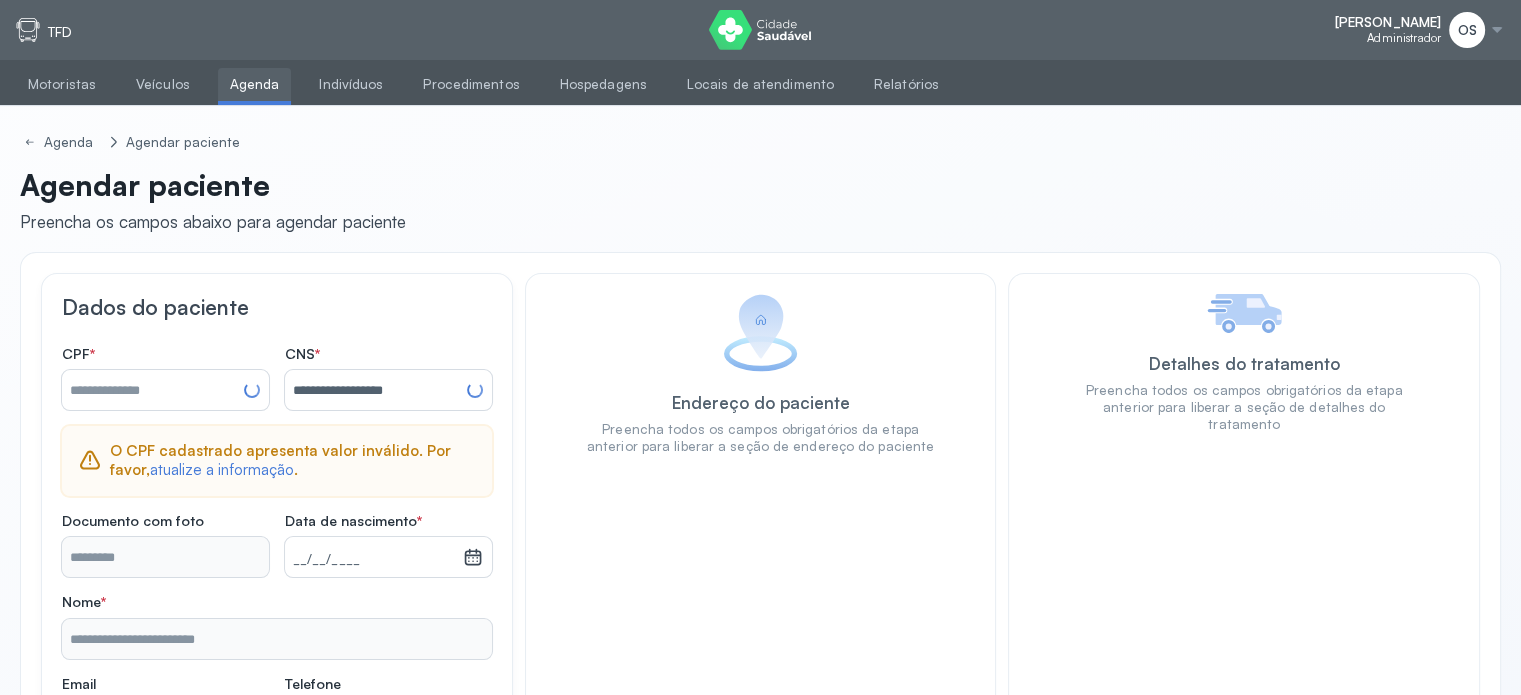 type on "**********" 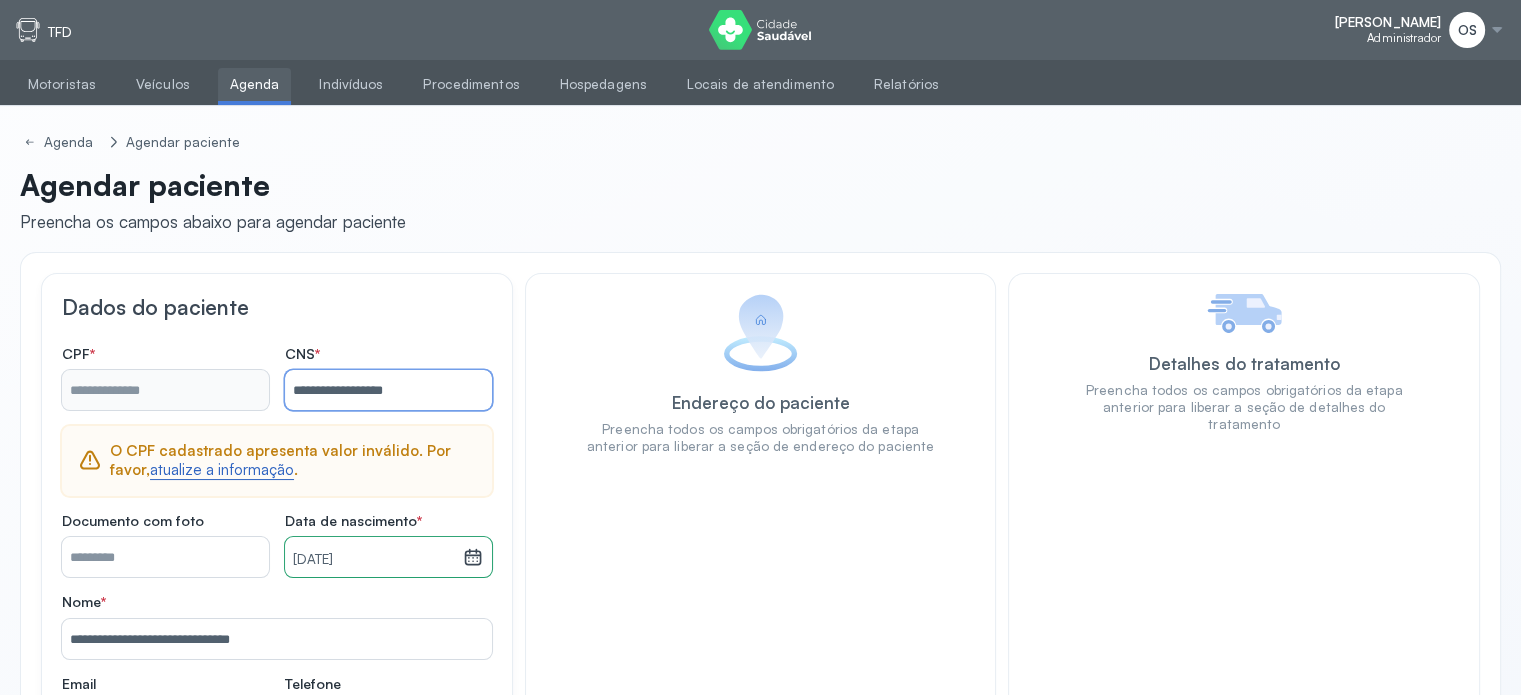 type on "**********" 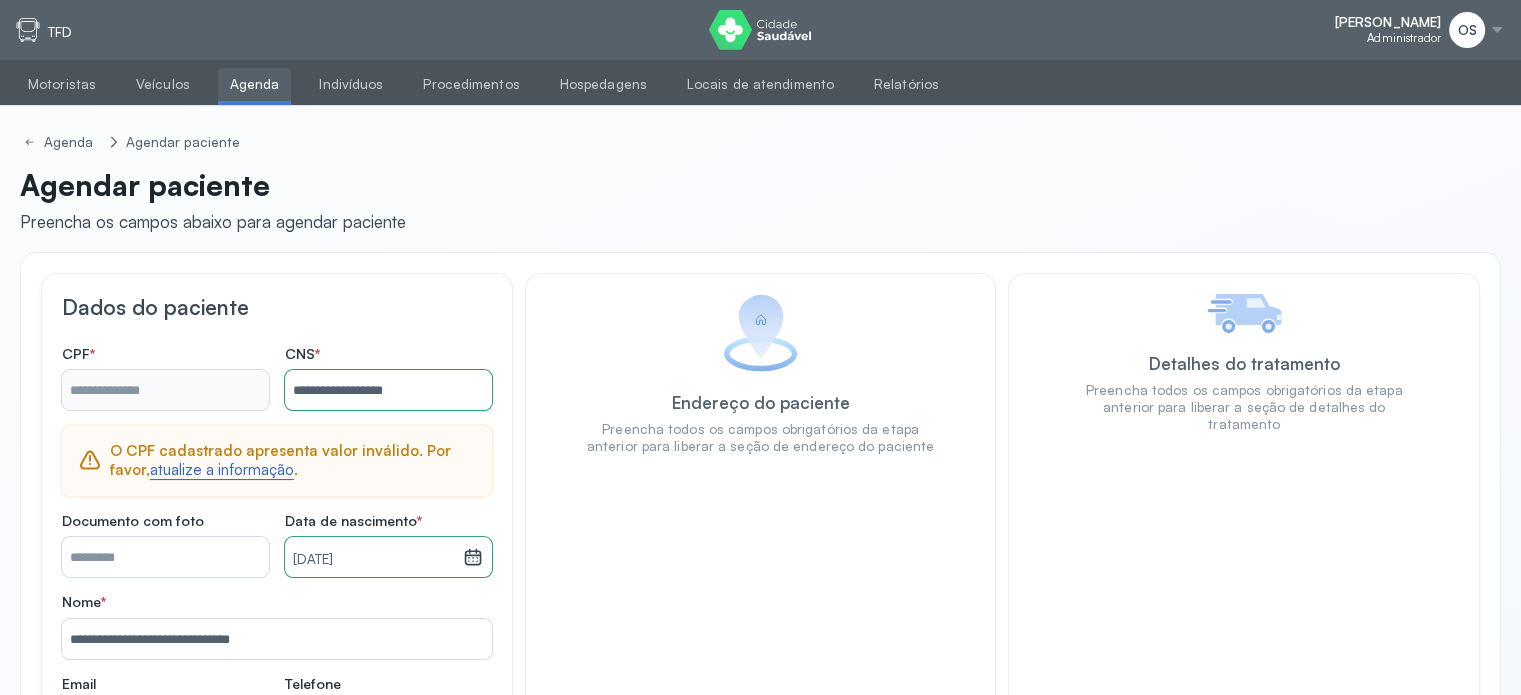 click on "atualize a informação" at bounding box center (222, 470) 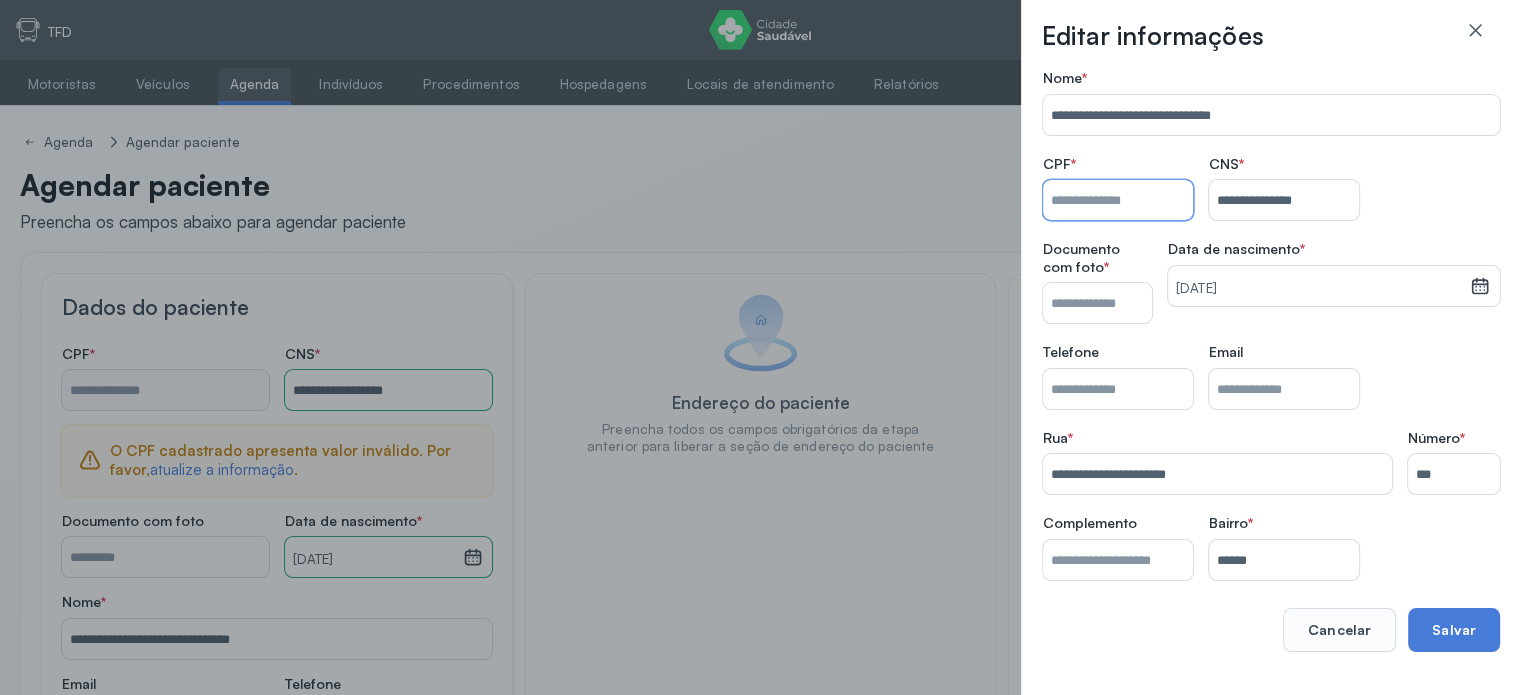 click on "Nome   *" at bounding box center [1118, 200] 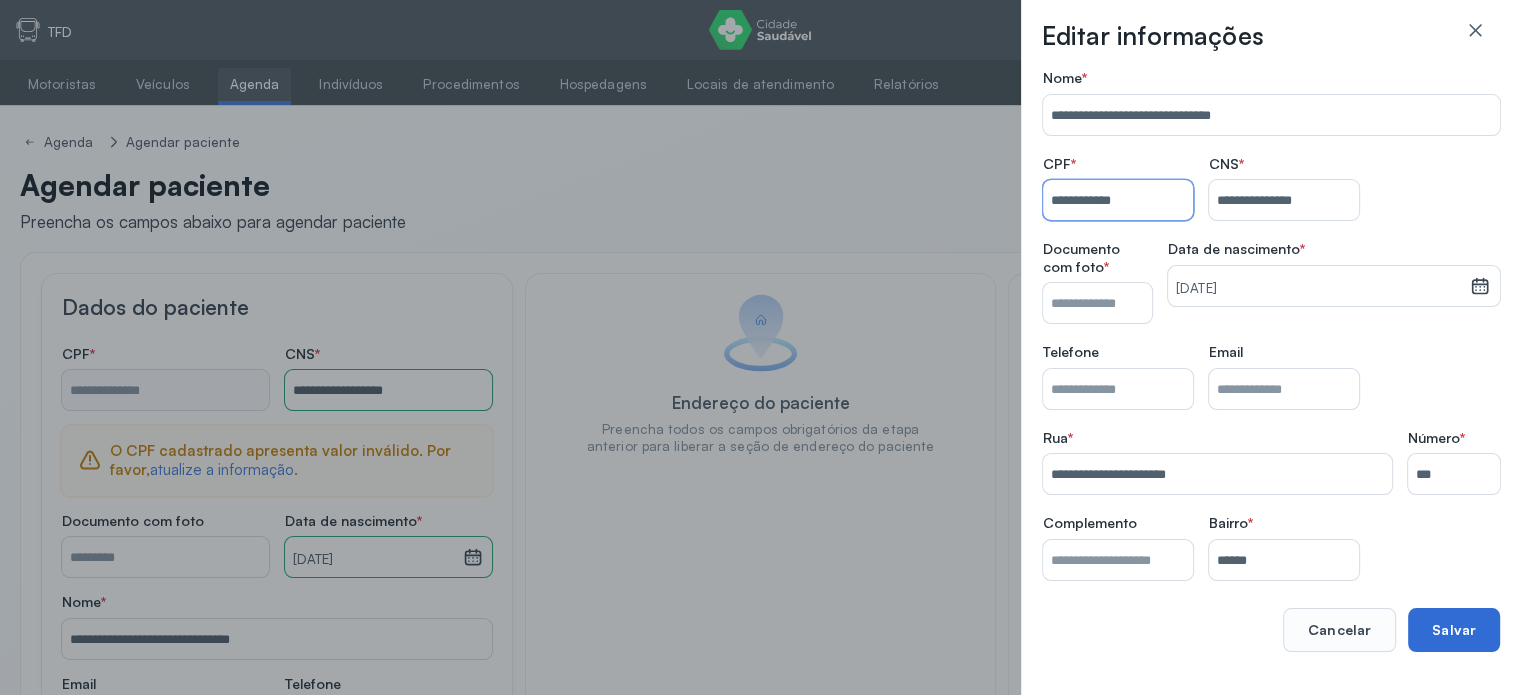 type on "**********" 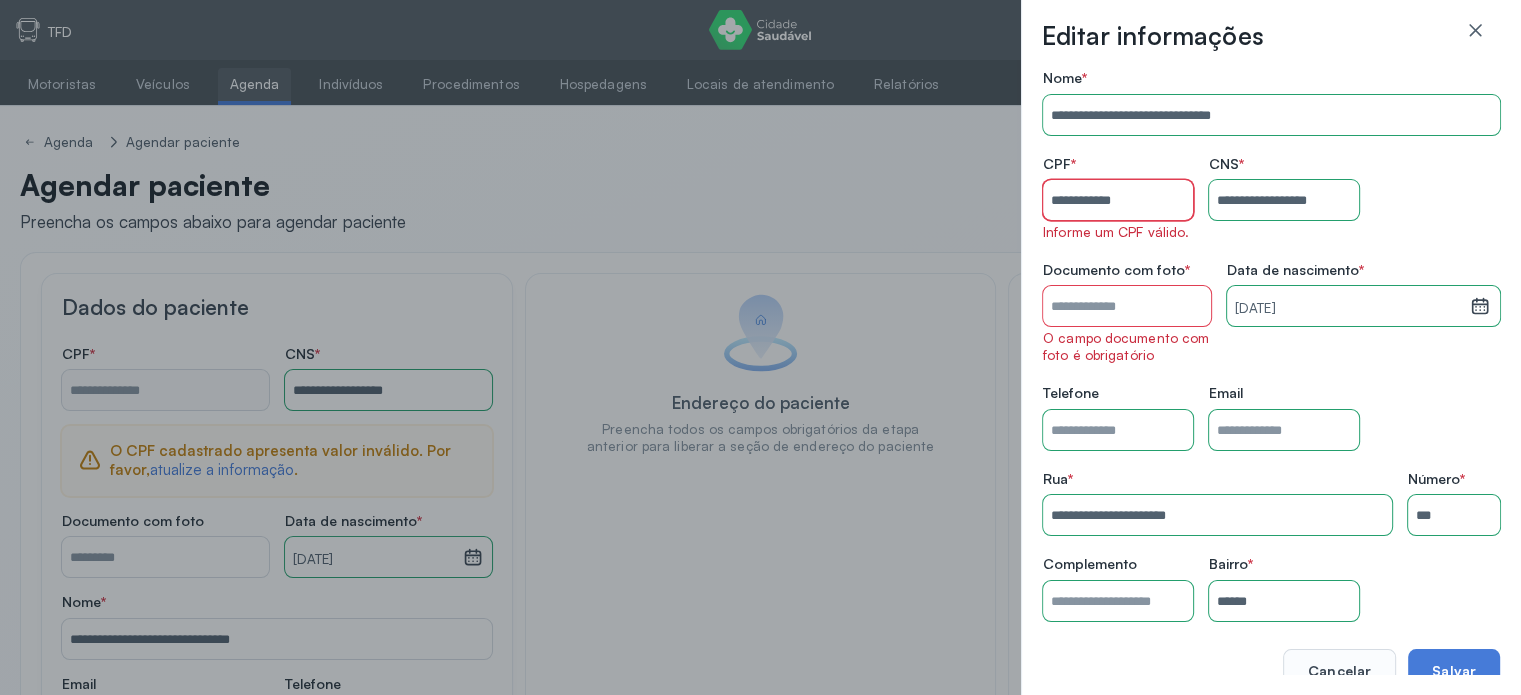click on "**********" at bounding box center [1118, 200] 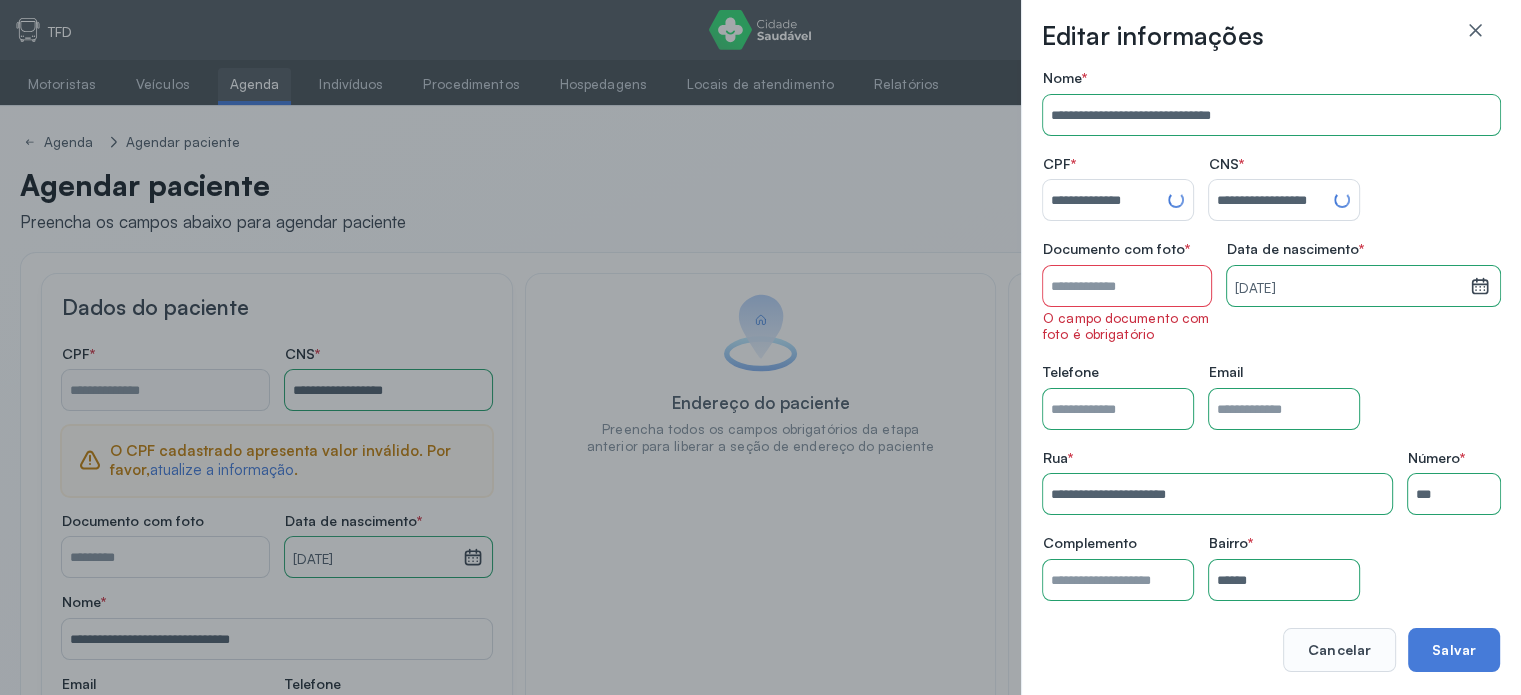 type on "**********" 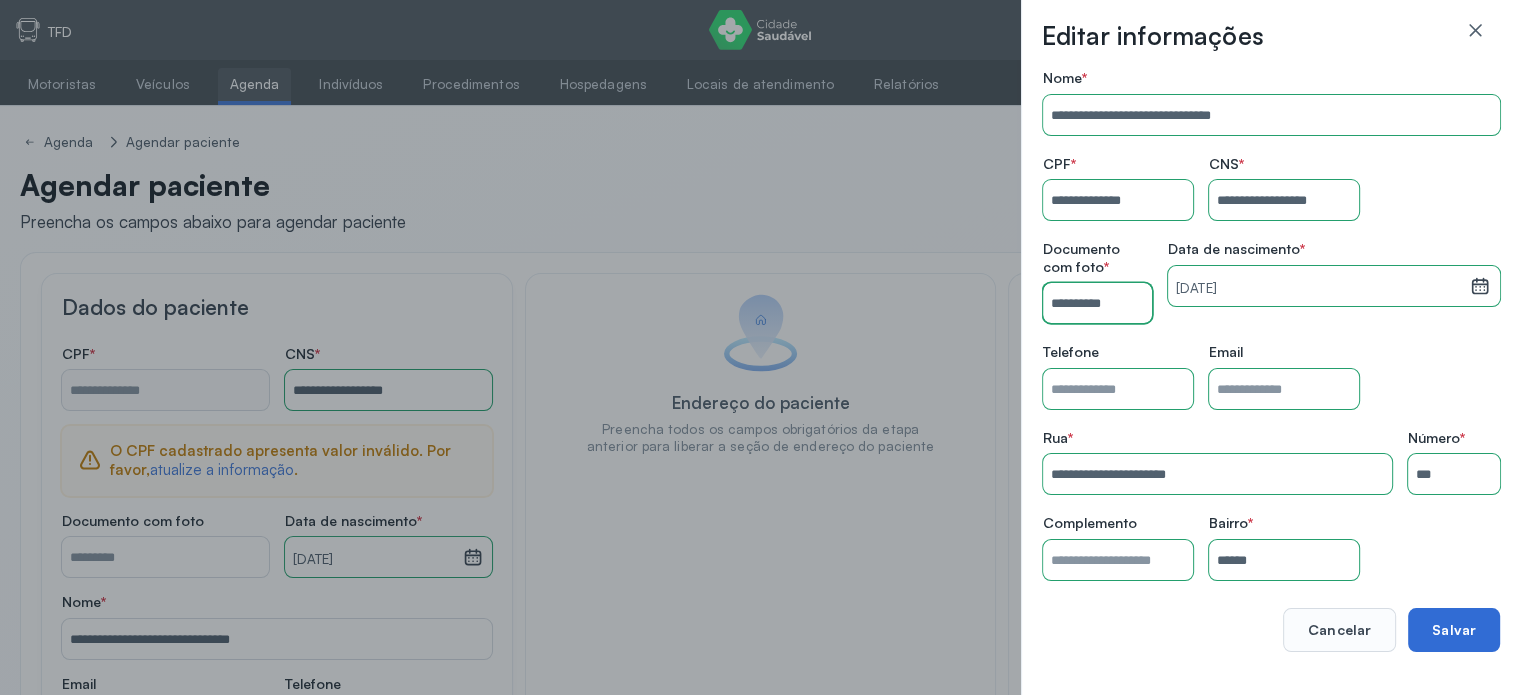 type on "**********" 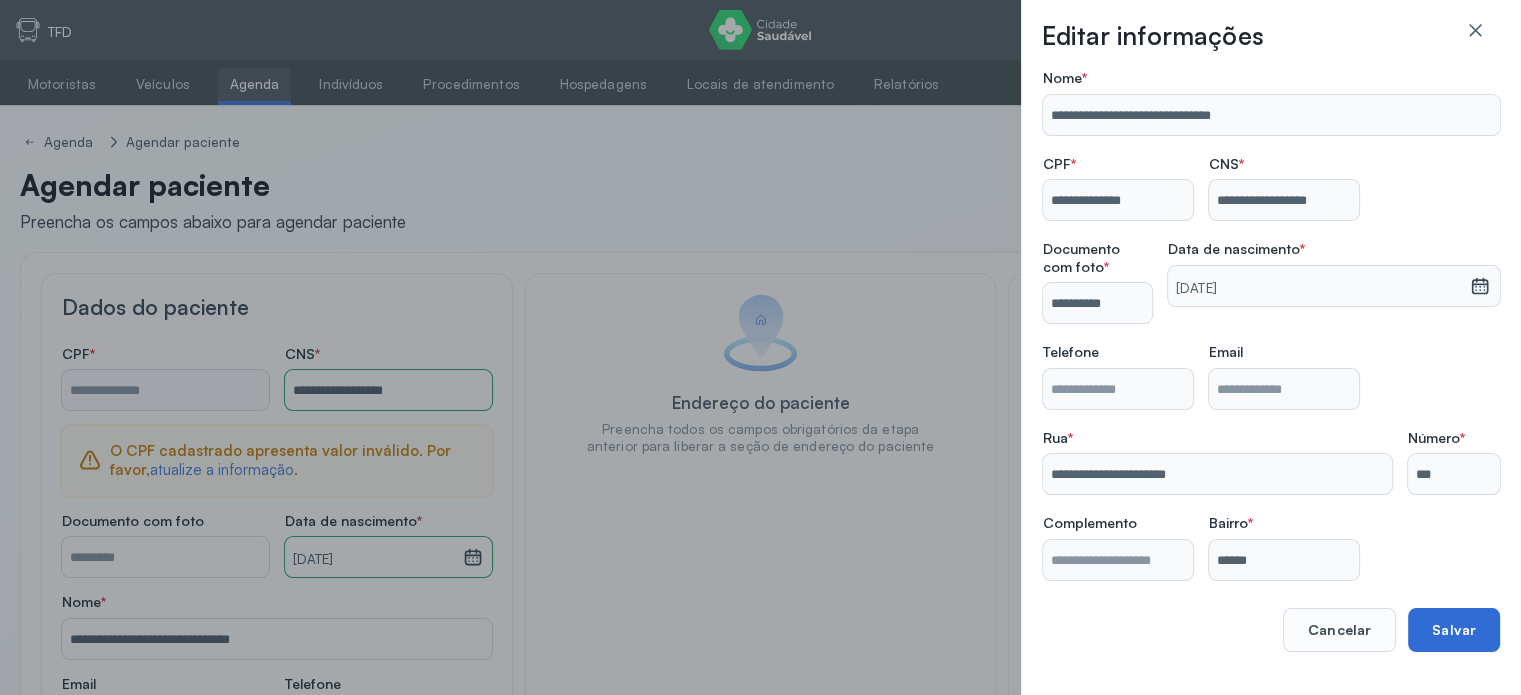 type on "**********" 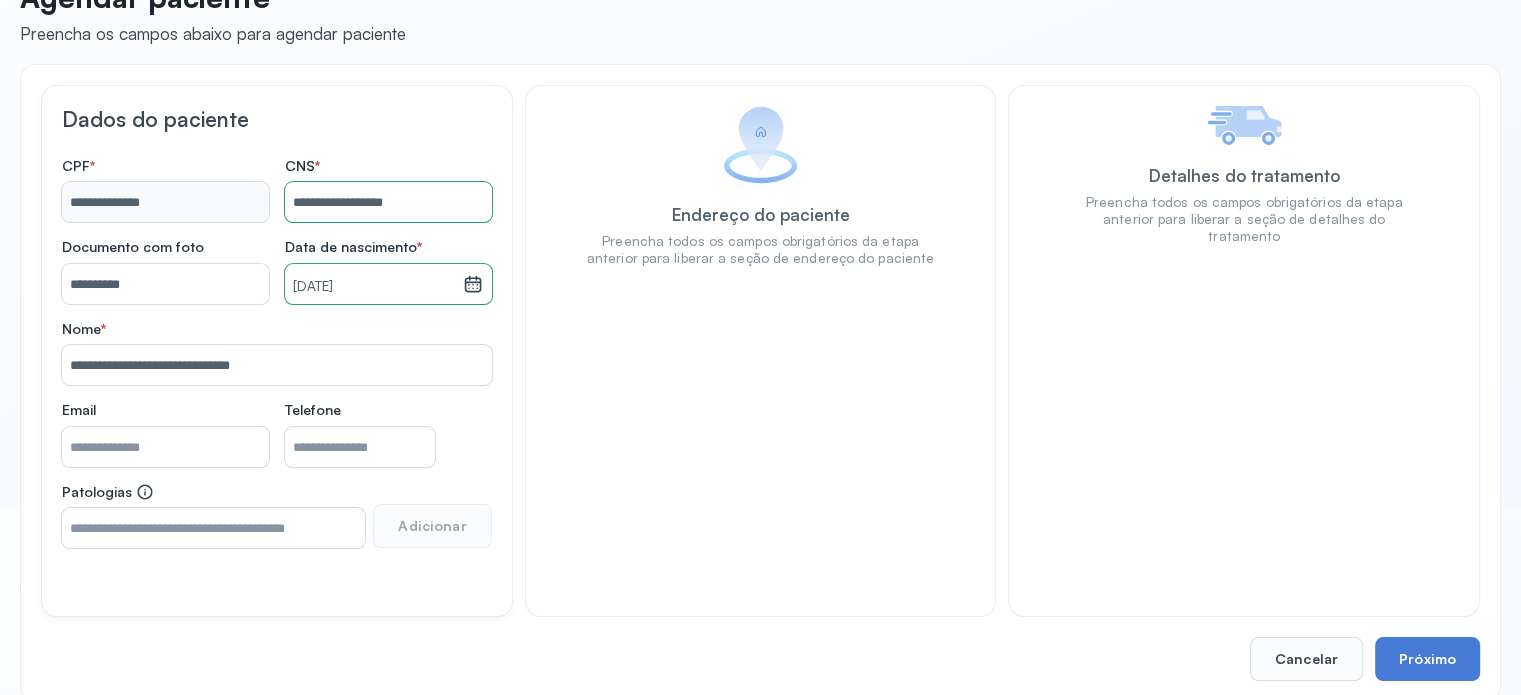 scroll, scrollTop: 200, scrollLeft: 0, axis: vertical 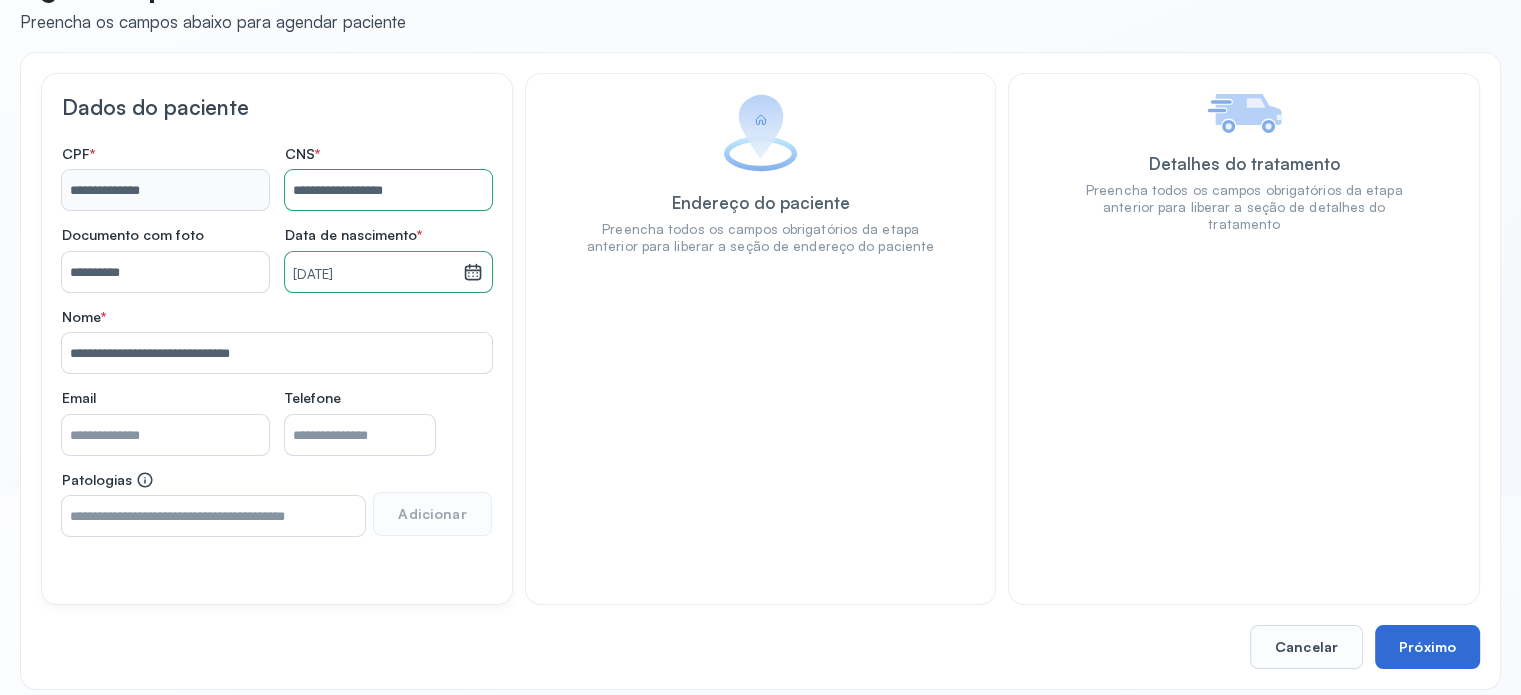 click on "Próximo" at bounding box center (1427, 647) 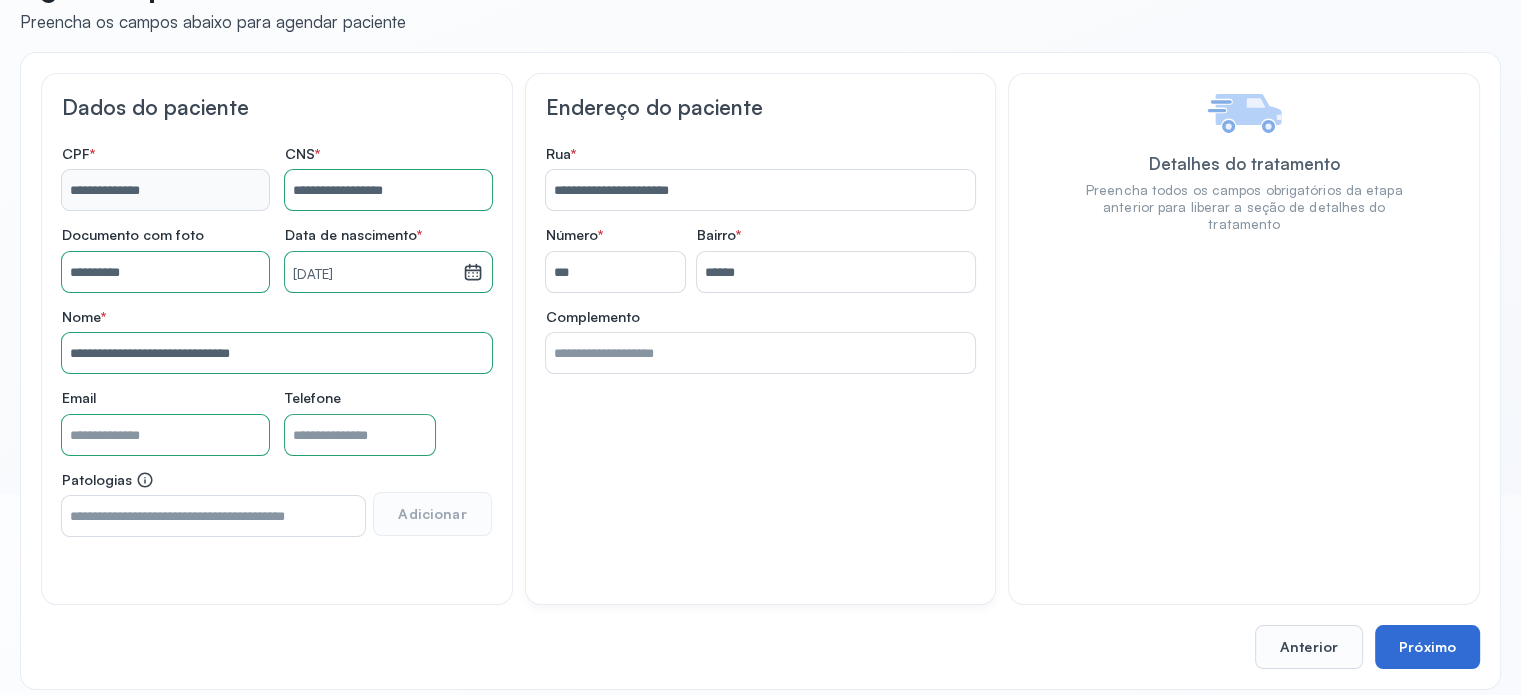 click on "Próximo" at bounding box center (1427, 647) 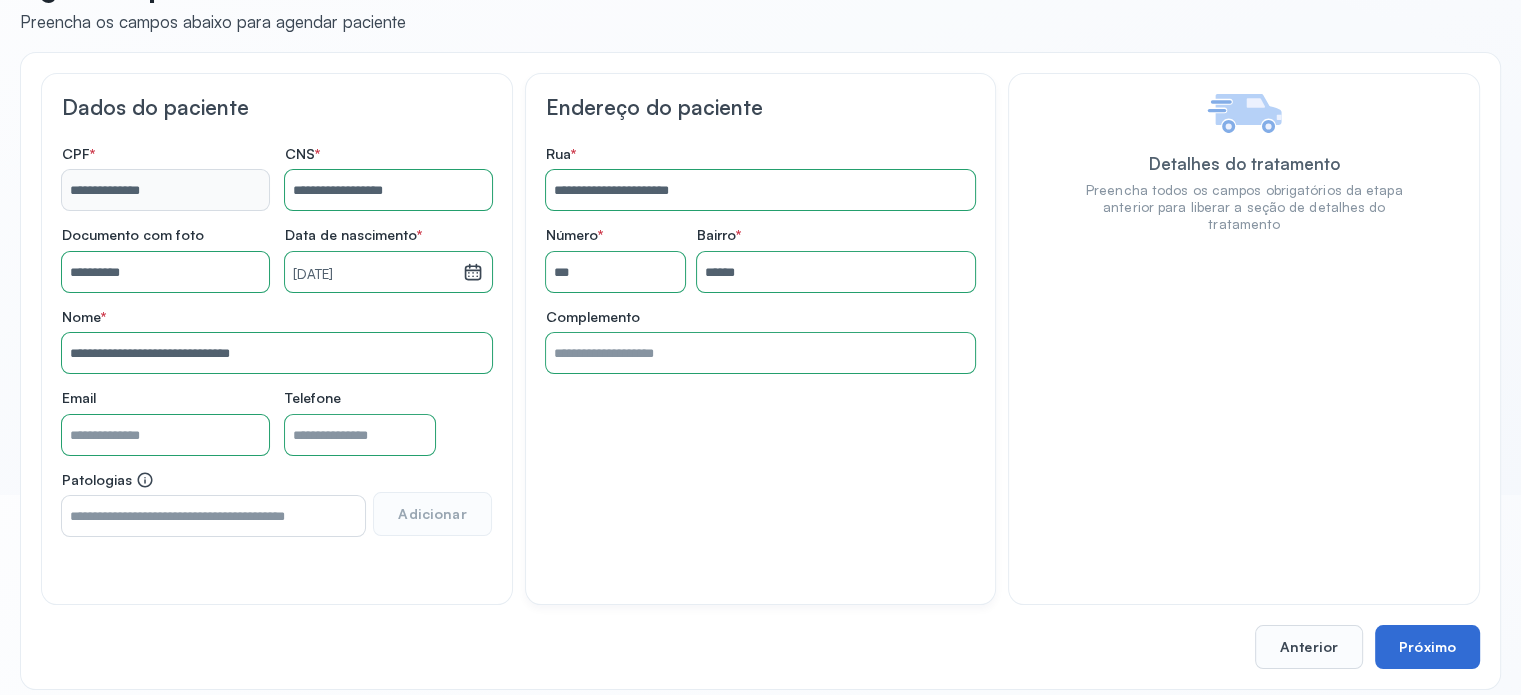 click on "Próximo" at bounding box center [1427, 647] 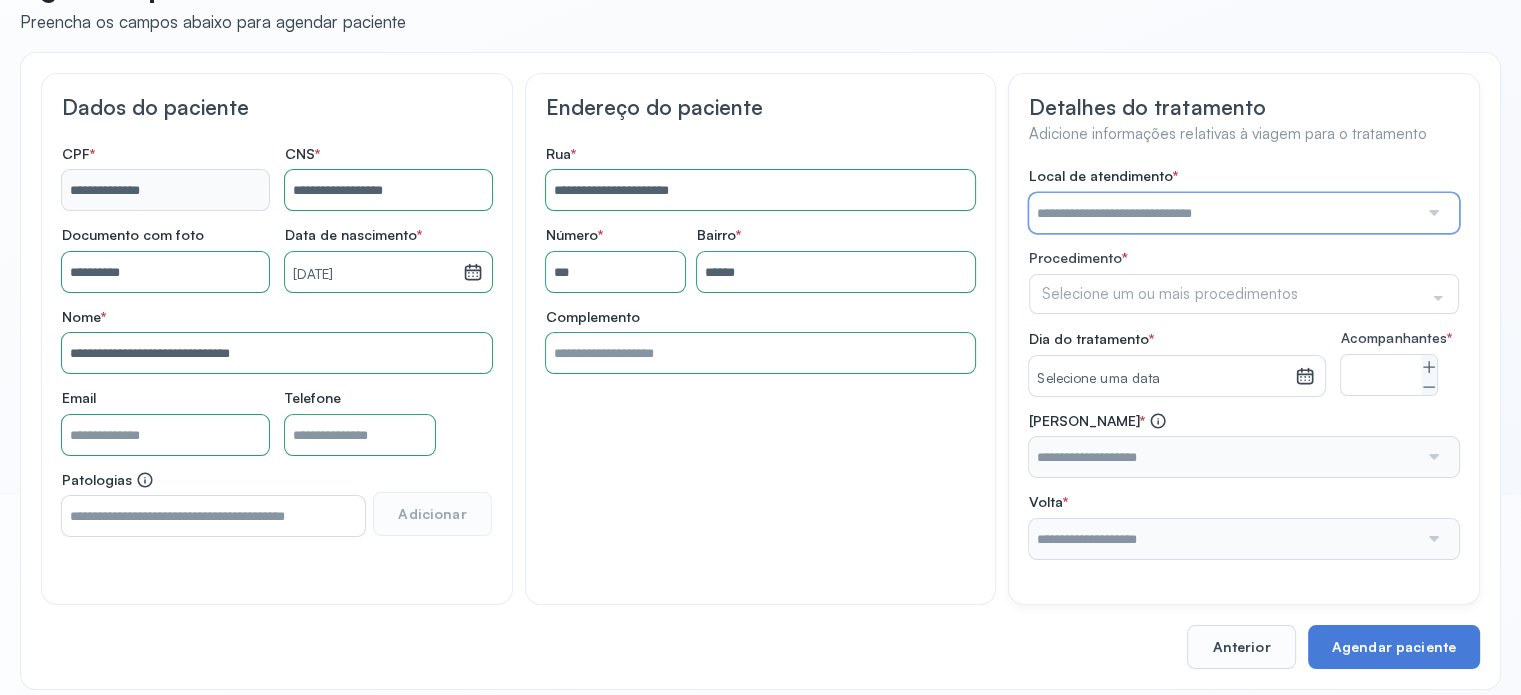 click at bounding box center [1223, 213] 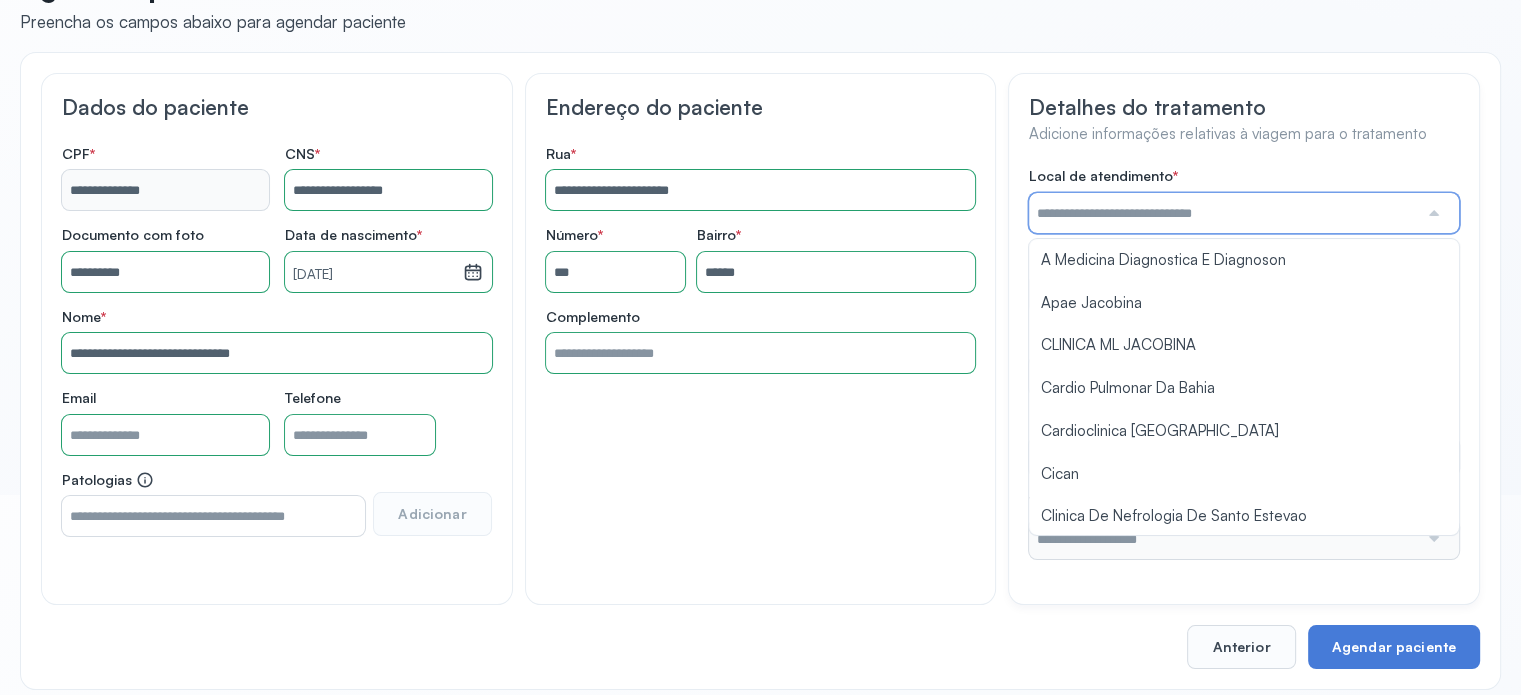 scroll, scrollTop: 230, scrollLeft: 0, axis: vertical 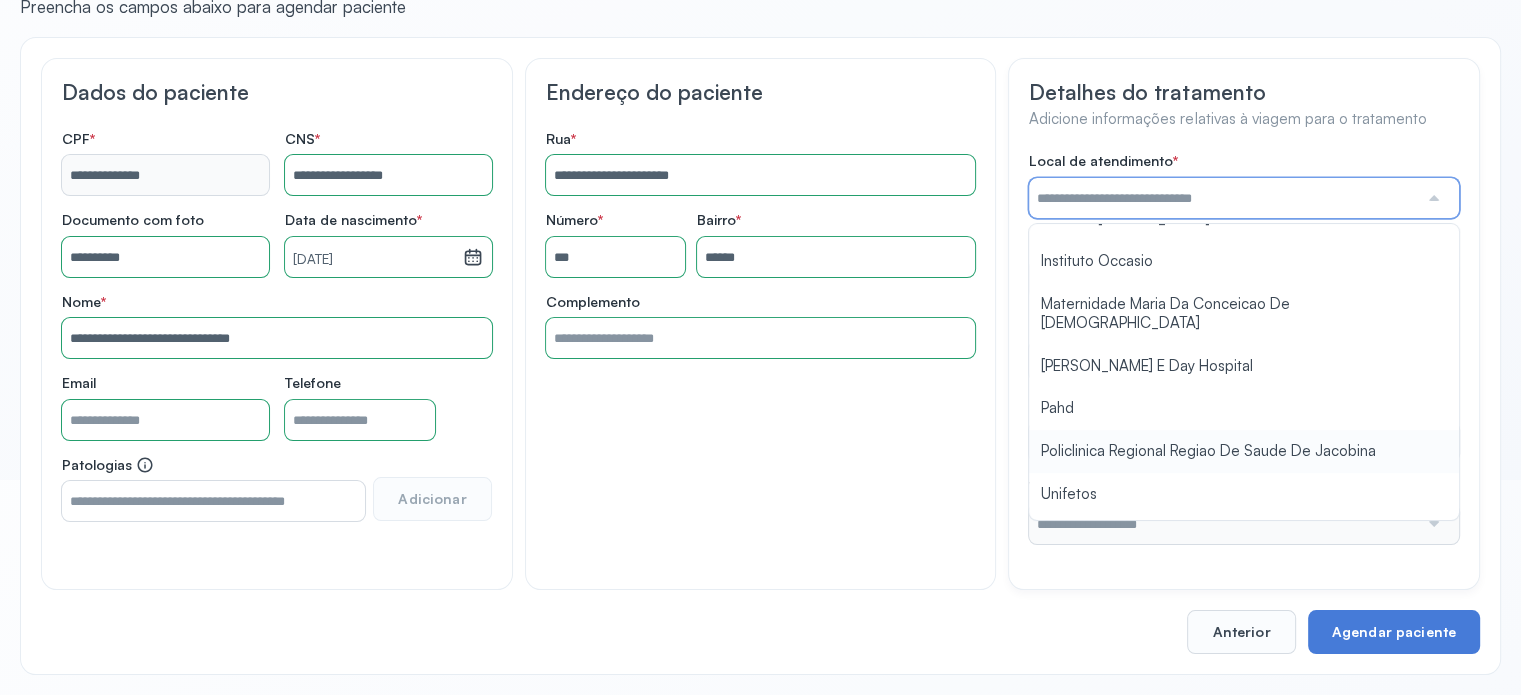 type on "**********" 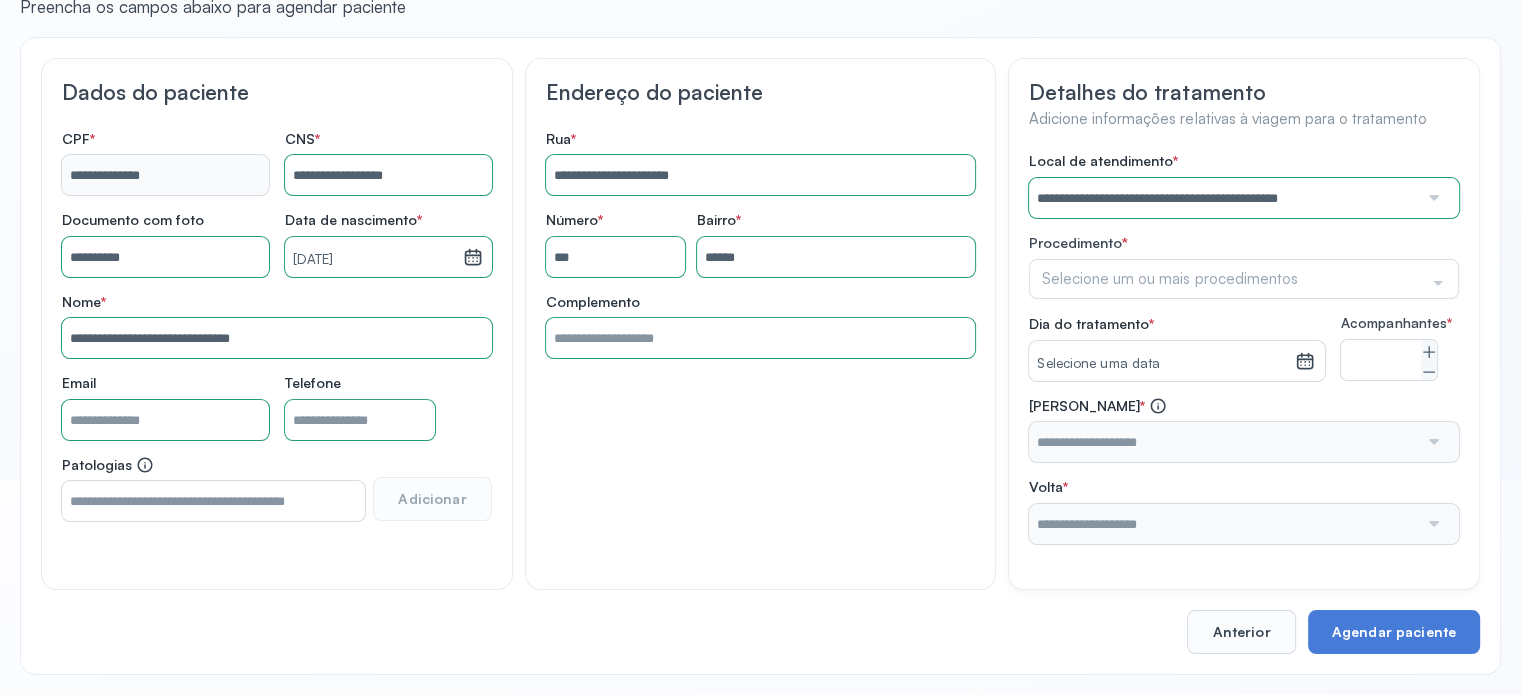 click on "**********" at bounding box center (1244, 348) 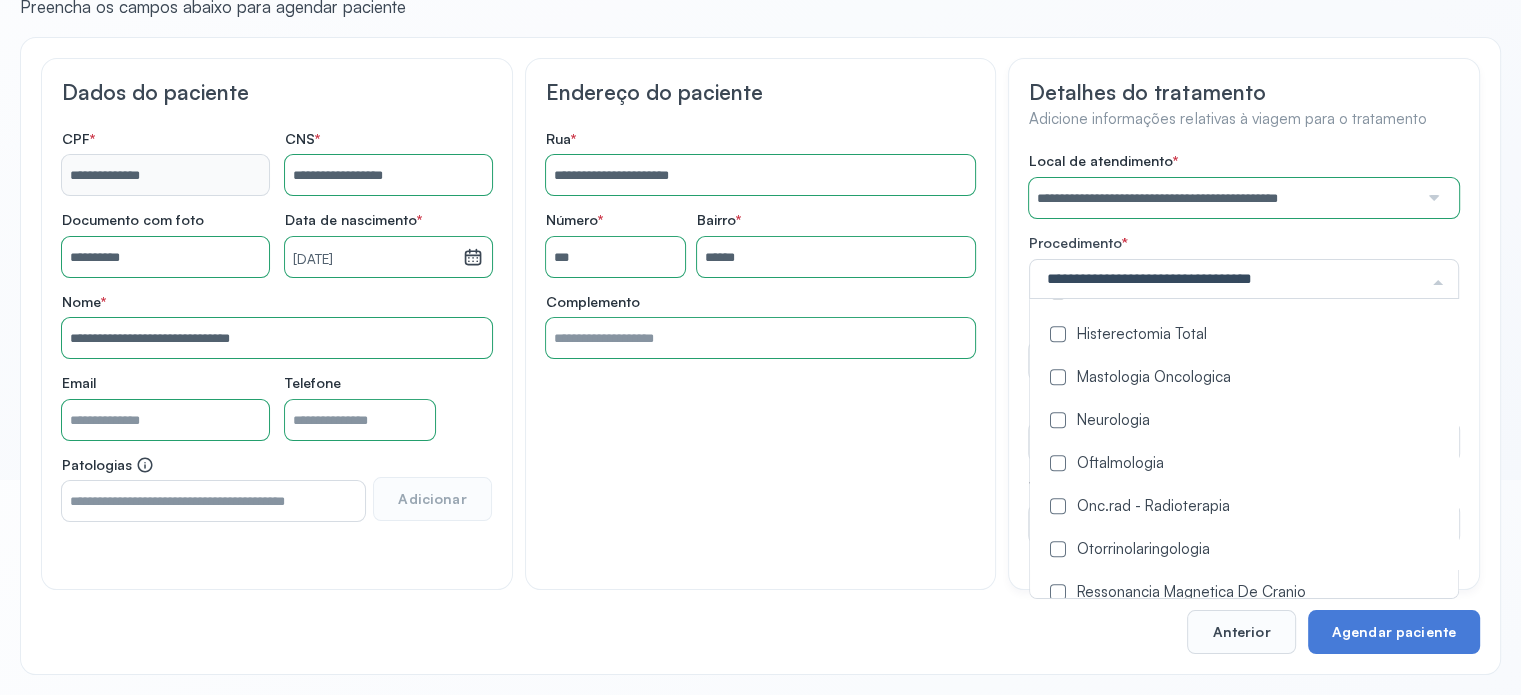 scroll, scrollTop: 1100, scrollLeft: 0, axis: vertical 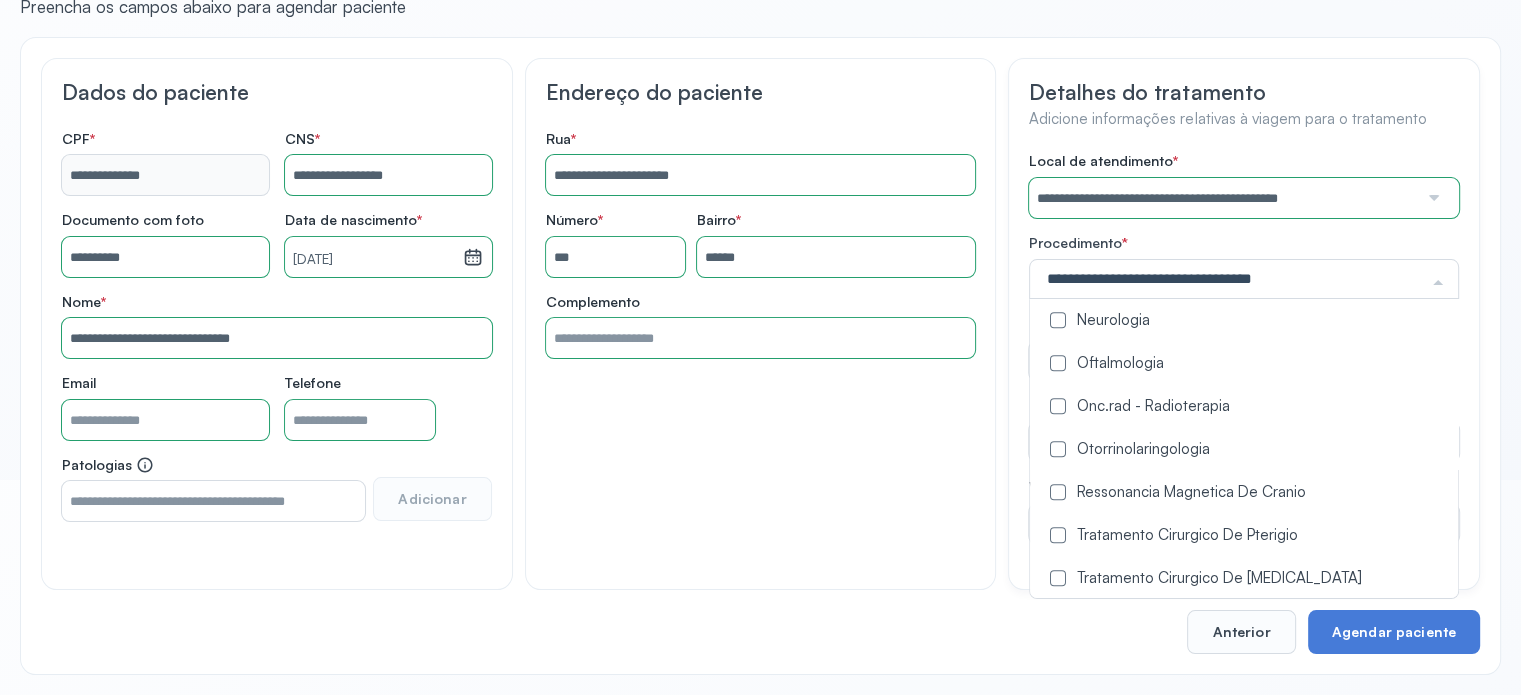 click at bounding box center [1058, 492] 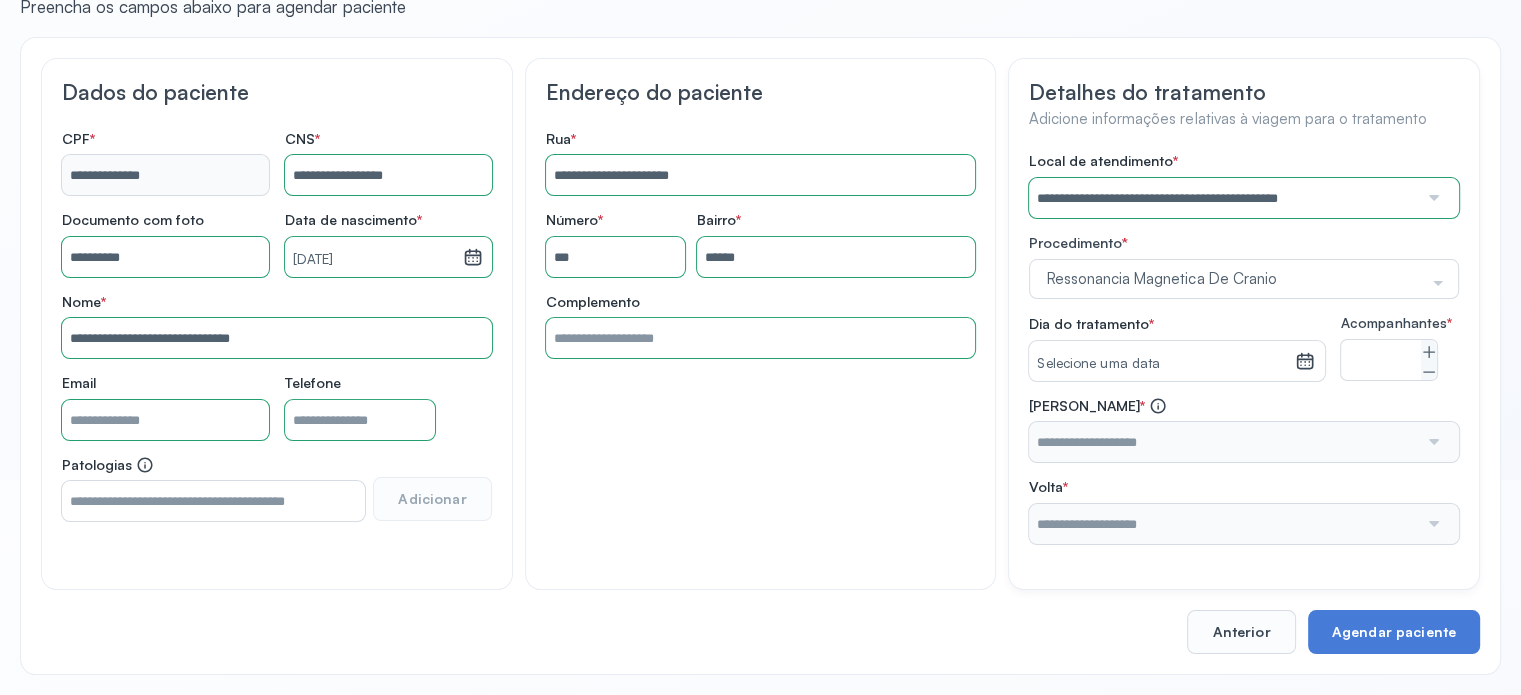 scroll, scrollTop: 0, scrollLeft: 0, axis: both 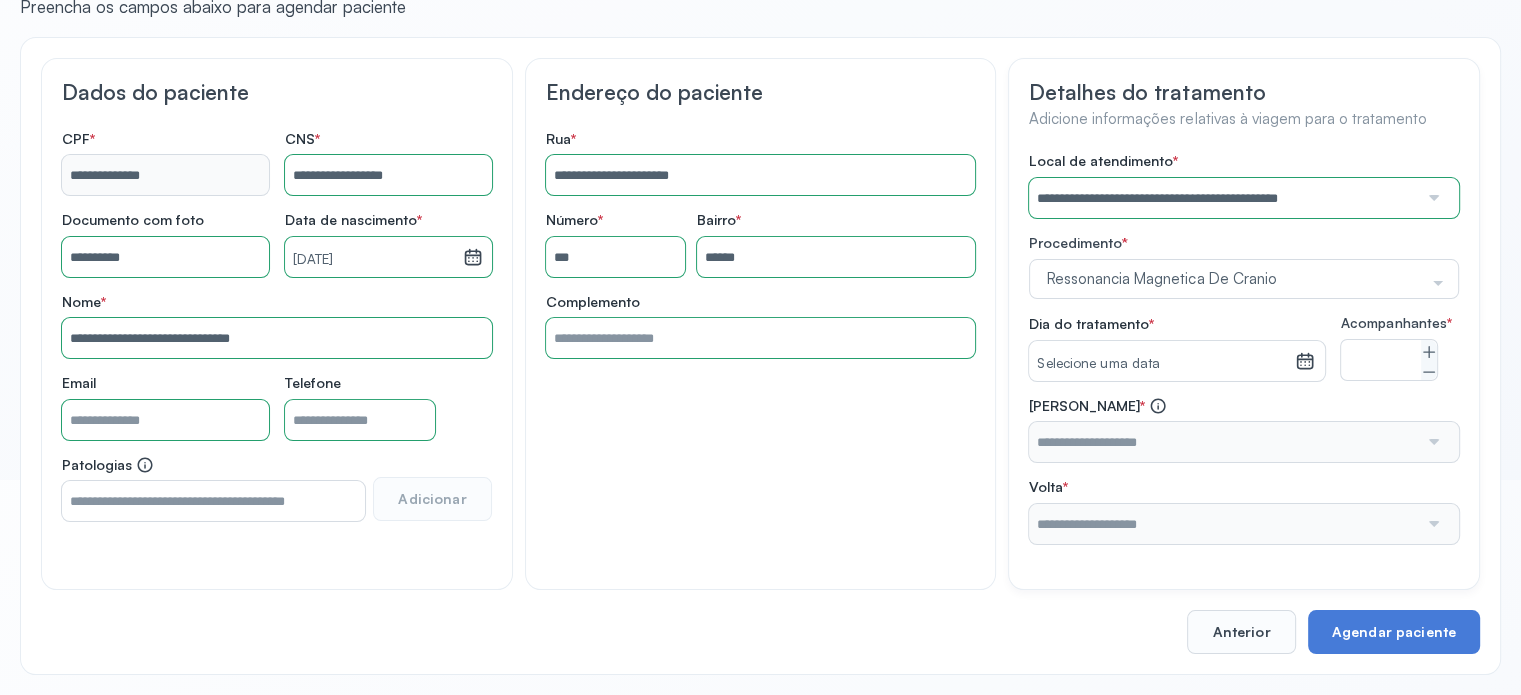 click 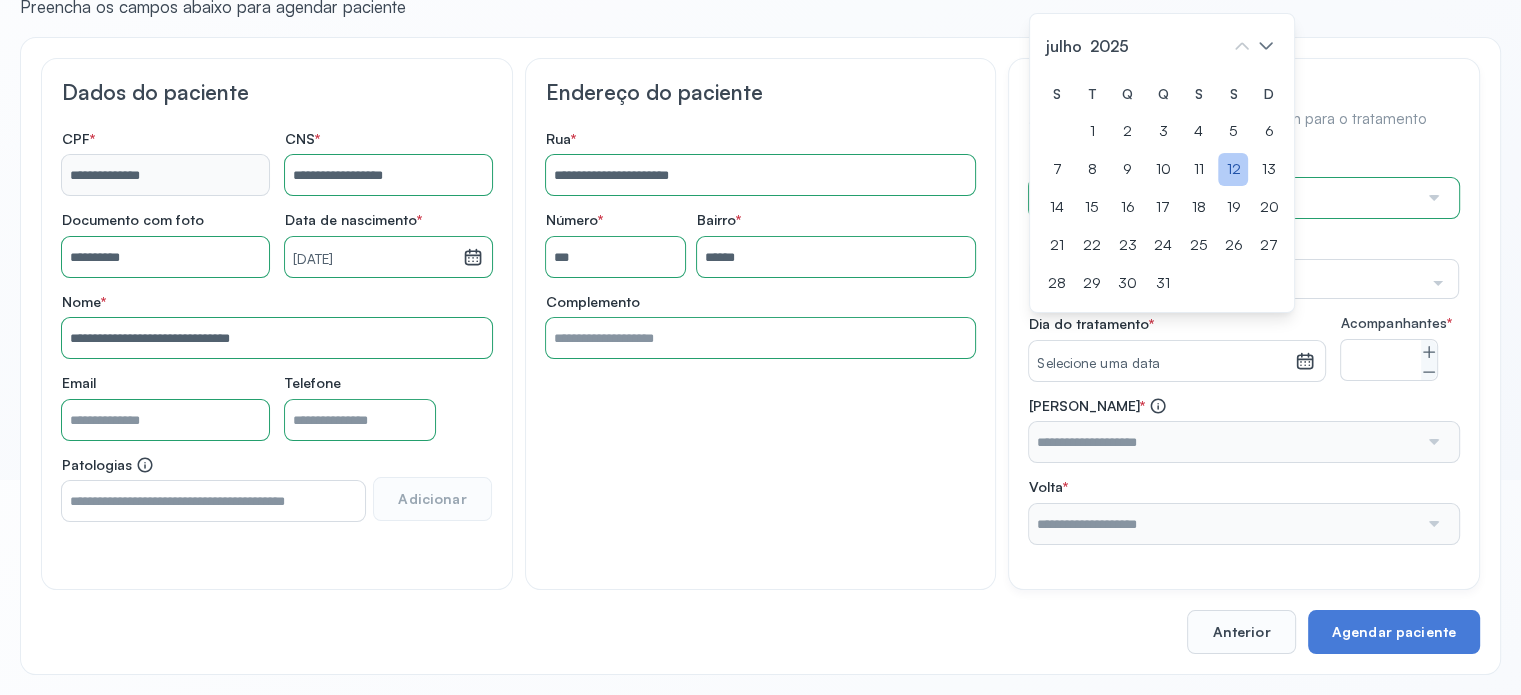 click on "12" 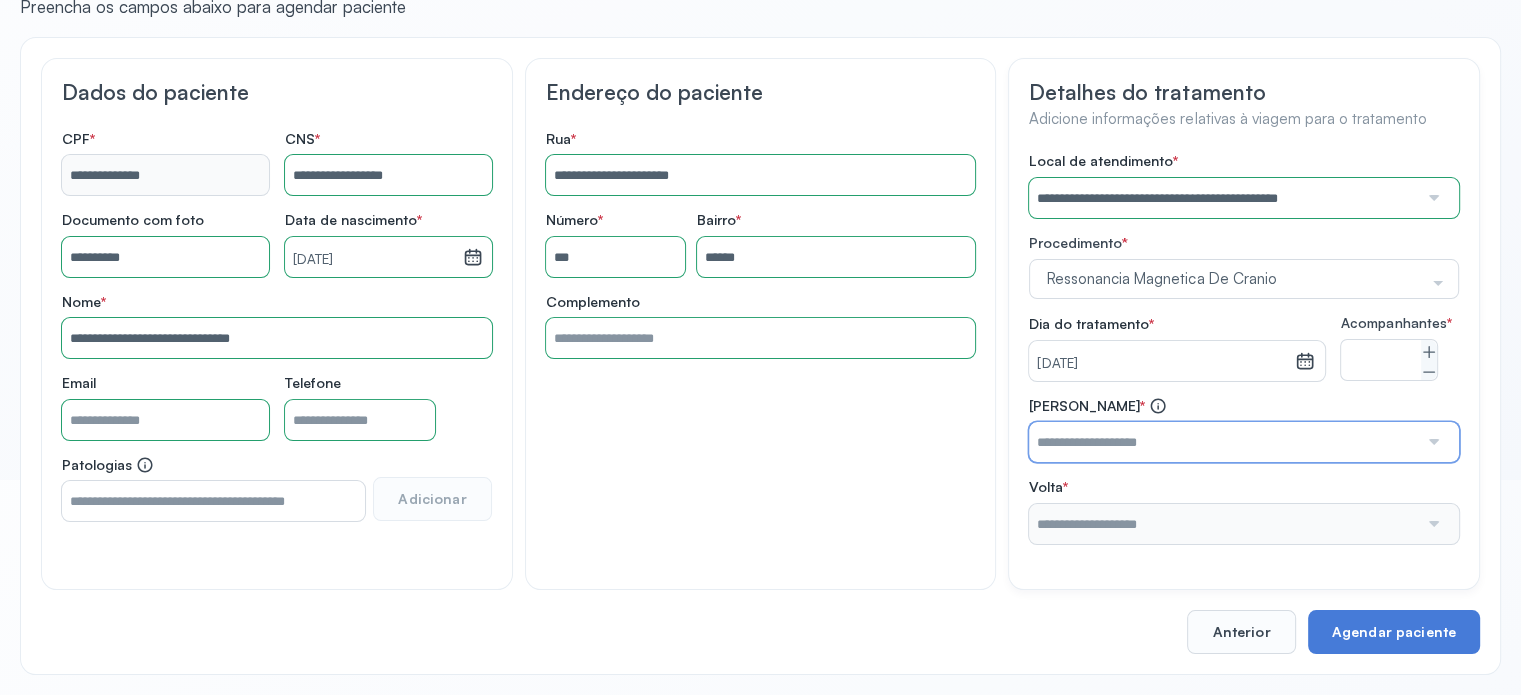 click at bounding box center [1223, 442] 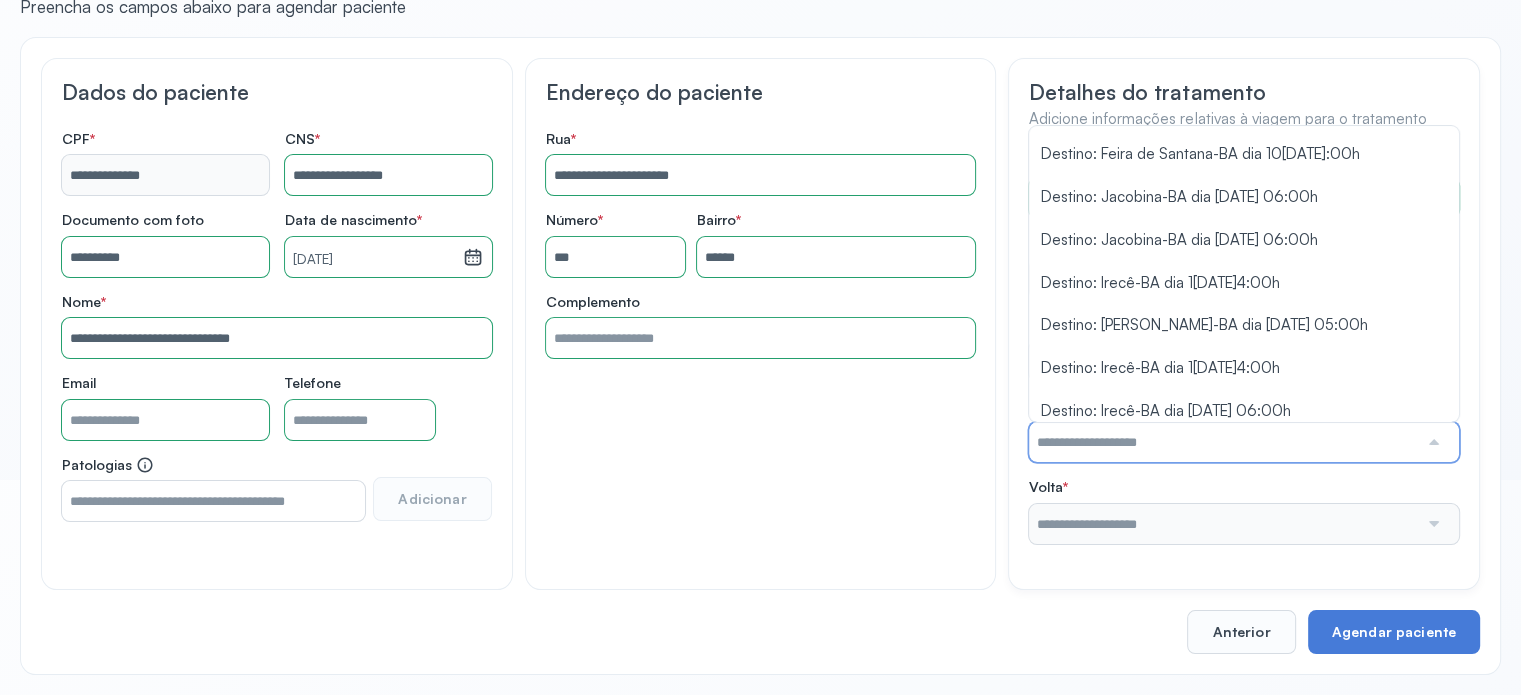 scroll, scrollTop: 1285, scrollLeft: 0, axis: vertical 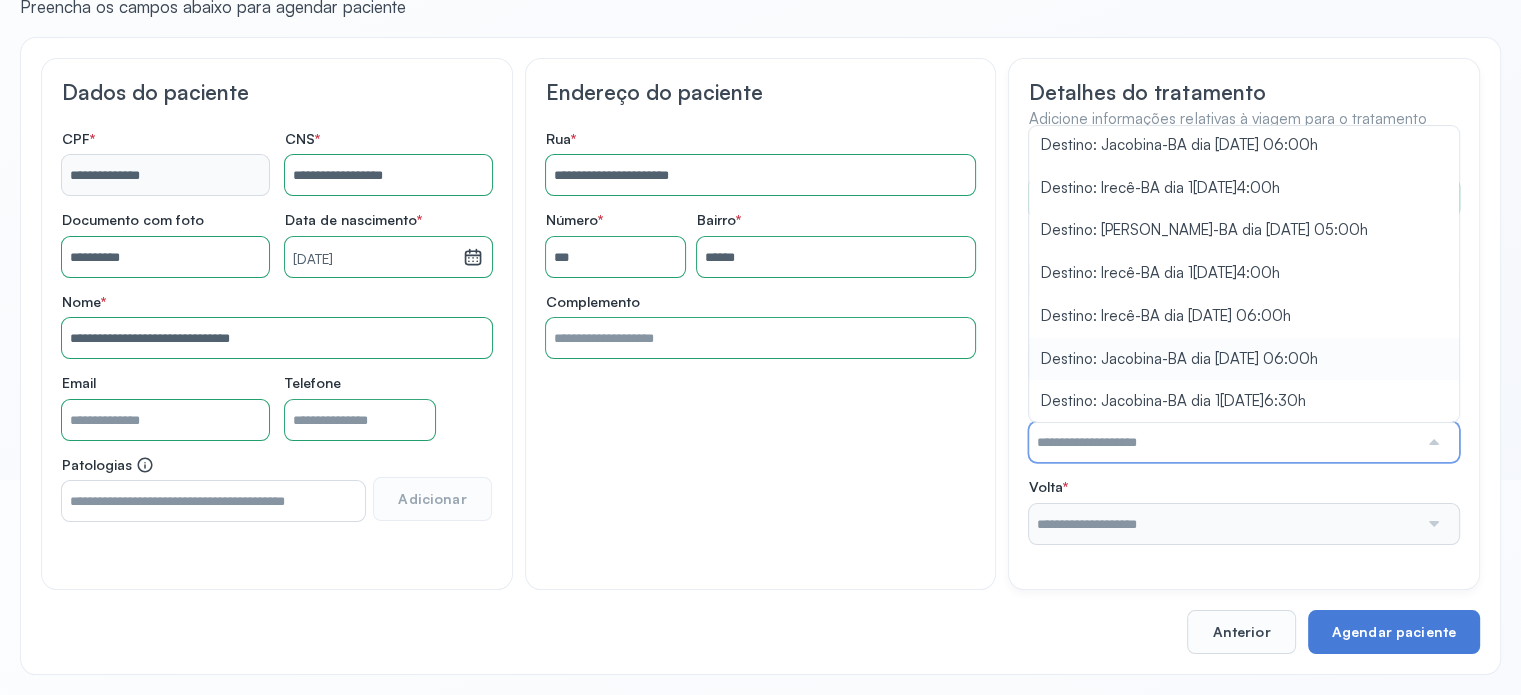 type on "**********" 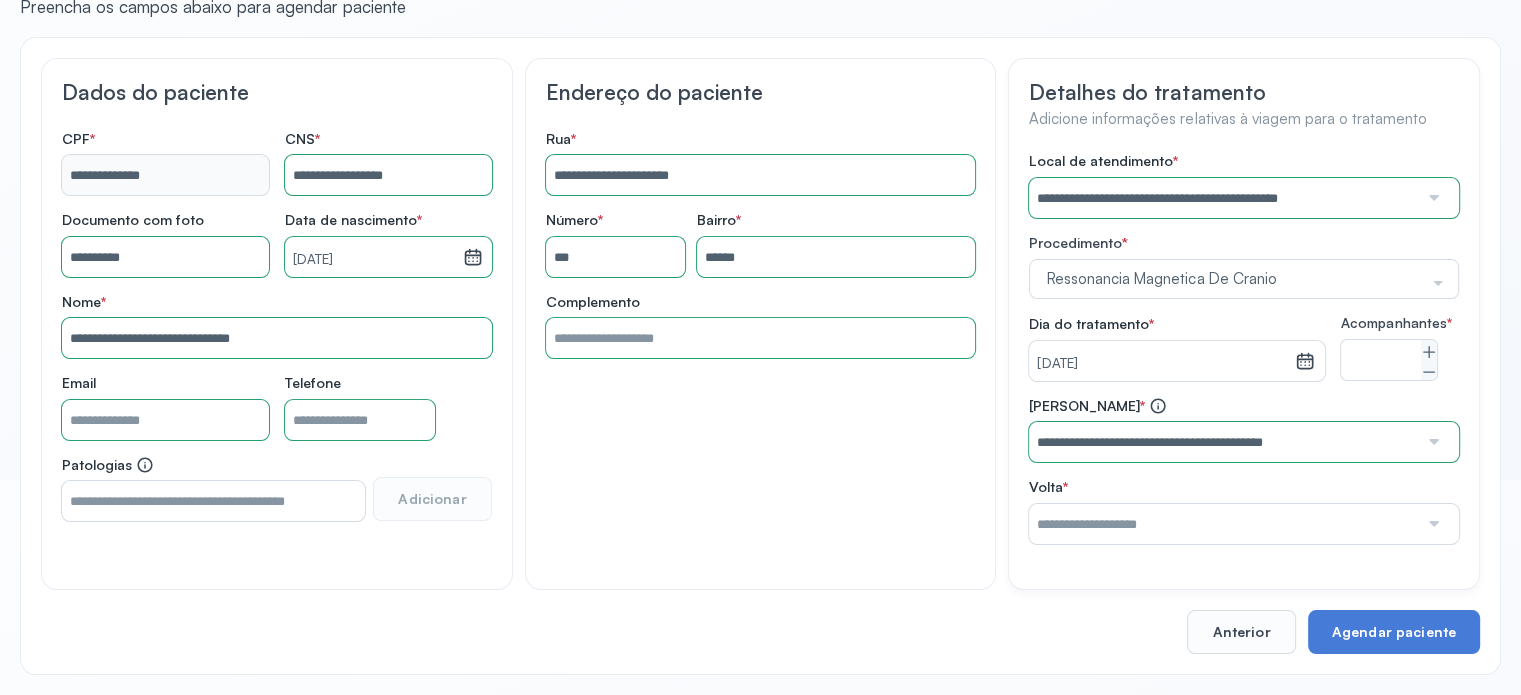click on "**********" at bounding box center (1244, 348) 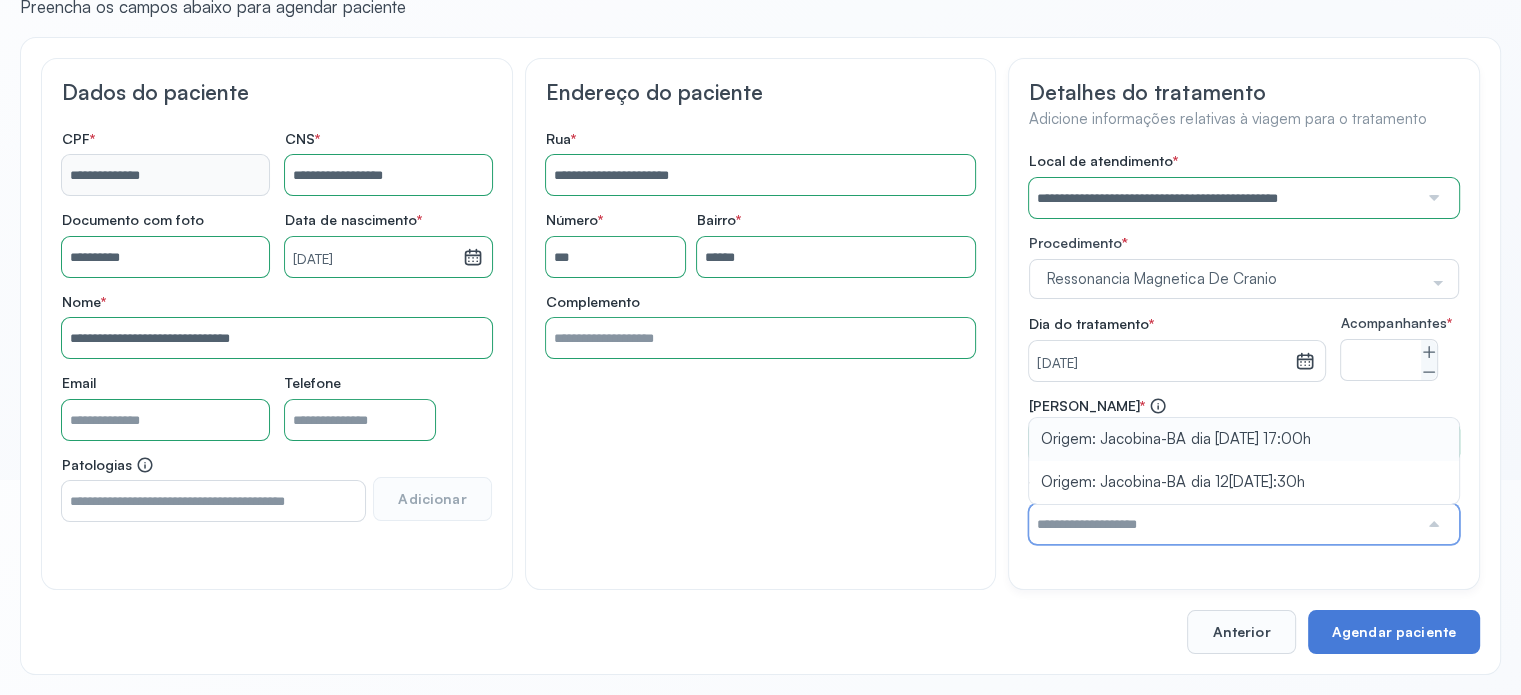 type on "**********" 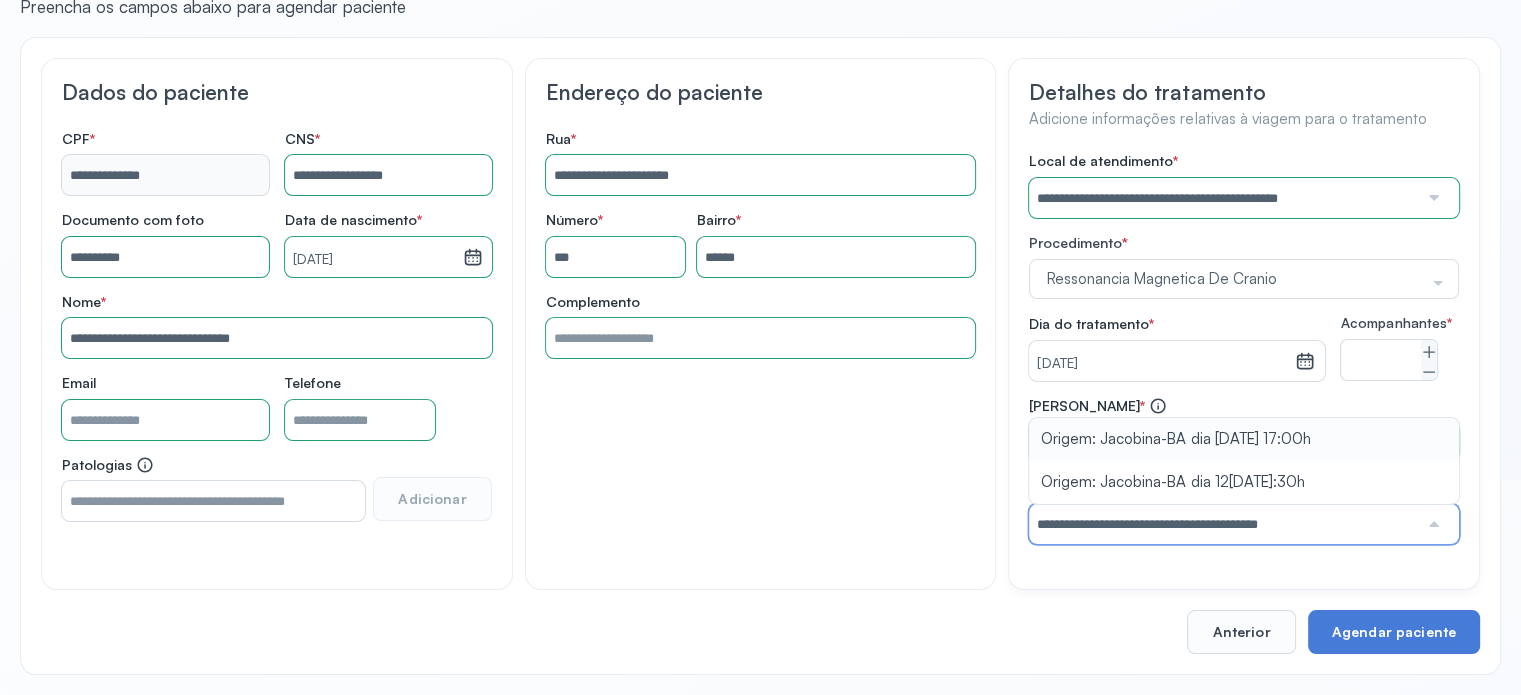 click on "**********" at bounding box center [1244, 470] 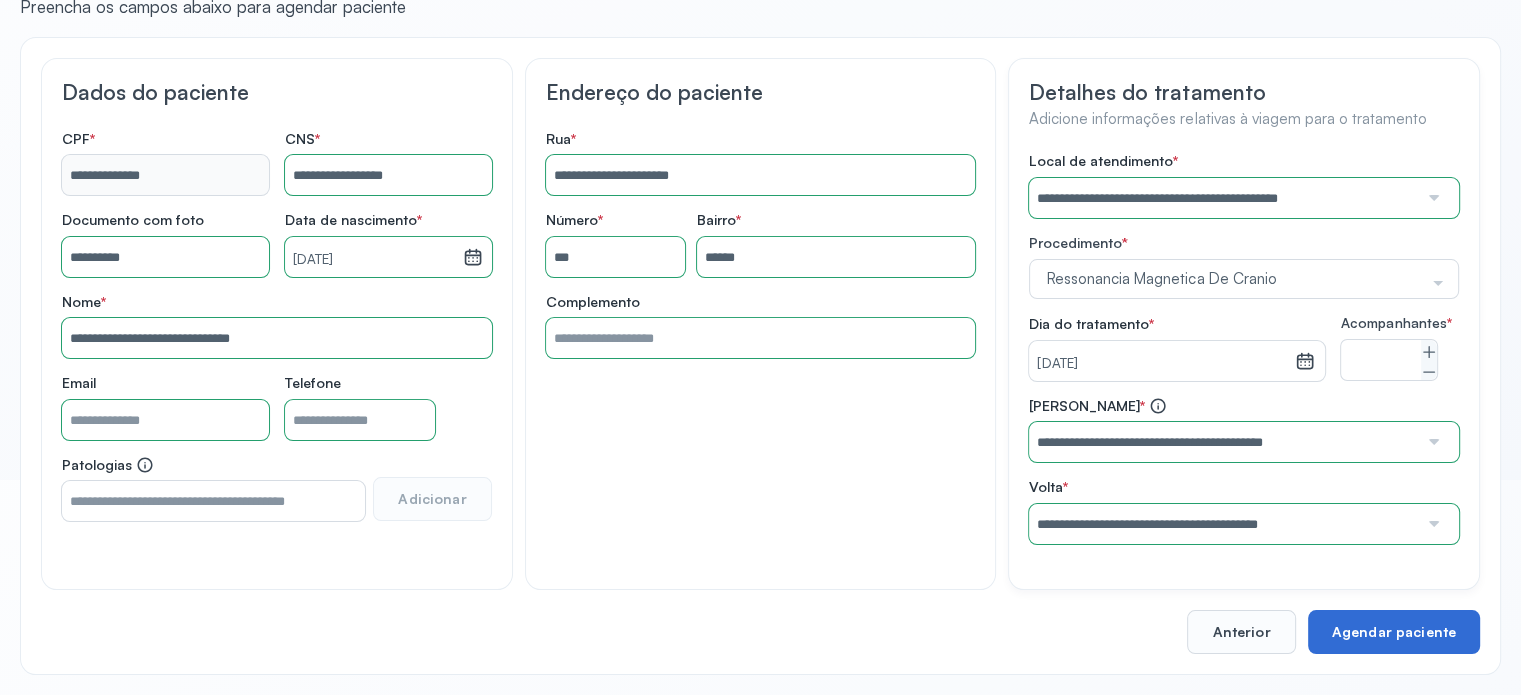 click on "Agendar paciente" at bounding box center (1394, 632) 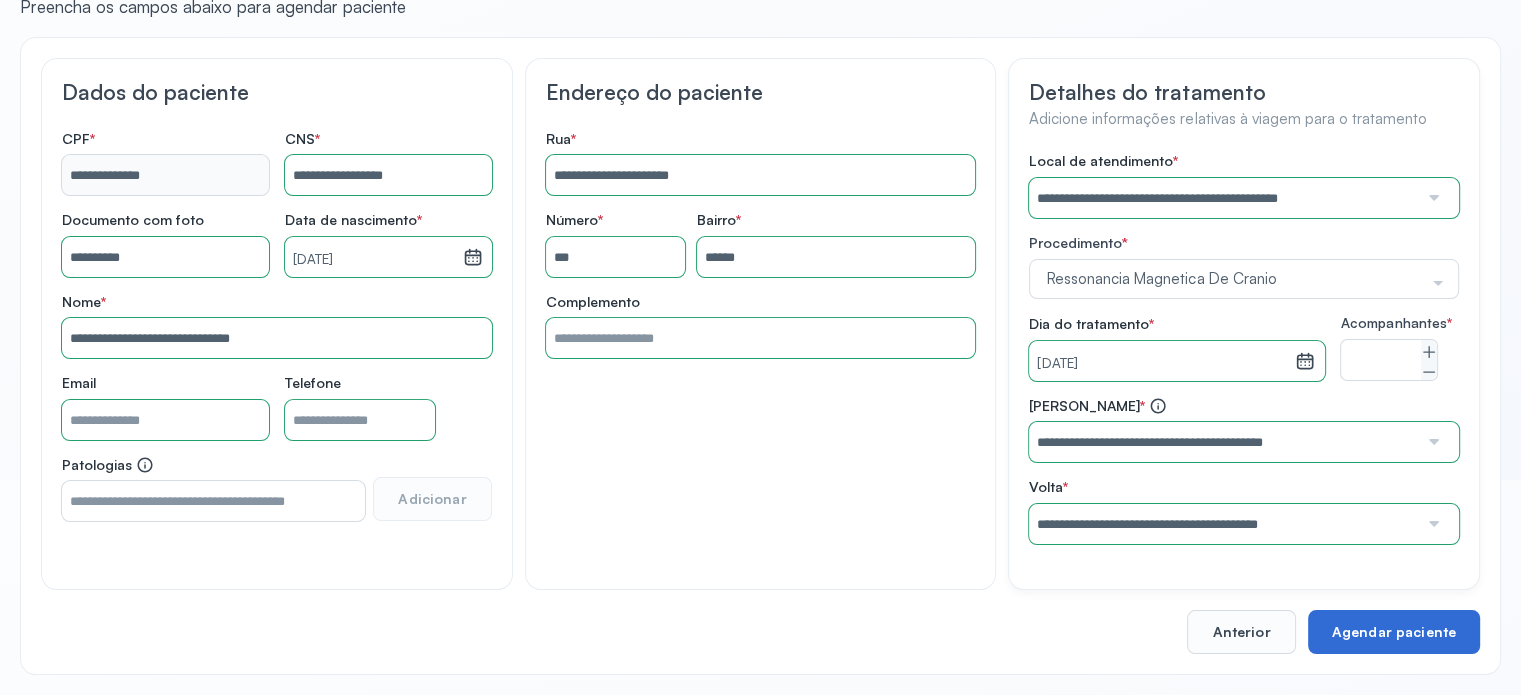scroll, scrollTop: 0, scrollLeft: 0, axis: both 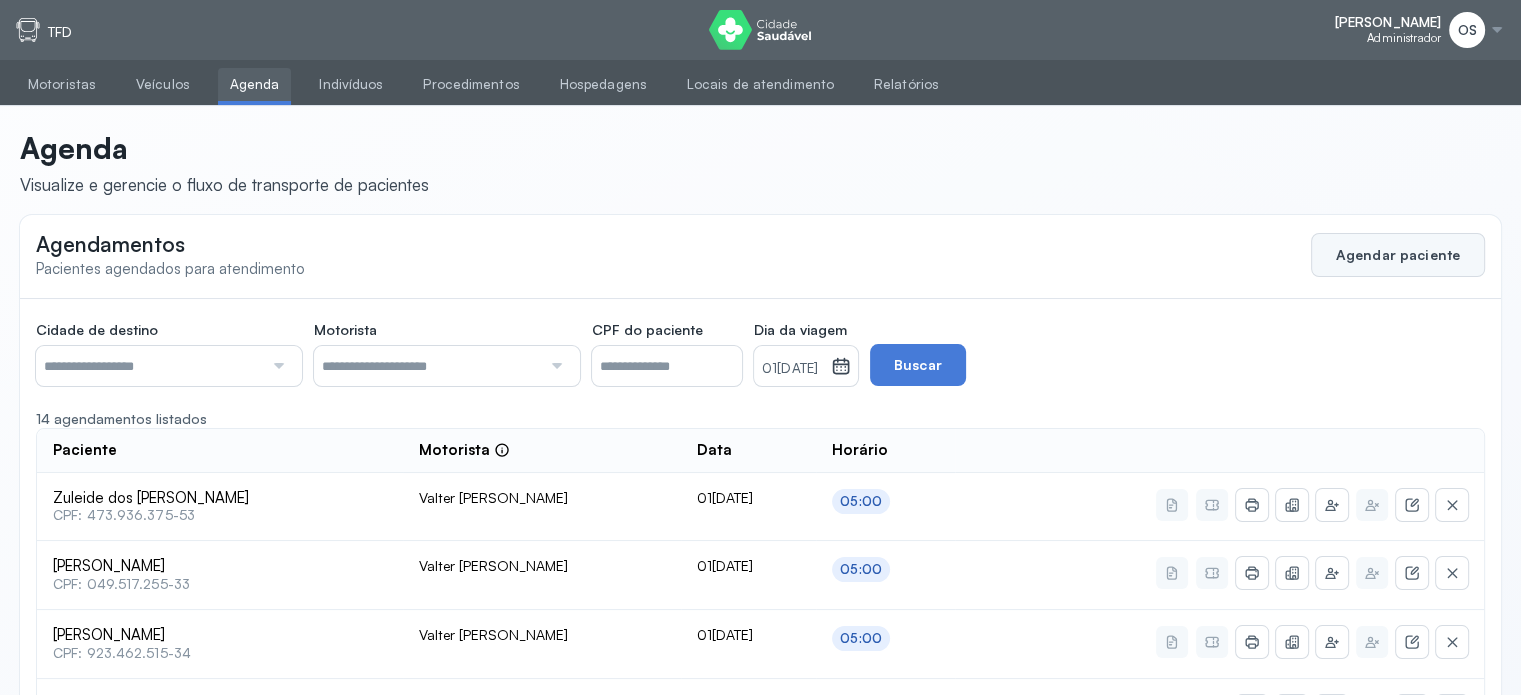 click on "Agendar paciente" 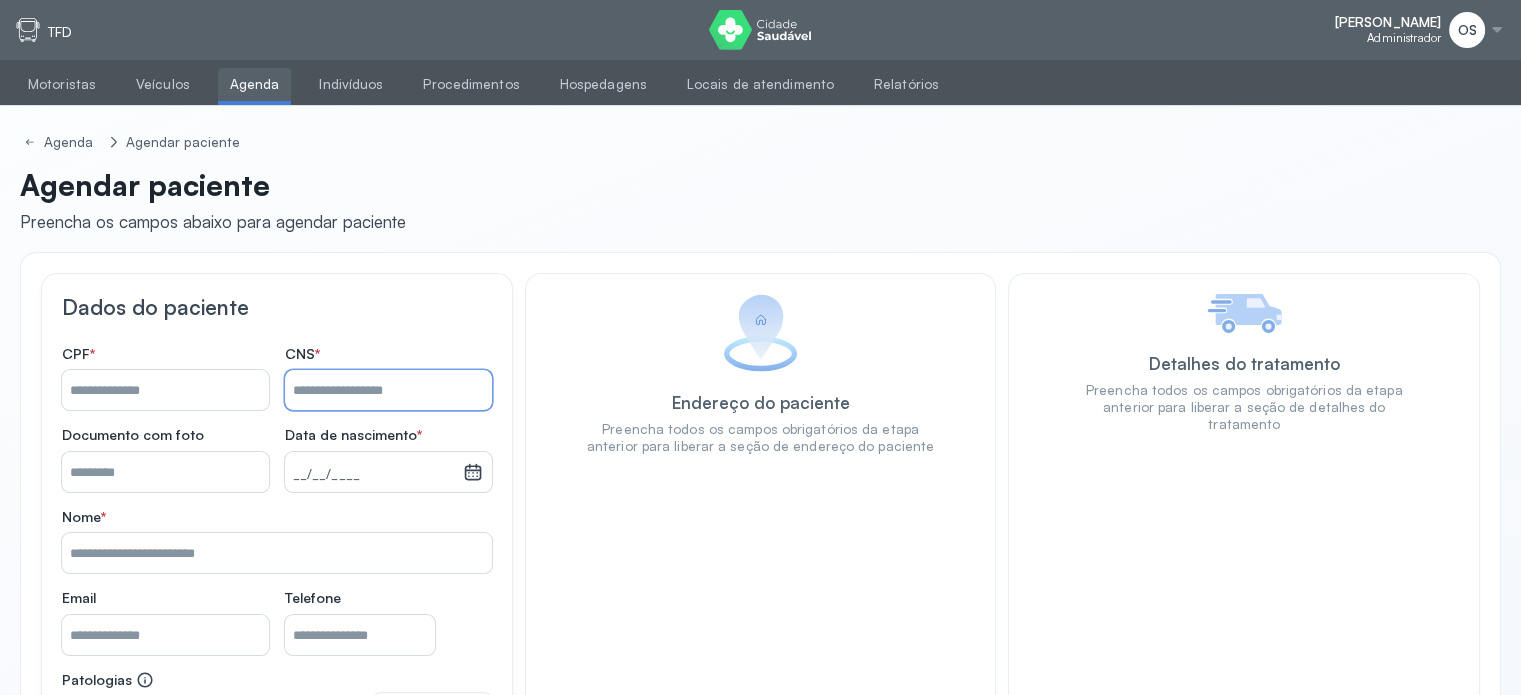 paste on "**********" 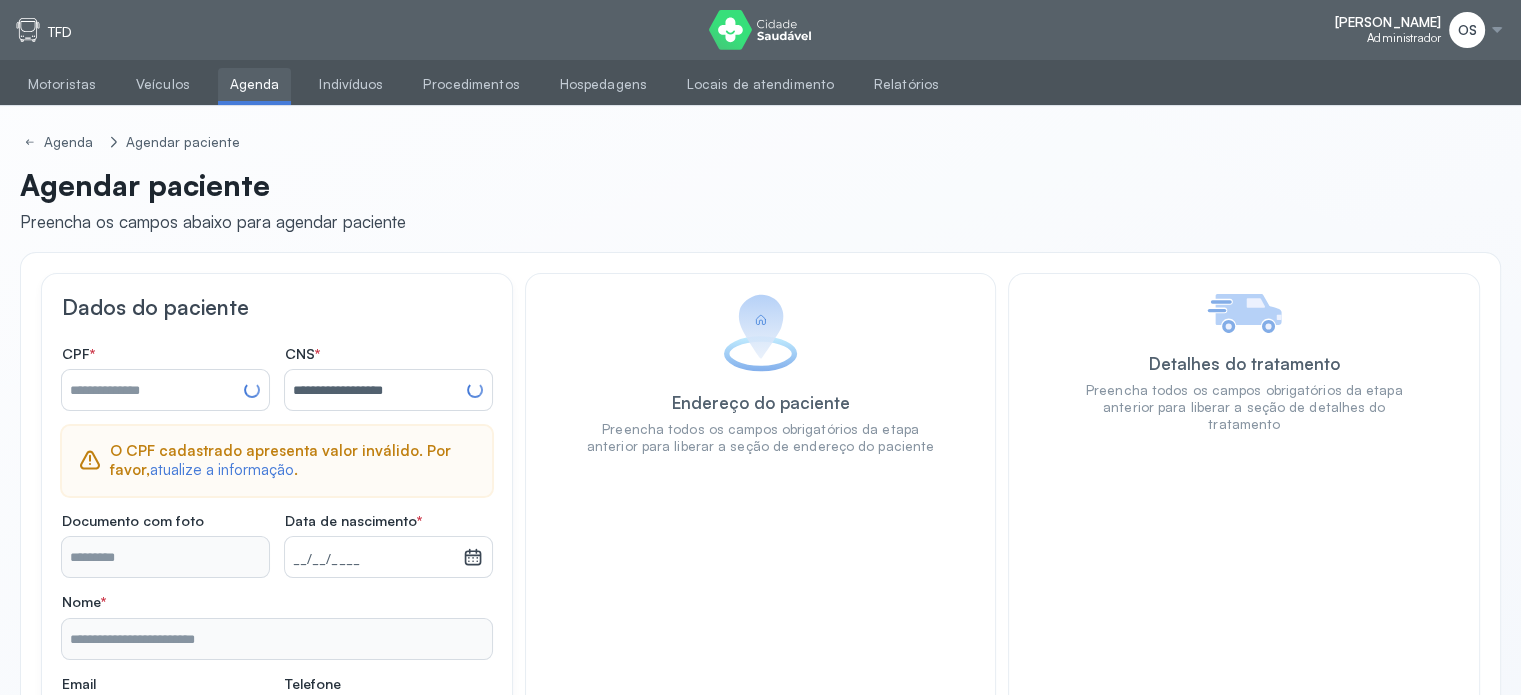 type on "**********" 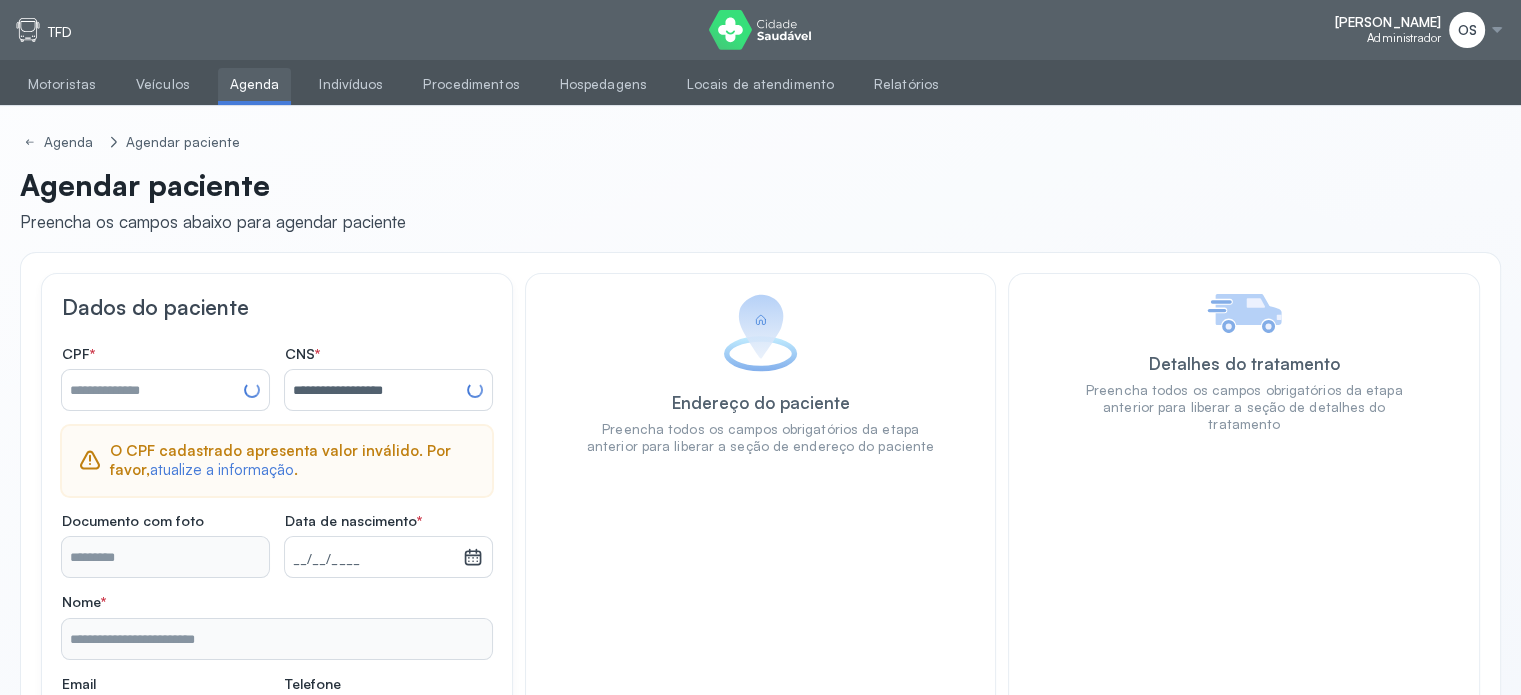 type on "**********" 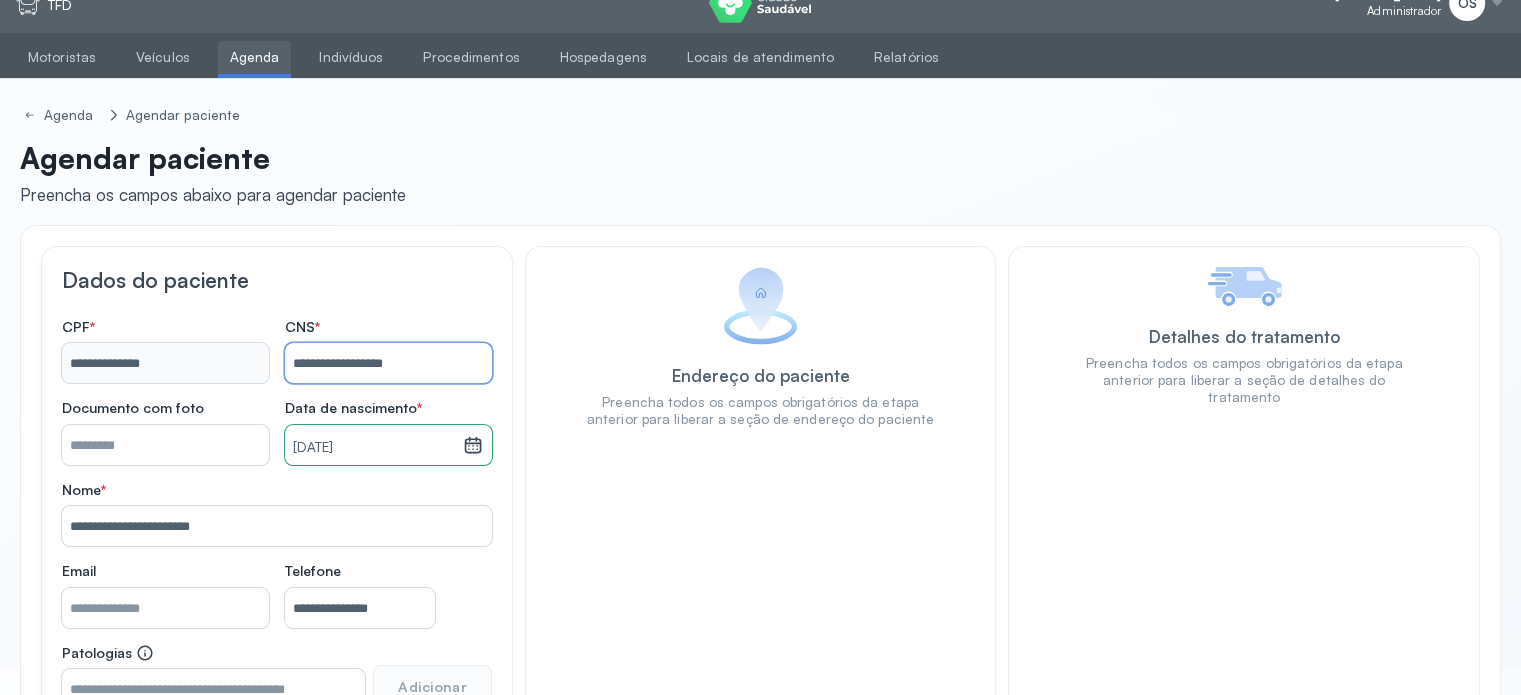 scroll, scrollTop: 215, scrollLeft: 0, axis: vertical 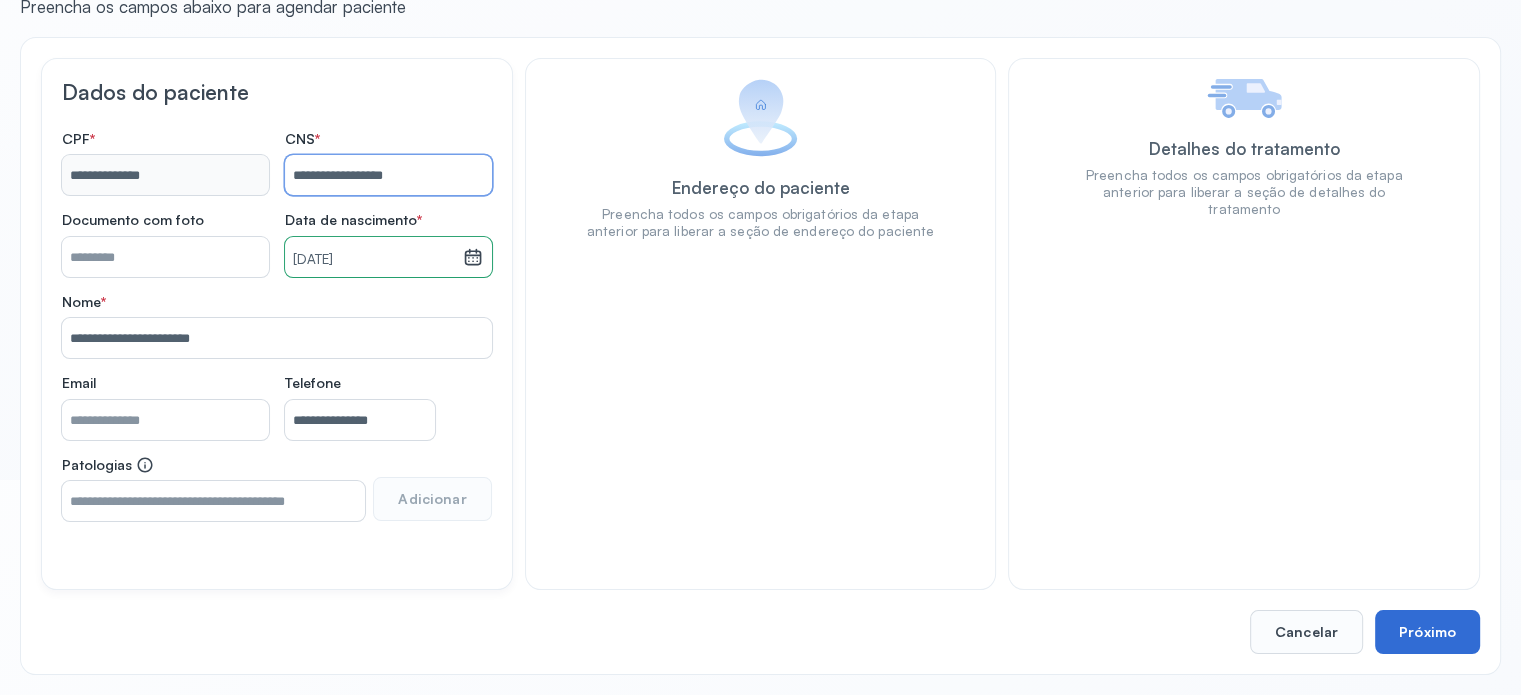 type on "**********" 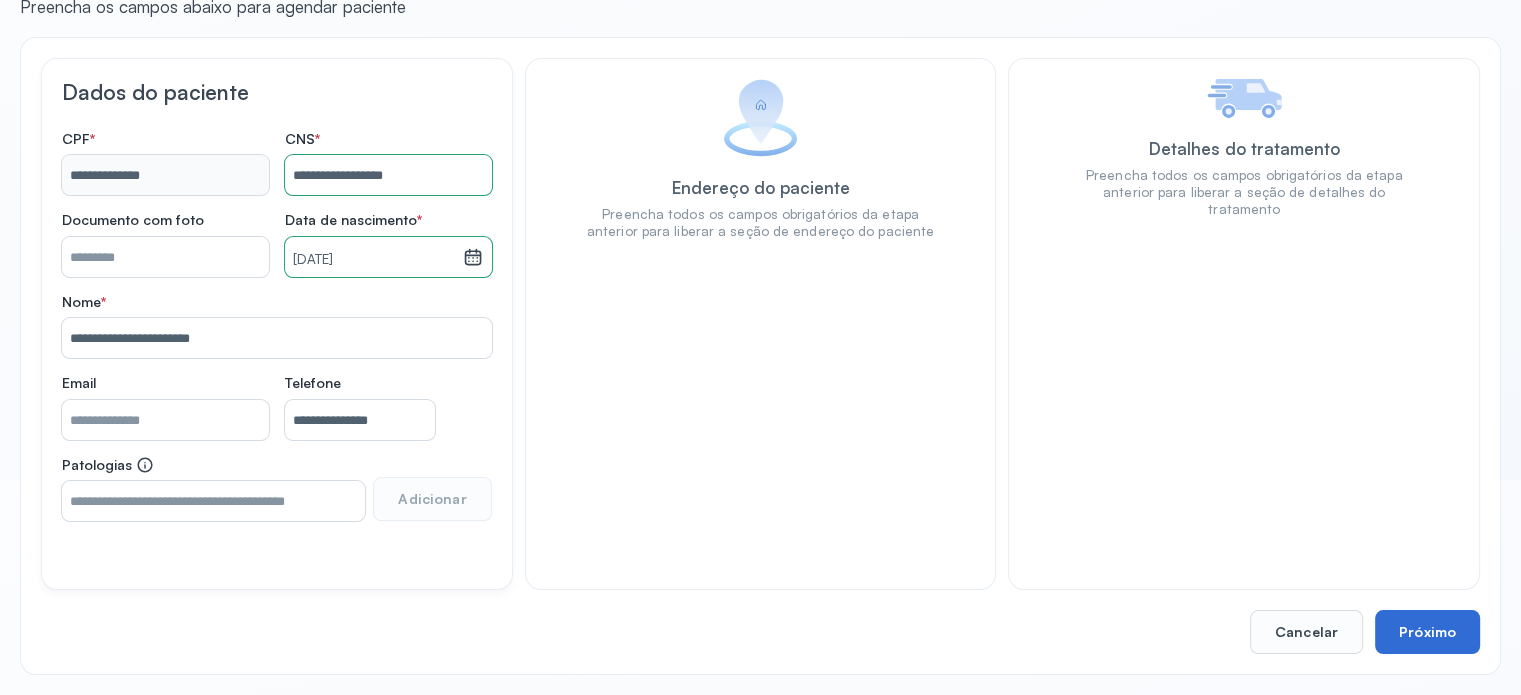 click on "Próximo" at bounding box center [1427, 632] 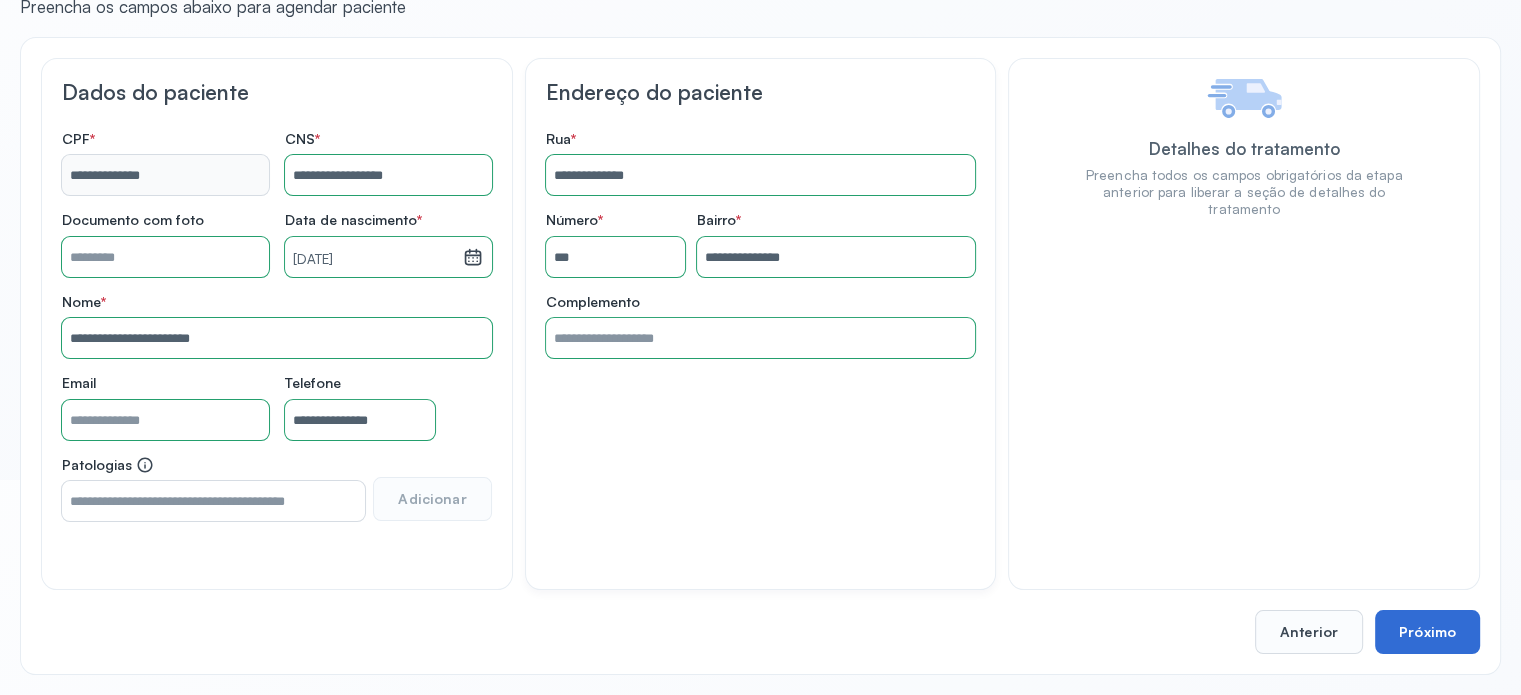 click on "Próximo" at bounding box center [1427, 632] 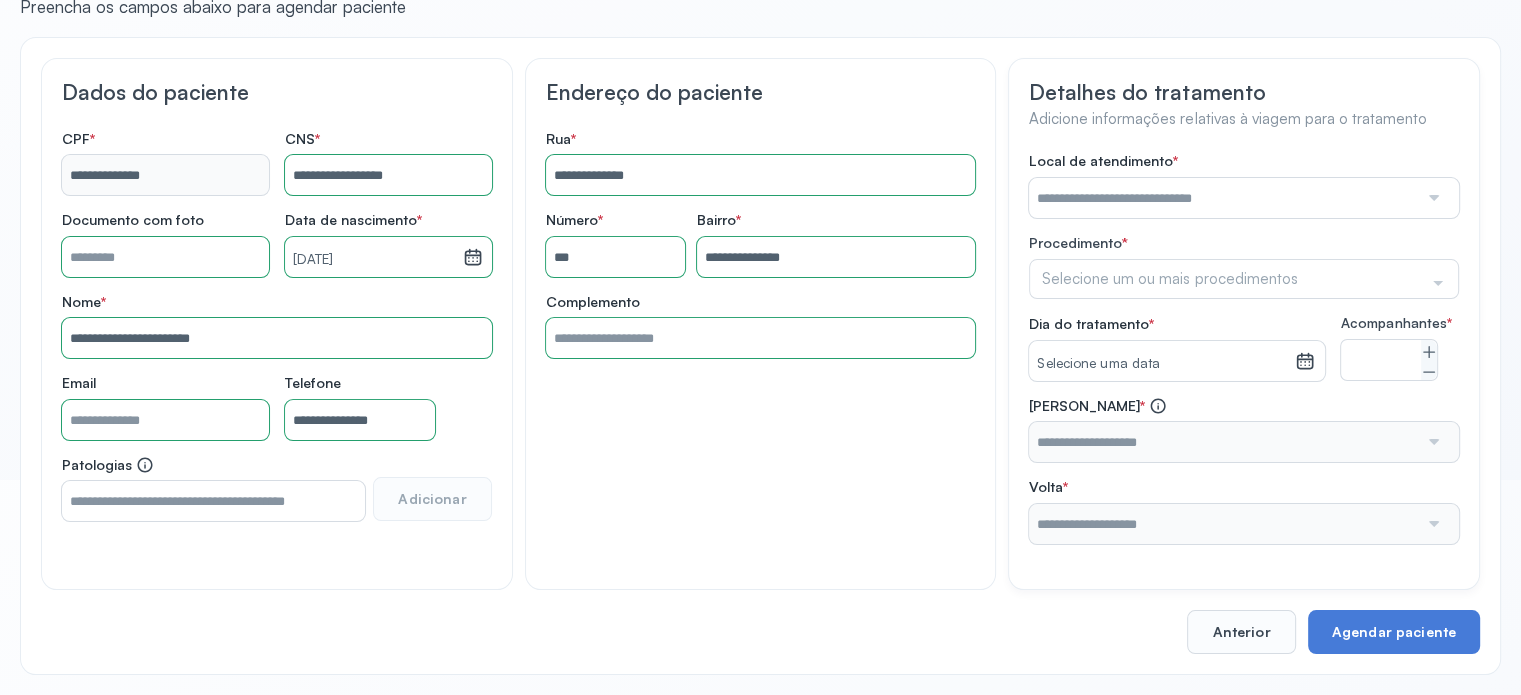 click at bounding box center [1223, 198] 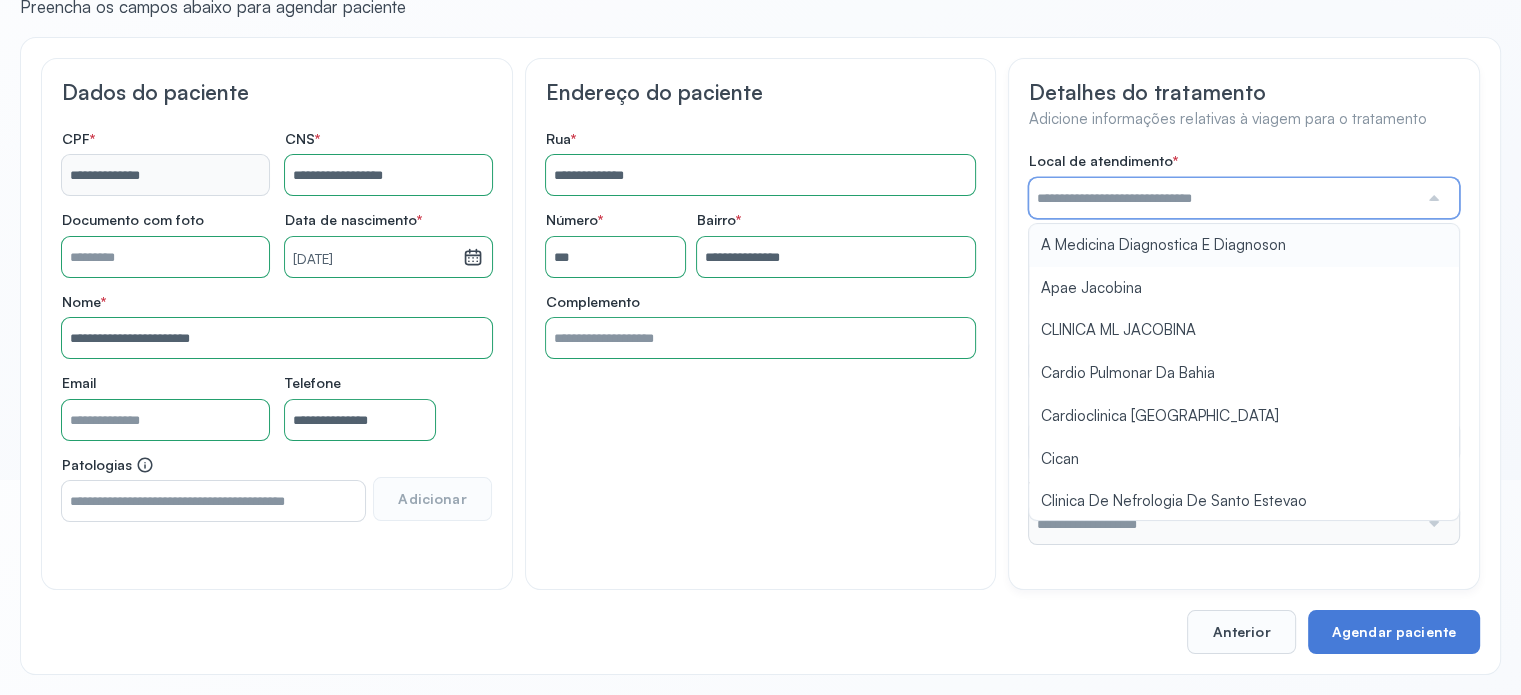 scroll, scrollTop: 230, scrollLeft: 0, axis: vertical 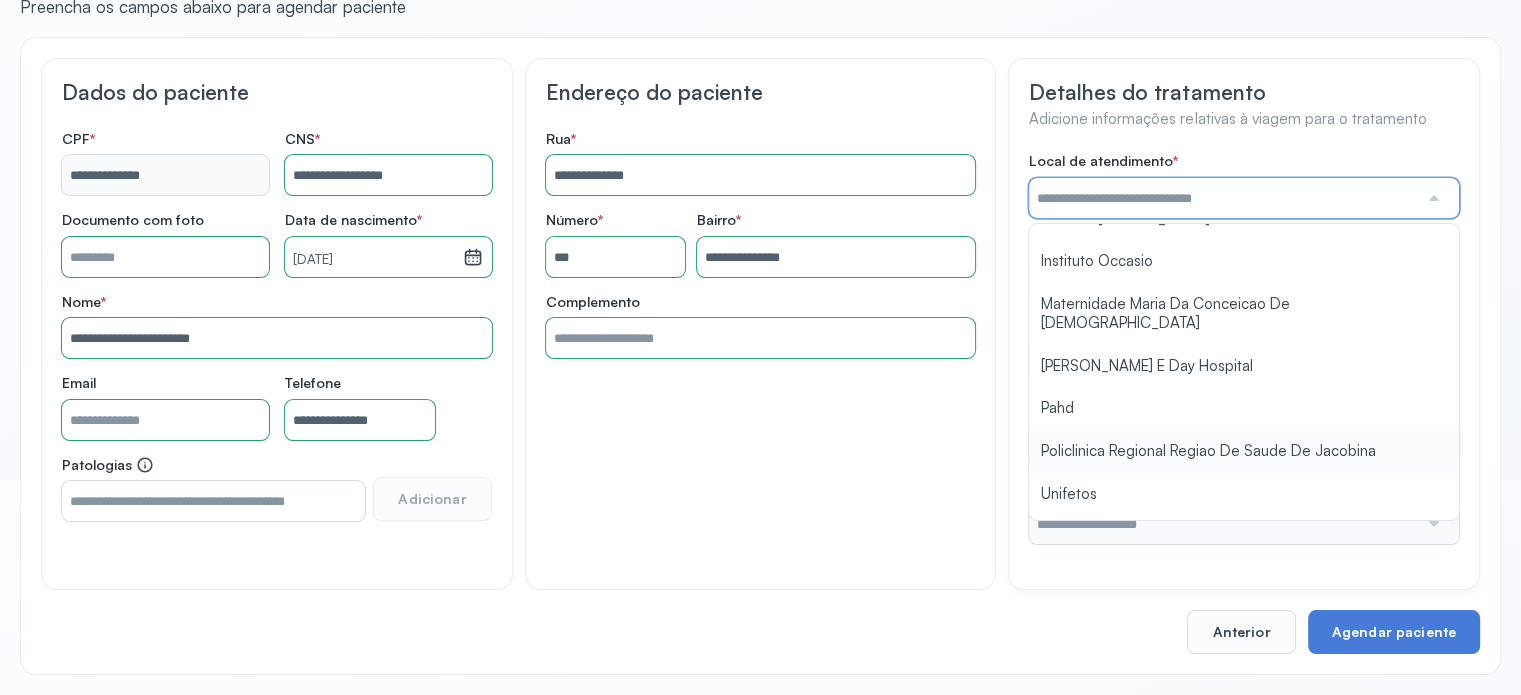 type on "**********" 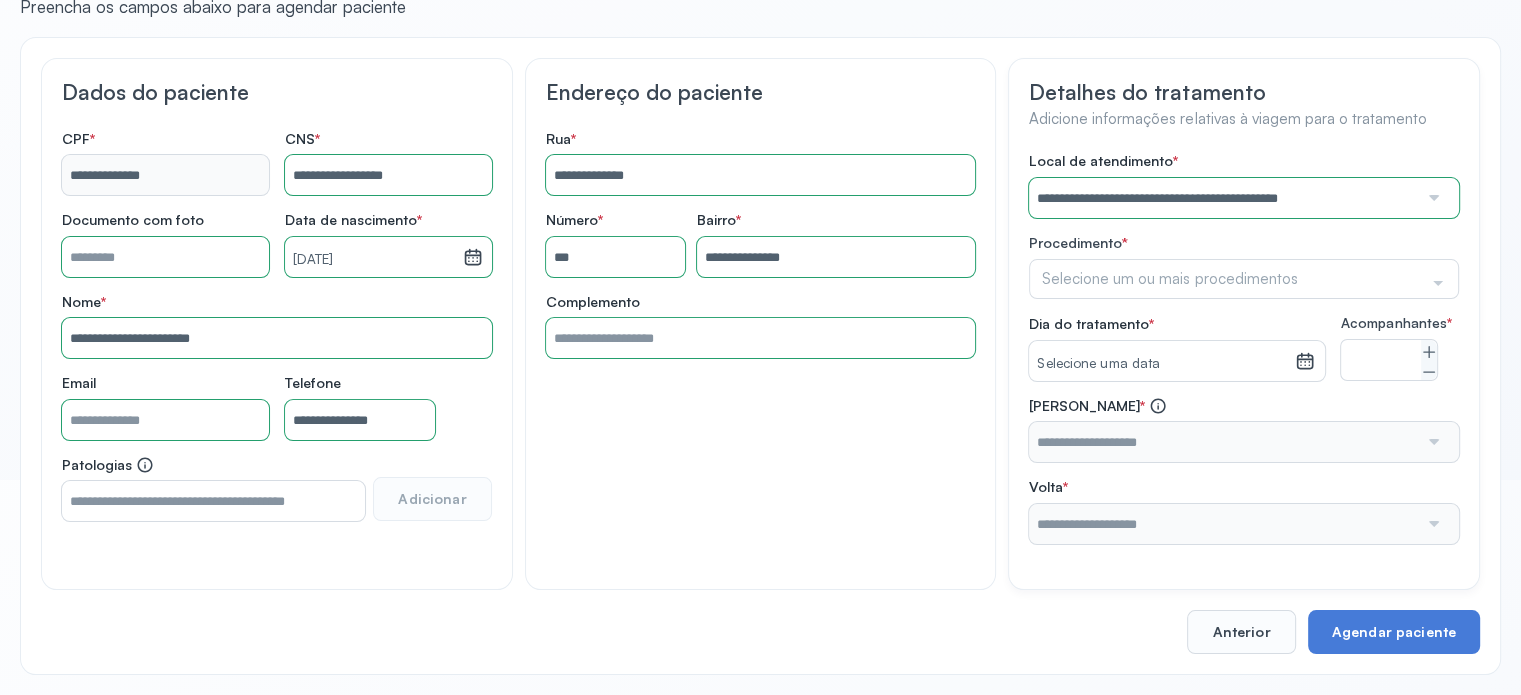 click on "**********" at bounding box center [1244, 348] 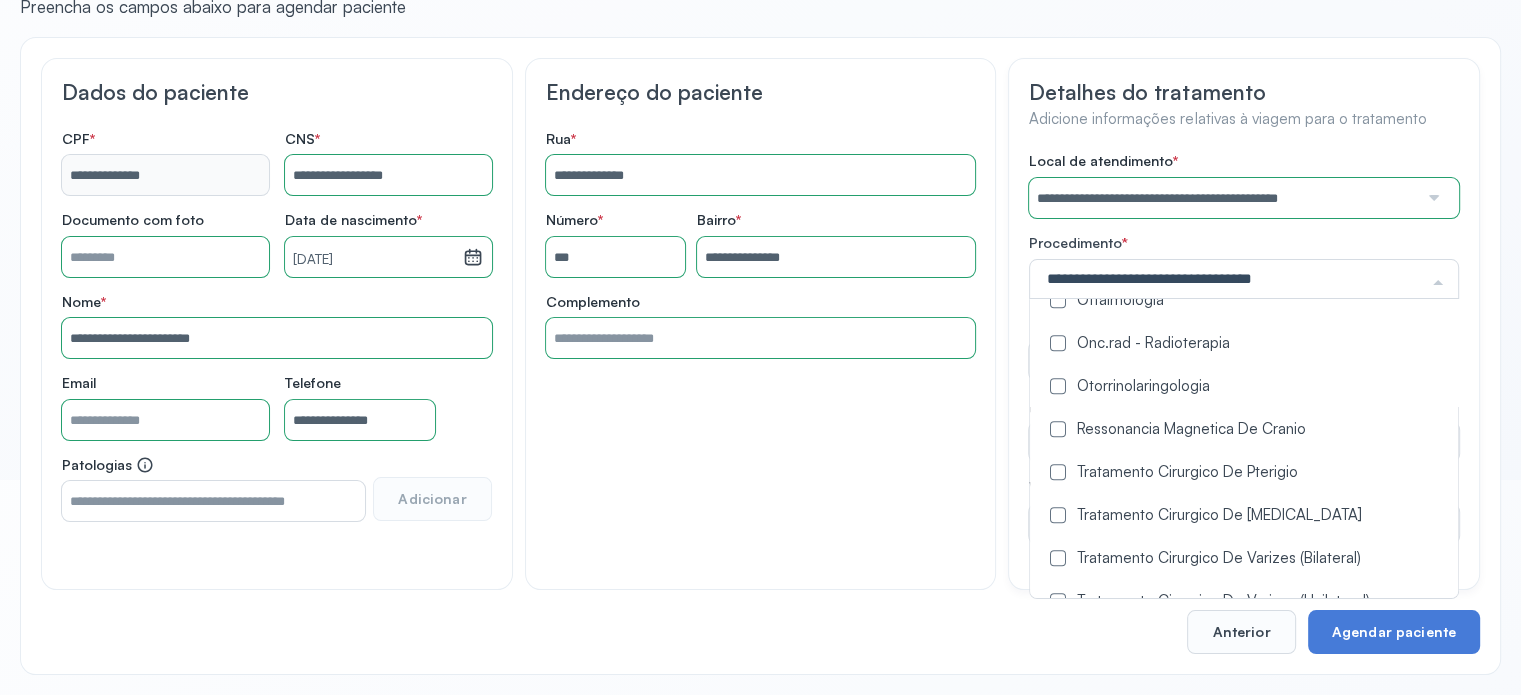 scroll, scrollTop: 1176, scrollLeft: 0, axis: vertical 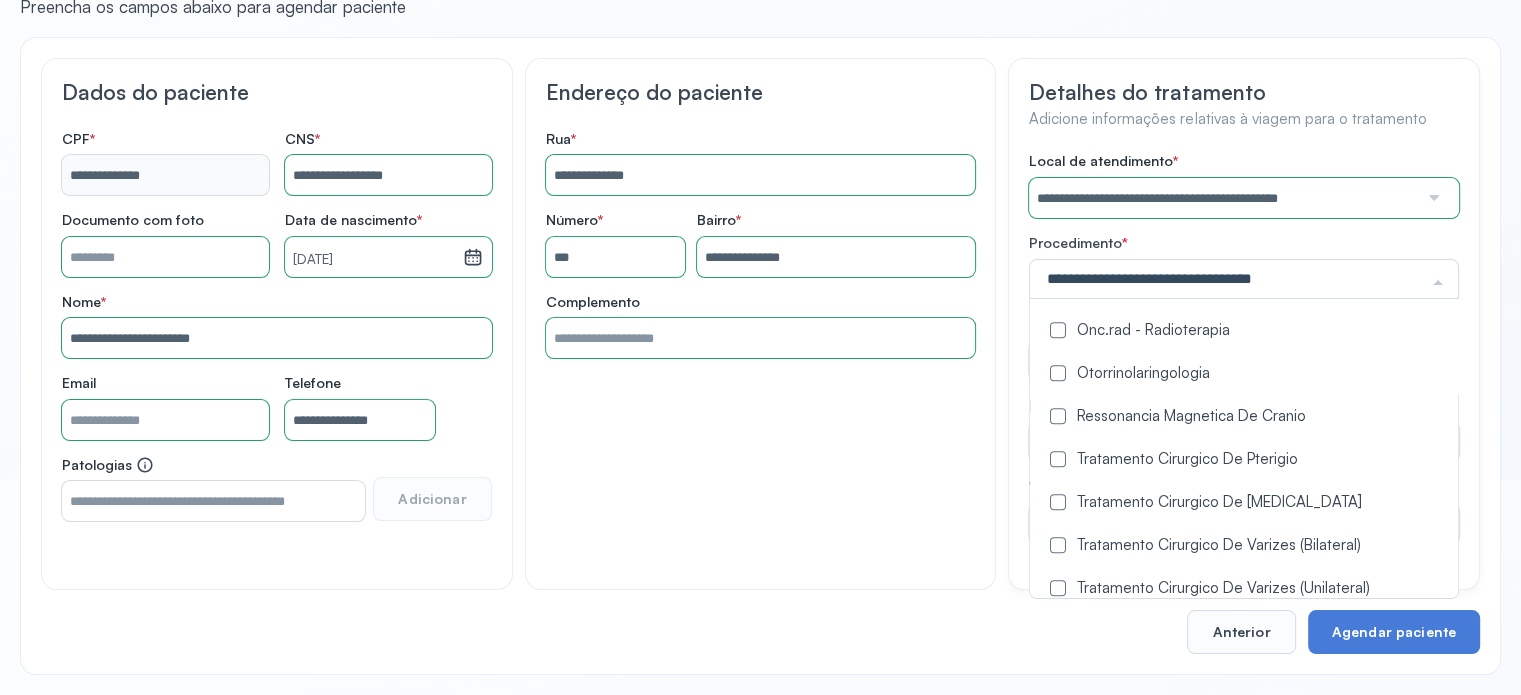 click at bounding box center [1058, 416] 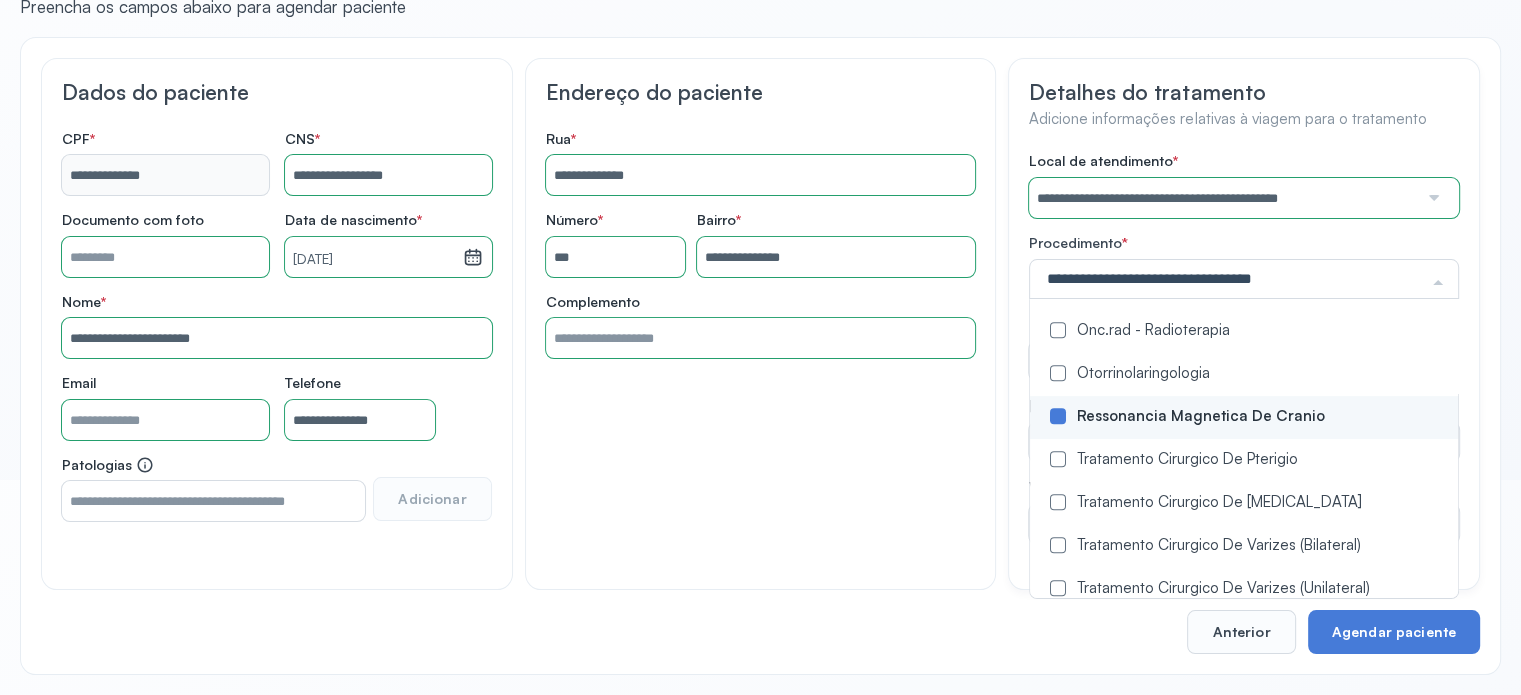 click on "**********" 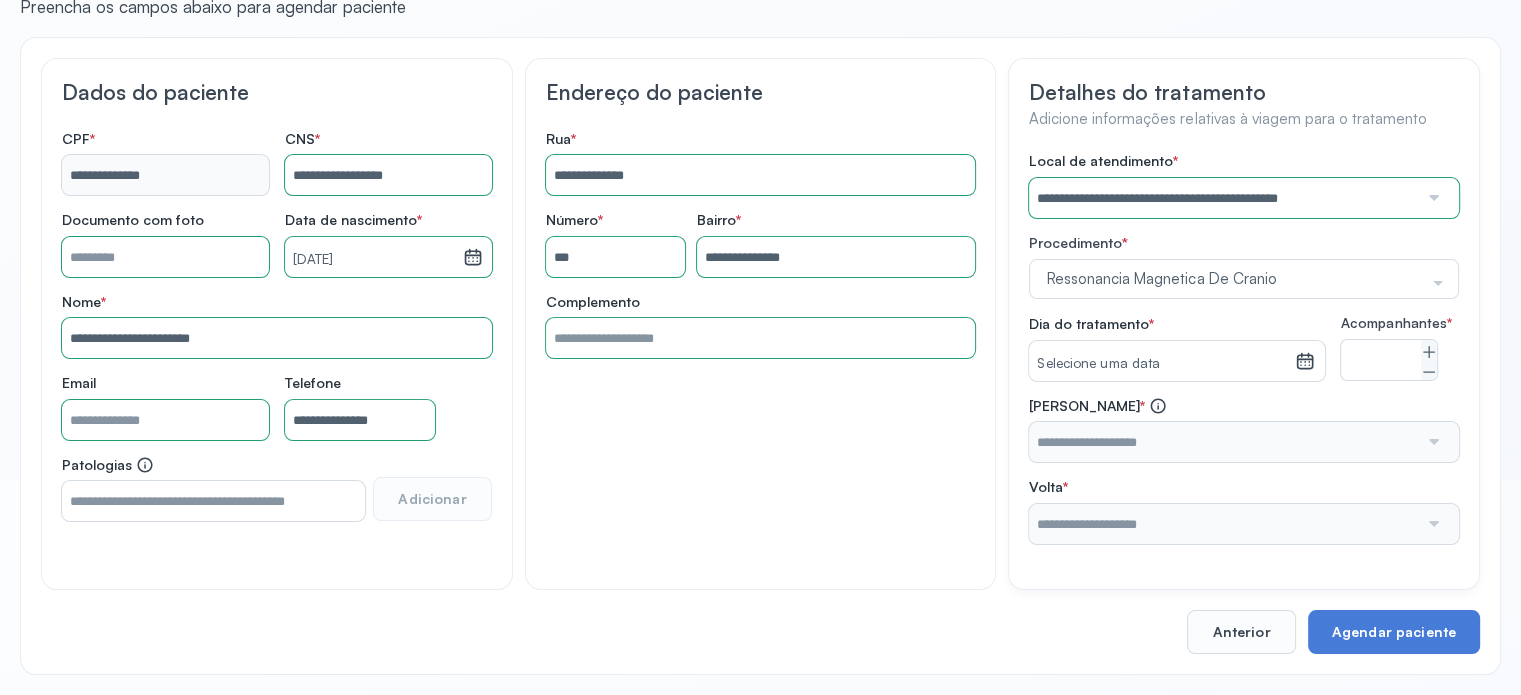 scroll, scrollTop: 0, scrollLeft: 0, axis: both 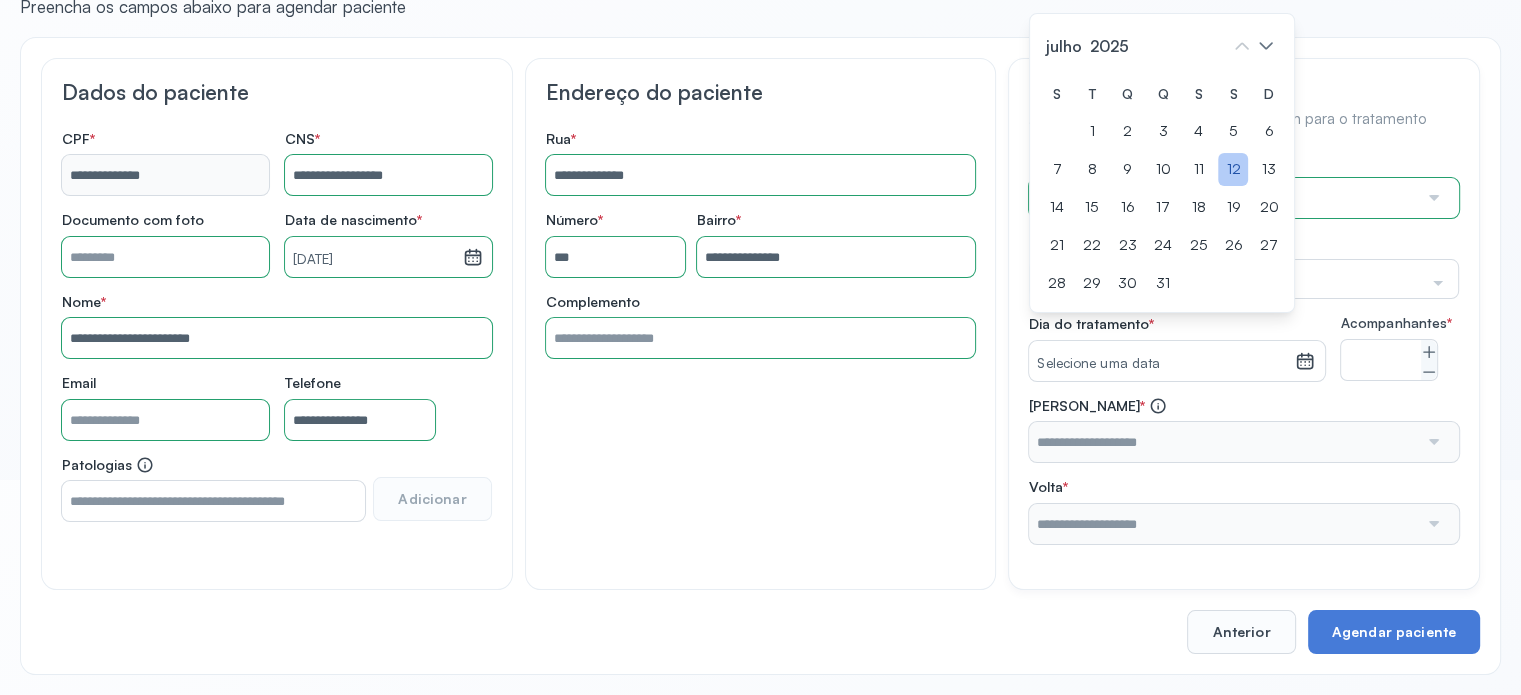 click on "12" 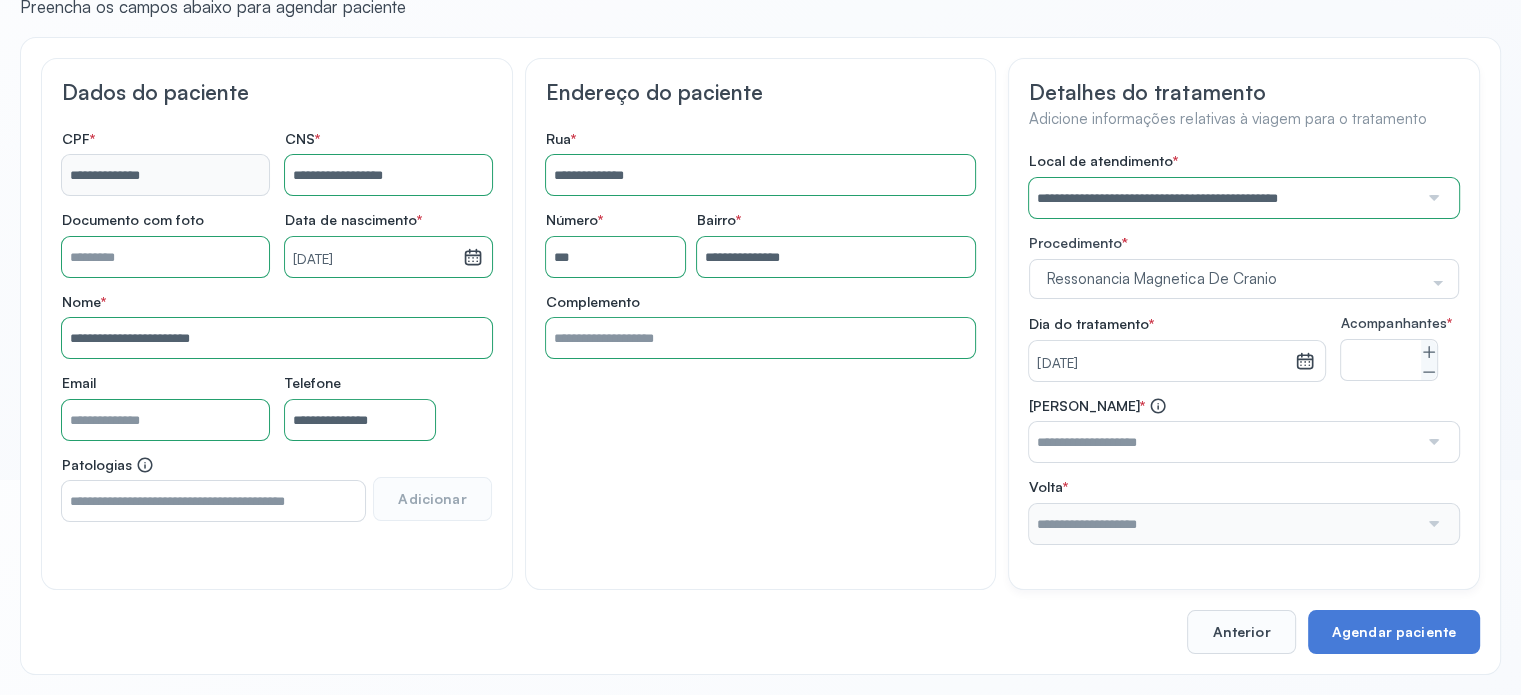 click at bounding box center (1223, 442) 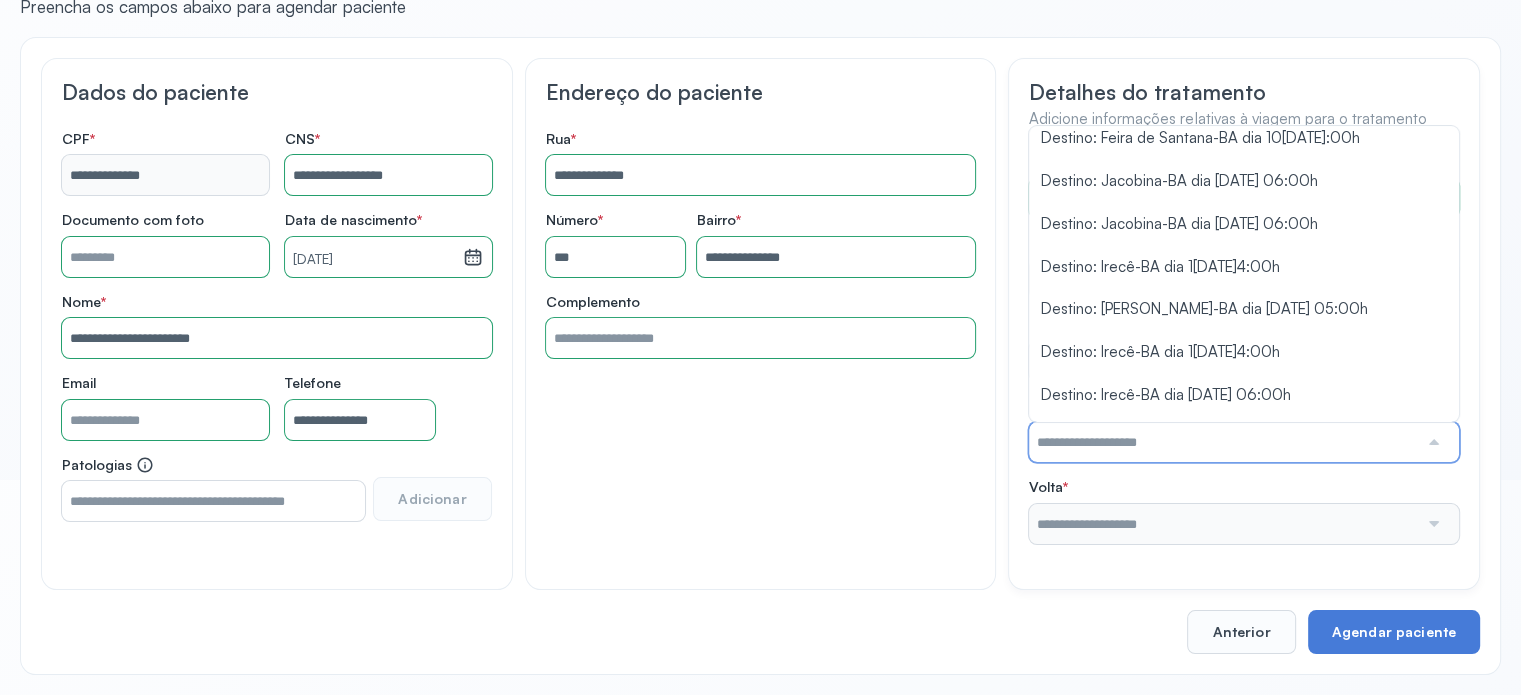 scroll, scrollTop: 1285, scrollLeft: 0, axis: vertical 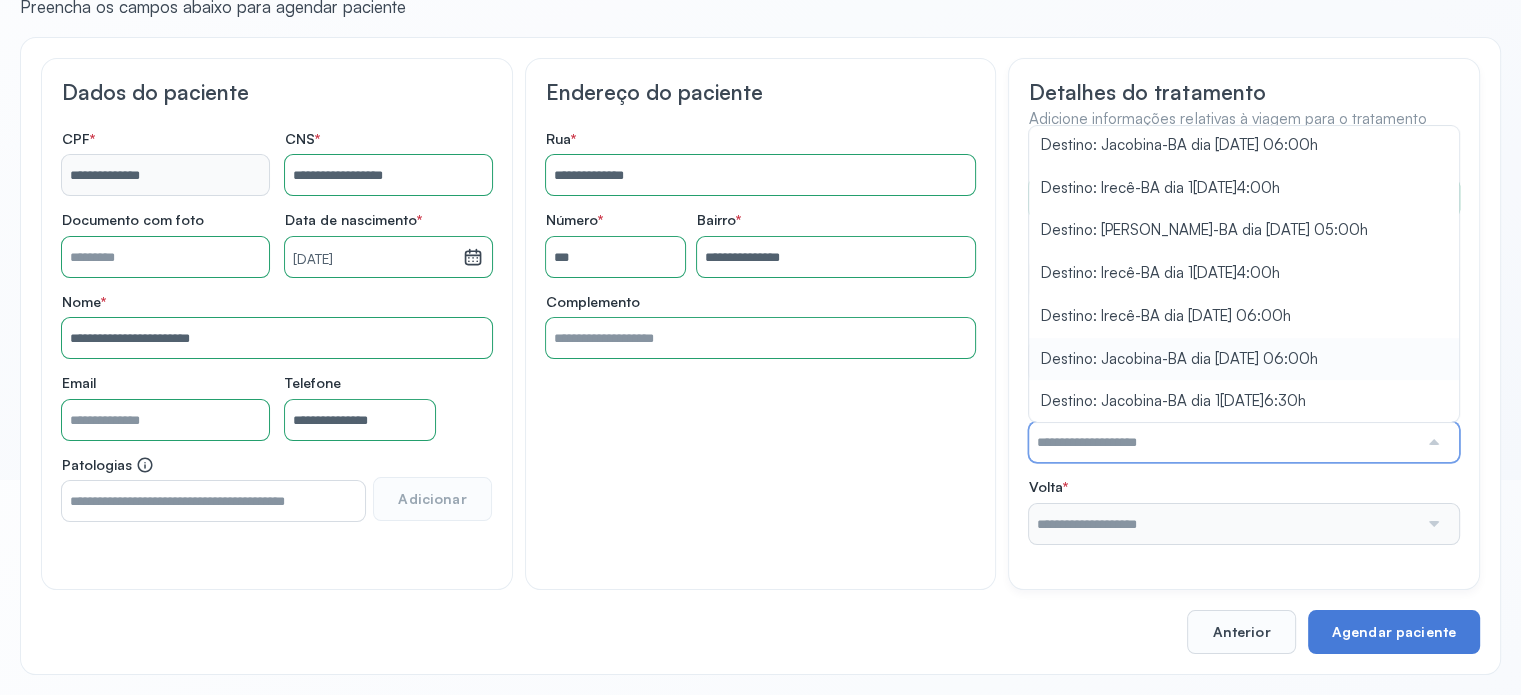 type on "**********" 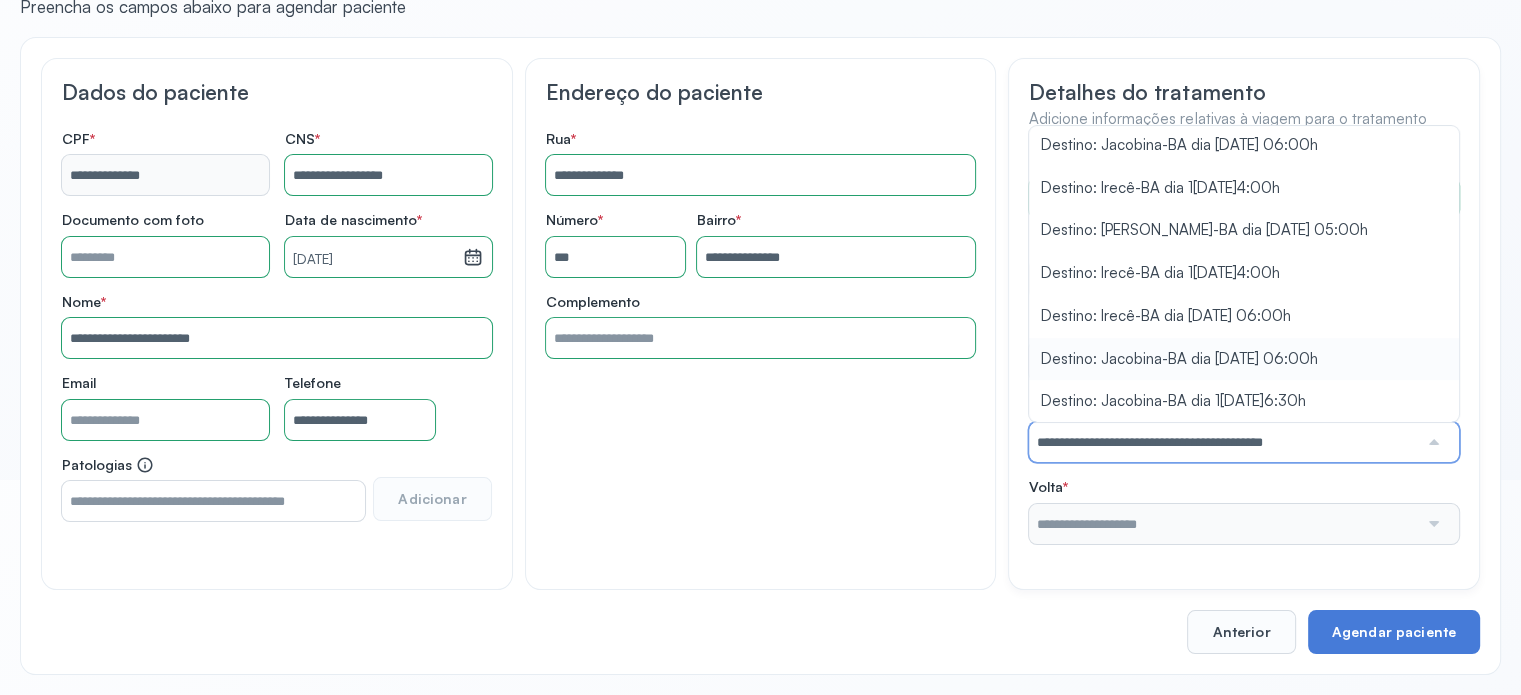 click on "**********" at bounding box center [1244, 348] 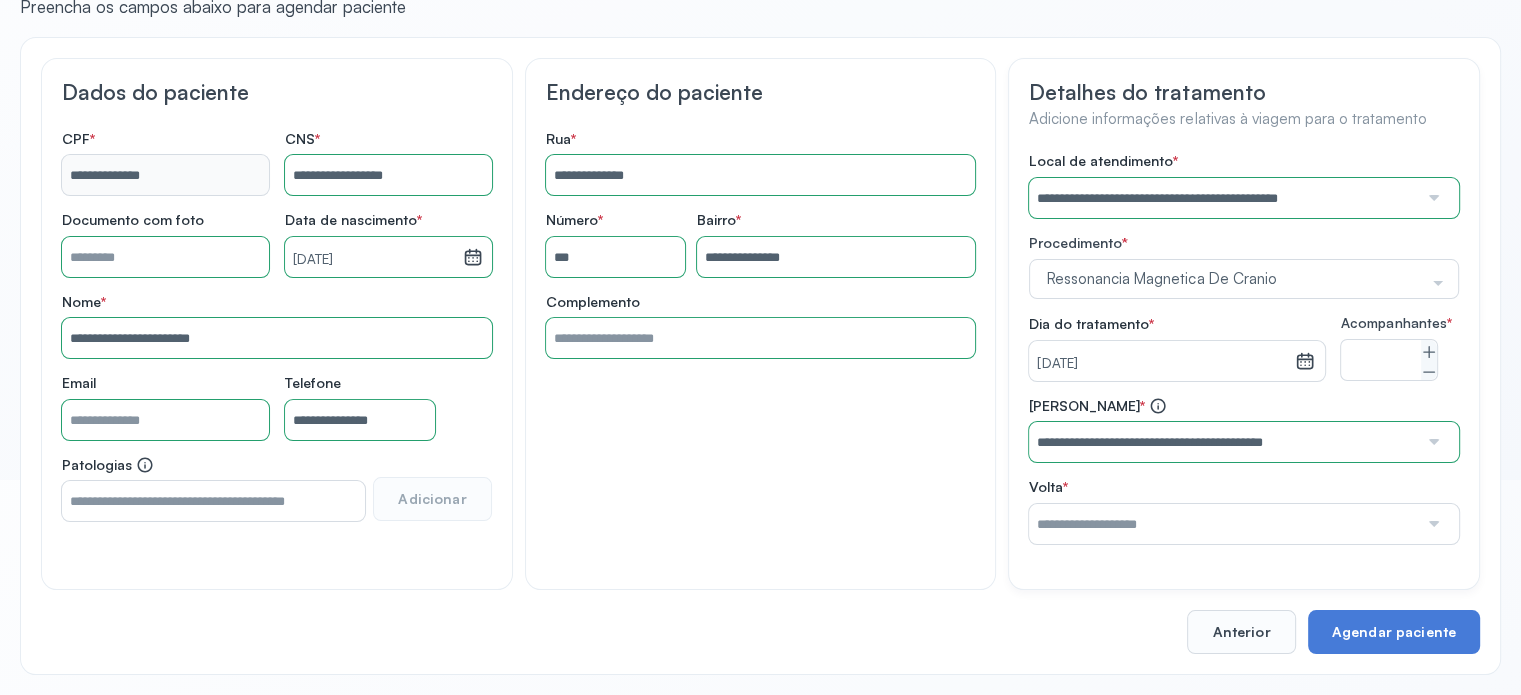 click at bounding box center [1223, 524] 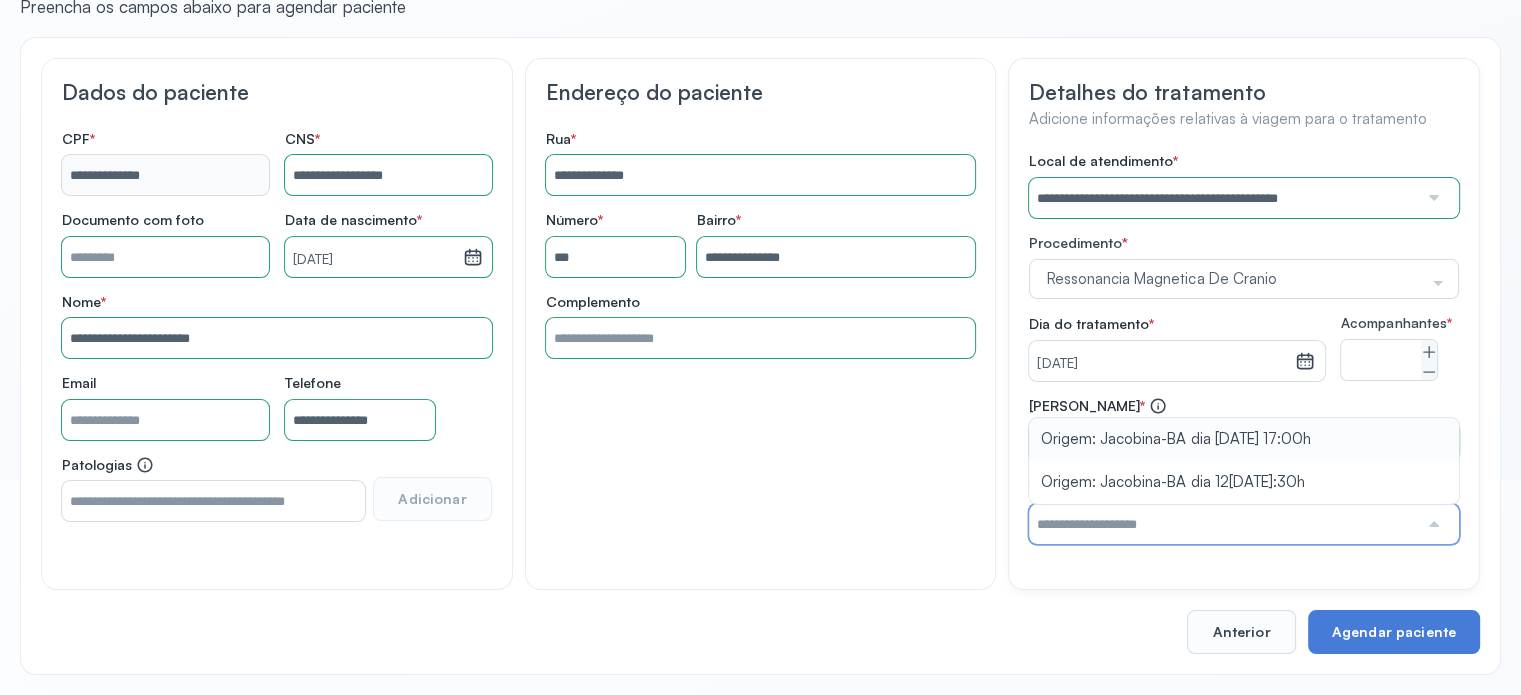 type on "**********" 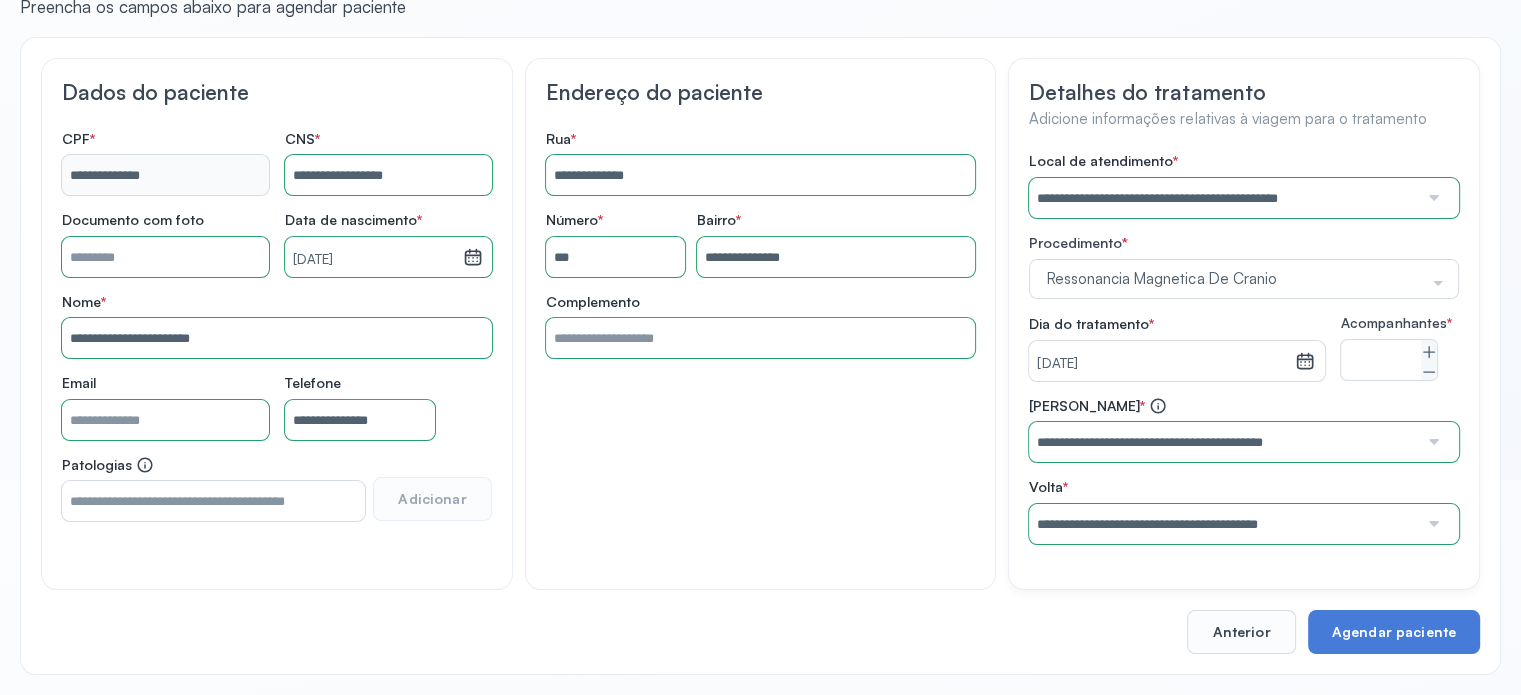 click on "**********" at bounding box center (1244, 470) 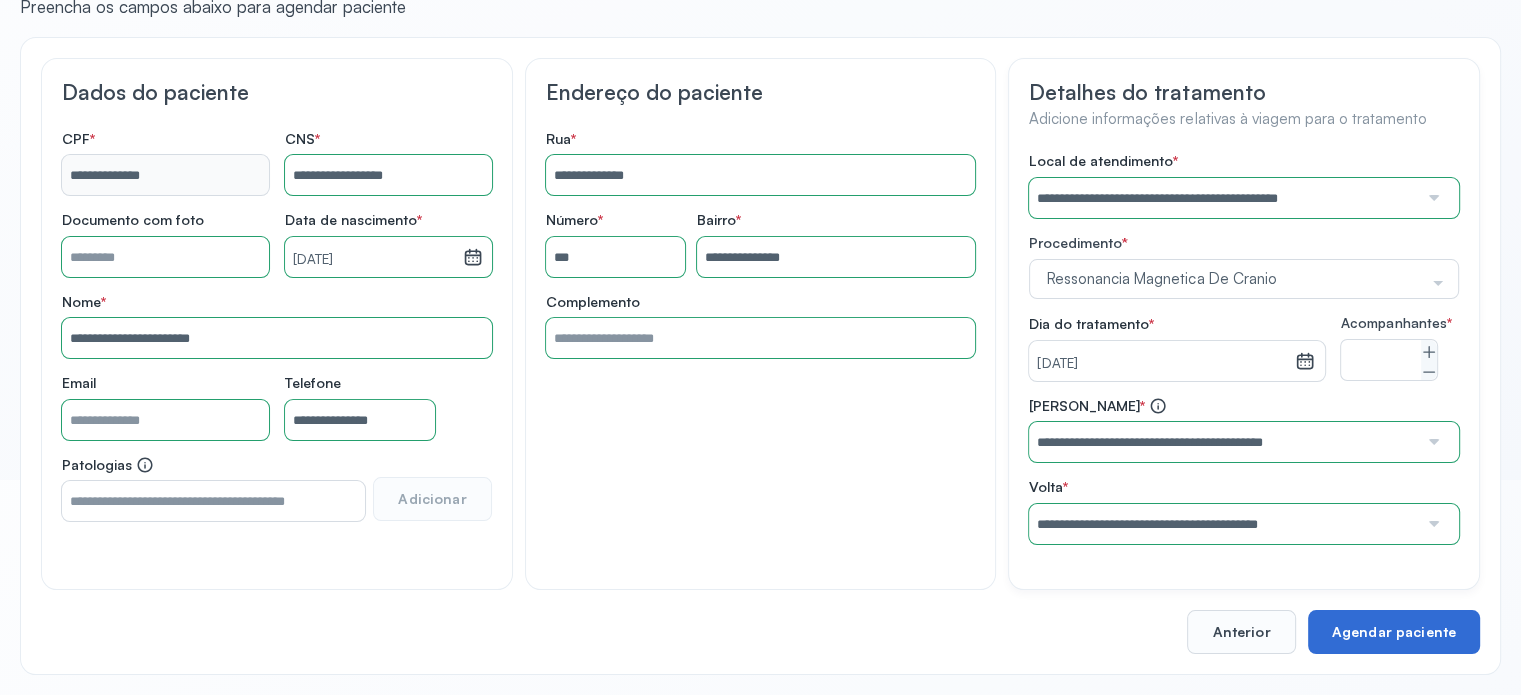click on "Agendar paciente" at bounding box center [1394, 632] 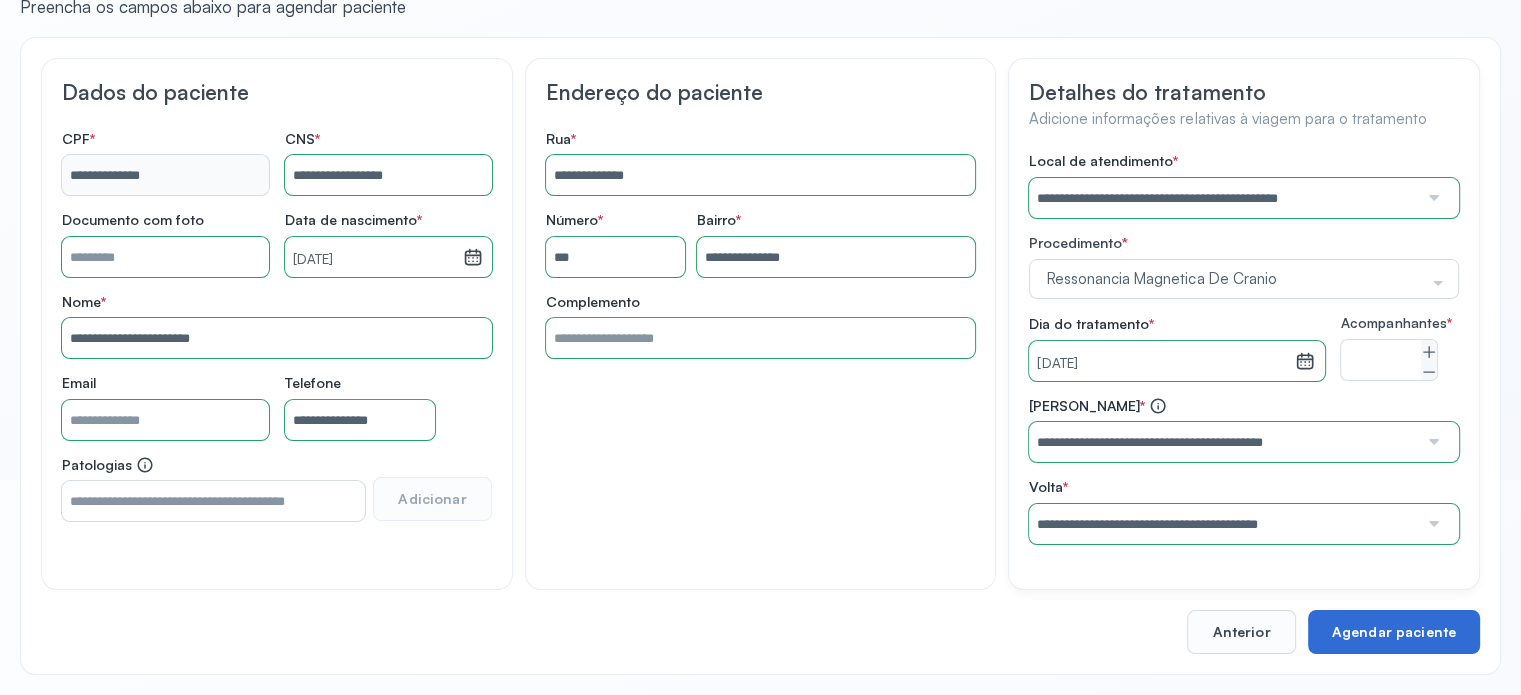 scroll, scrollTop: 0, scrollLeft: 0, axis: both 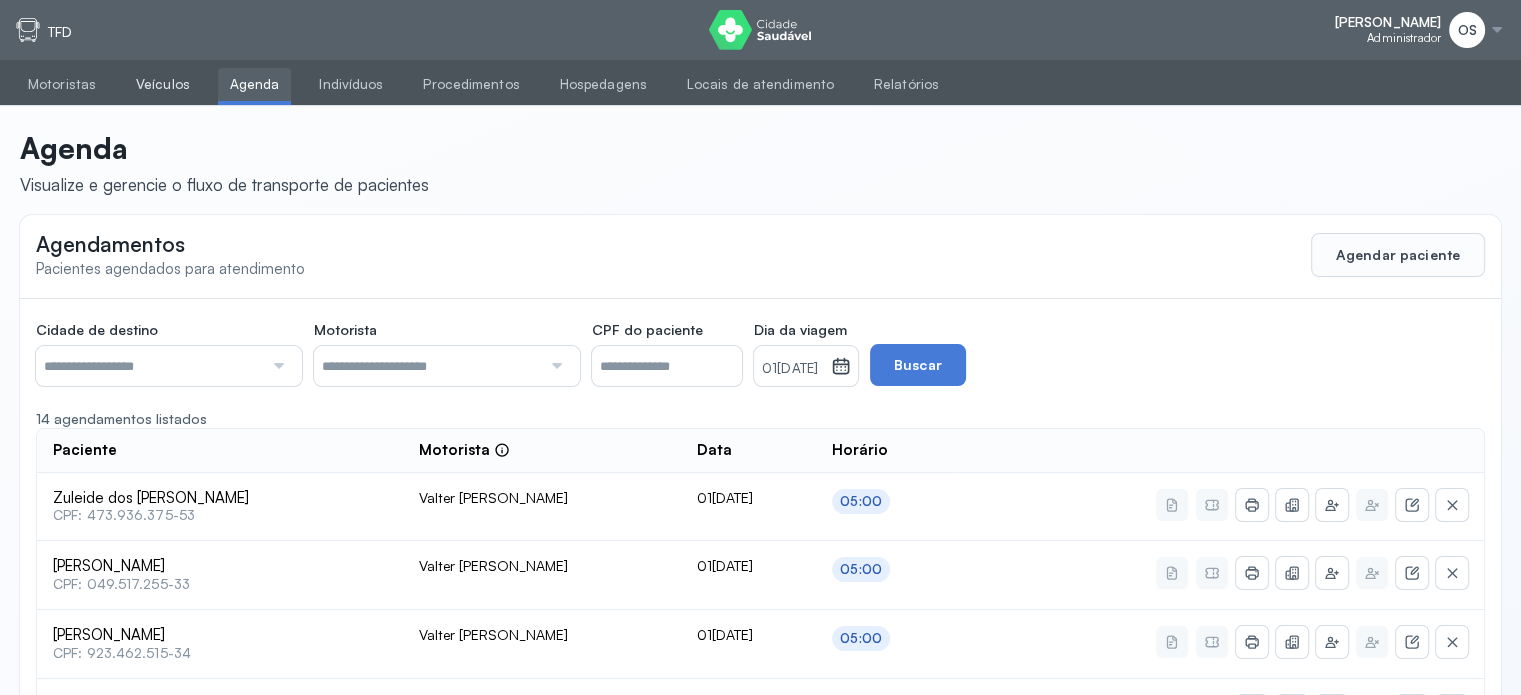 click on "Veículos" at bounding box center (163, 84) 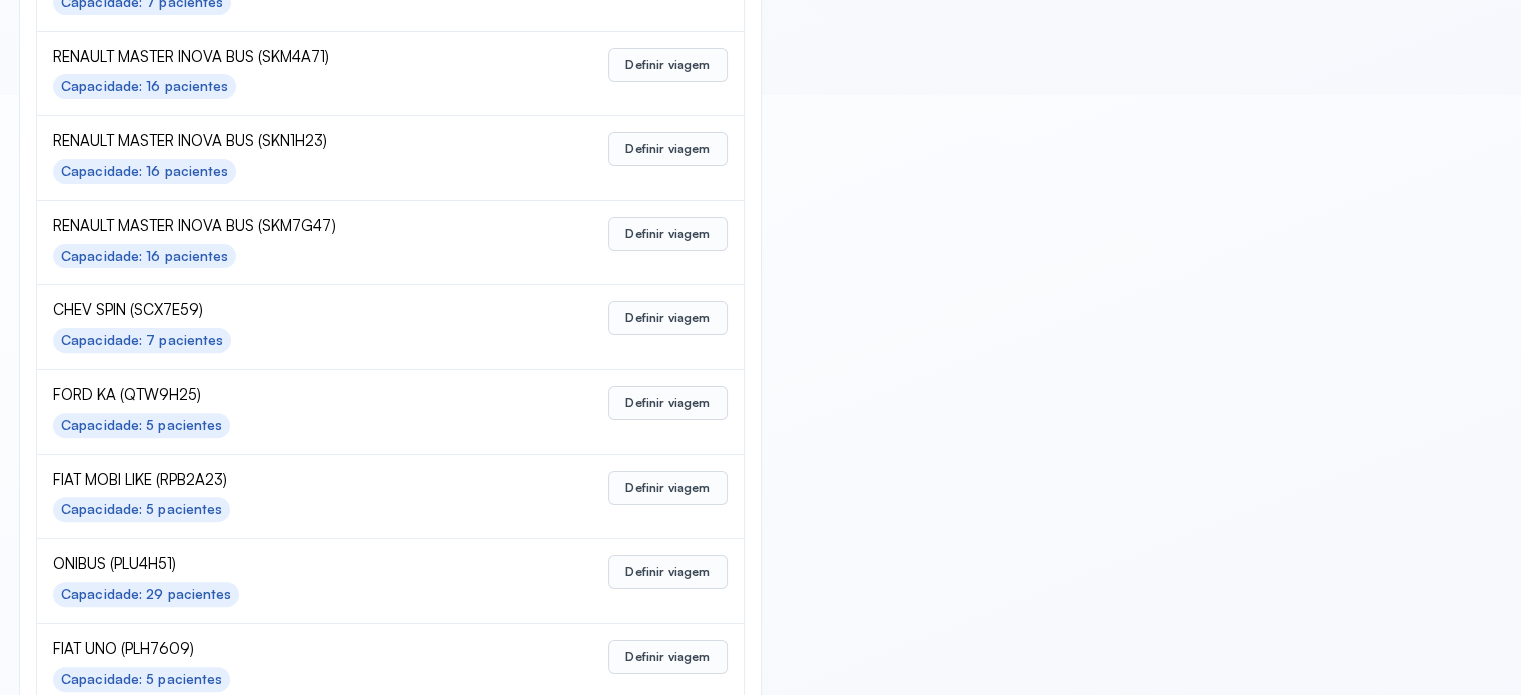 scroll, scrollTop: 700, scrollLeft: 0, axis: vertical 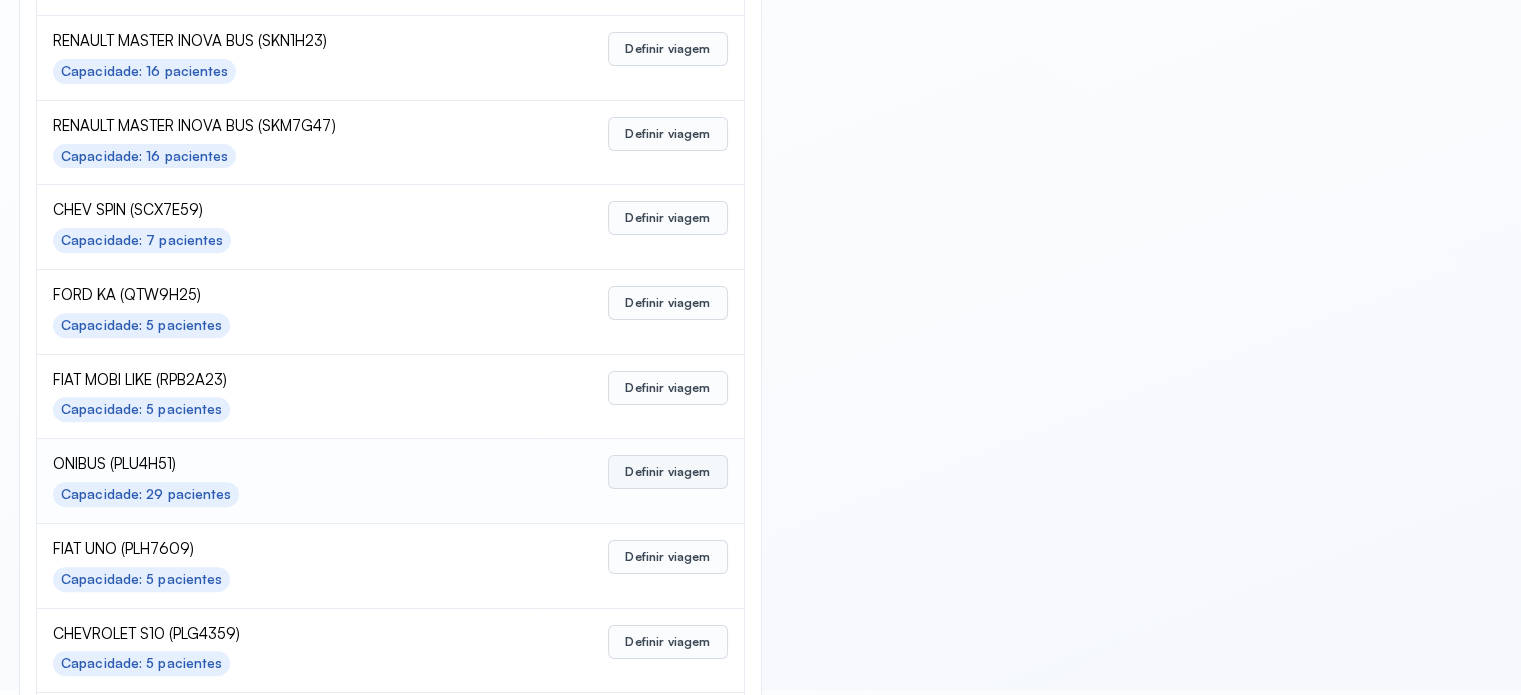 click on "Definir viagem" at bounding box center [667, 472] 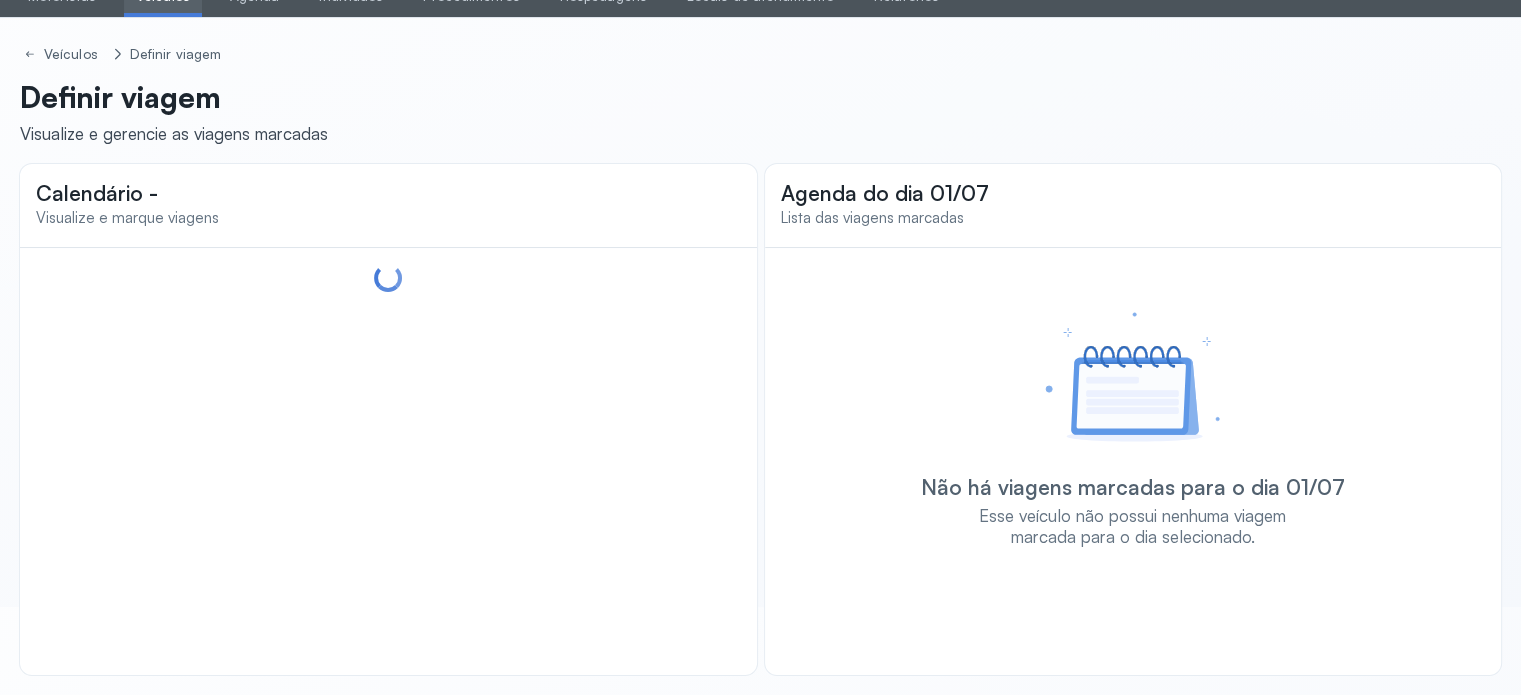 scroll, scrollTop: 88, scrollLeft: 0, axis: vertical 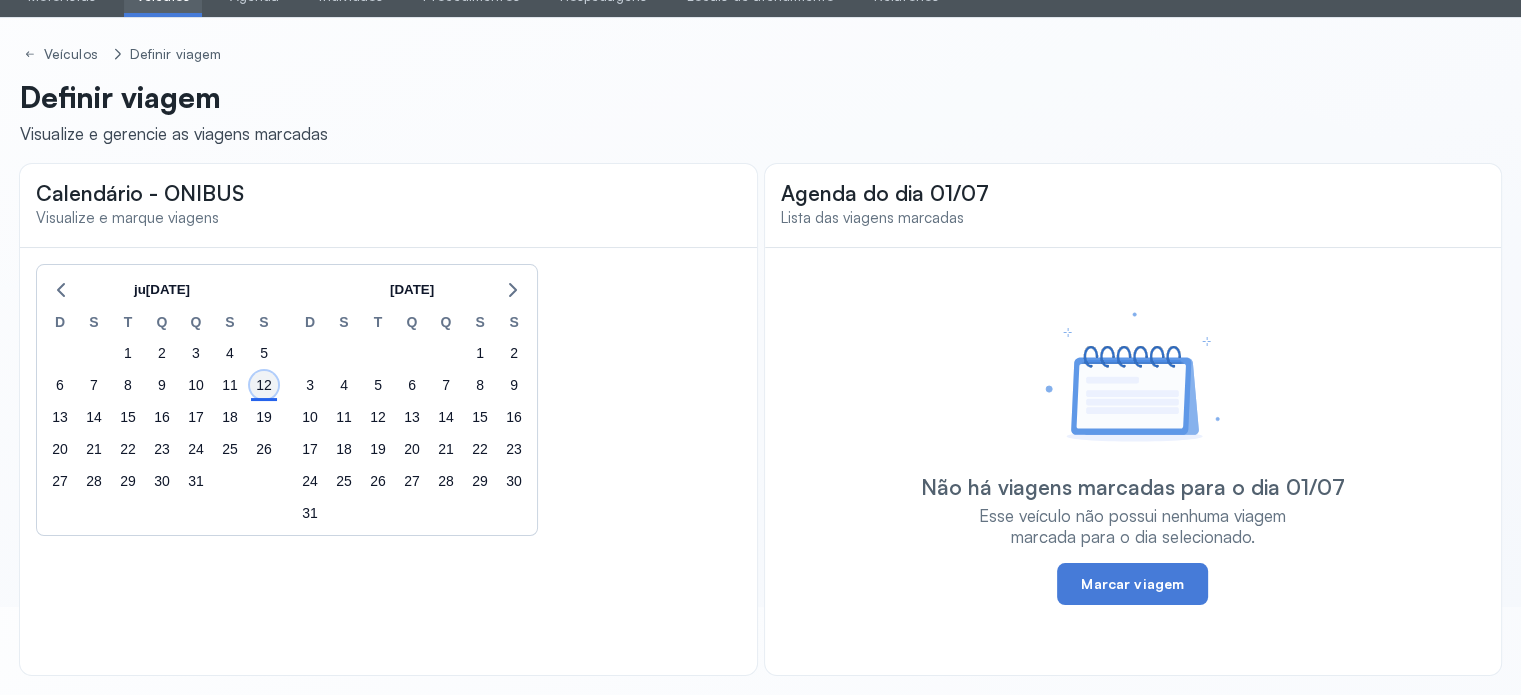 click on "12" 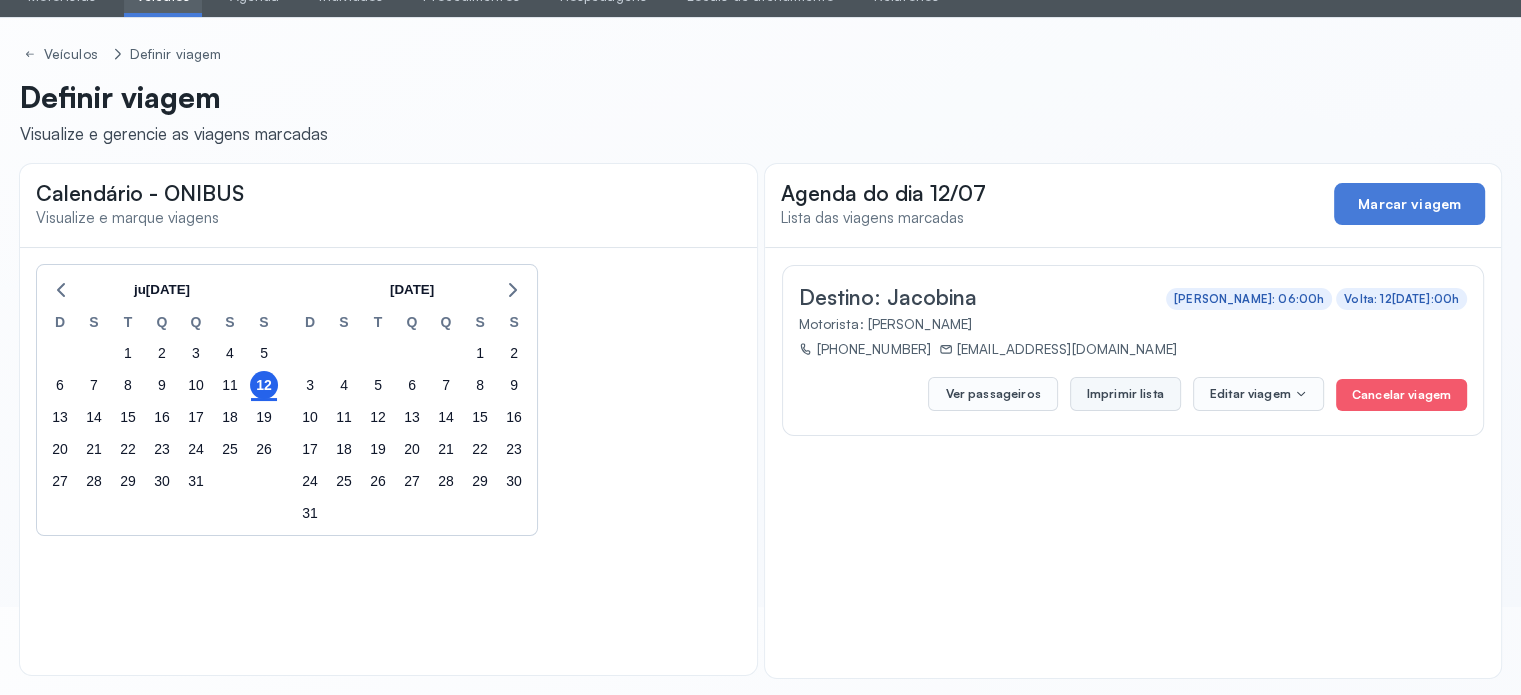 click on "Imprimir lista" at bounding box center [1125, 394] 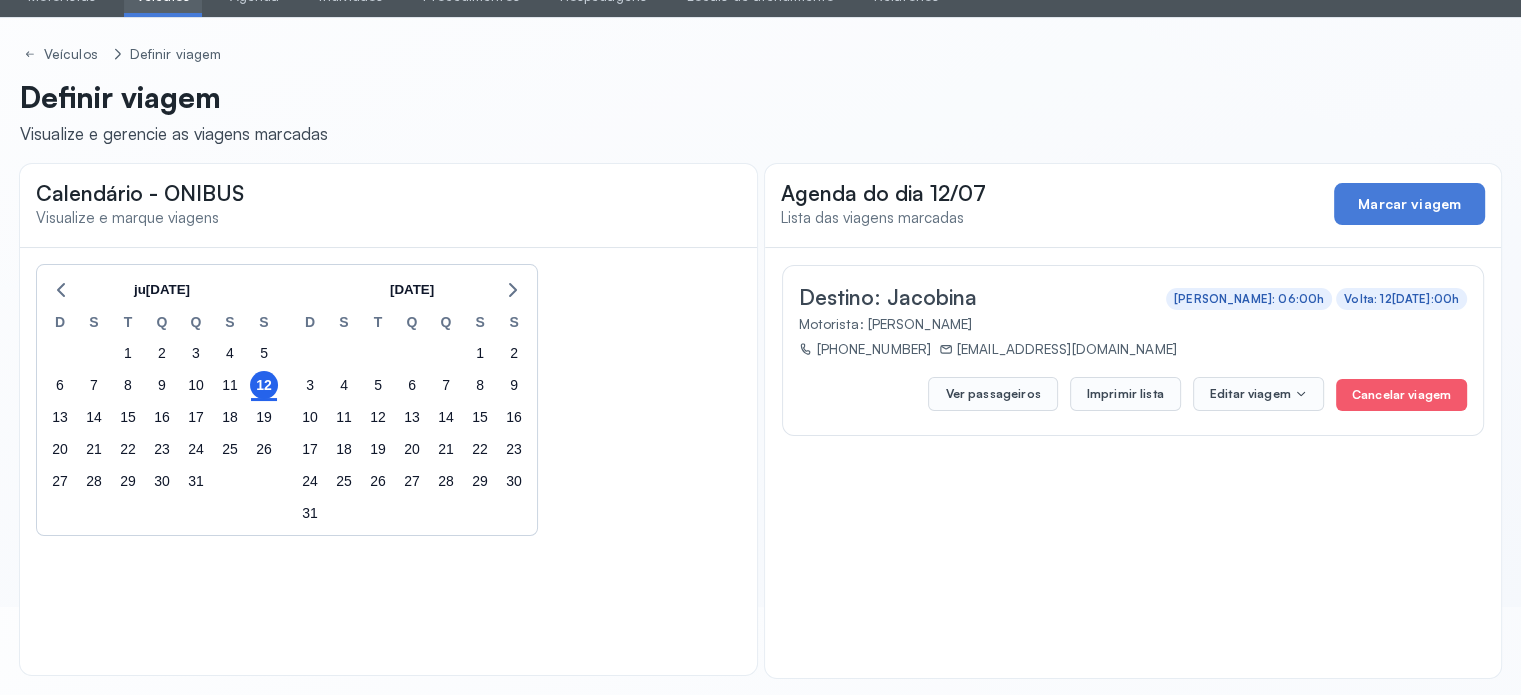 scroll, scrollTop: 0, scrollLeft: 0, axis: both 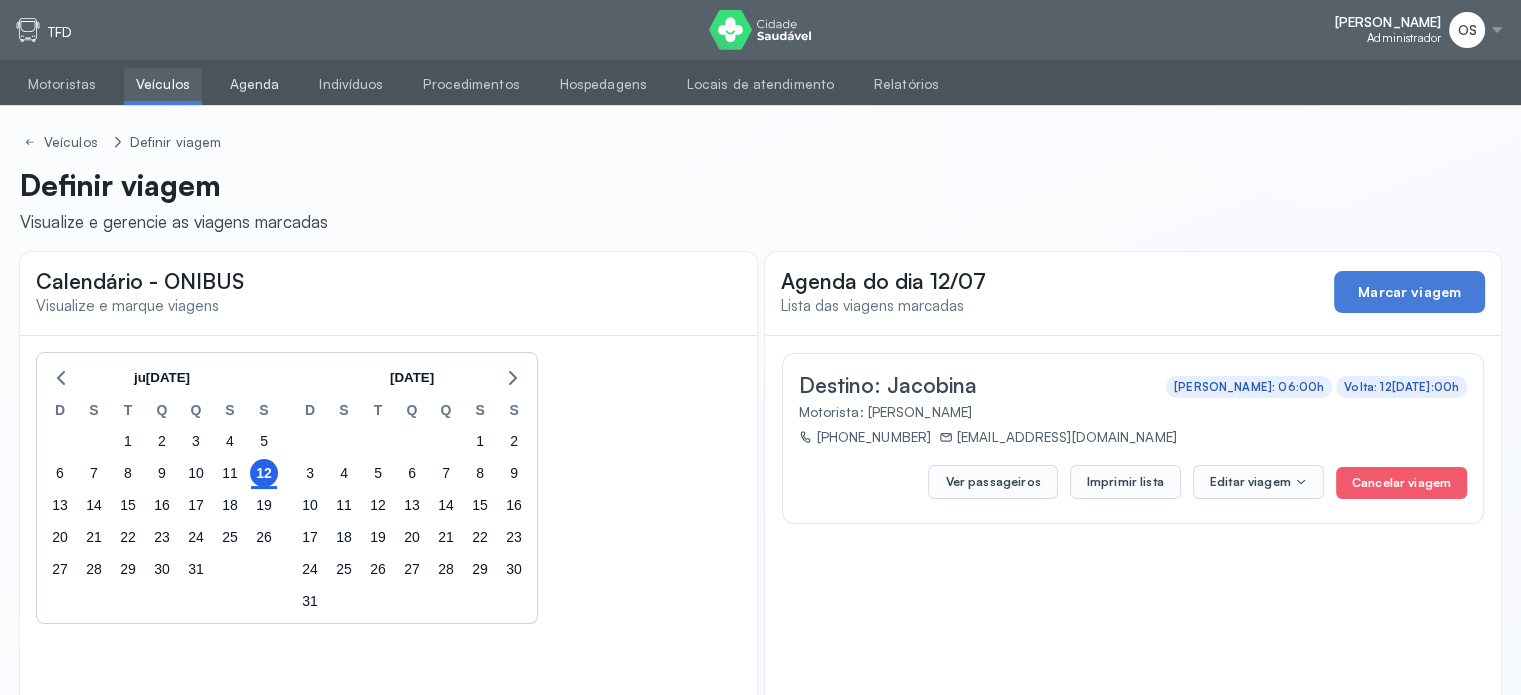 click on "Agenda" at bounding box center (255, 84) 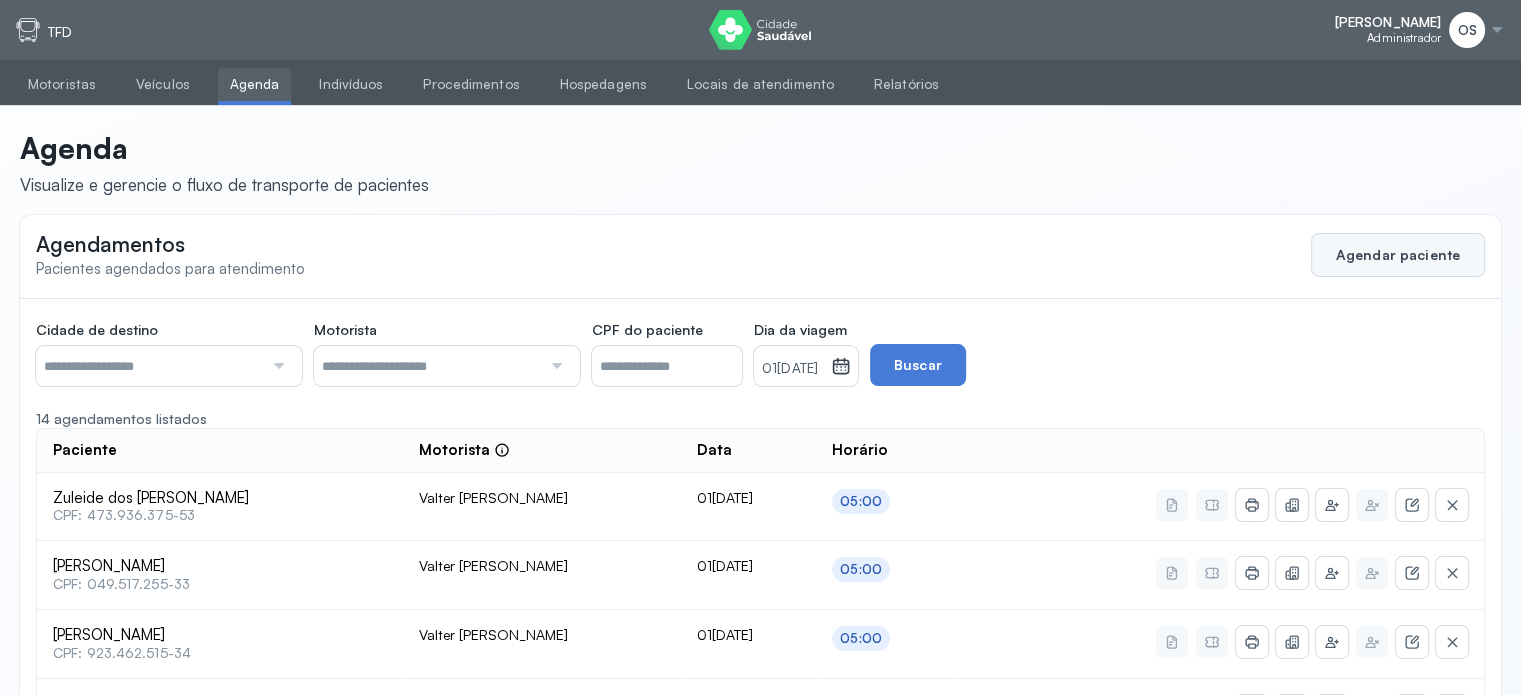 click on "Agendar paciente" 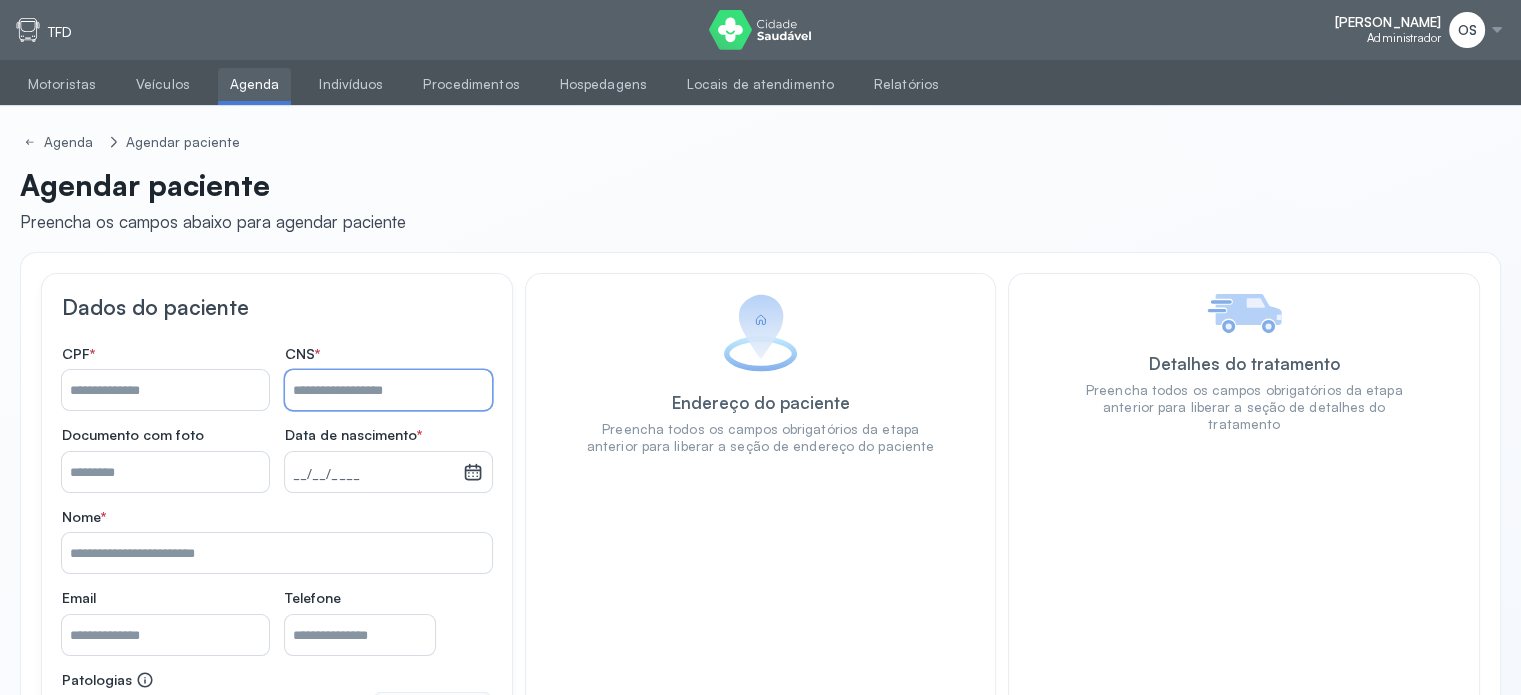 paste on "**********" 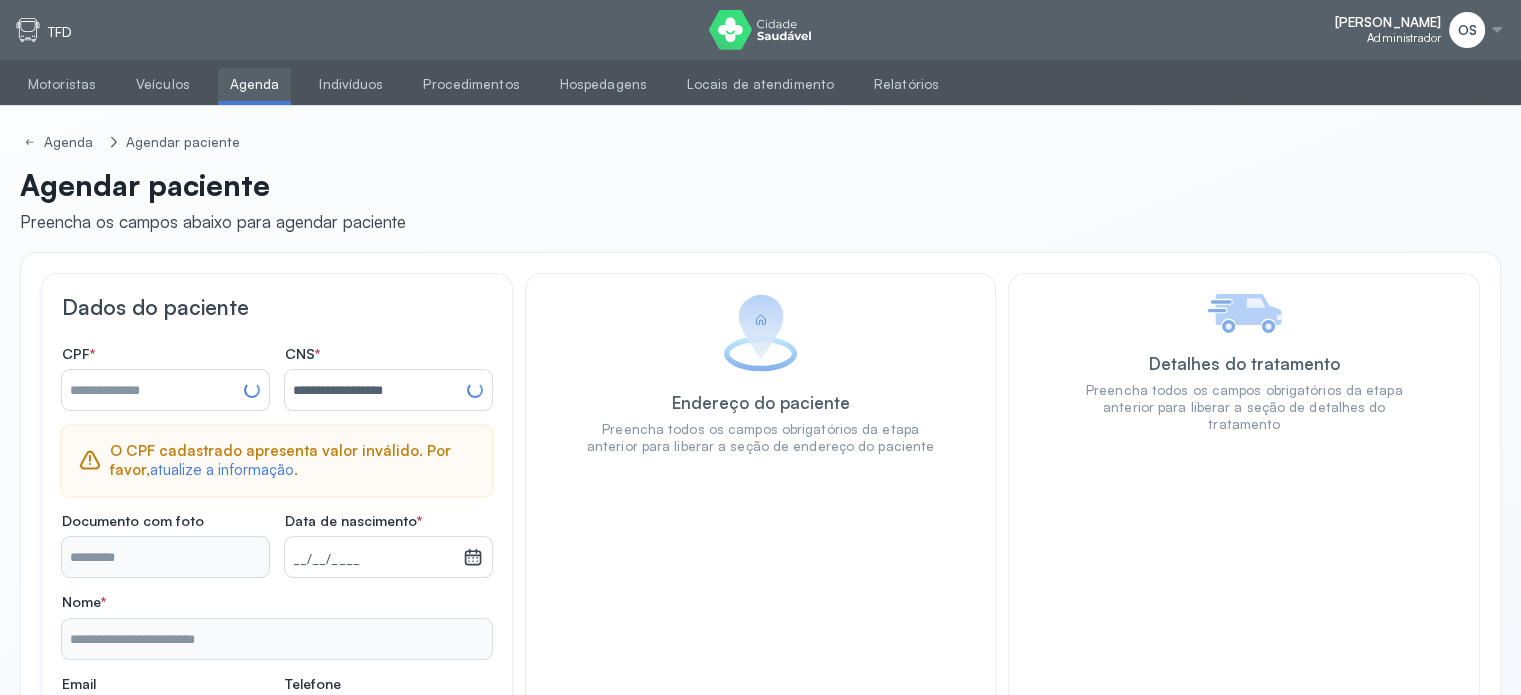 type on "**********" 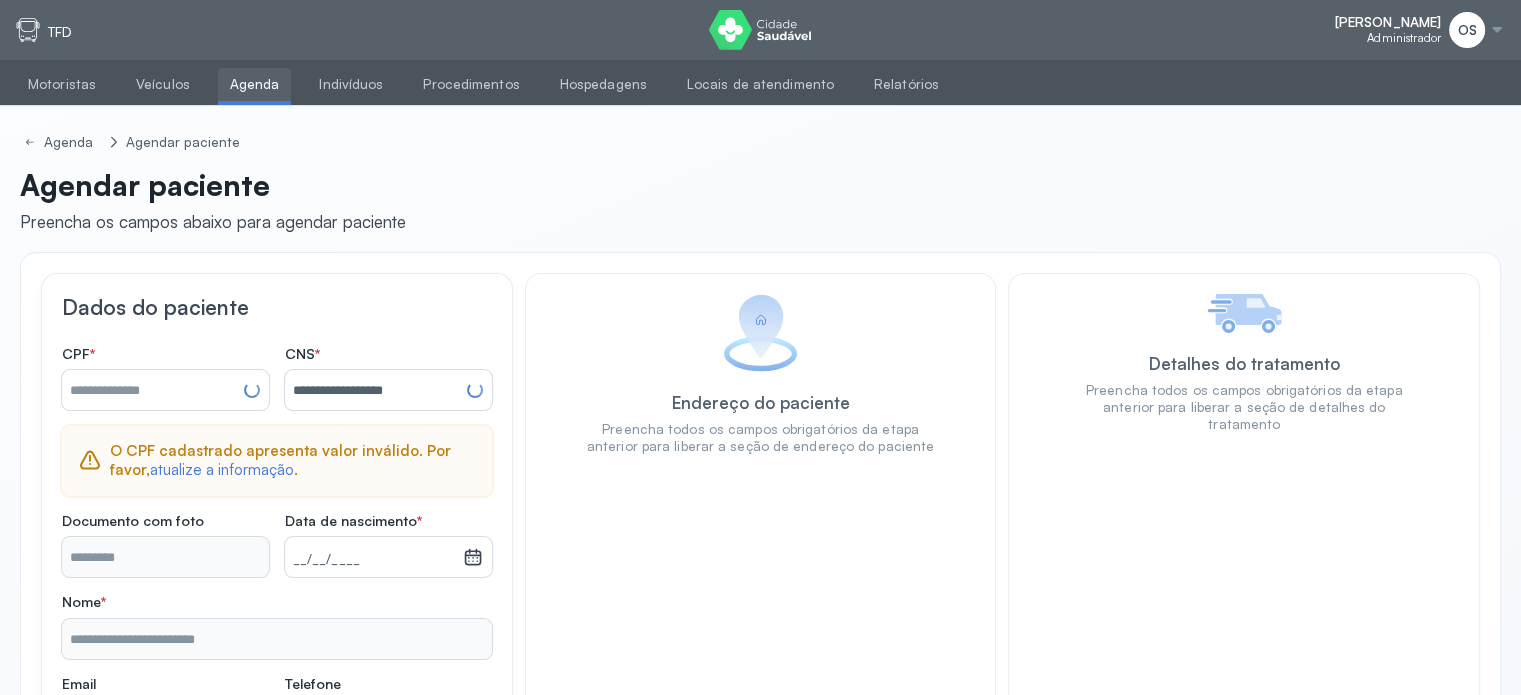 type on "**********" 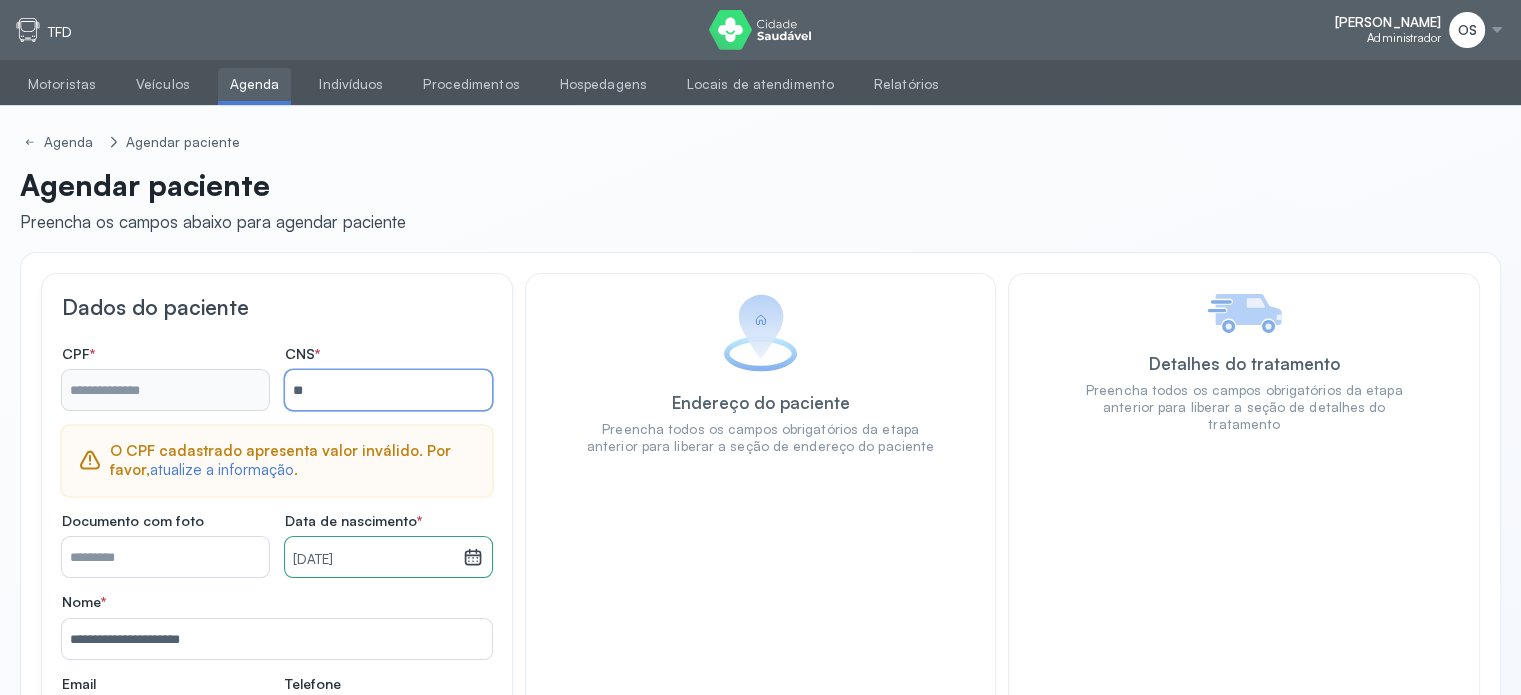 type on "*" 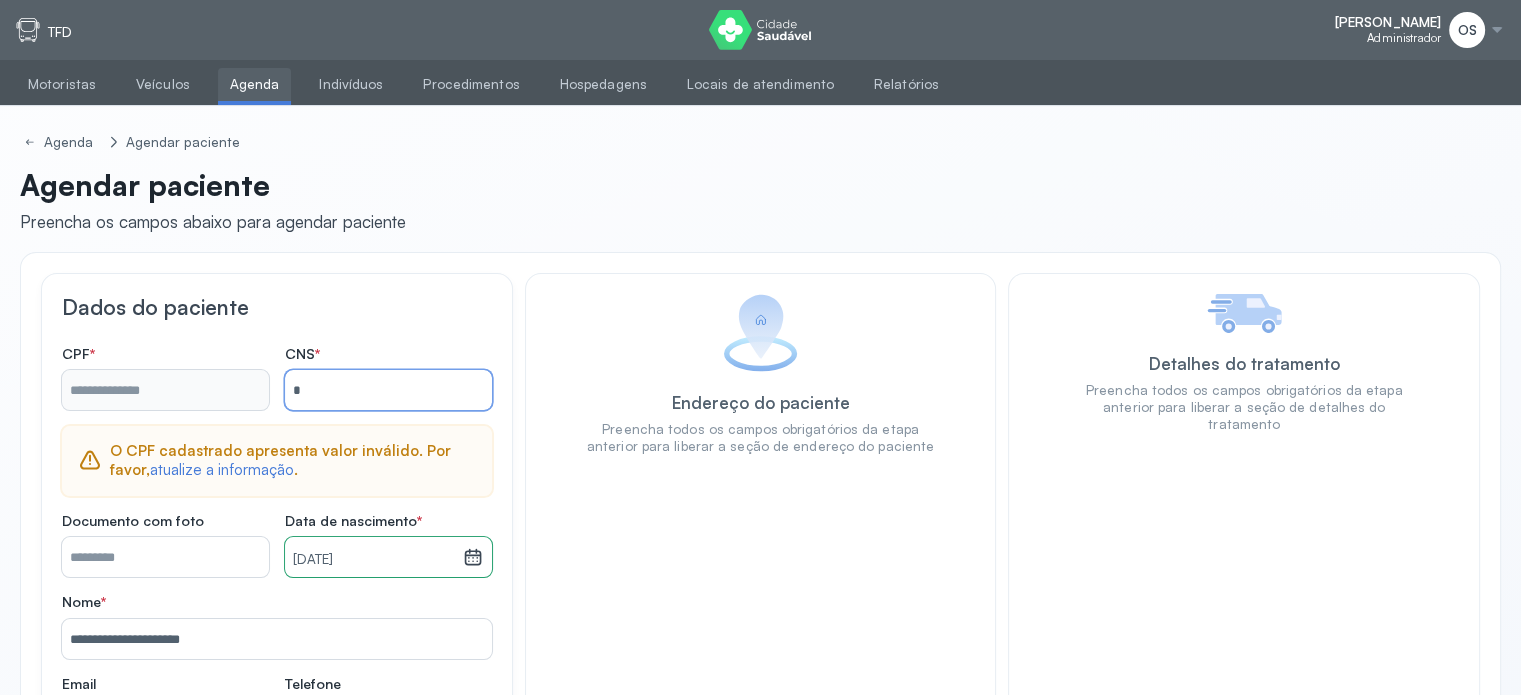 type 